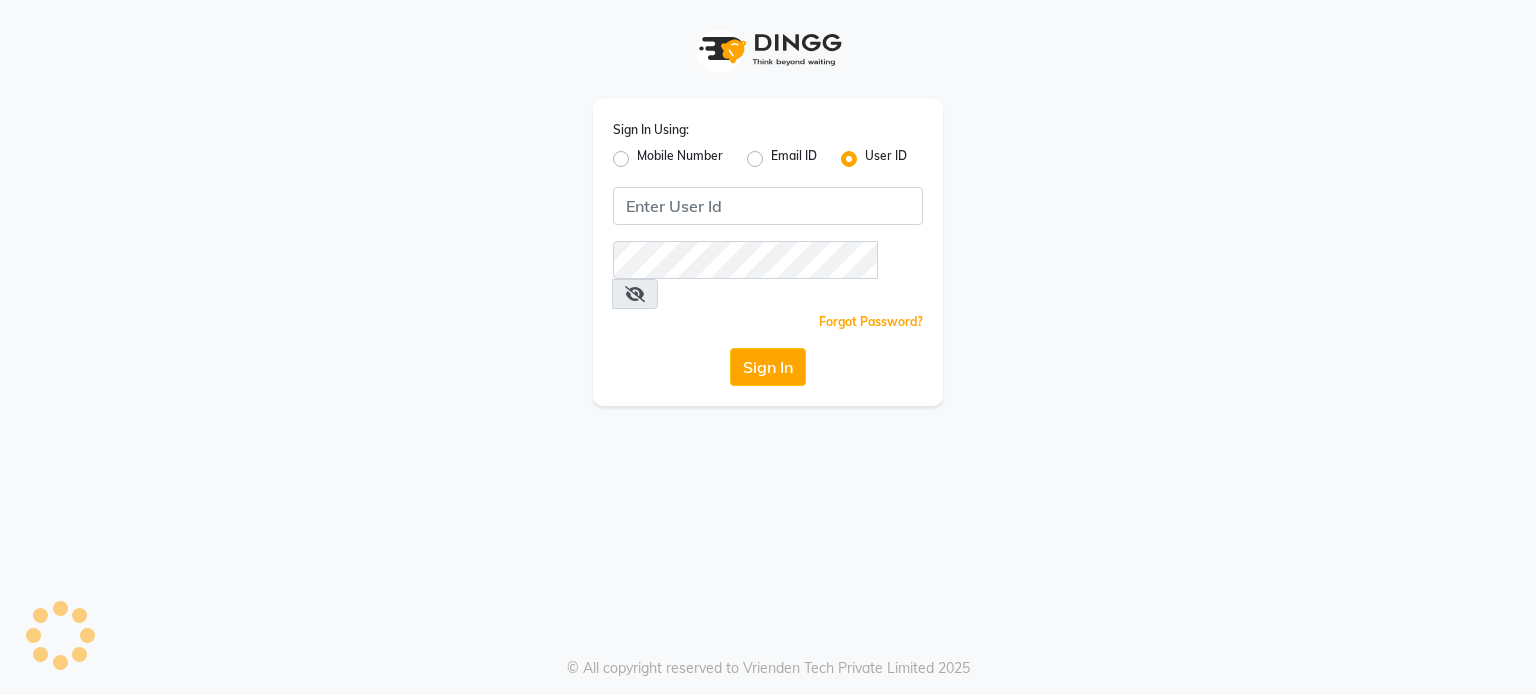 scroll, scrollTop: 0, scrollLeft: 0, axis: both 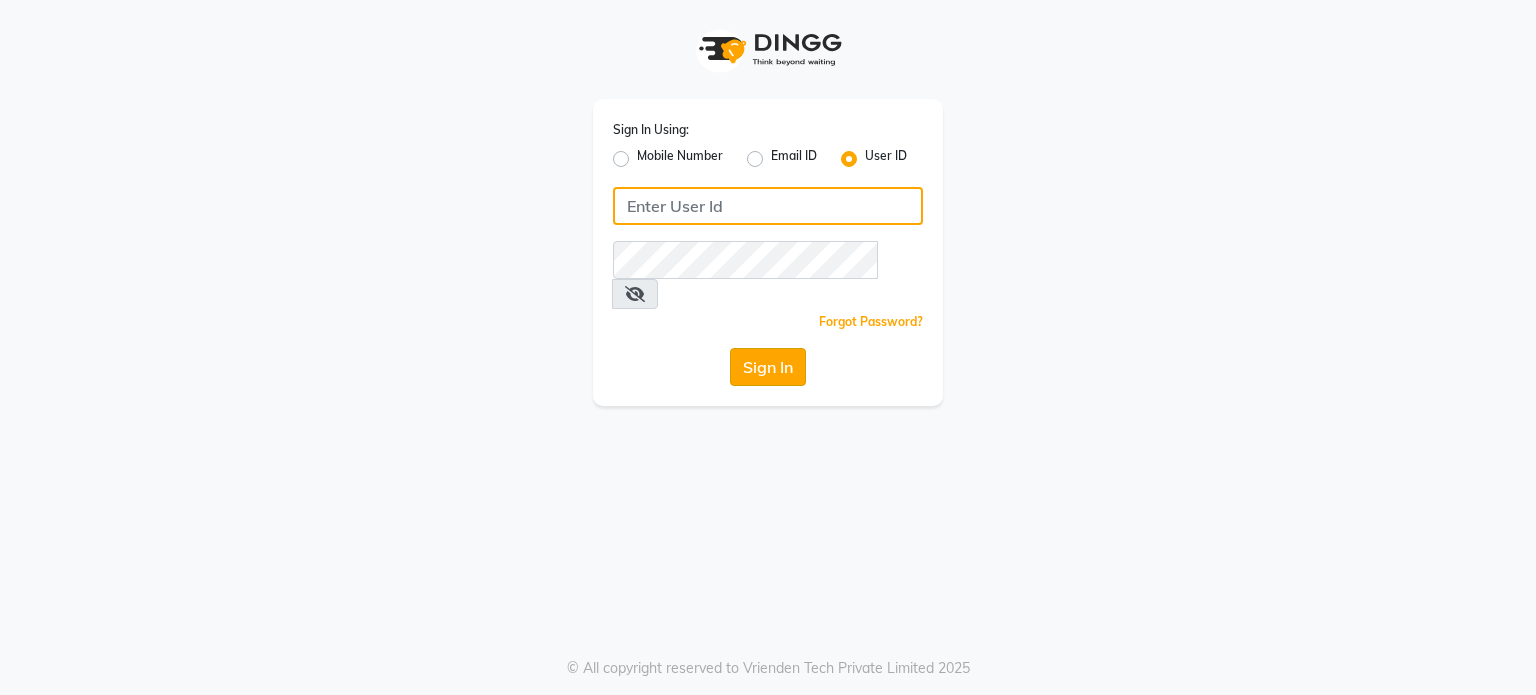 type on "pebbble" 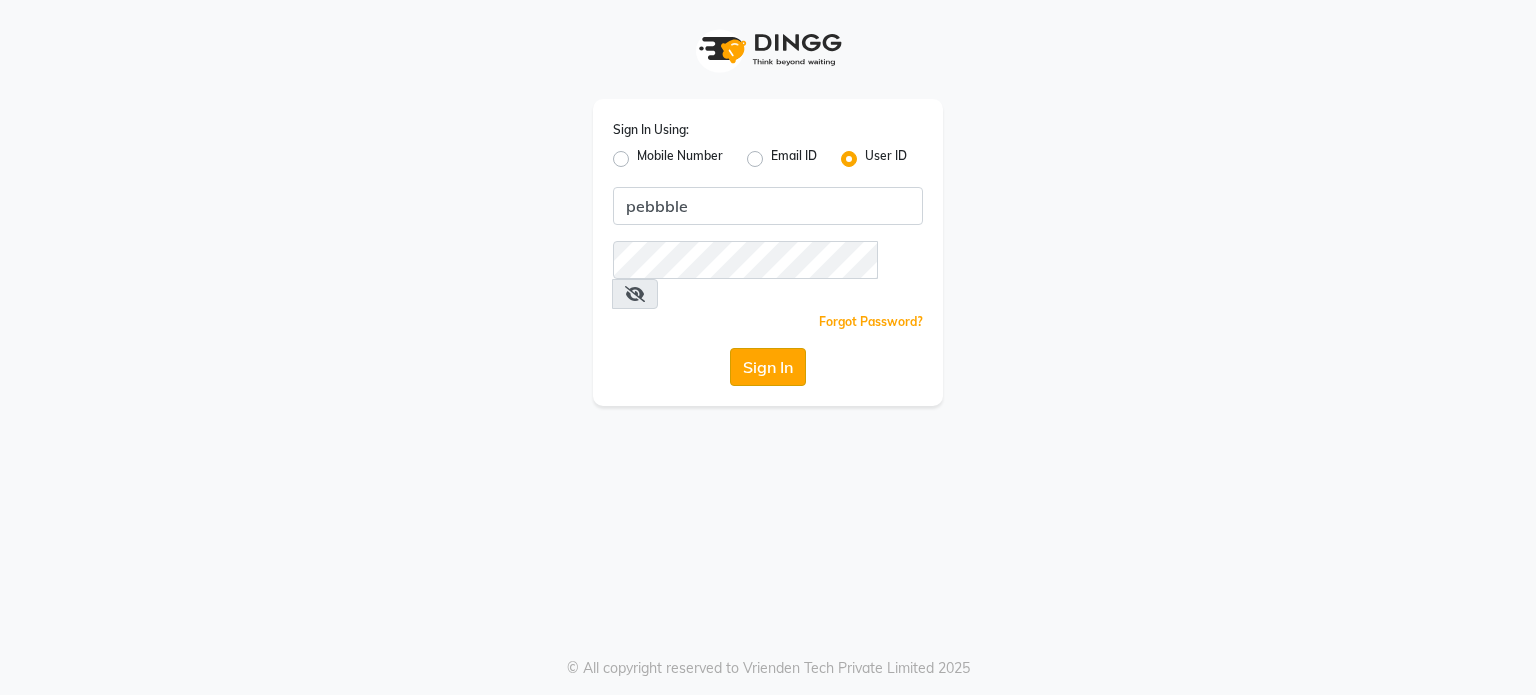 click on "Sign In" 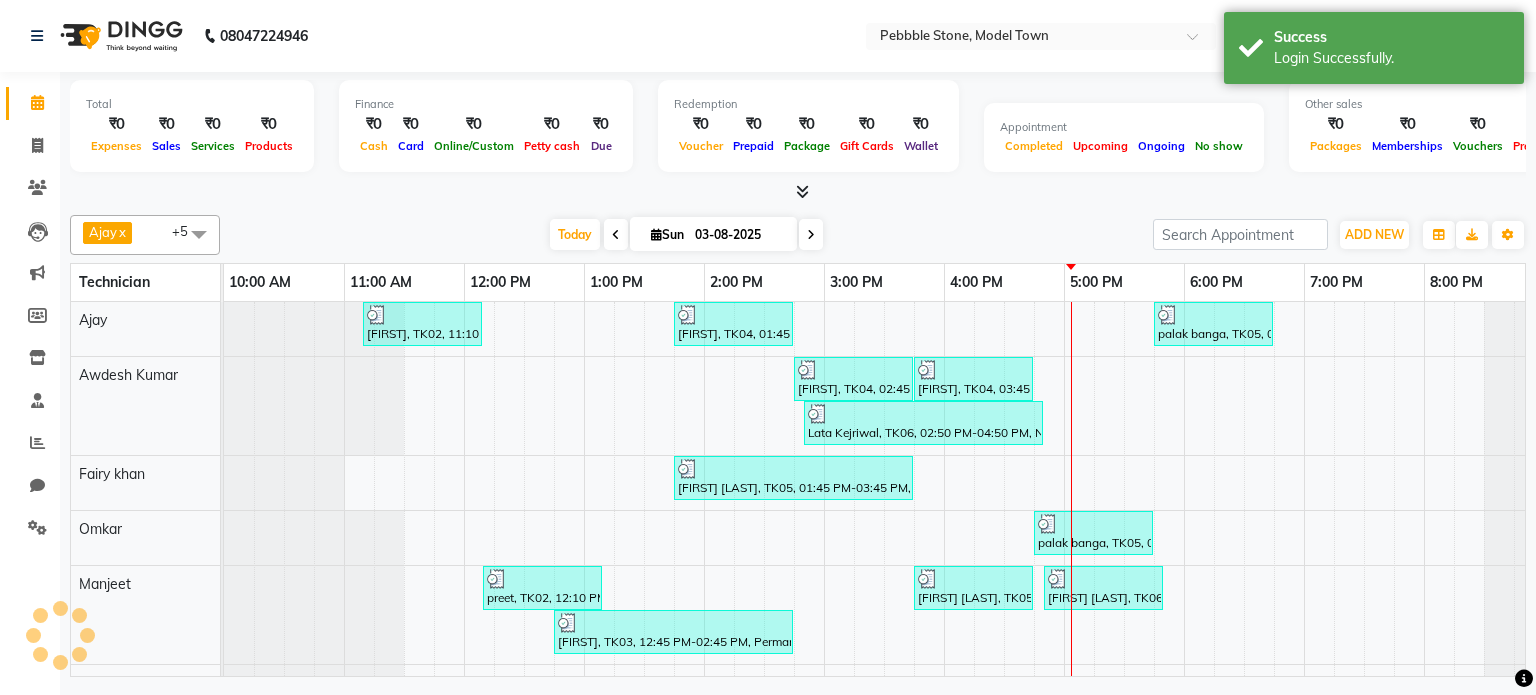 scroll, scrollTop: 0, scrollLeft: 0, axis: both 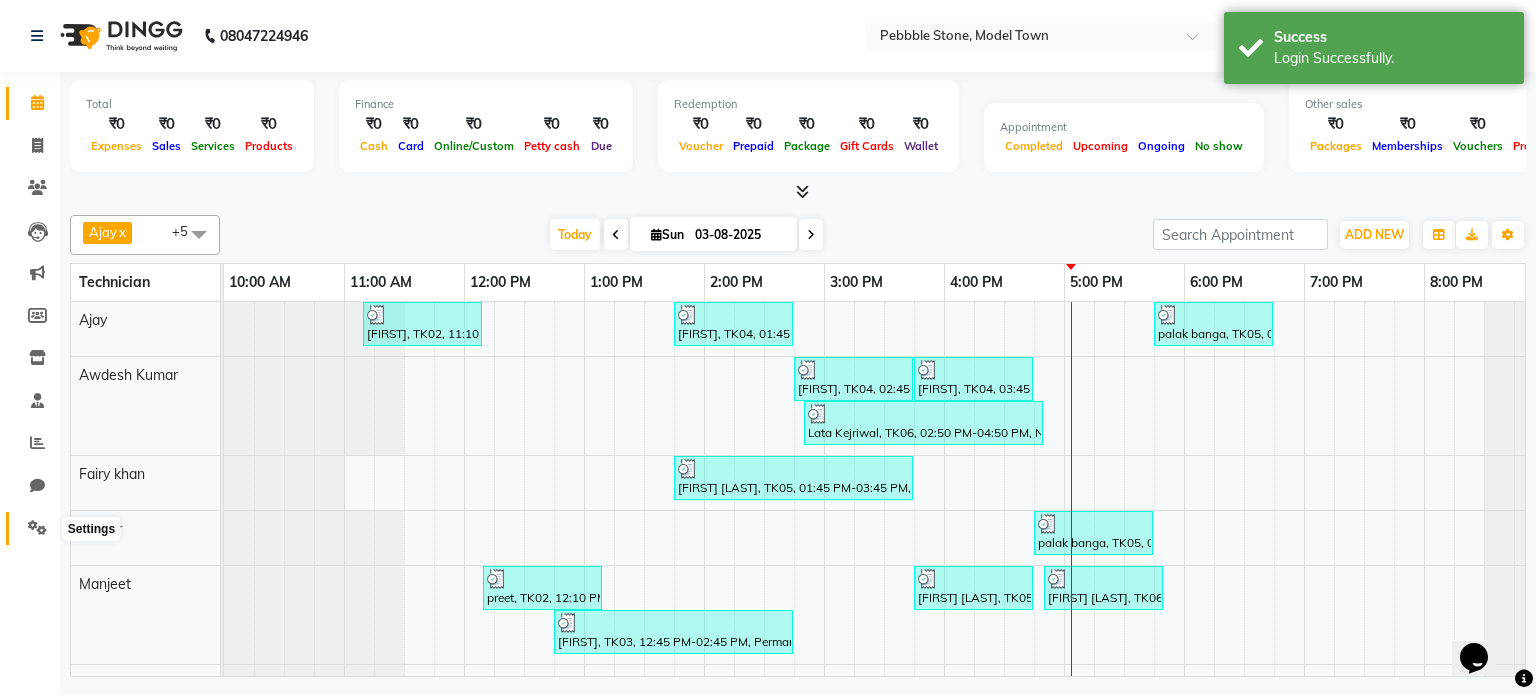 click 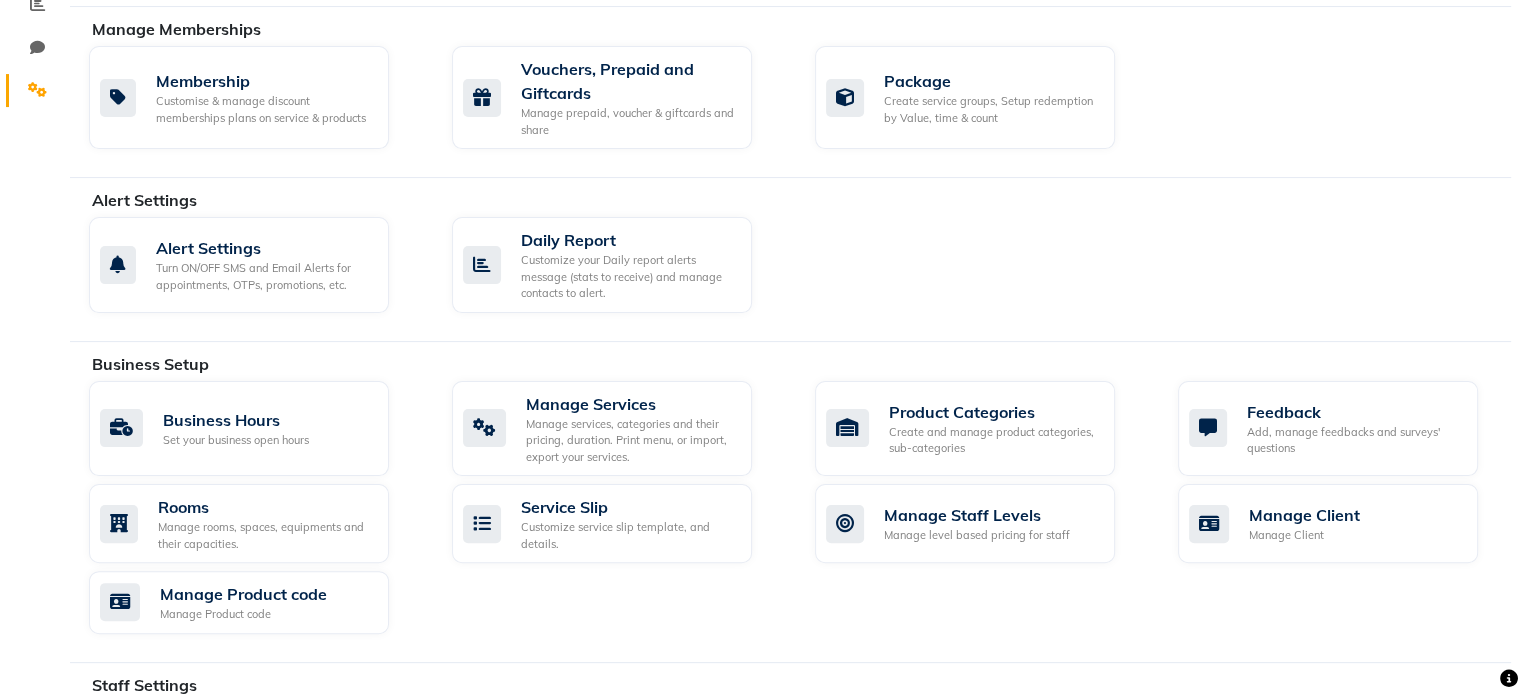 scroll, scrollTop: 461, scrollLeft: 0, axis: vertical 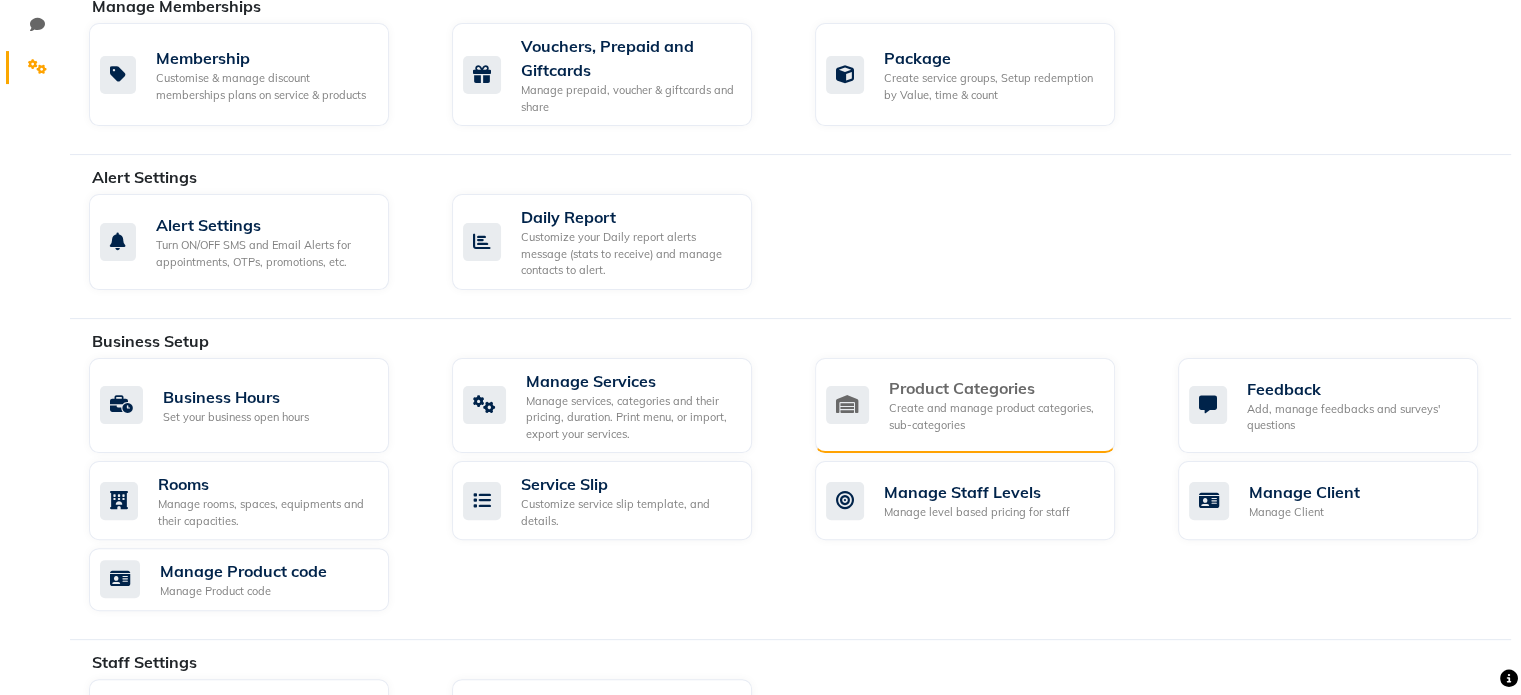 click on "Create and manage product categories, sub-categories" 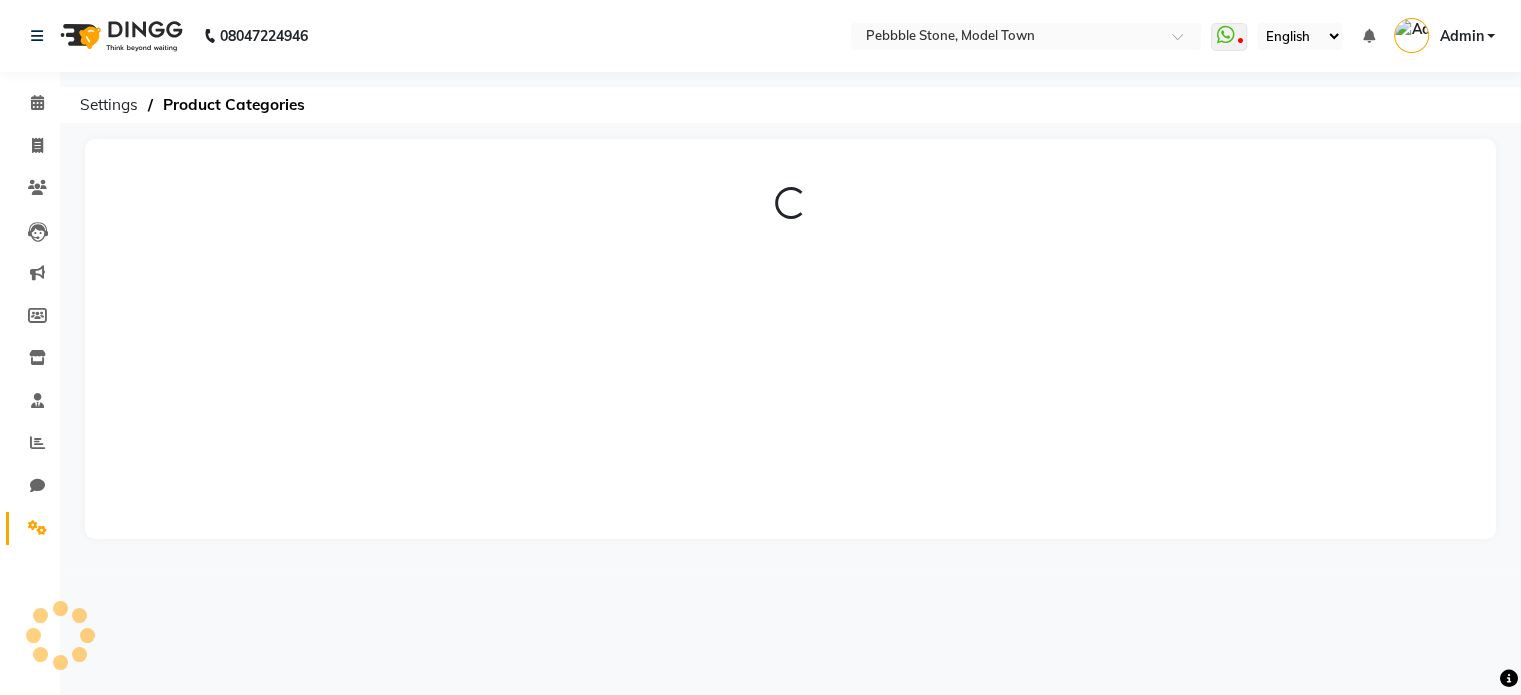 scroll, scrollTop: 0, scrollLeft: 0, axis: both 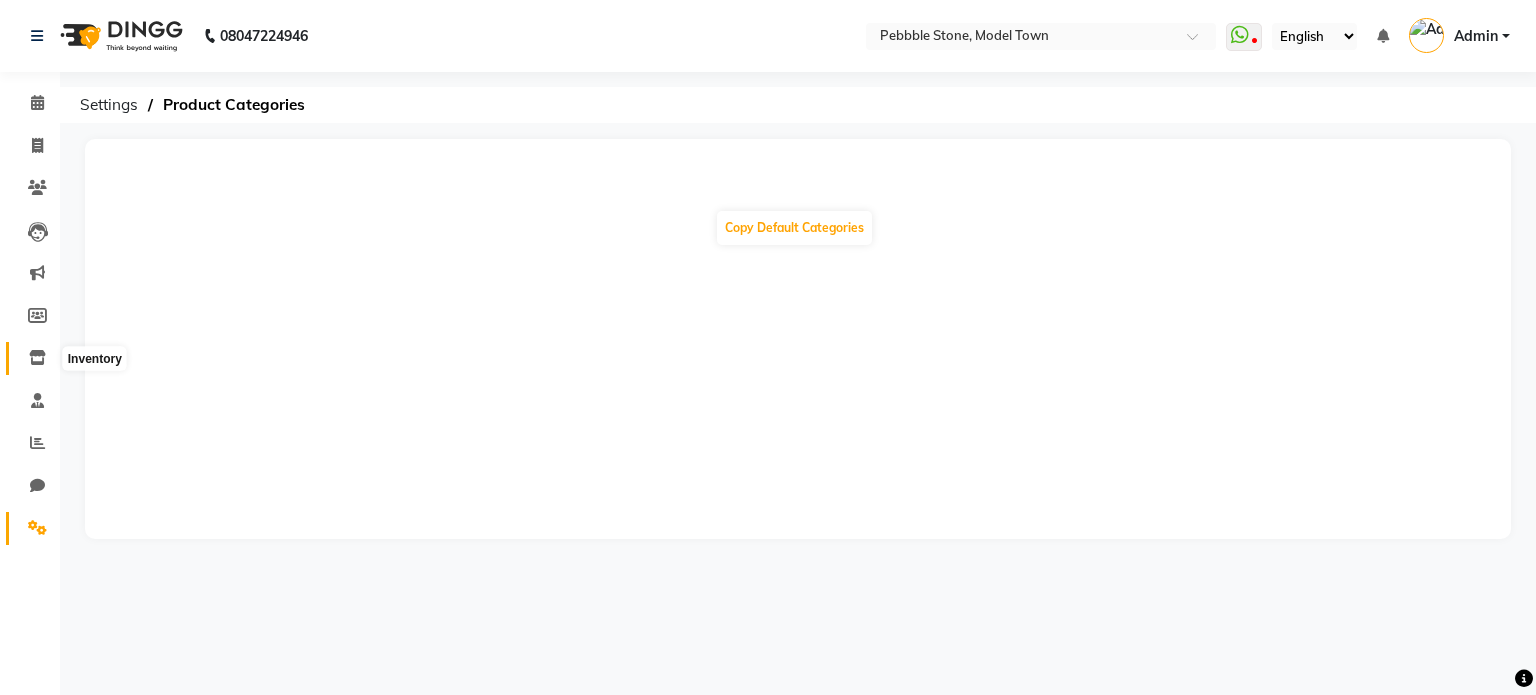 click 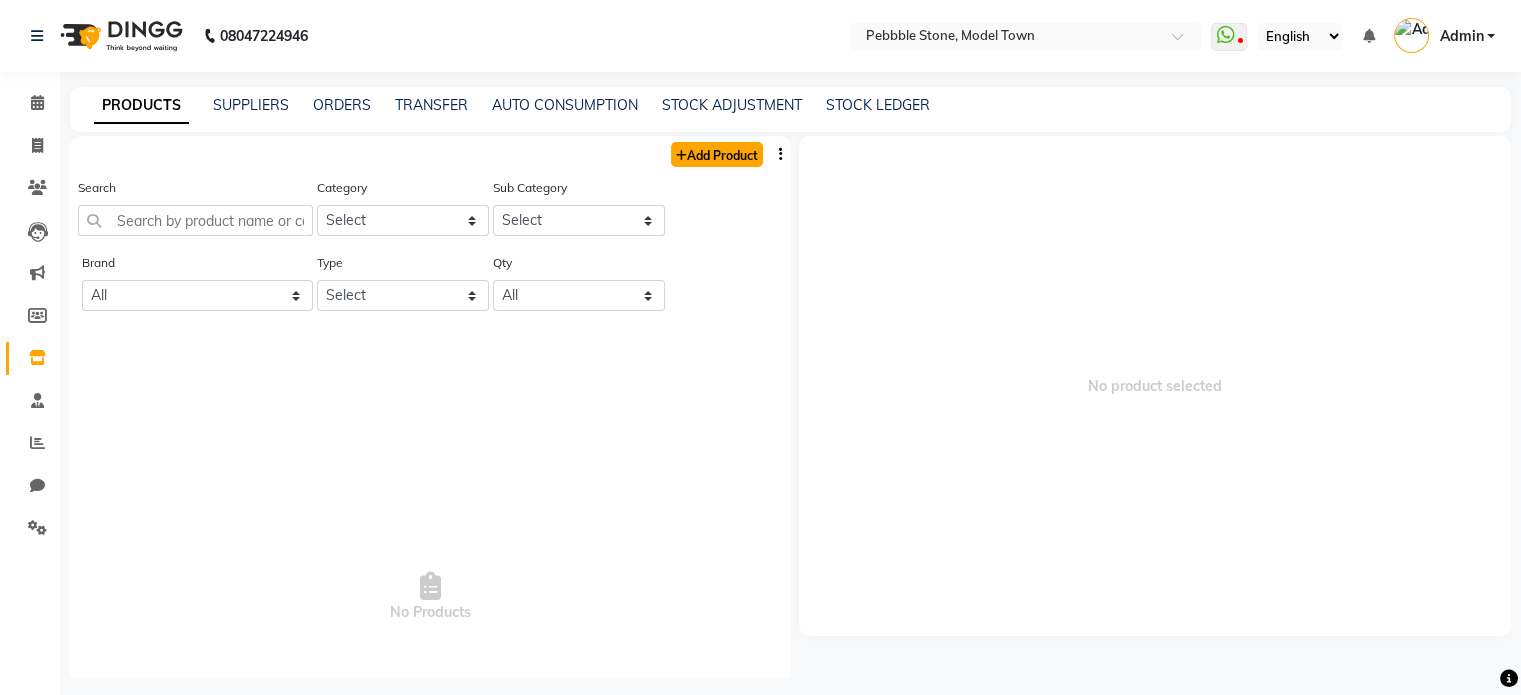 click on "Add Product" 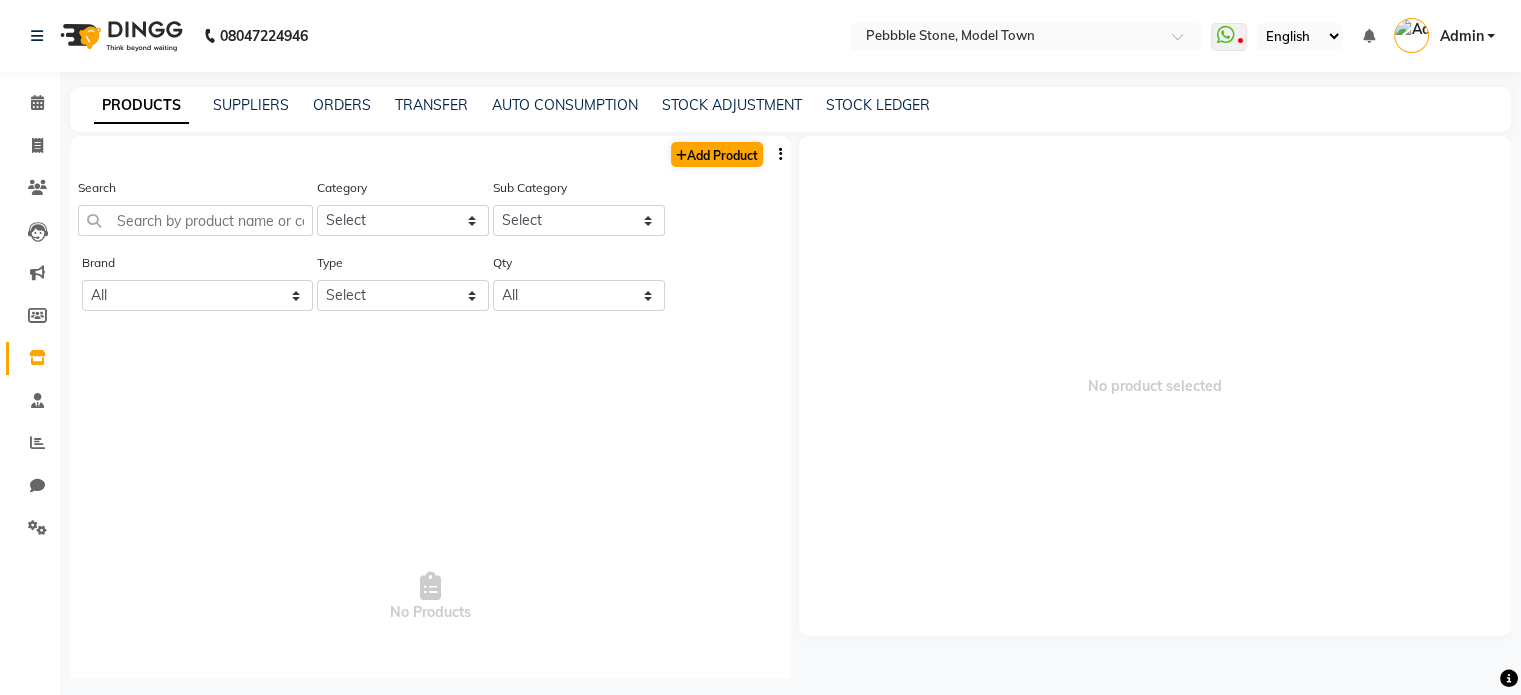 select on "true" 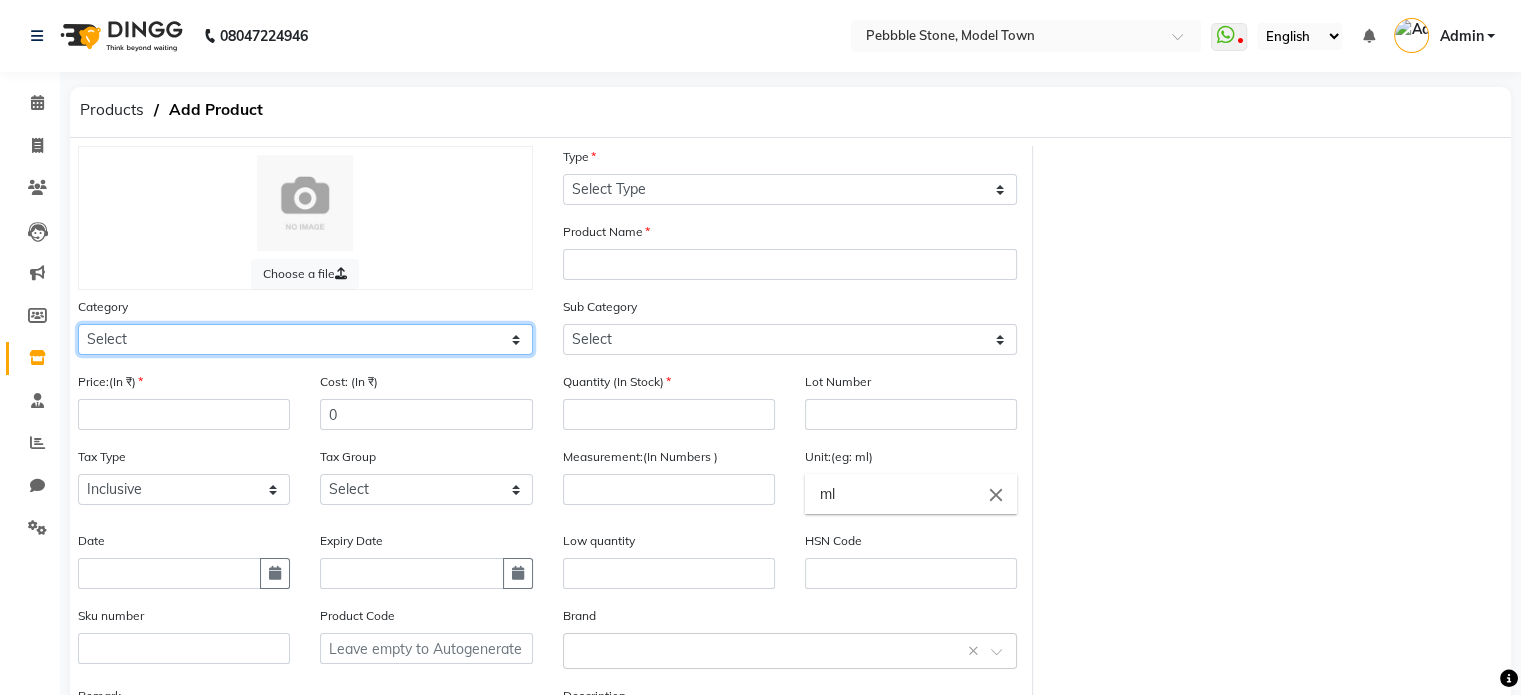 click on "Select Hair Skin Makeup Personal Care Appliances Other" 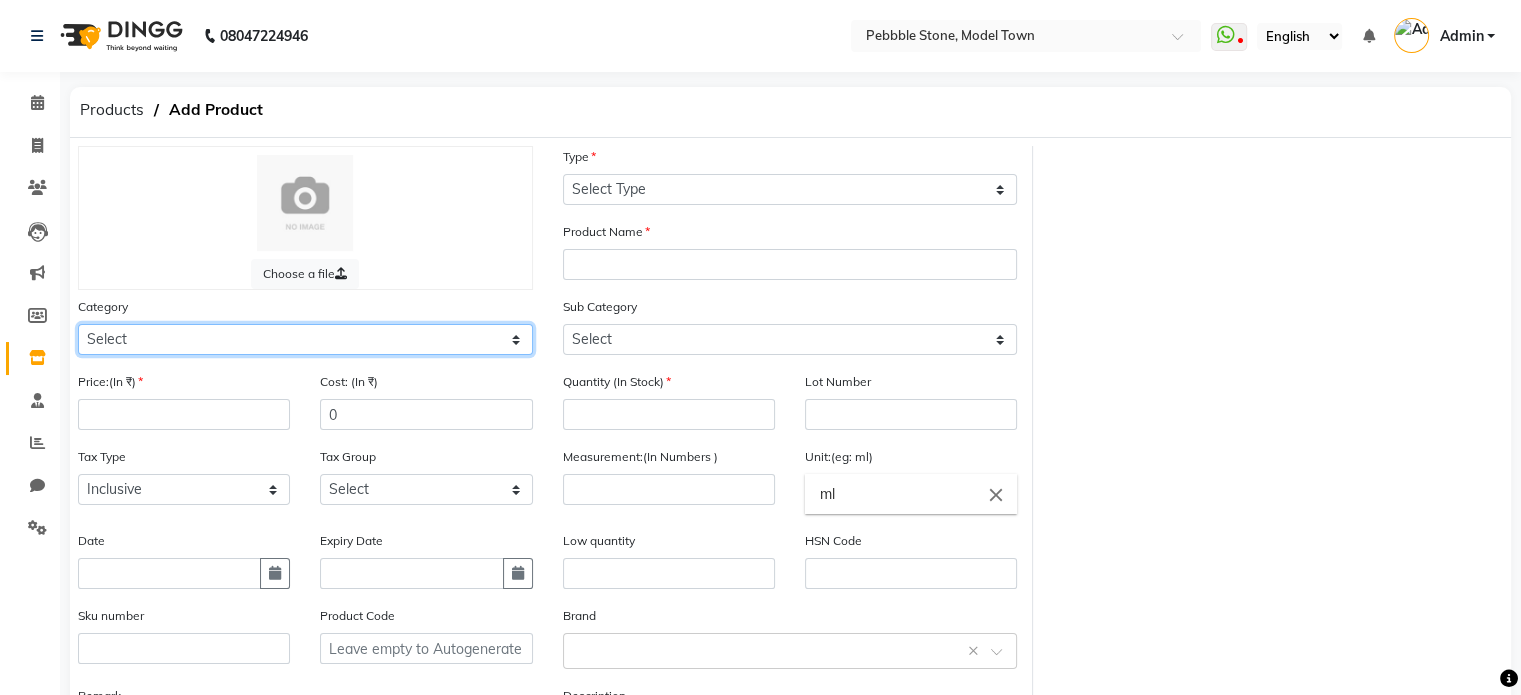 click on "Select Hair Skin Makeup Personal Care Appliances Other" 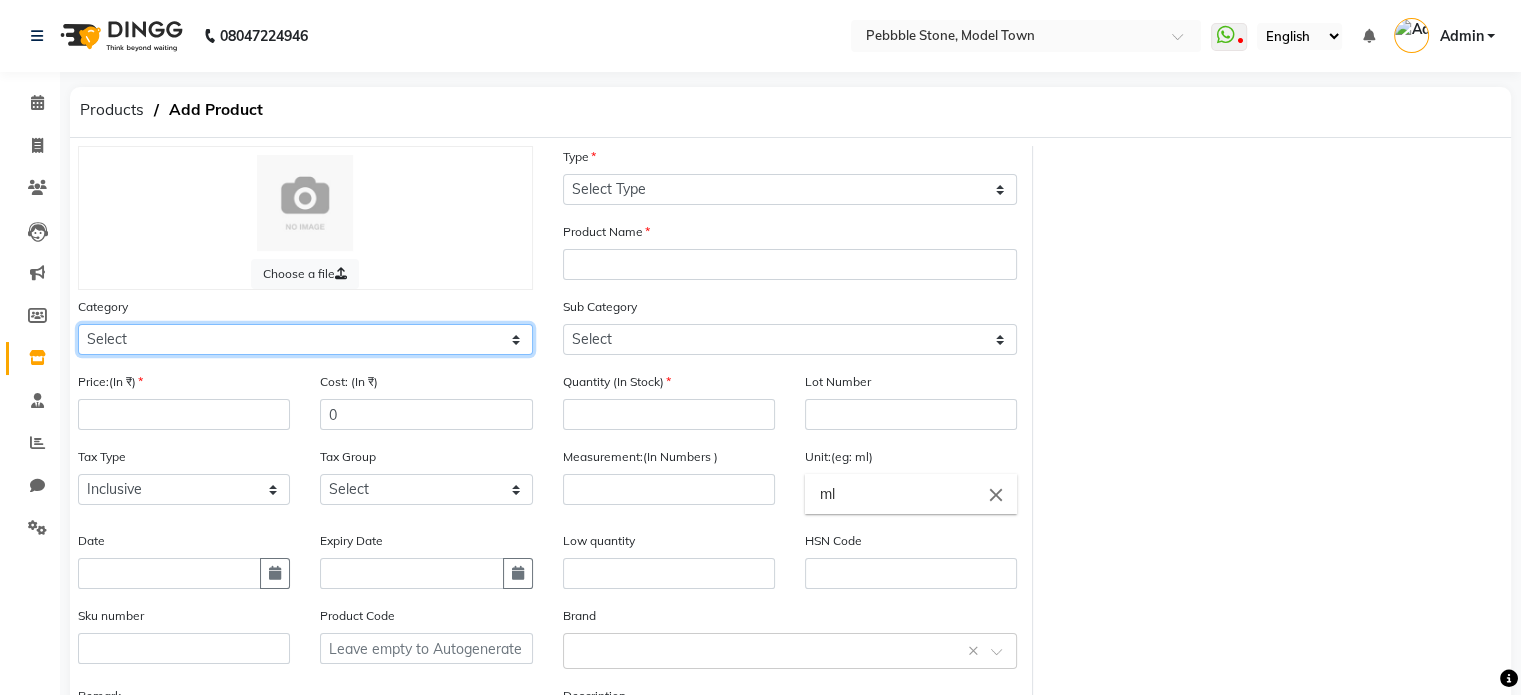 select on "13000" 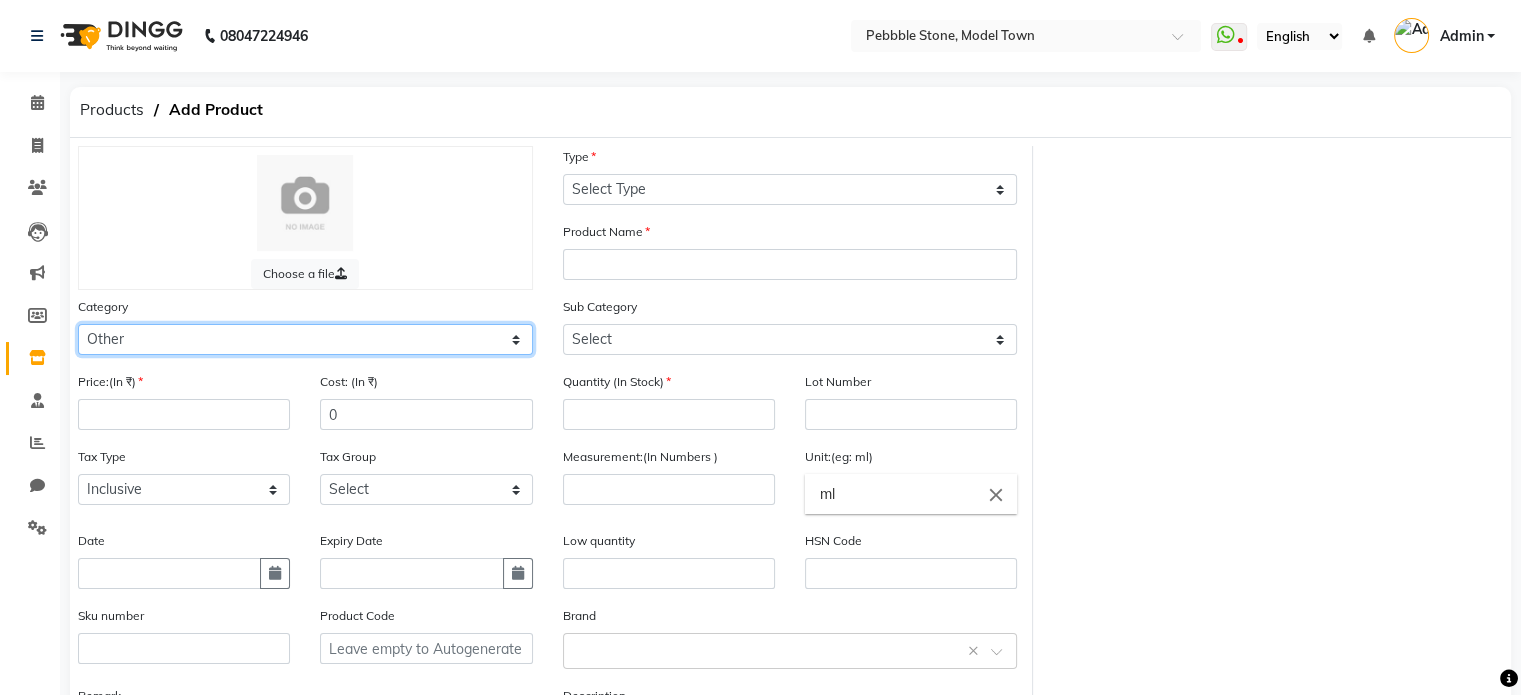 click on "Select Hair Skin Makeup Personal Care Appliances Other" 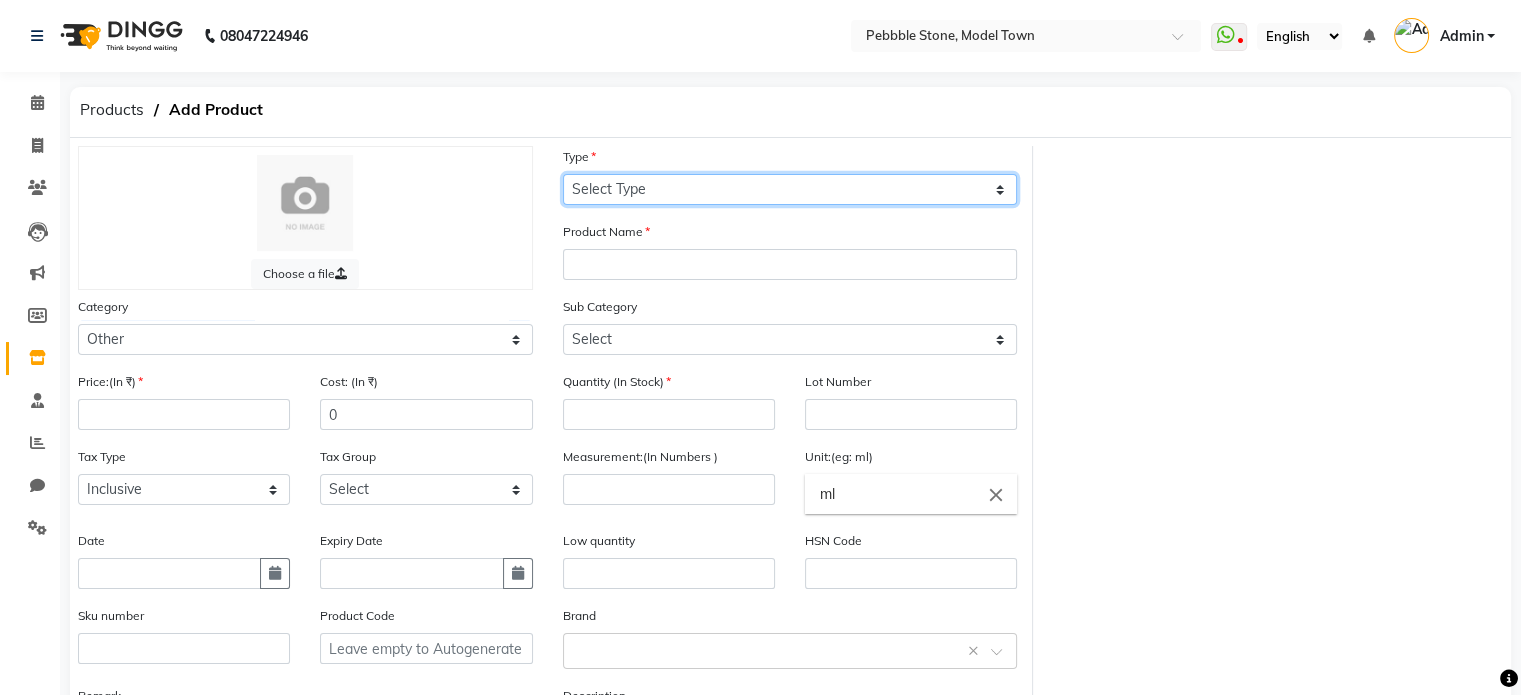 click on "Select Type Both Retail Consumable" 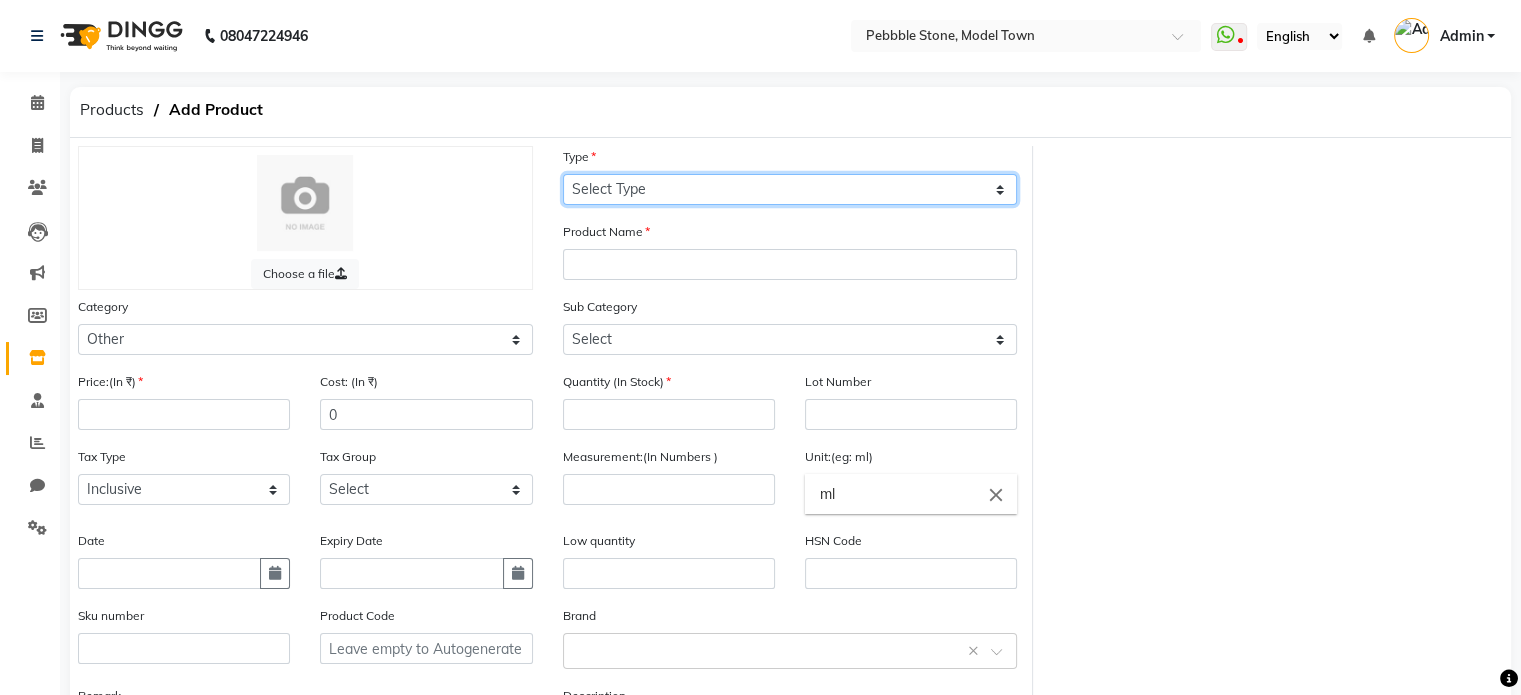 click on "Select Type Both Retail Consumable" 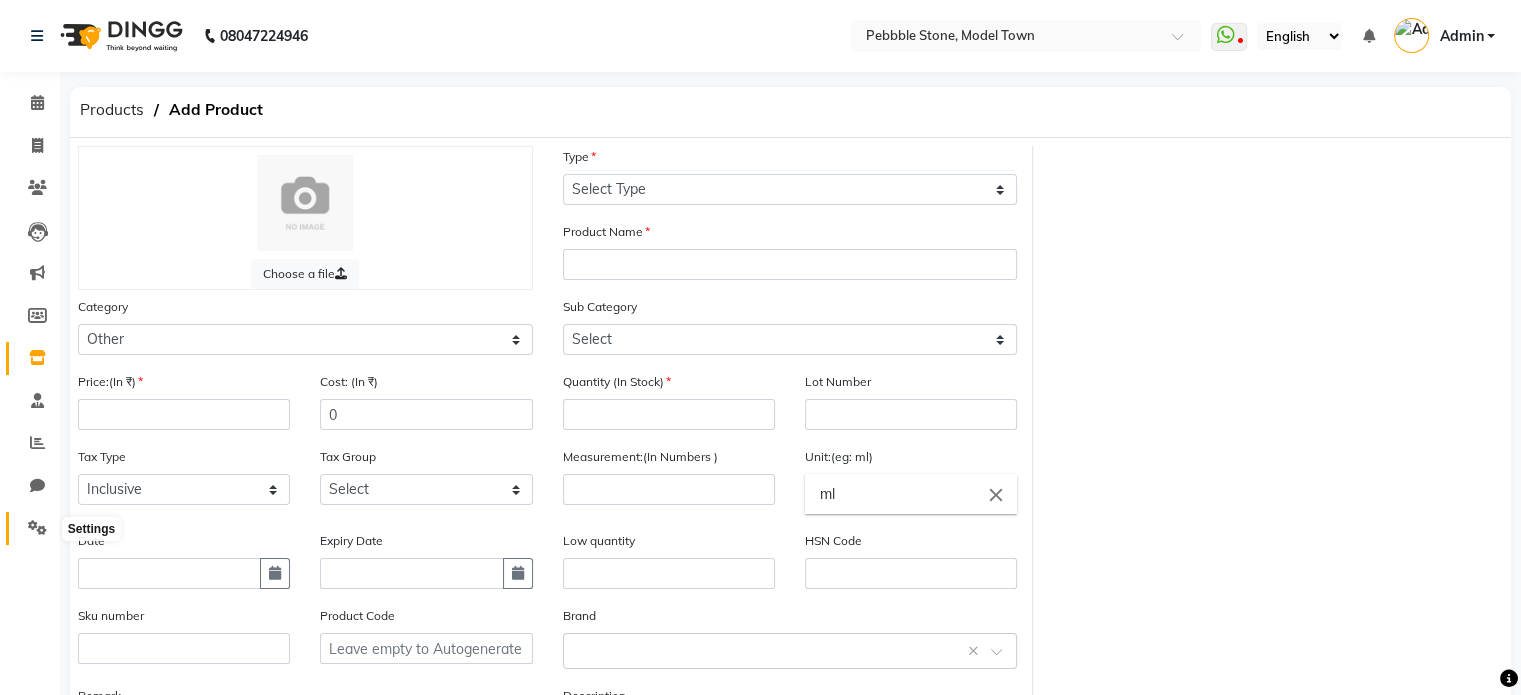 click 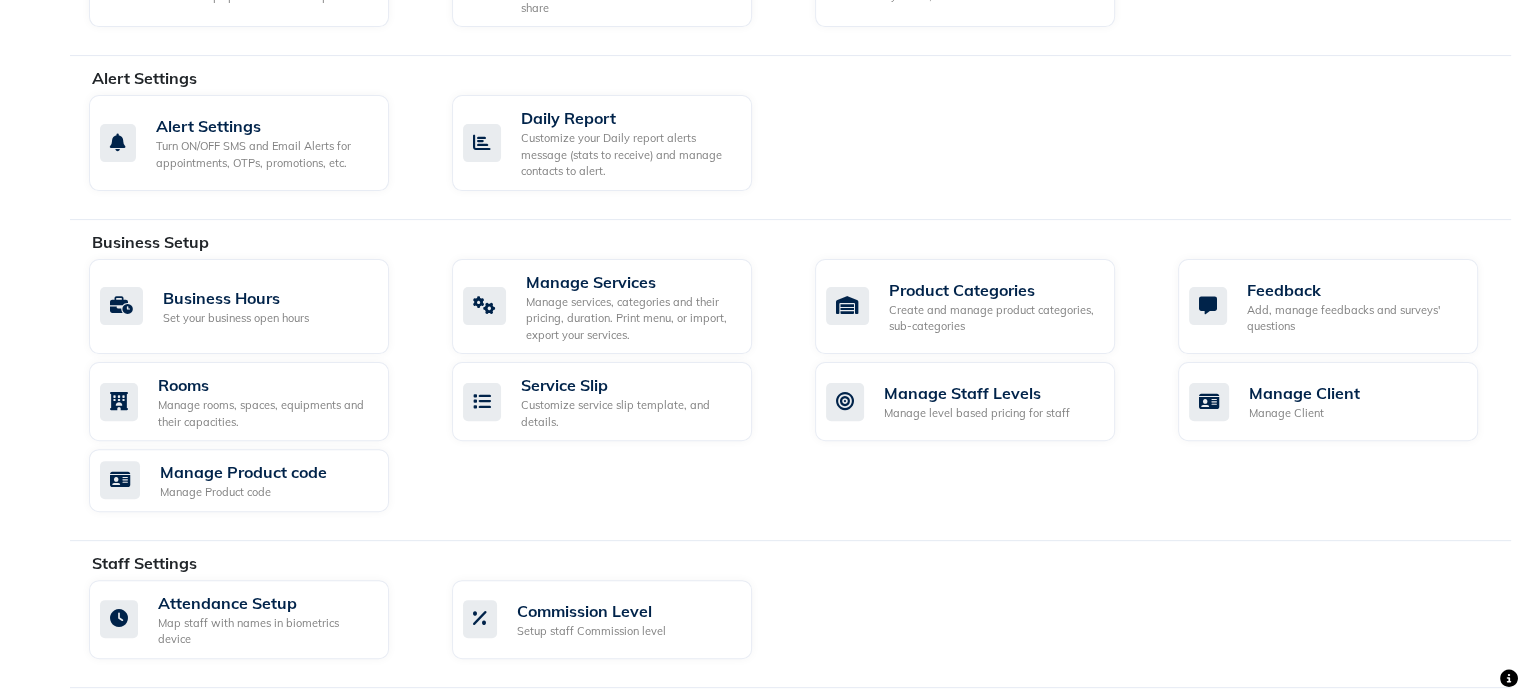 scroll, scrollTop: 600, scrollLeft: 0, axis: vertical 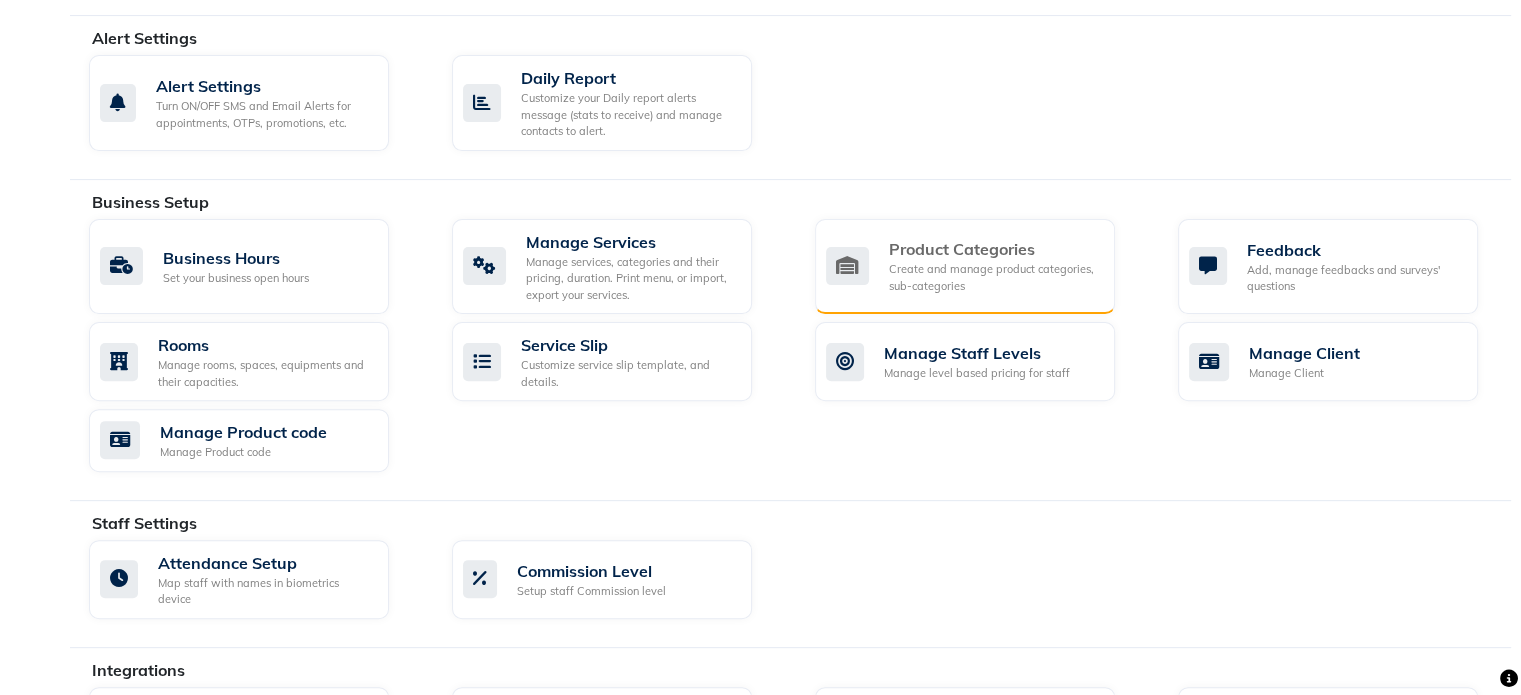 click on "Create and manage product categories, sub-categories" 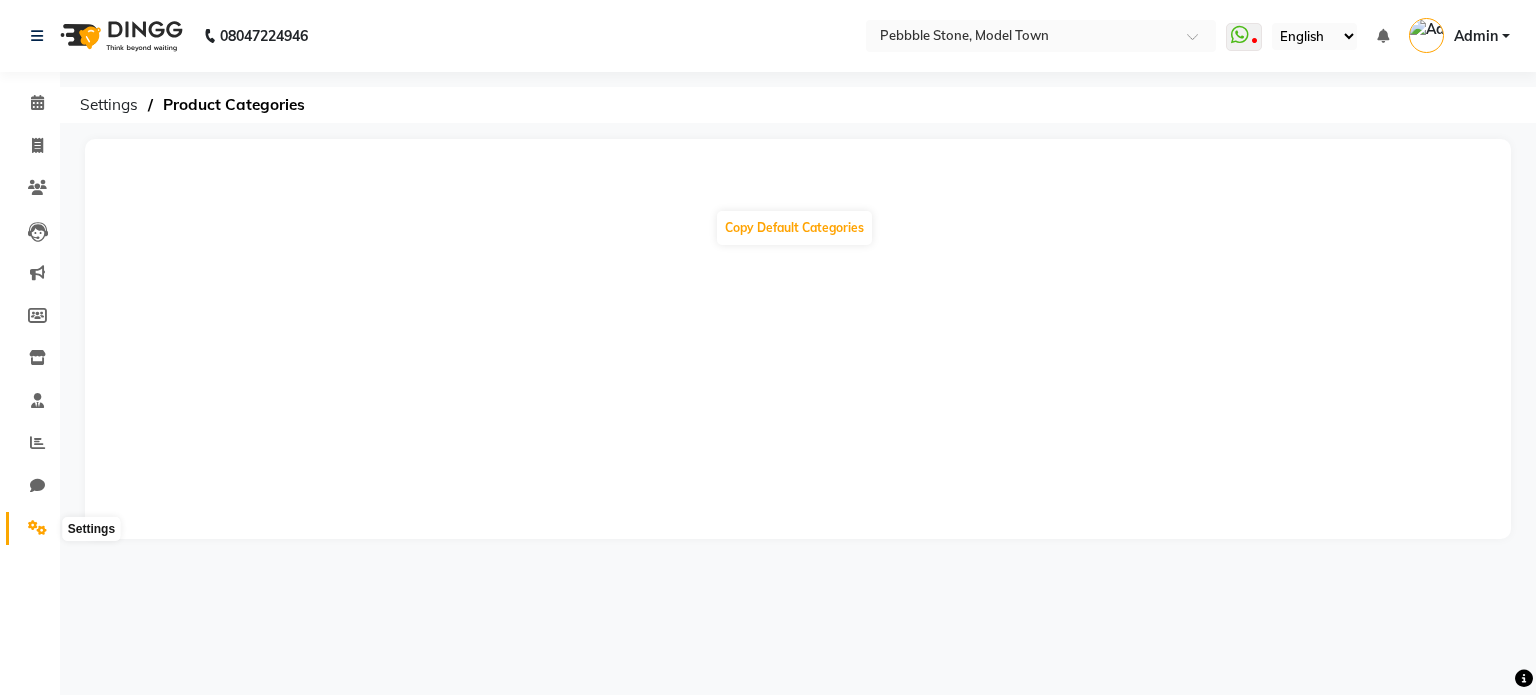 click 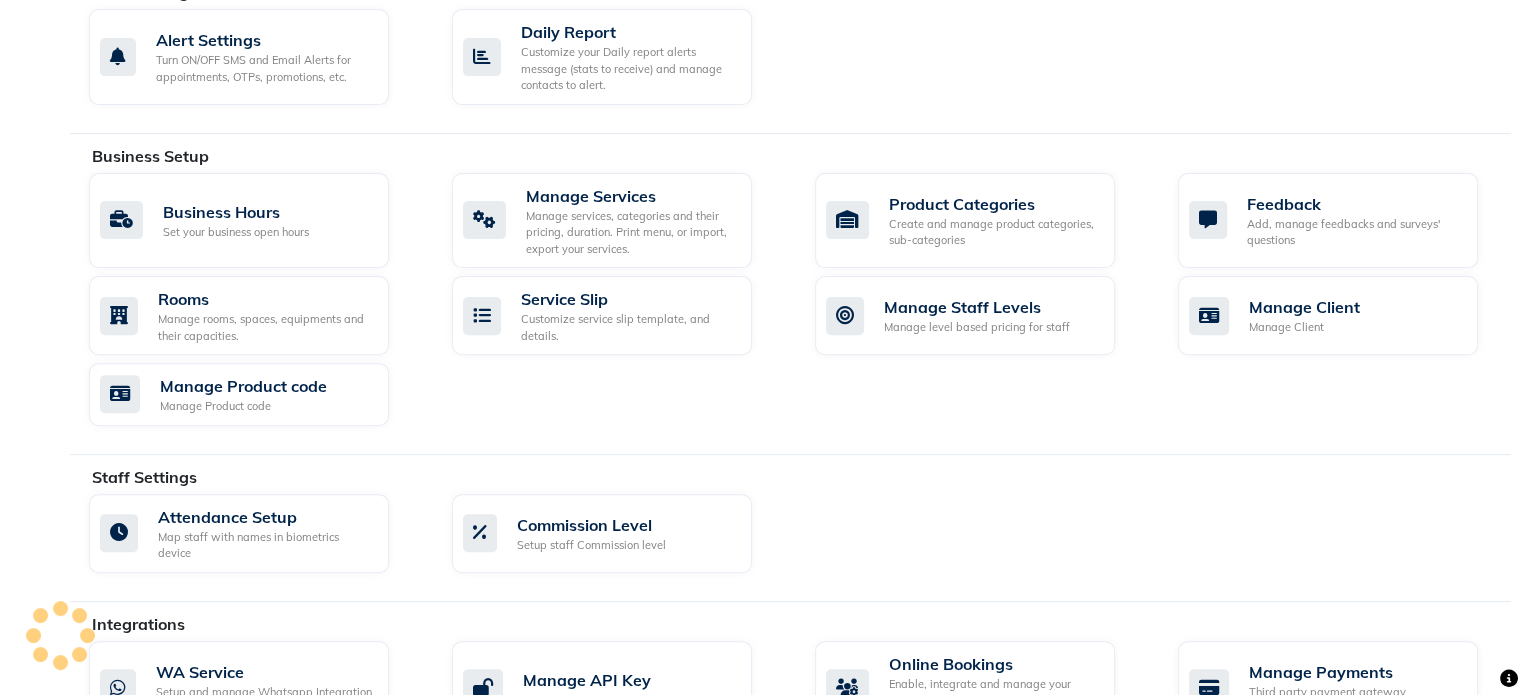 scroll, scrollTop: 606, scrollLeft: 0, axis: vertical 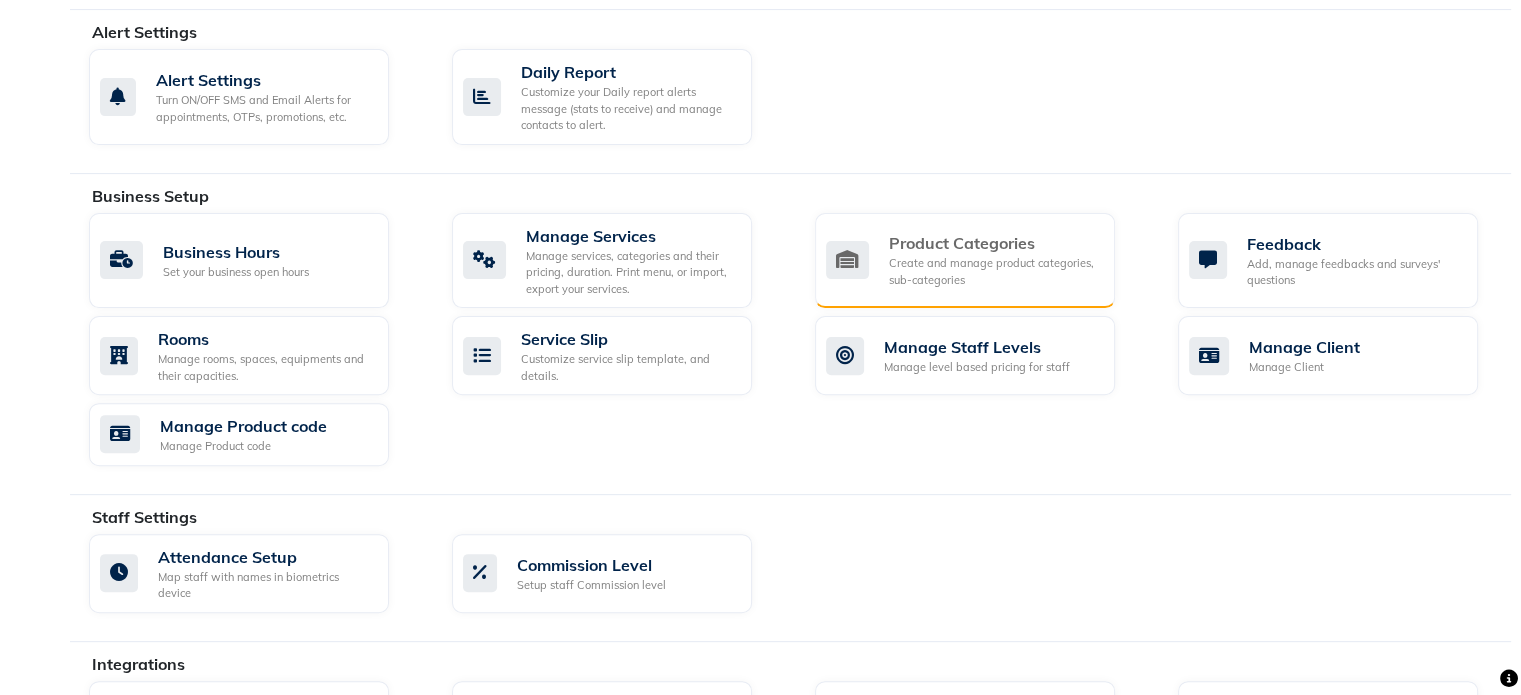 click on "Product Categories" 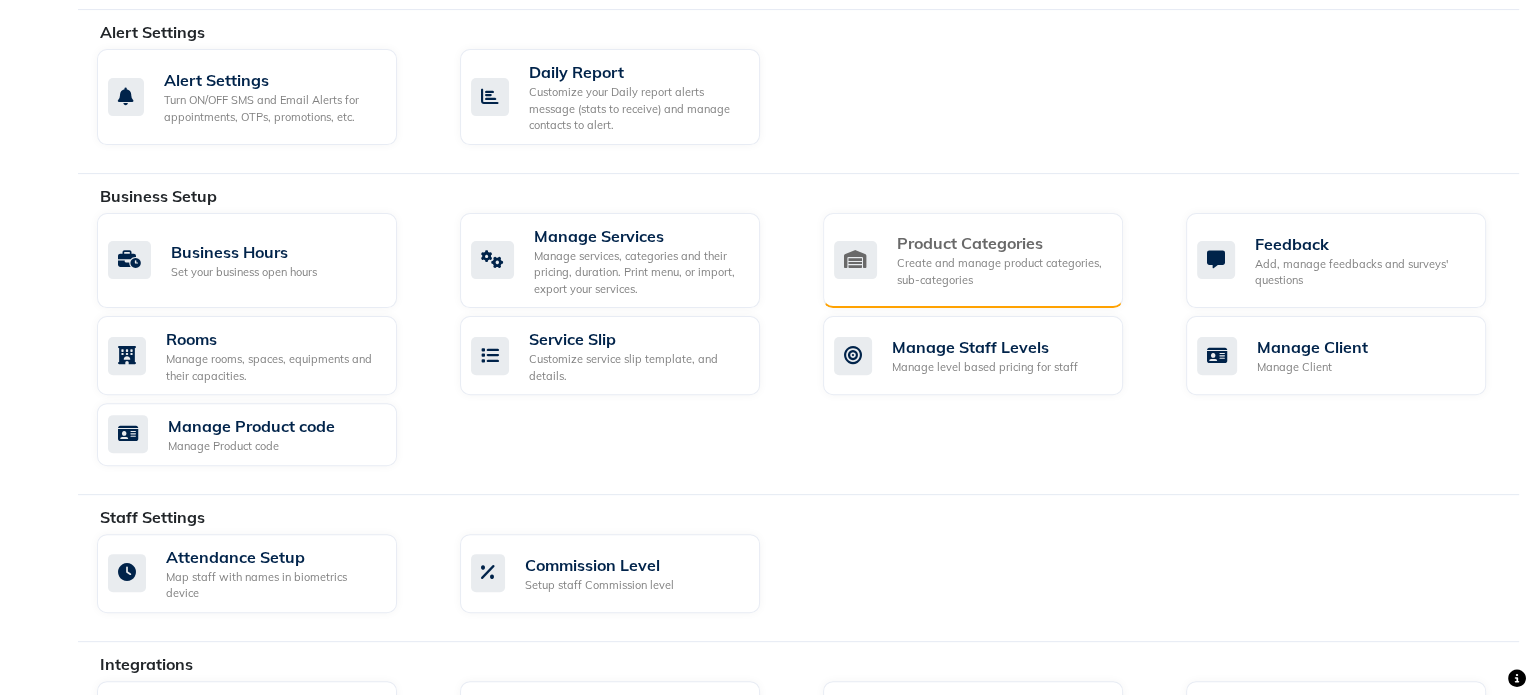 scroll, scrollTop: 0, scrollLeft: 0, axis: both 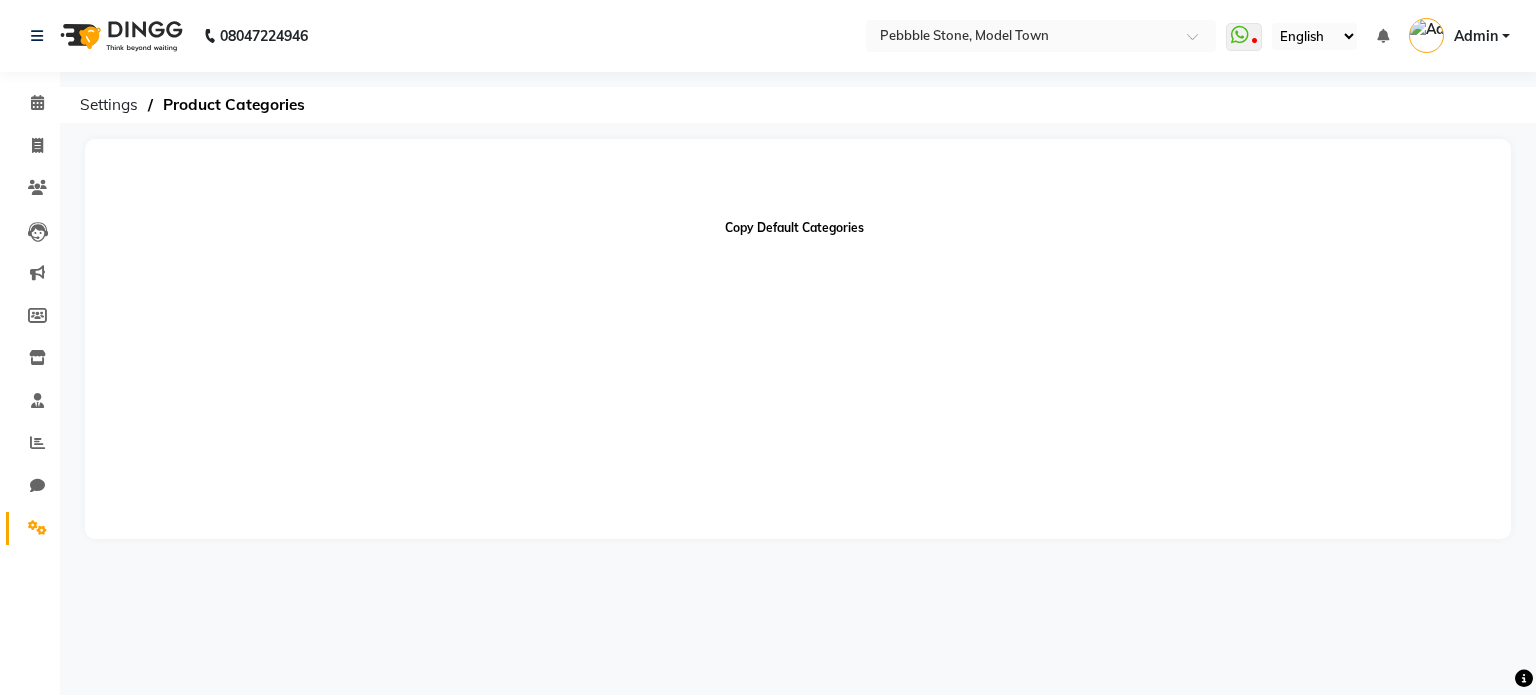 click on "Copy Default Categories" 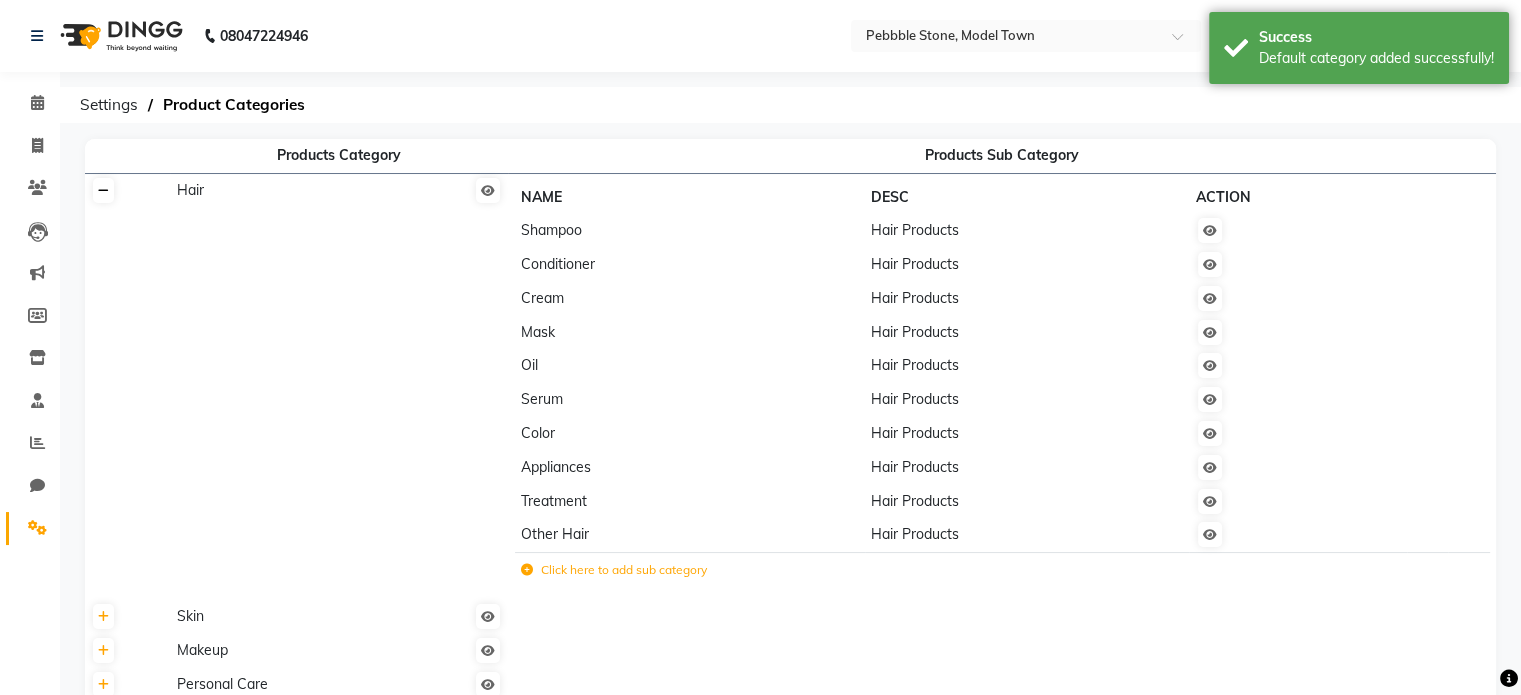 click 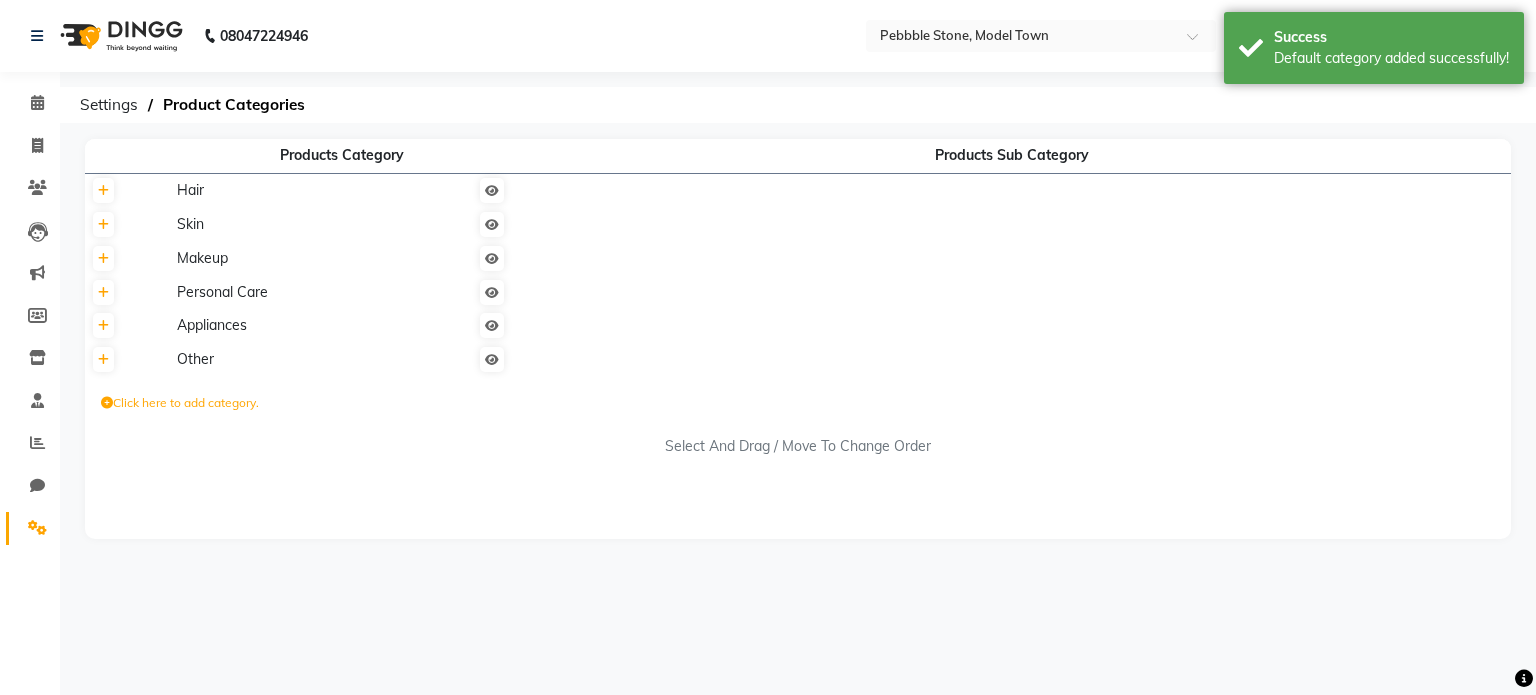 click on "Click here to add category." 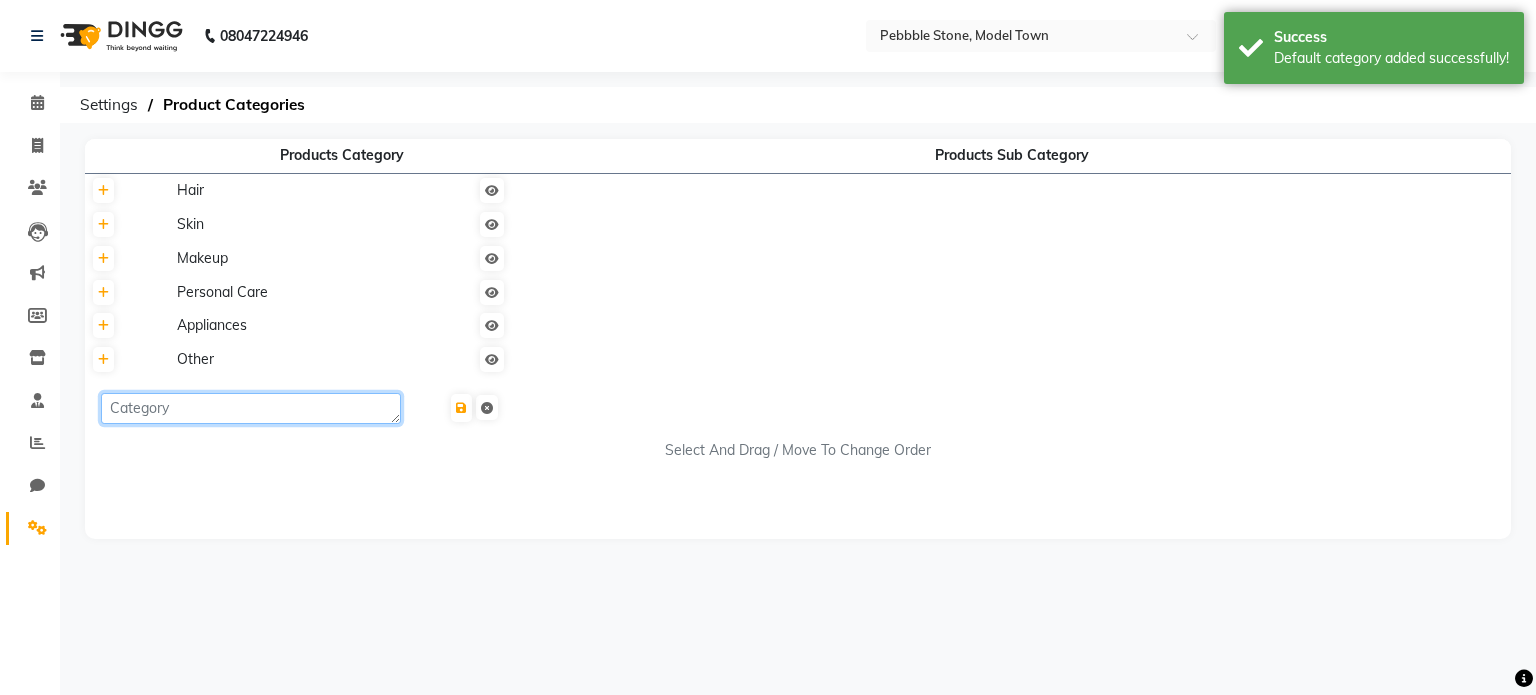click 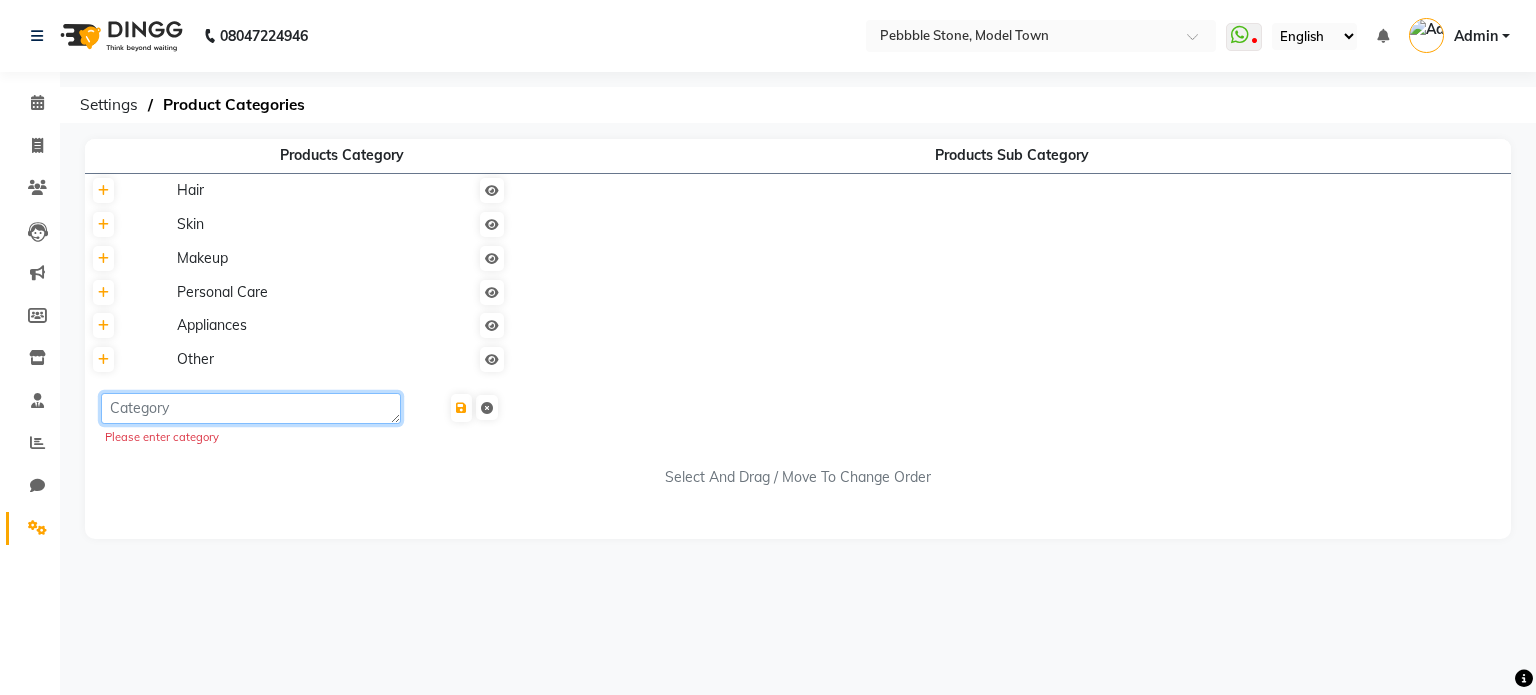 paste on "cutical oil" 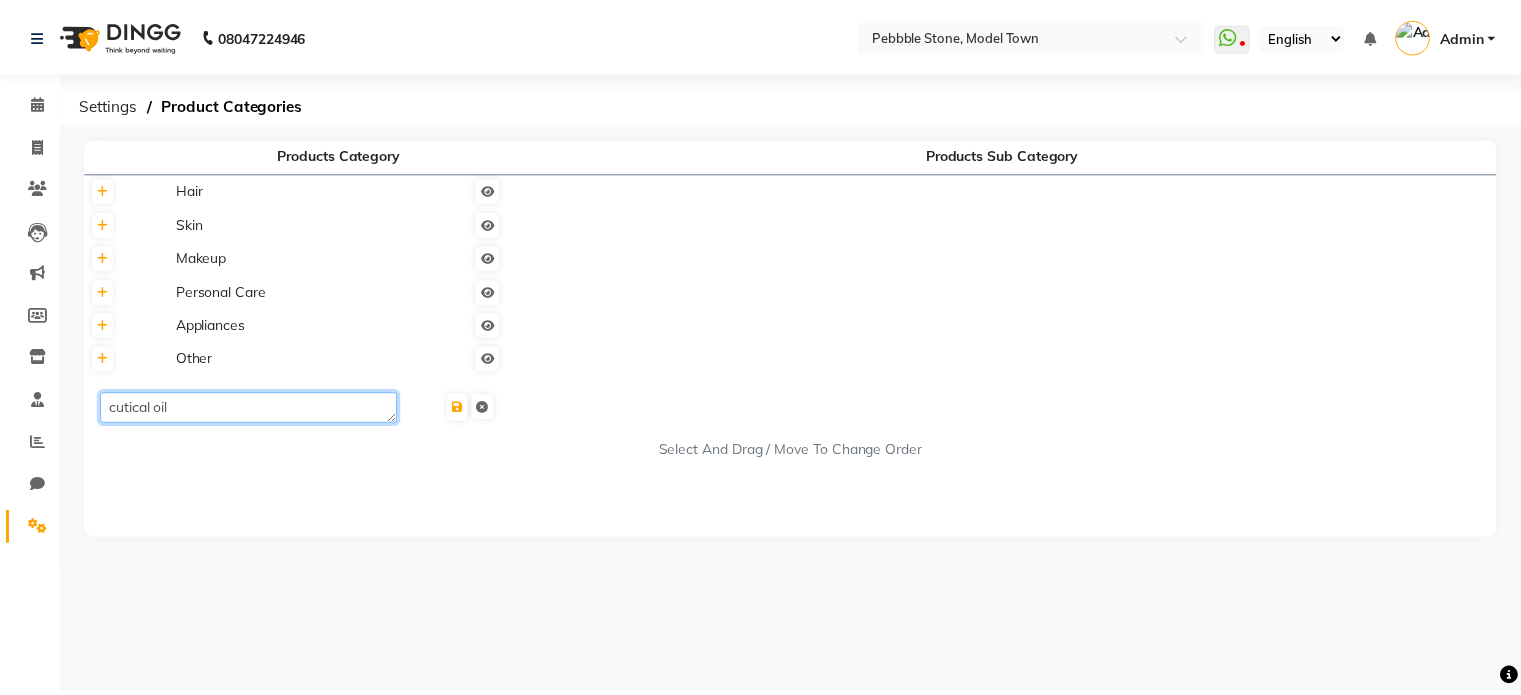 scroll, scrollTop: 0, scrollLeft: 0, axis: both 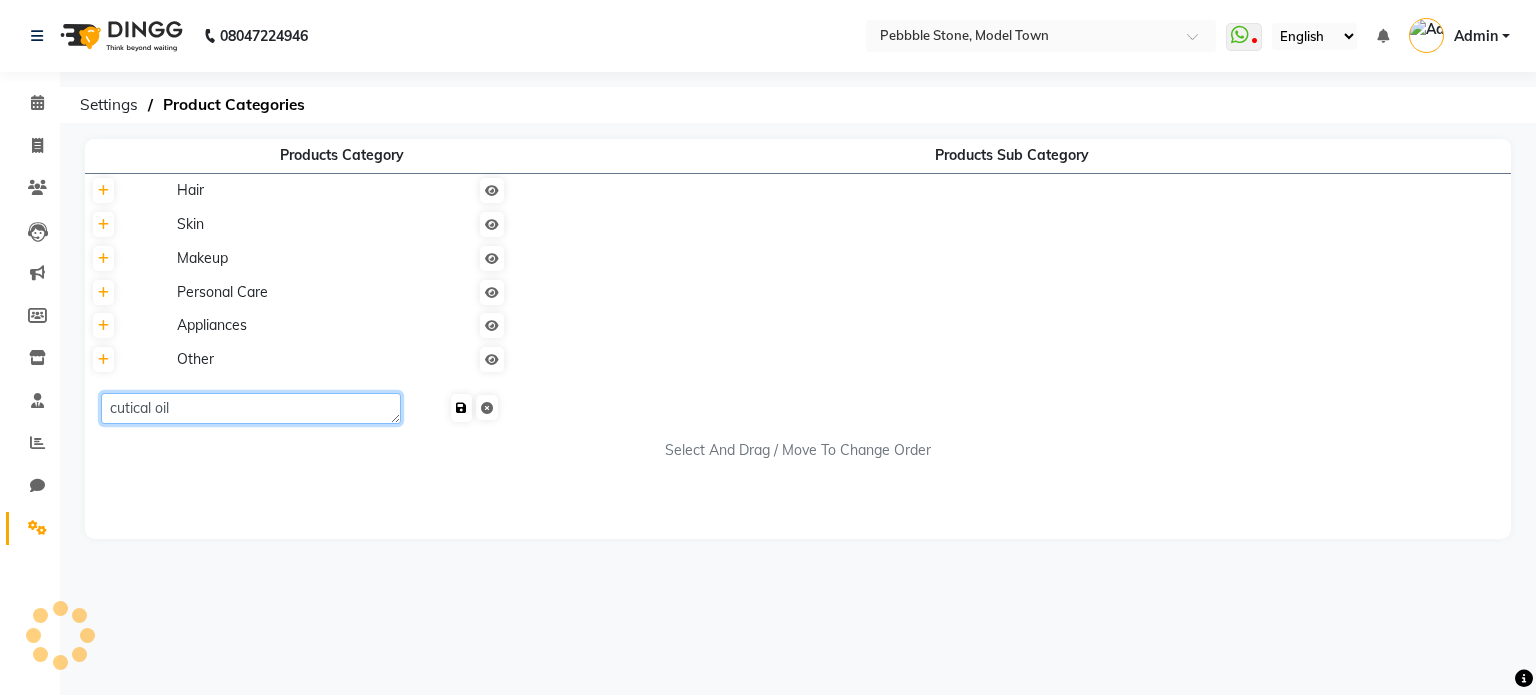 type on "cutical oil" 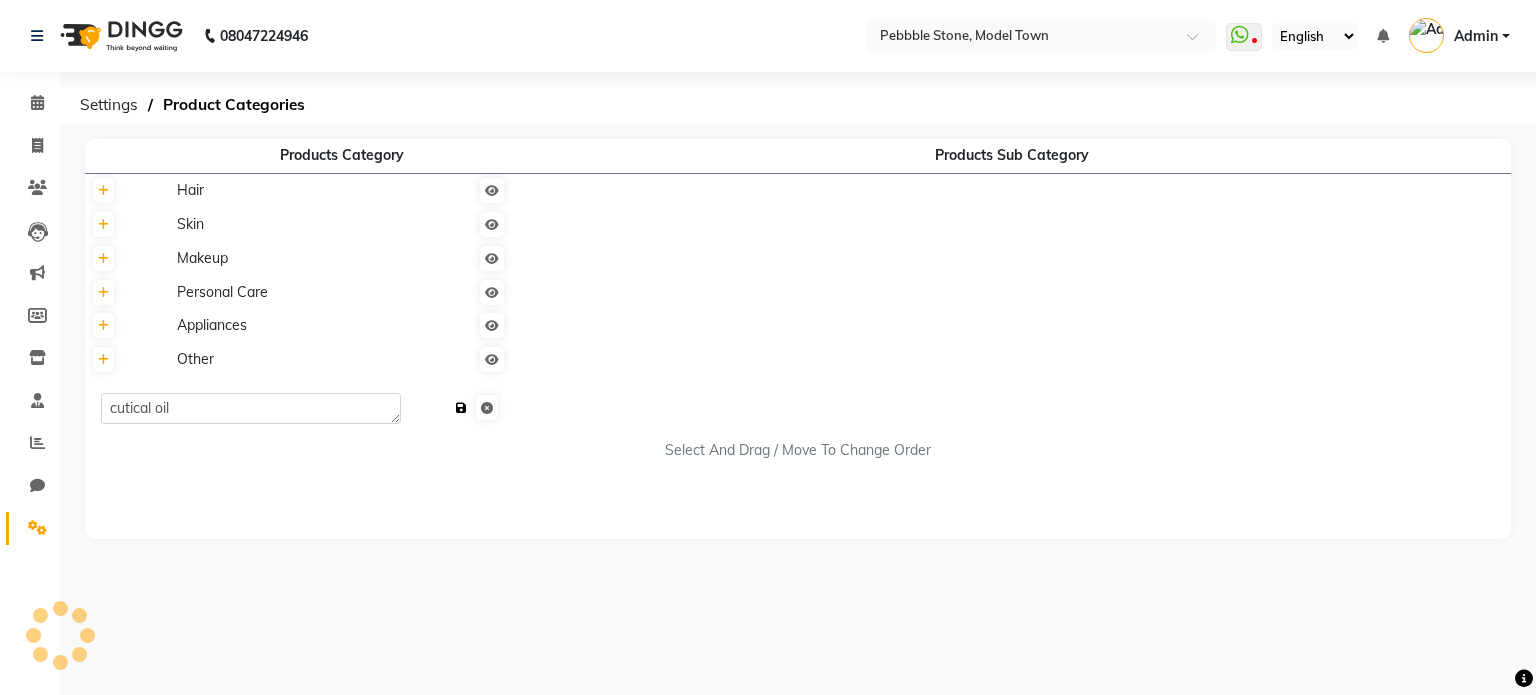 click at bounding box center (461, 408) 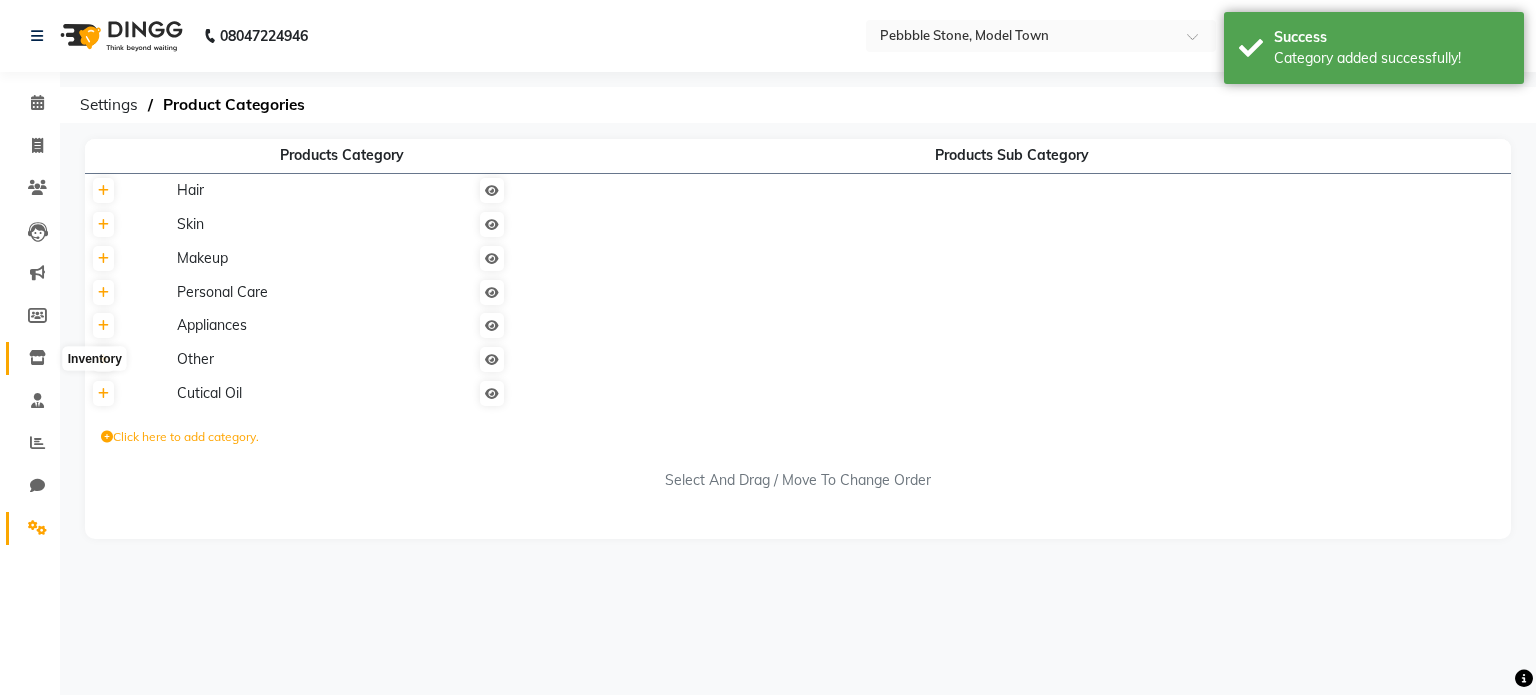 click 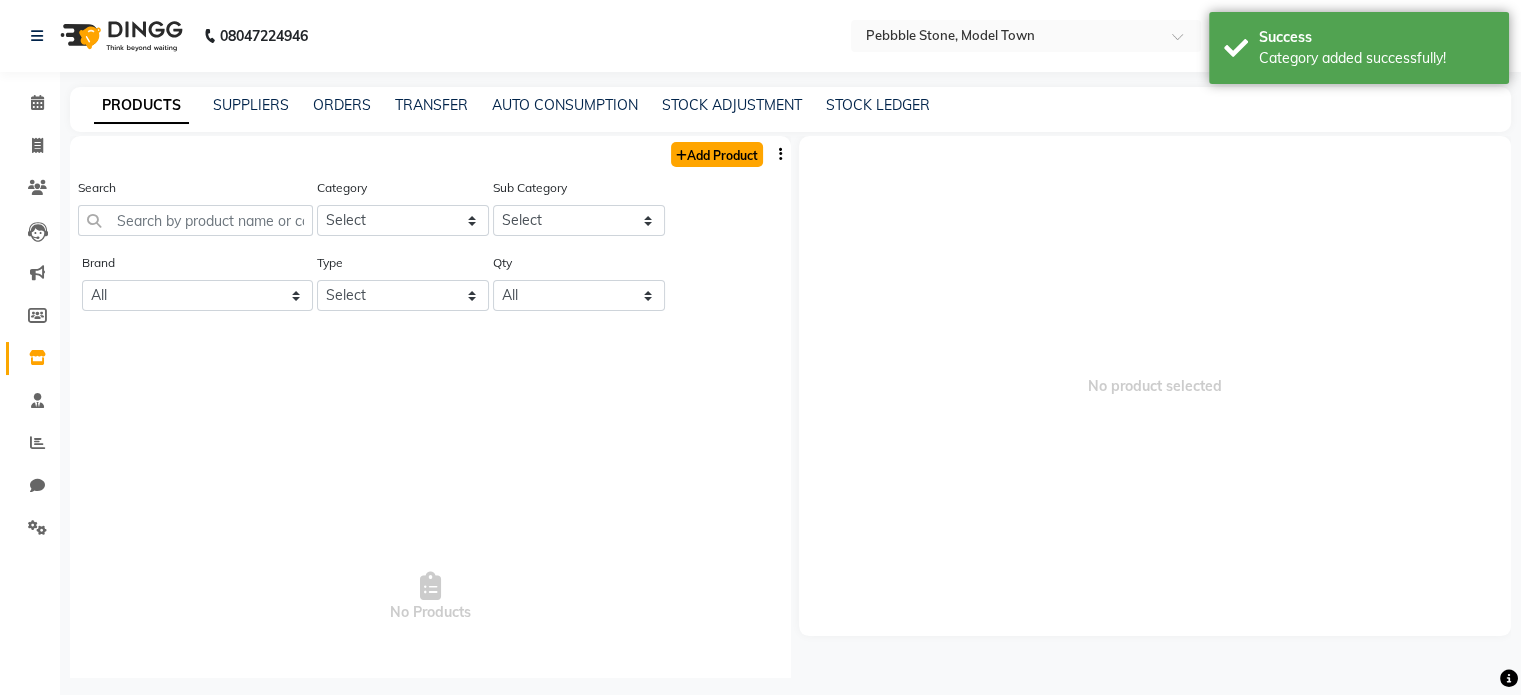 click on "Add Product" 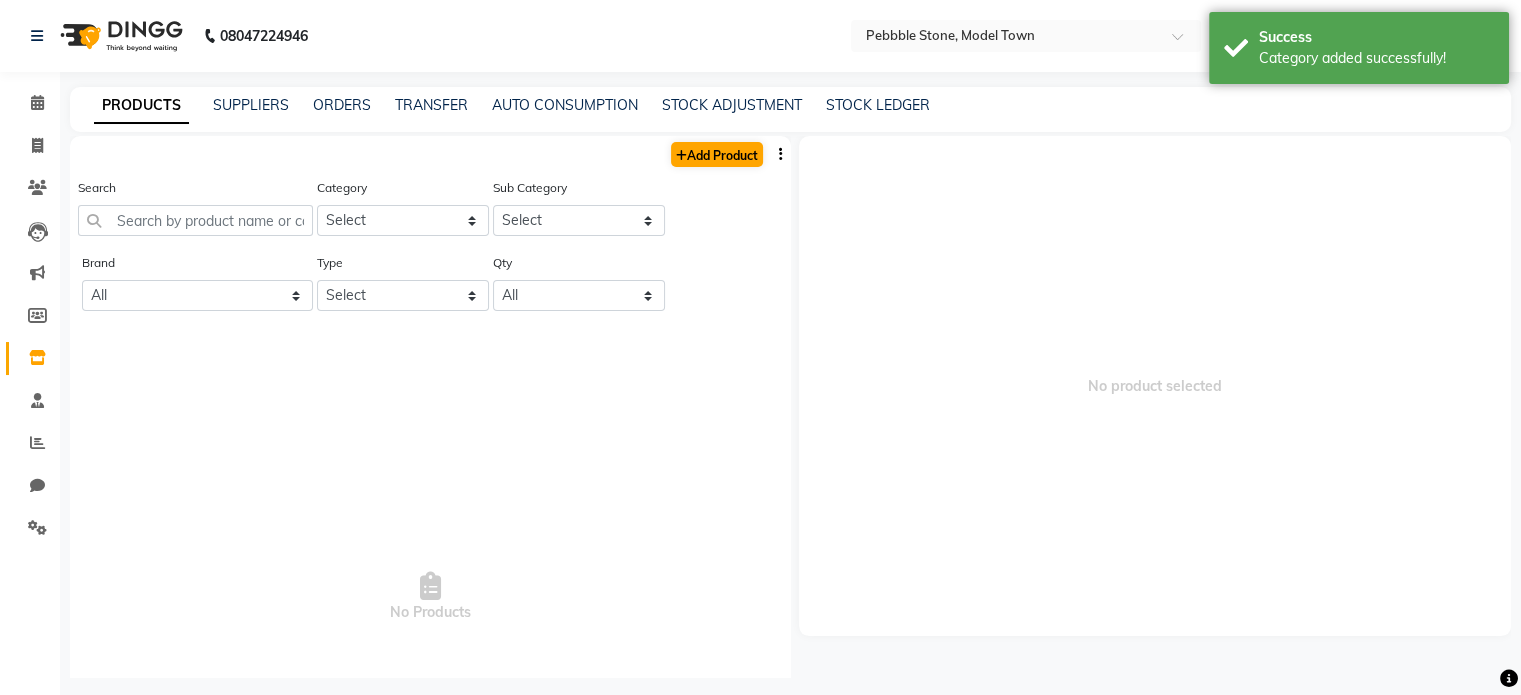 select on "true" 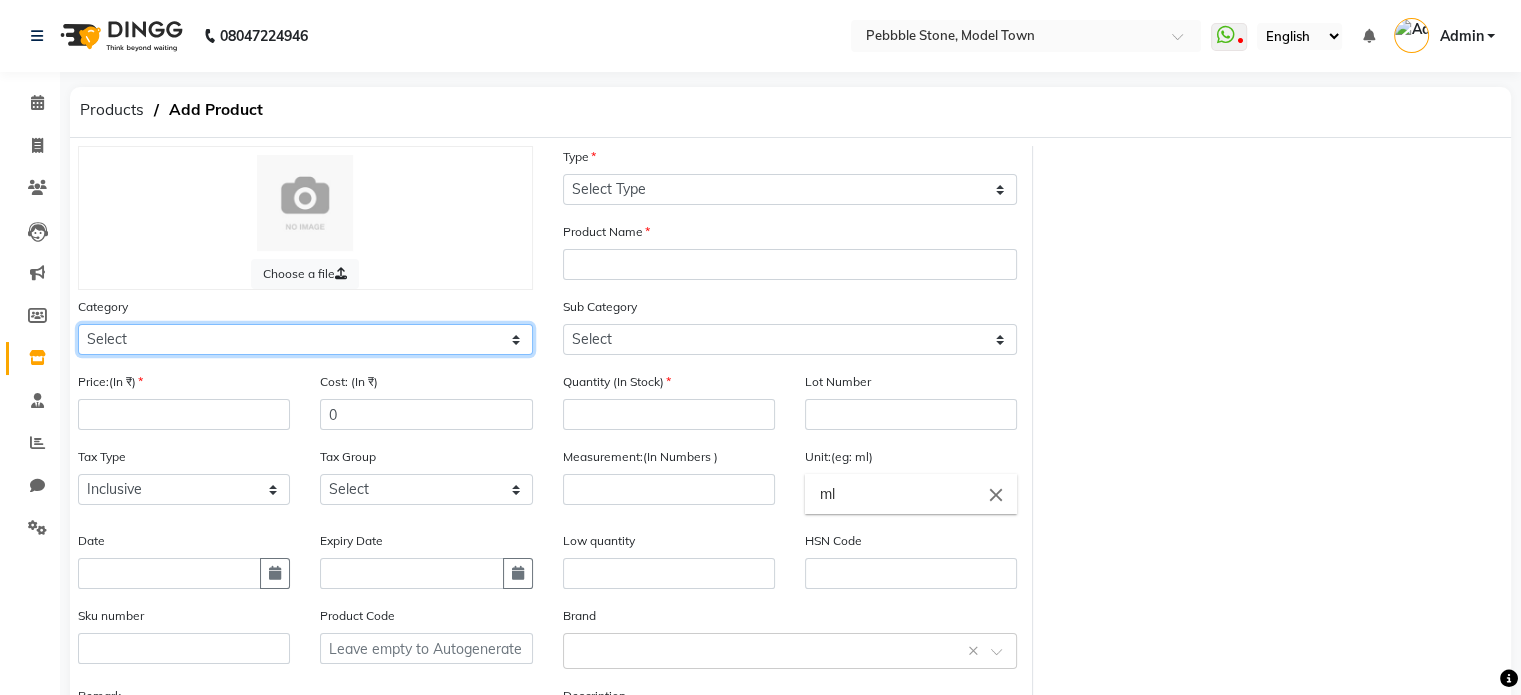 click on "Select Hair Skin Makeup Personal Care Appliances cutical oil Other" 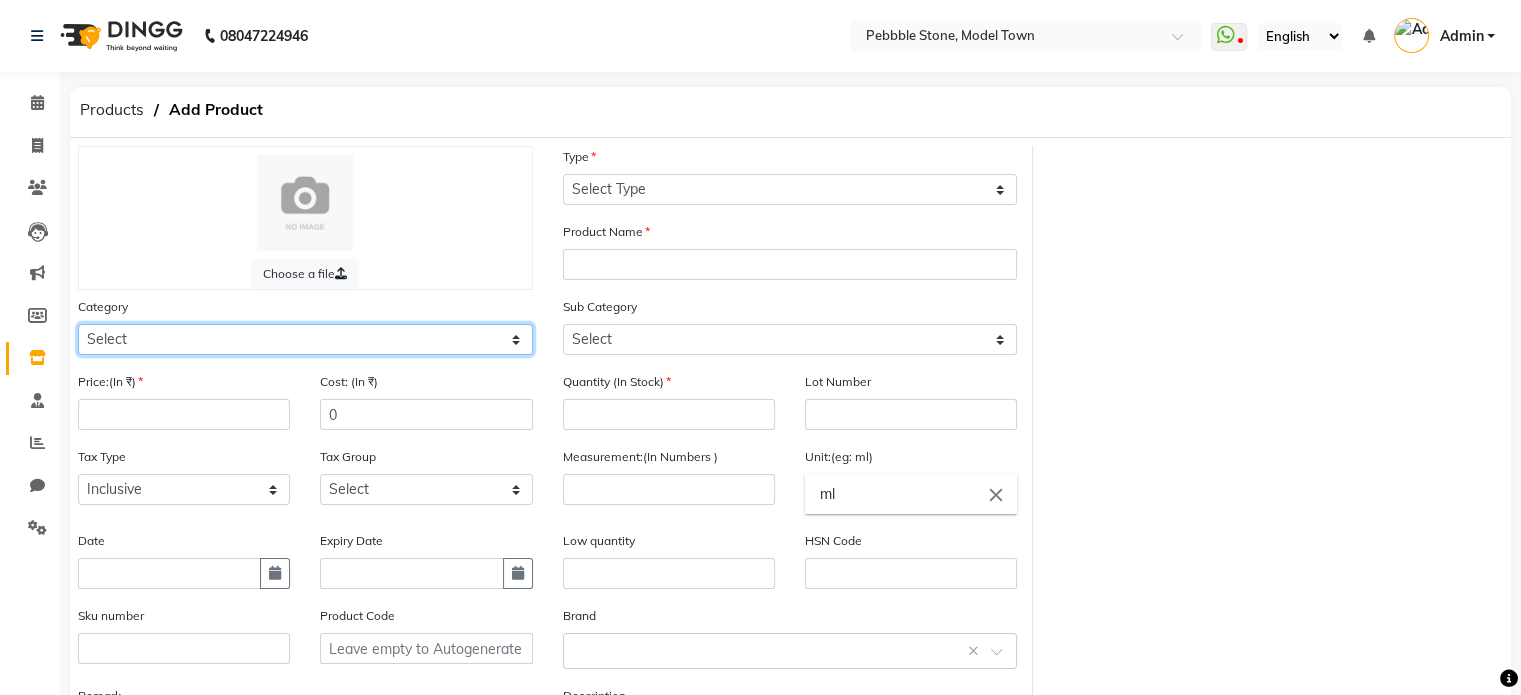 select on "1748113400" 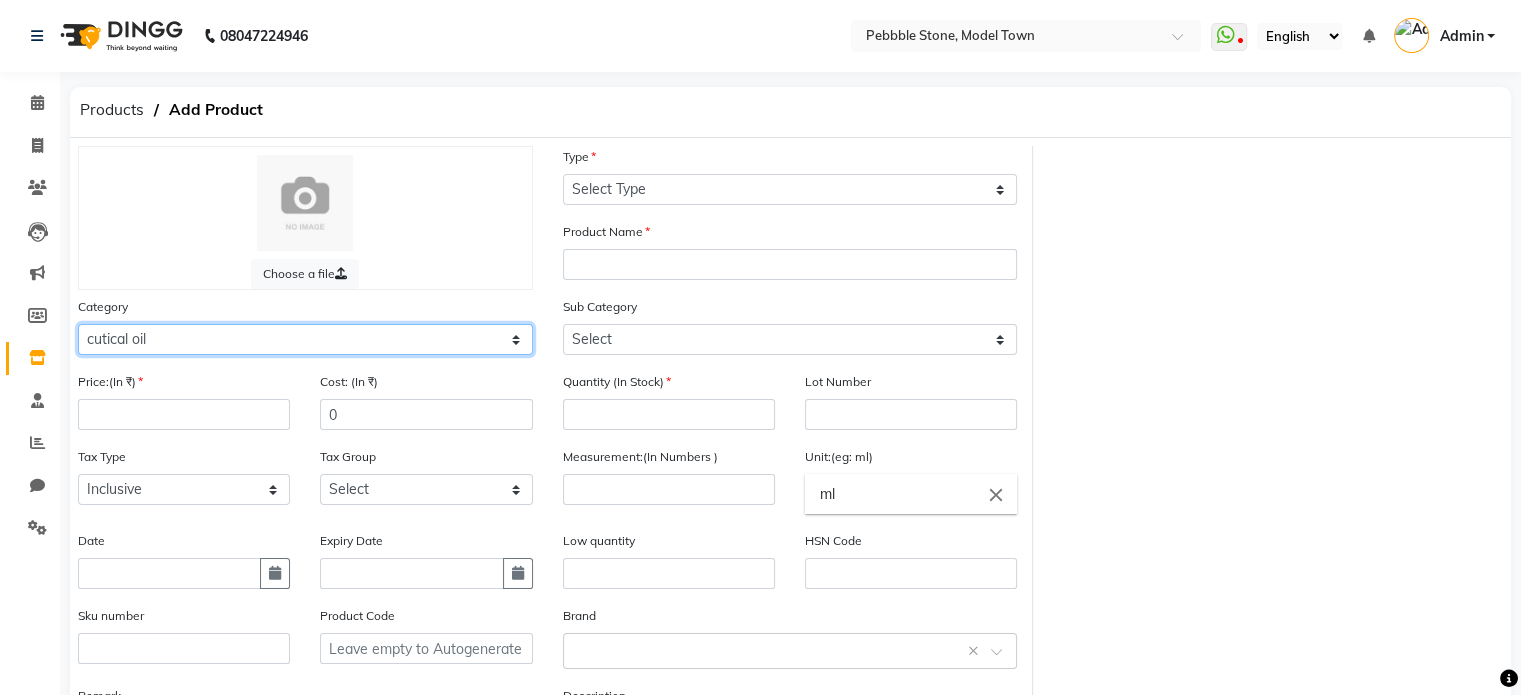 click on "Select Hair Skin Makeup Personal Care Appliances cutical oil Other" 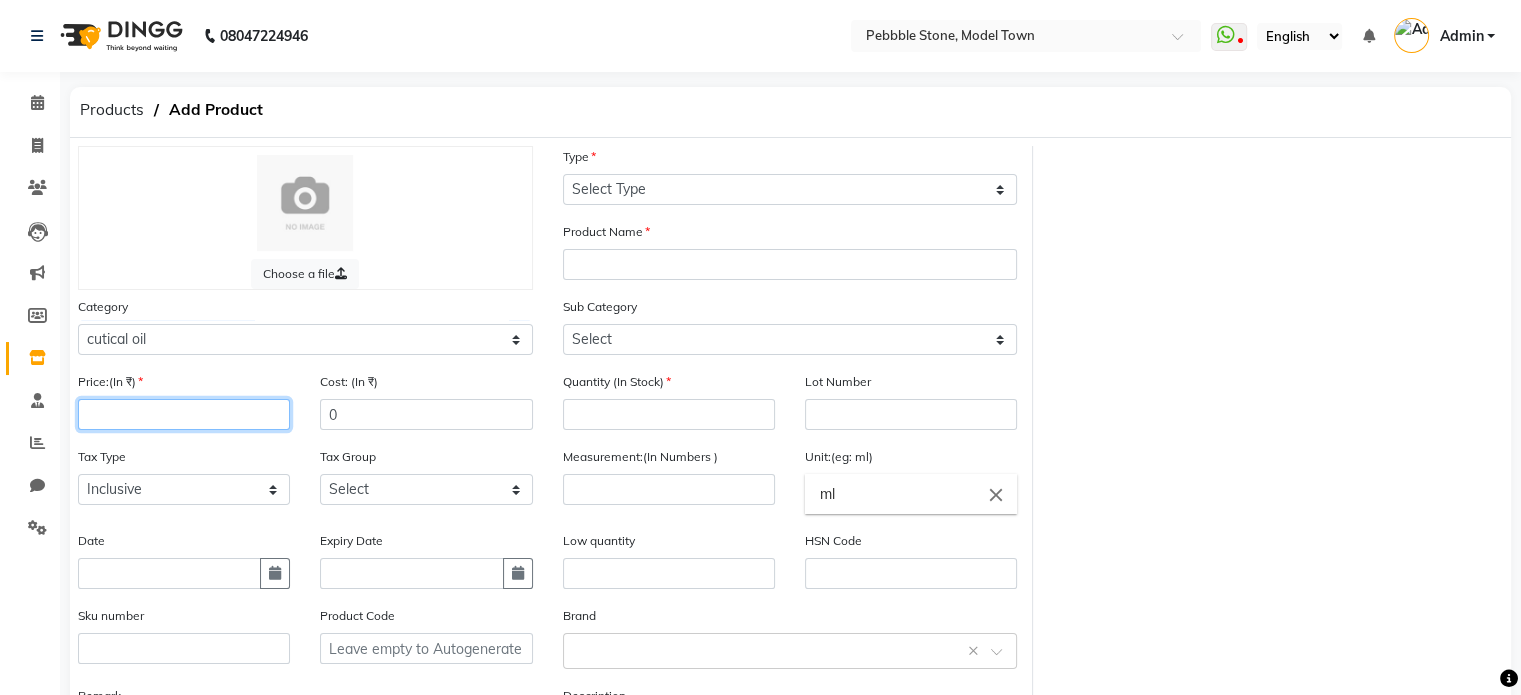 click 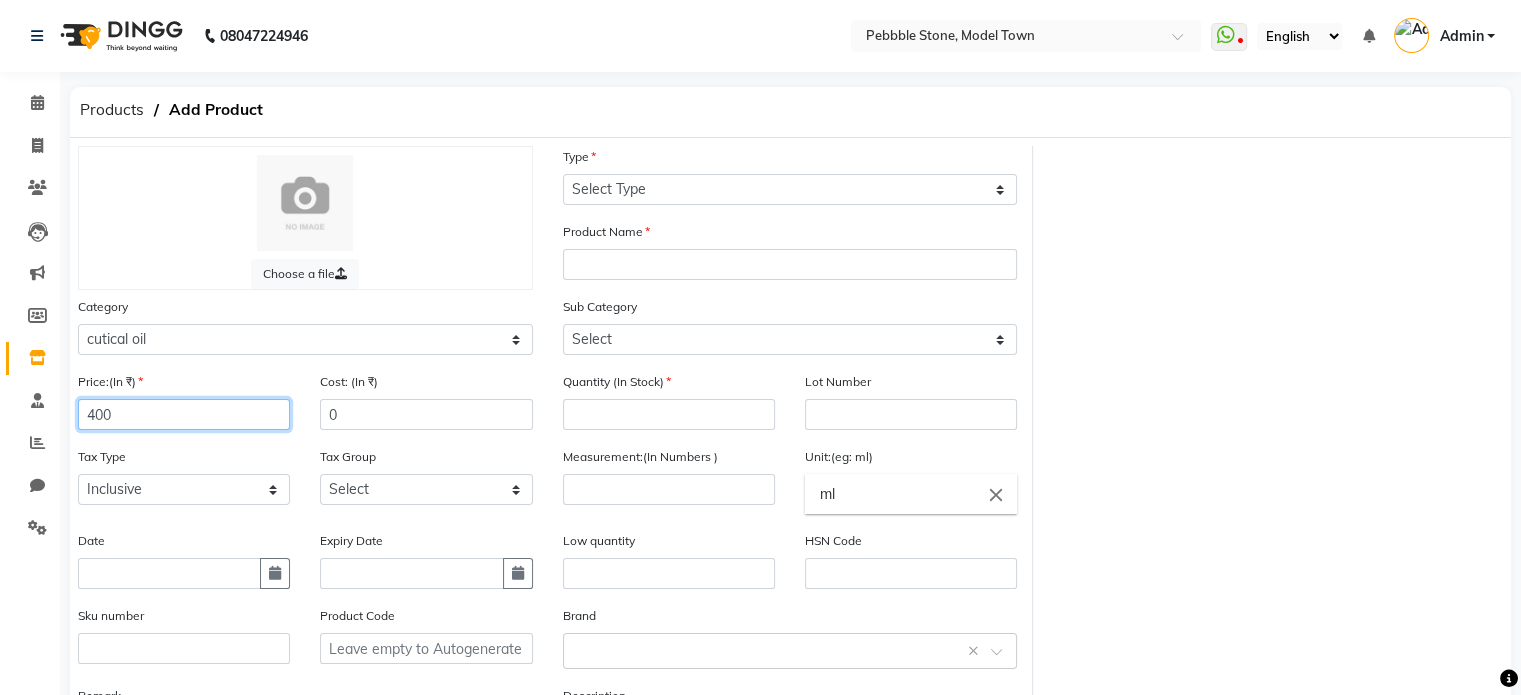 type on "400" 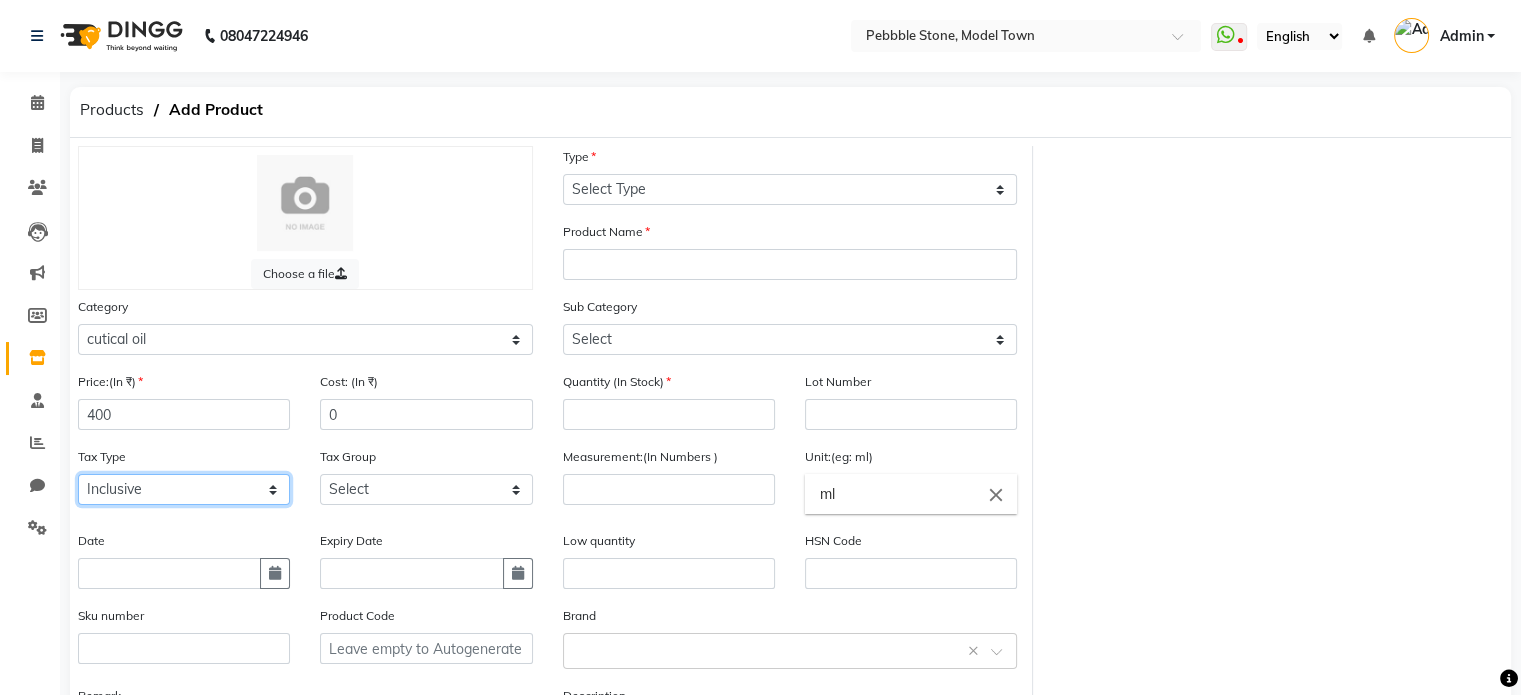 click on "Select Inclusive Exclusive" 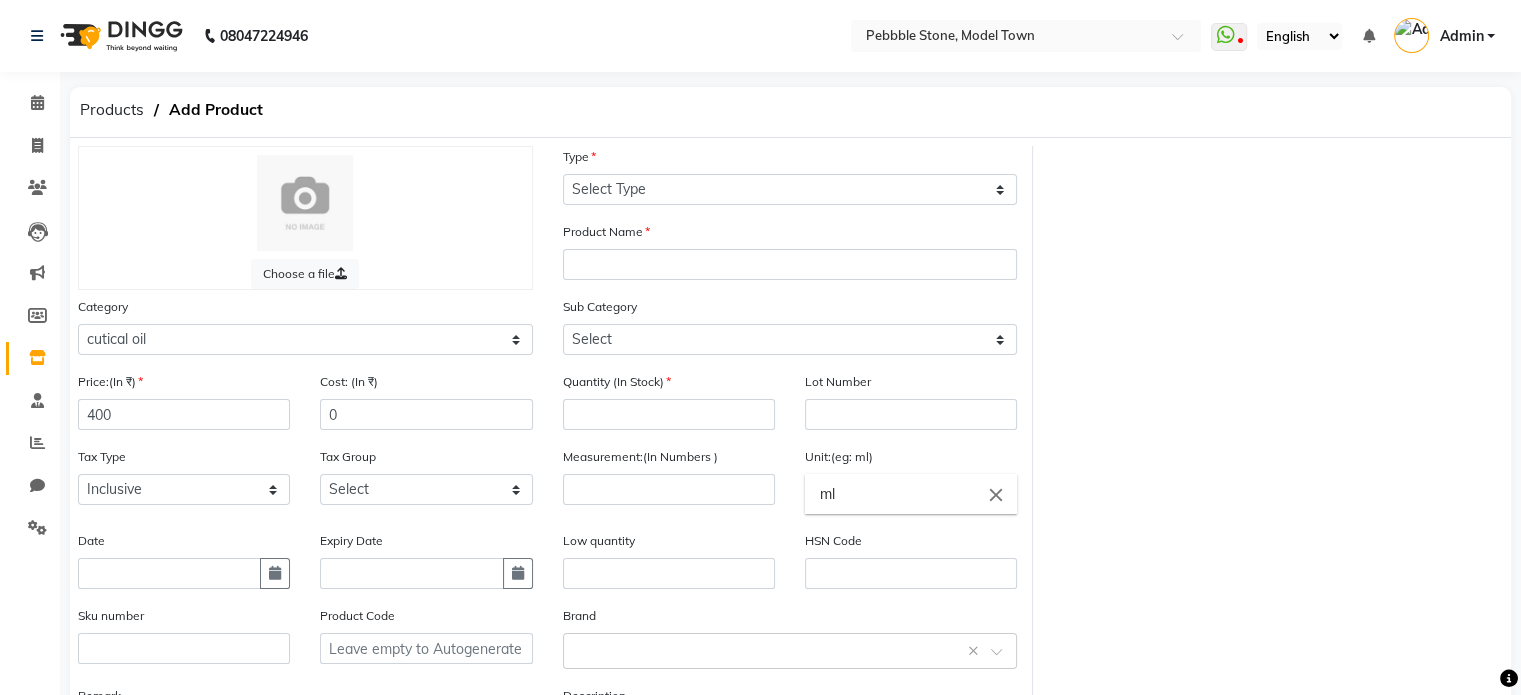type 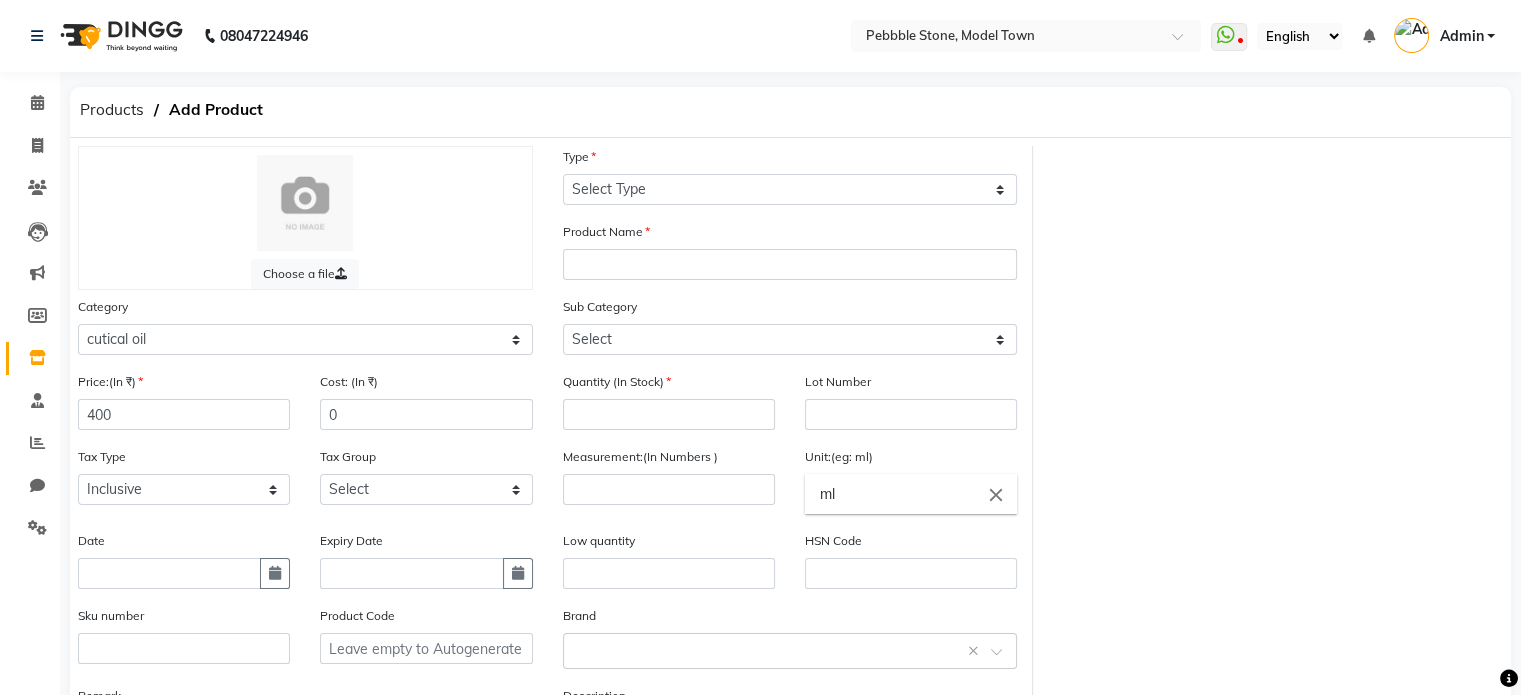 type 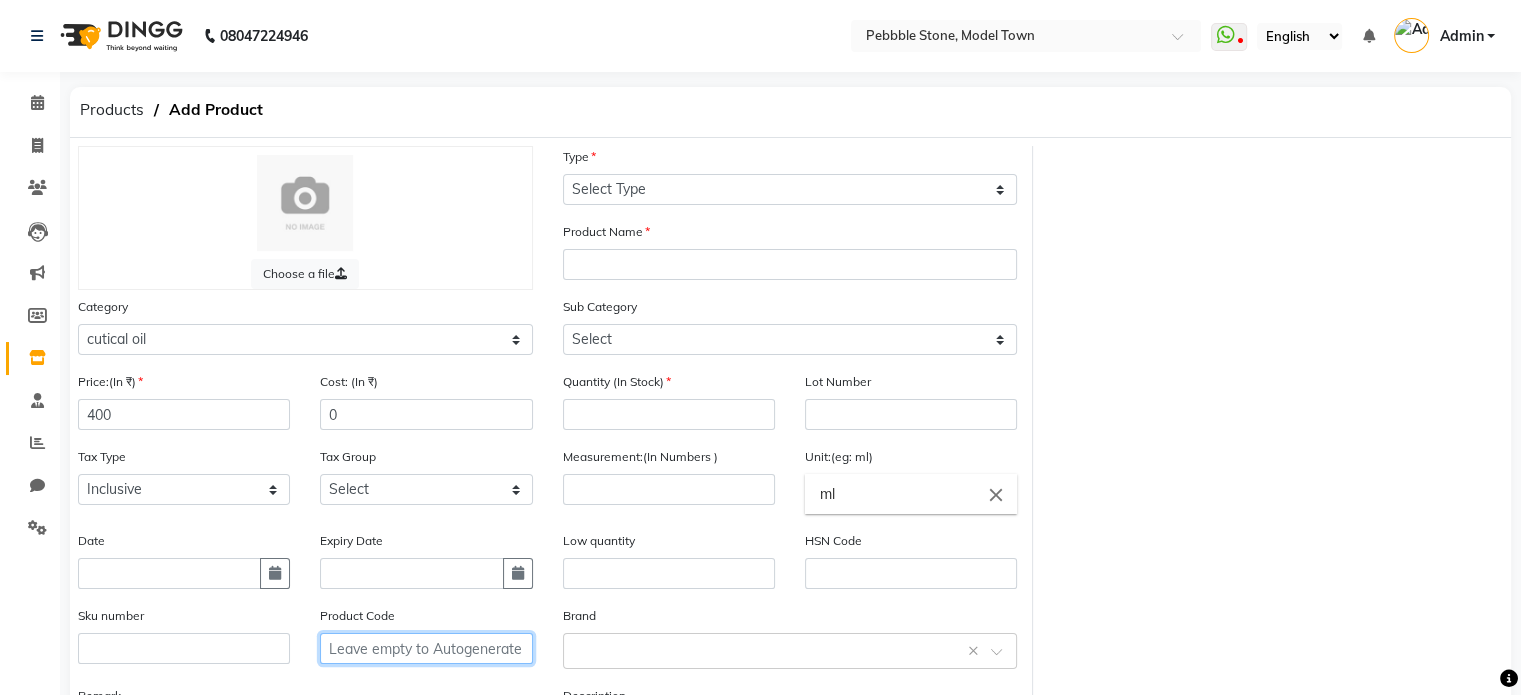 type on "p" 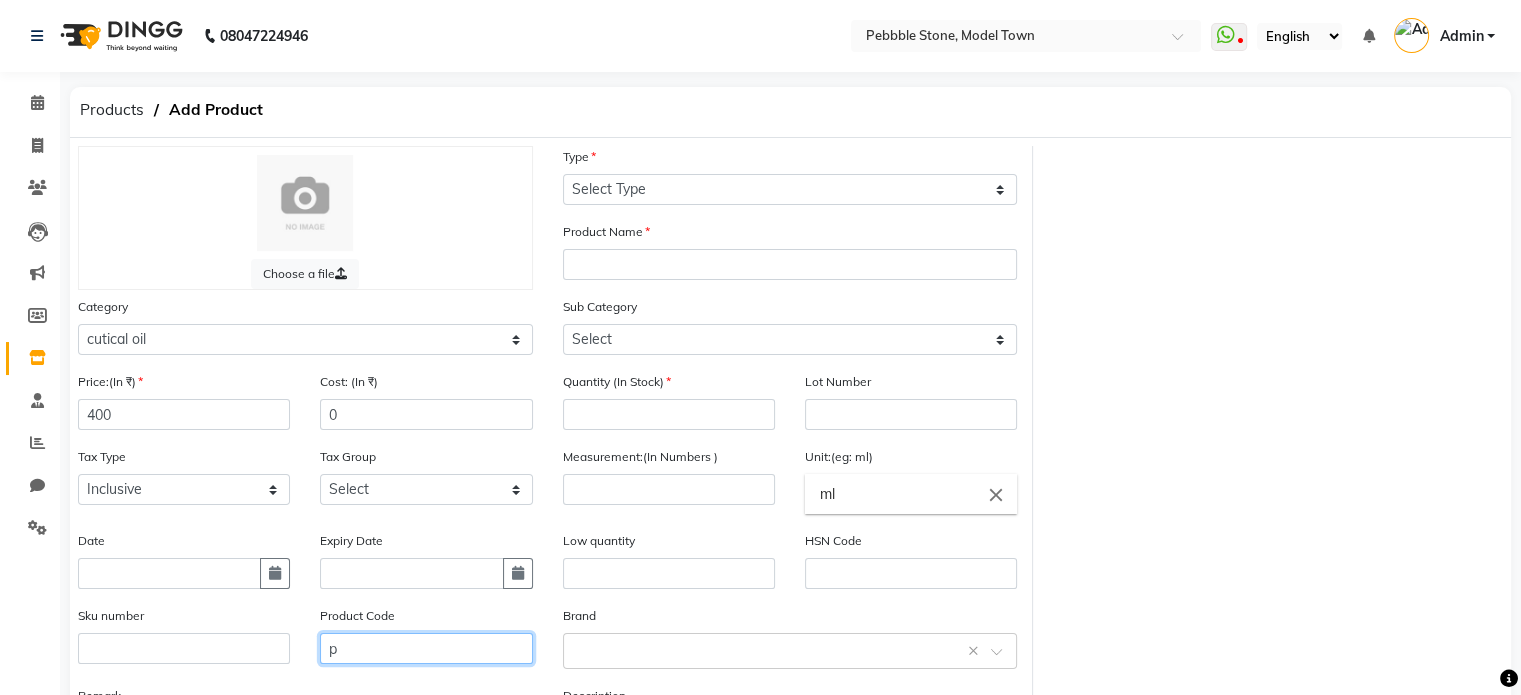 type 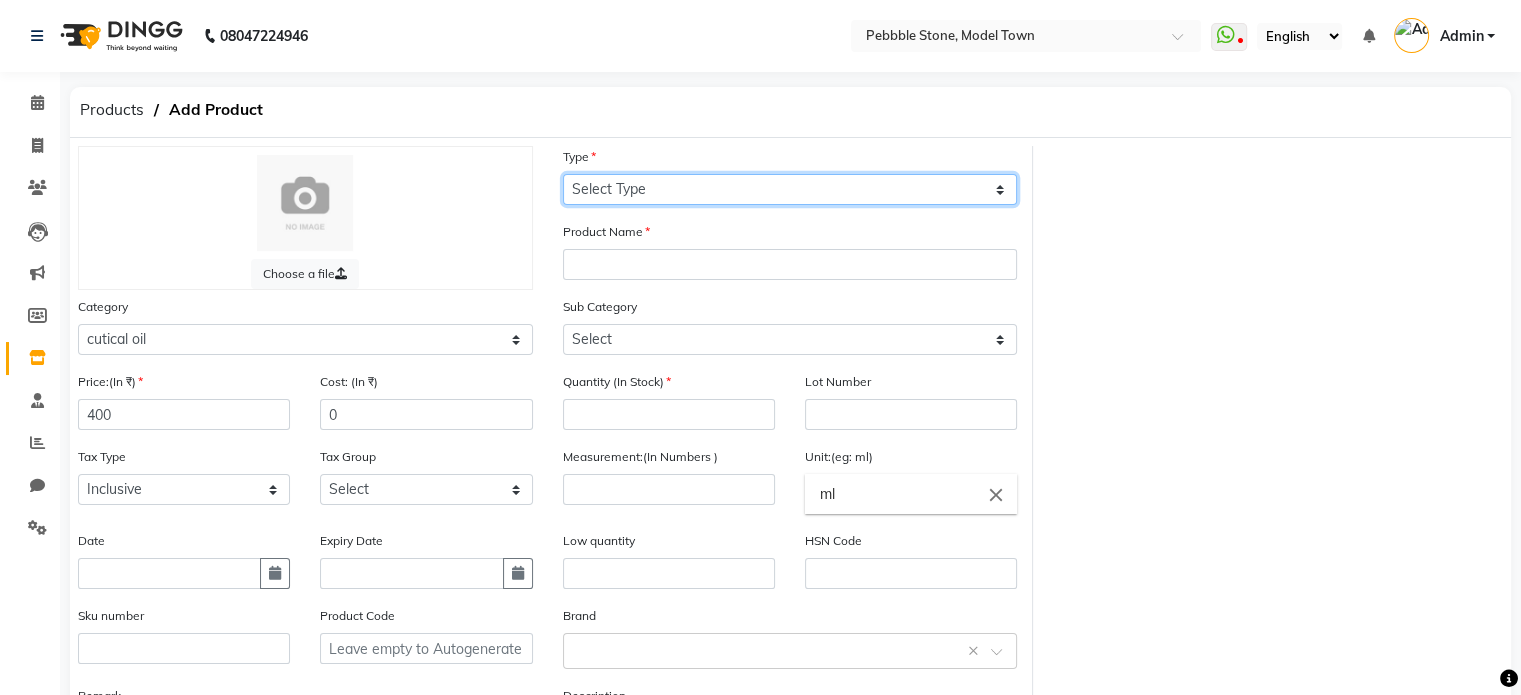 click on "Select Type Both Retail Consumable" 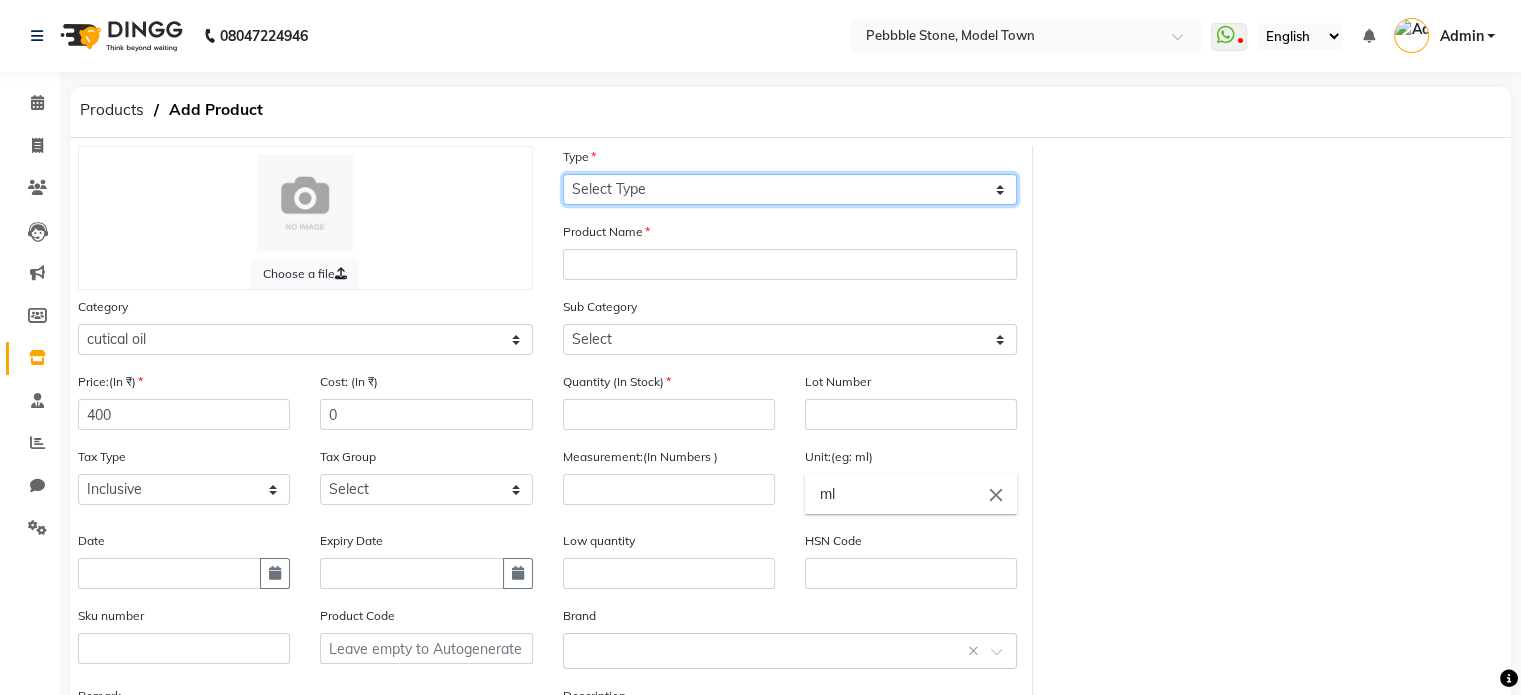 select on "B" 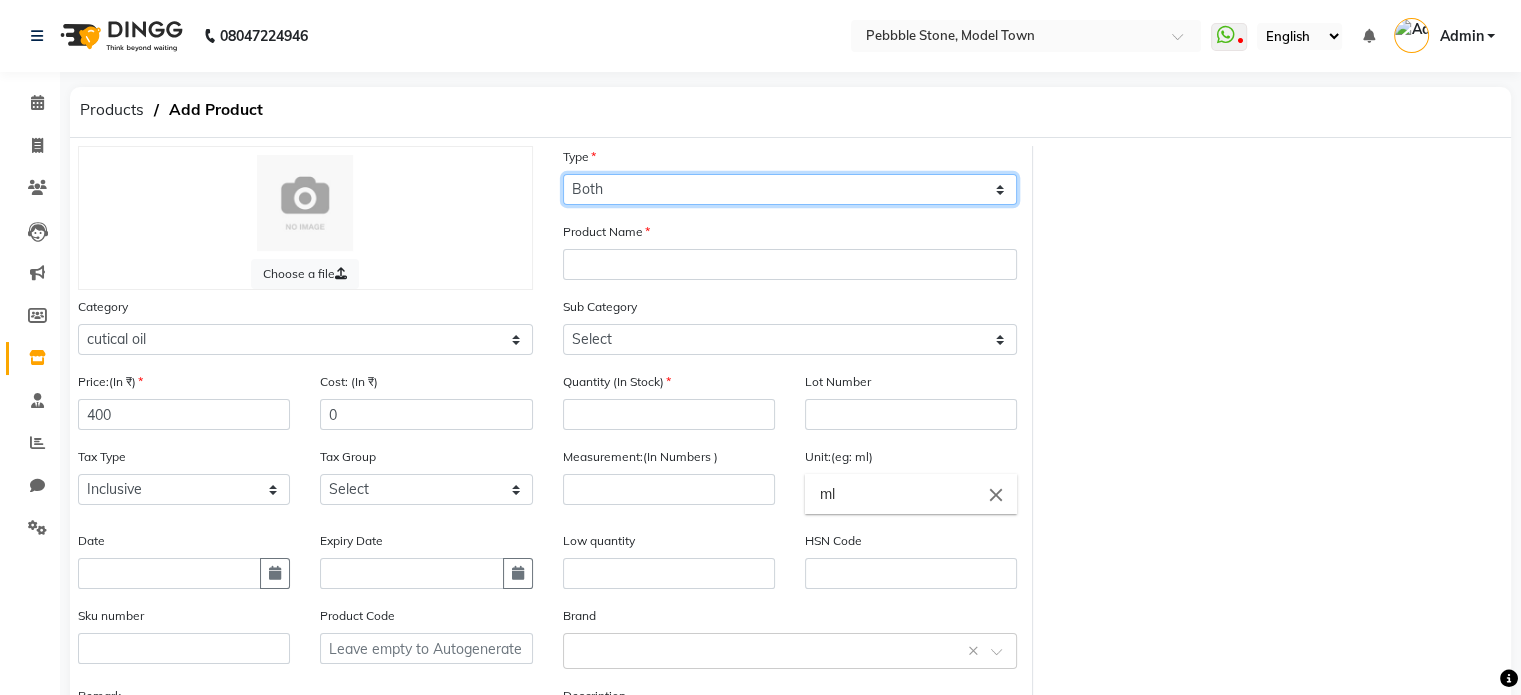 click on "Select Type Both Retail Consumable" 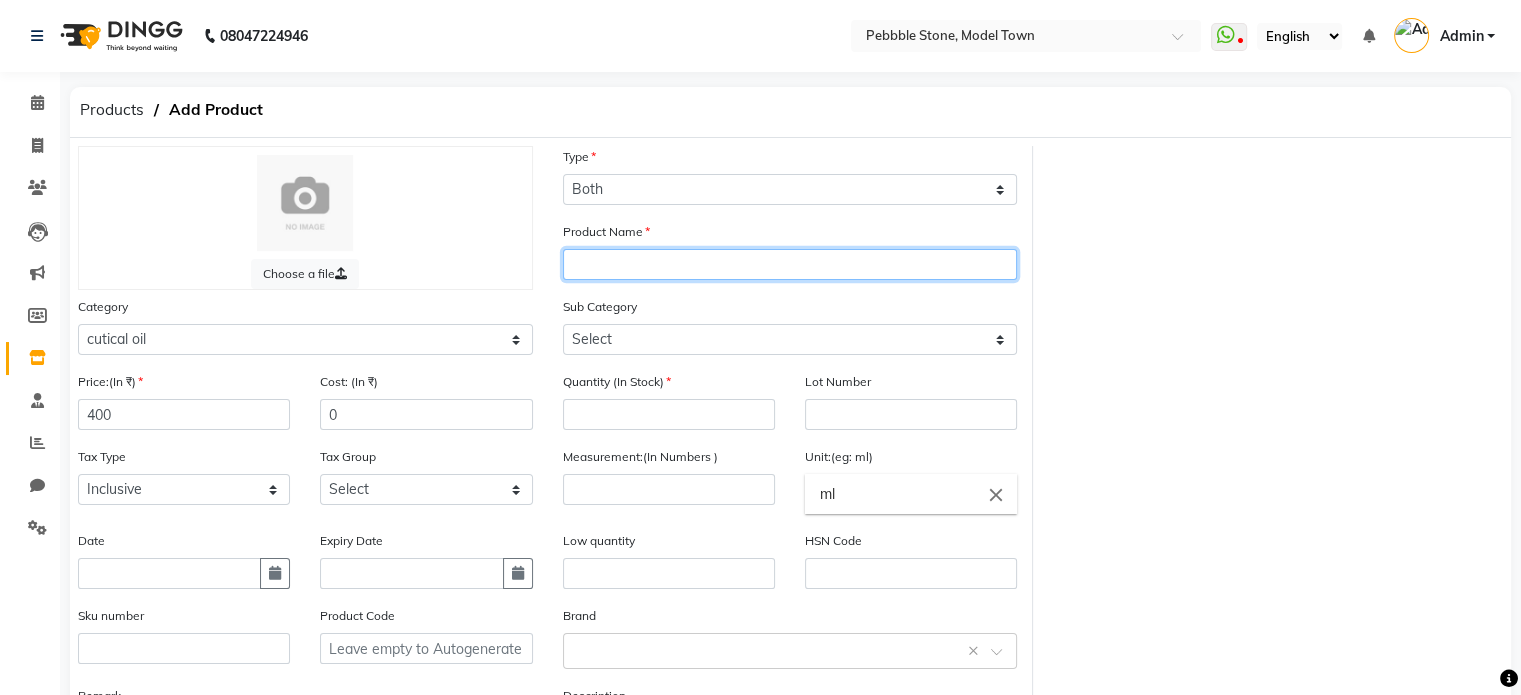 paste on "cutical oil" 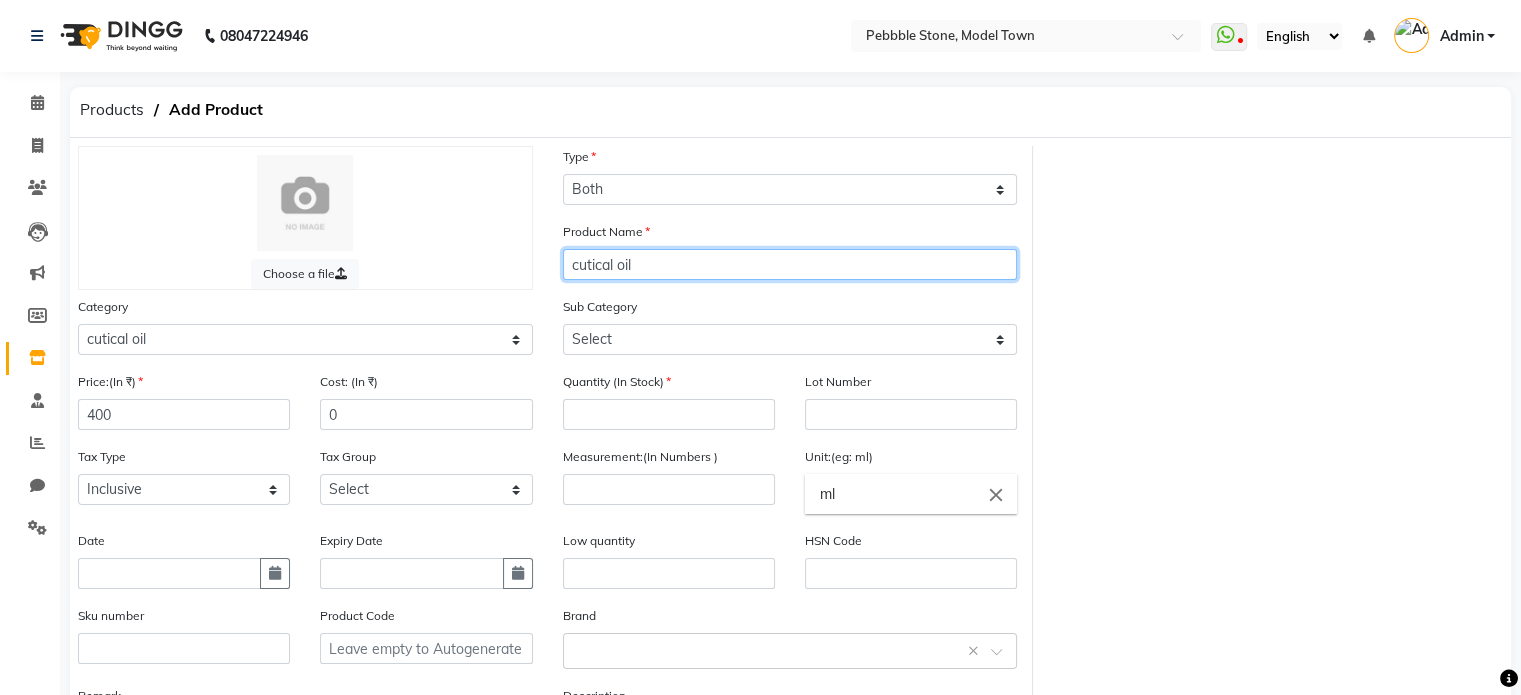 type on "cutical oil" 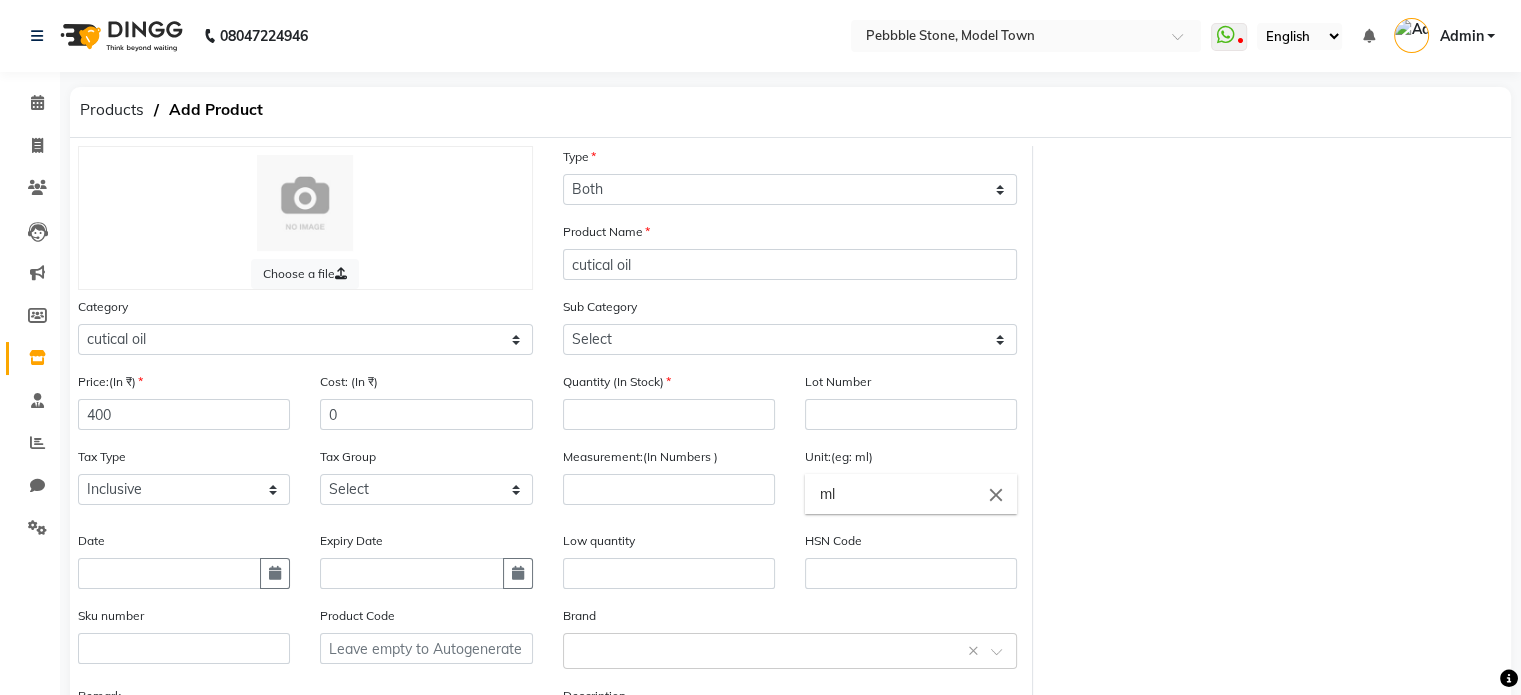 click on "Product Name cutical oil" 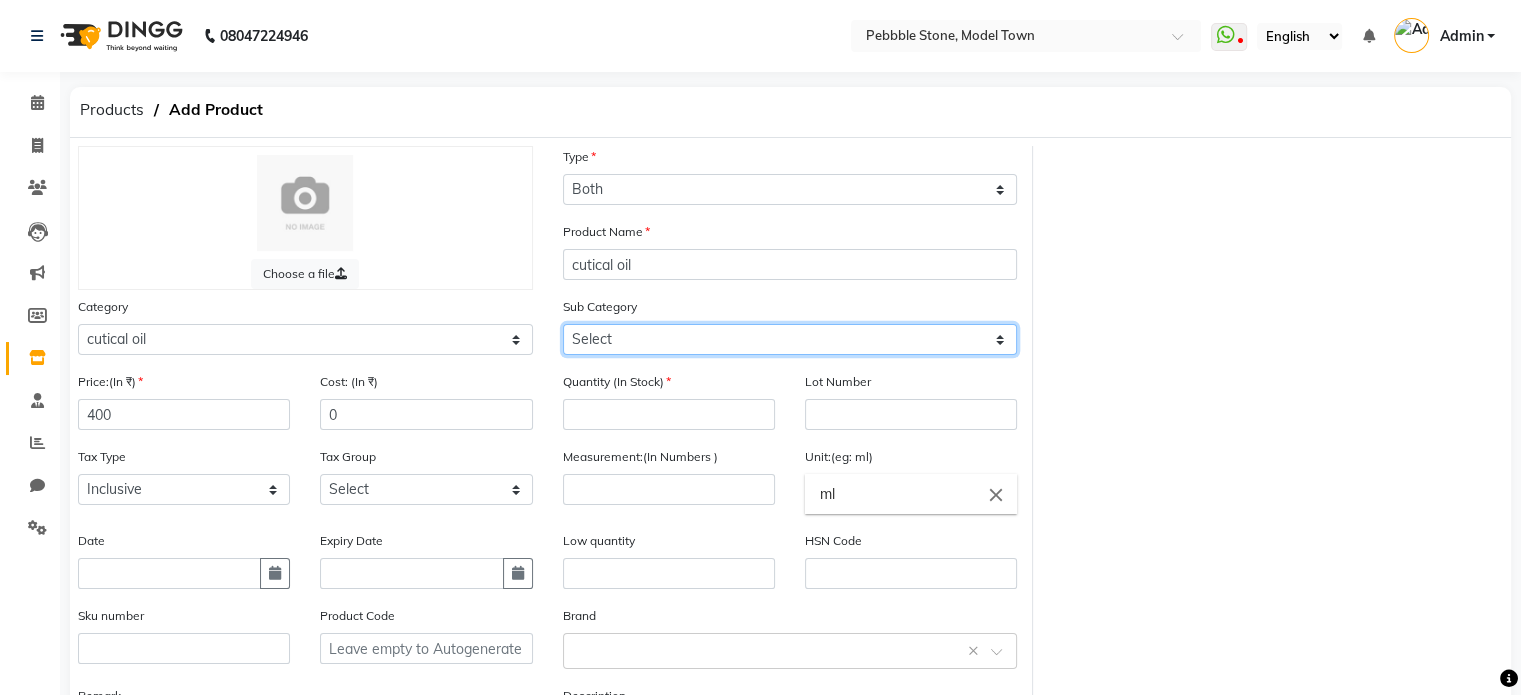 click on "Select" 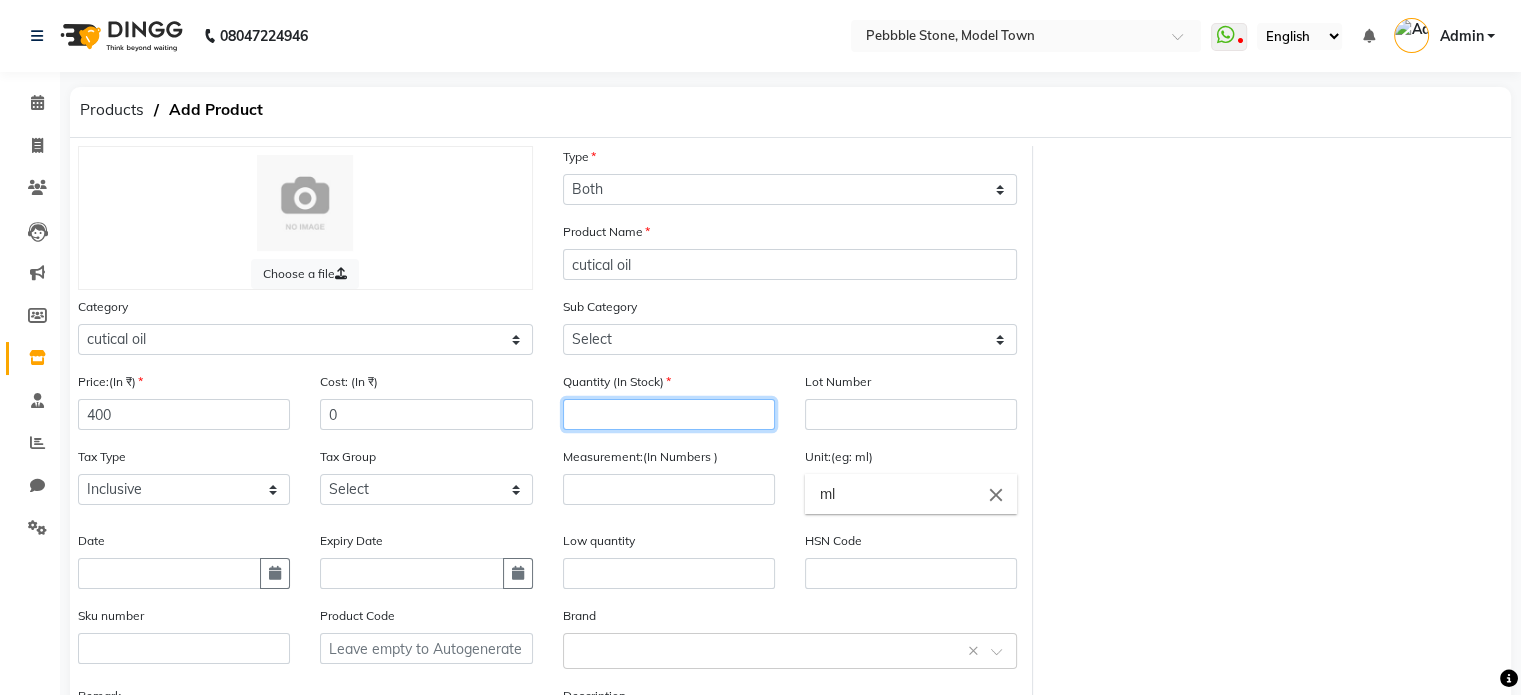 click 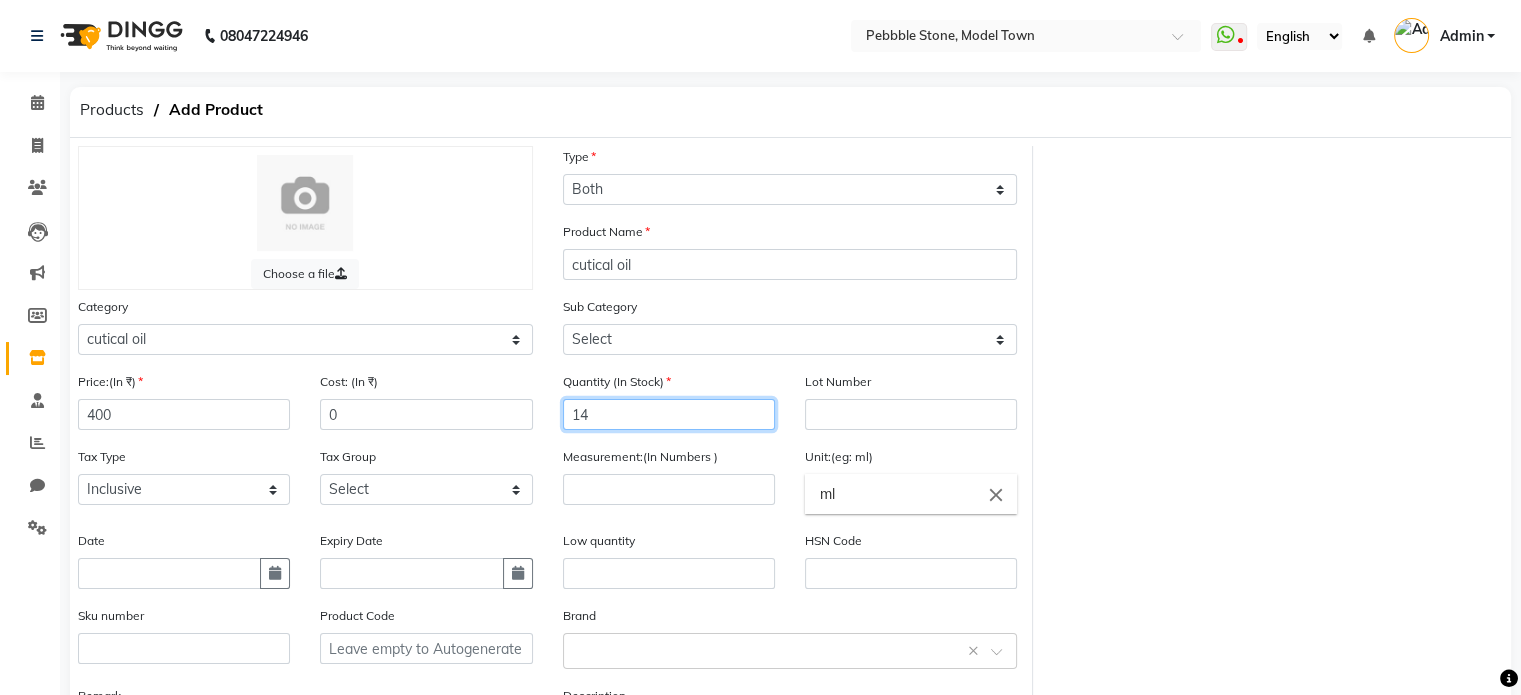 type on "14" 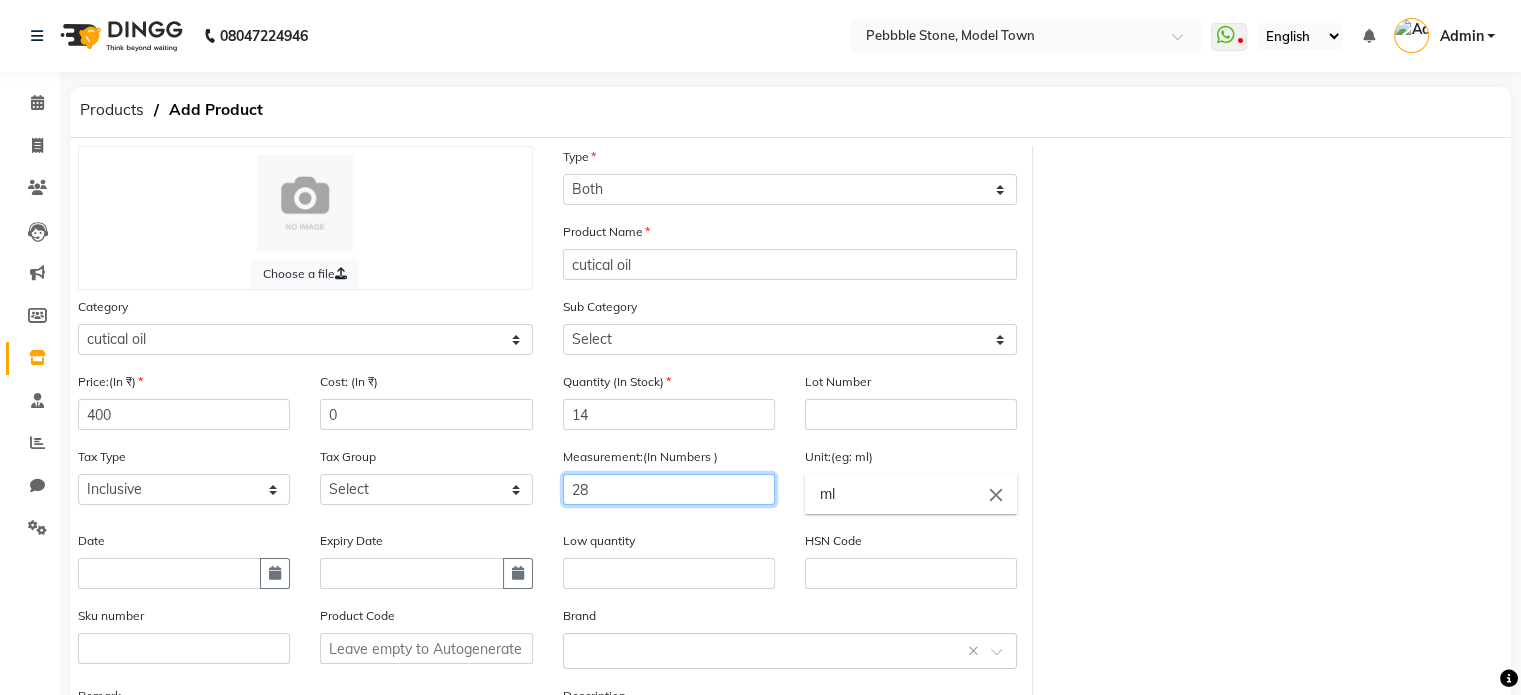 type on "28" 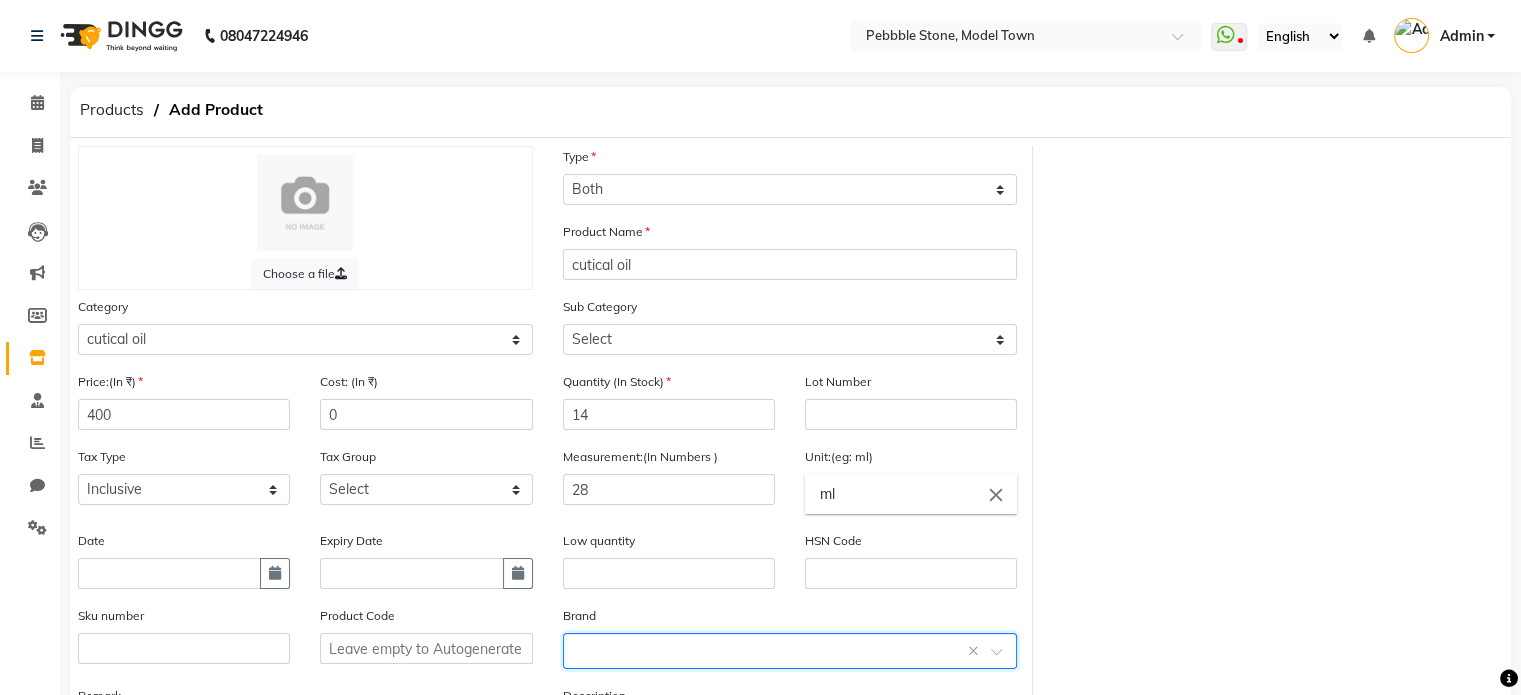 scroll, scrollTop: 190, scrollLeft: 0, axis: vertical 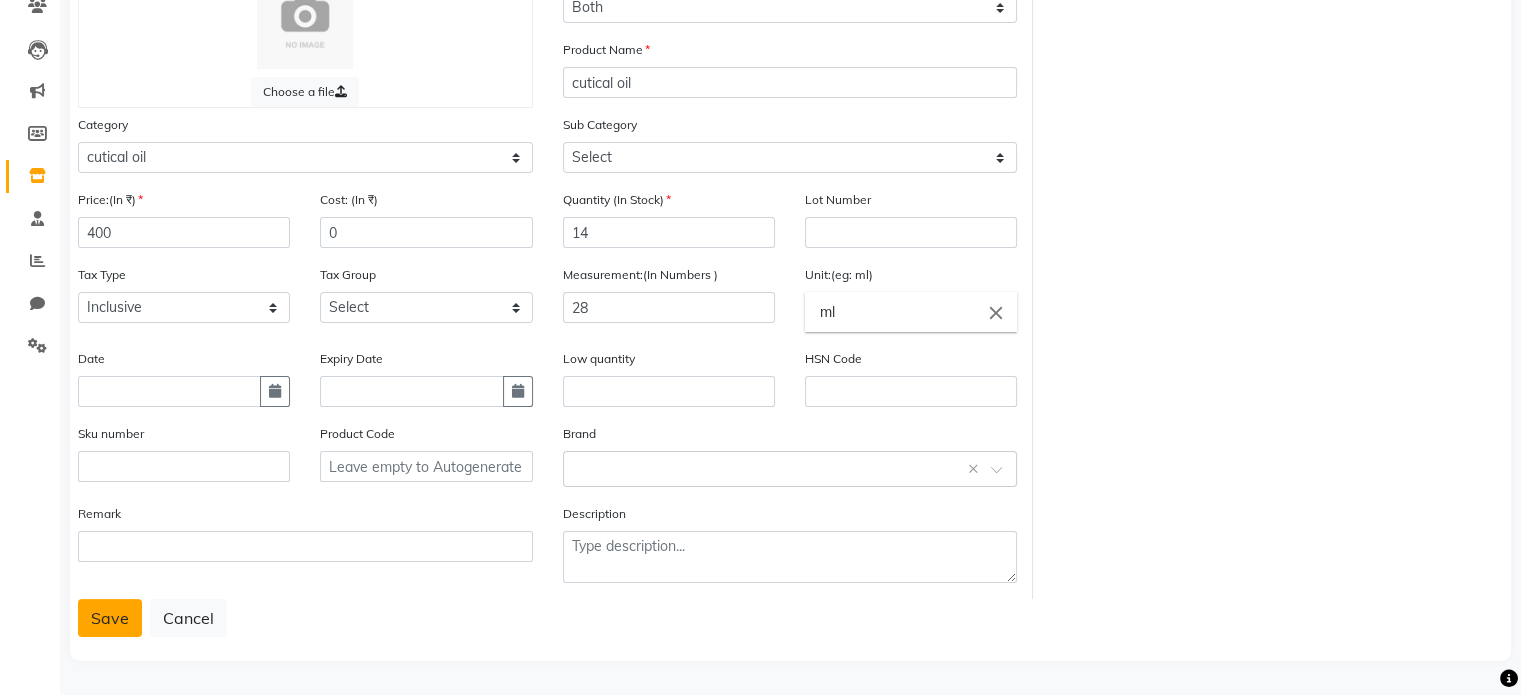 click on "Save" 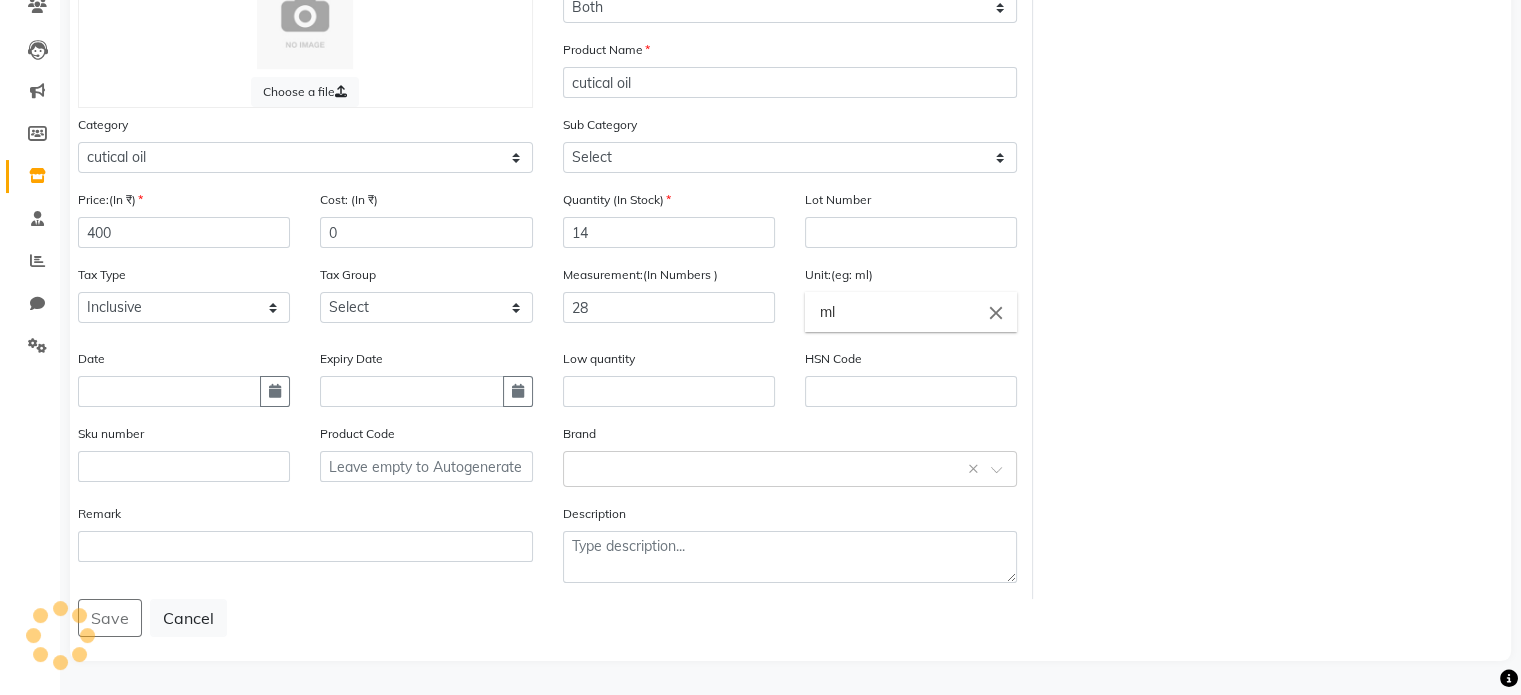 scroll, scrollTop: 0, scrollLeft: 0, axis: both 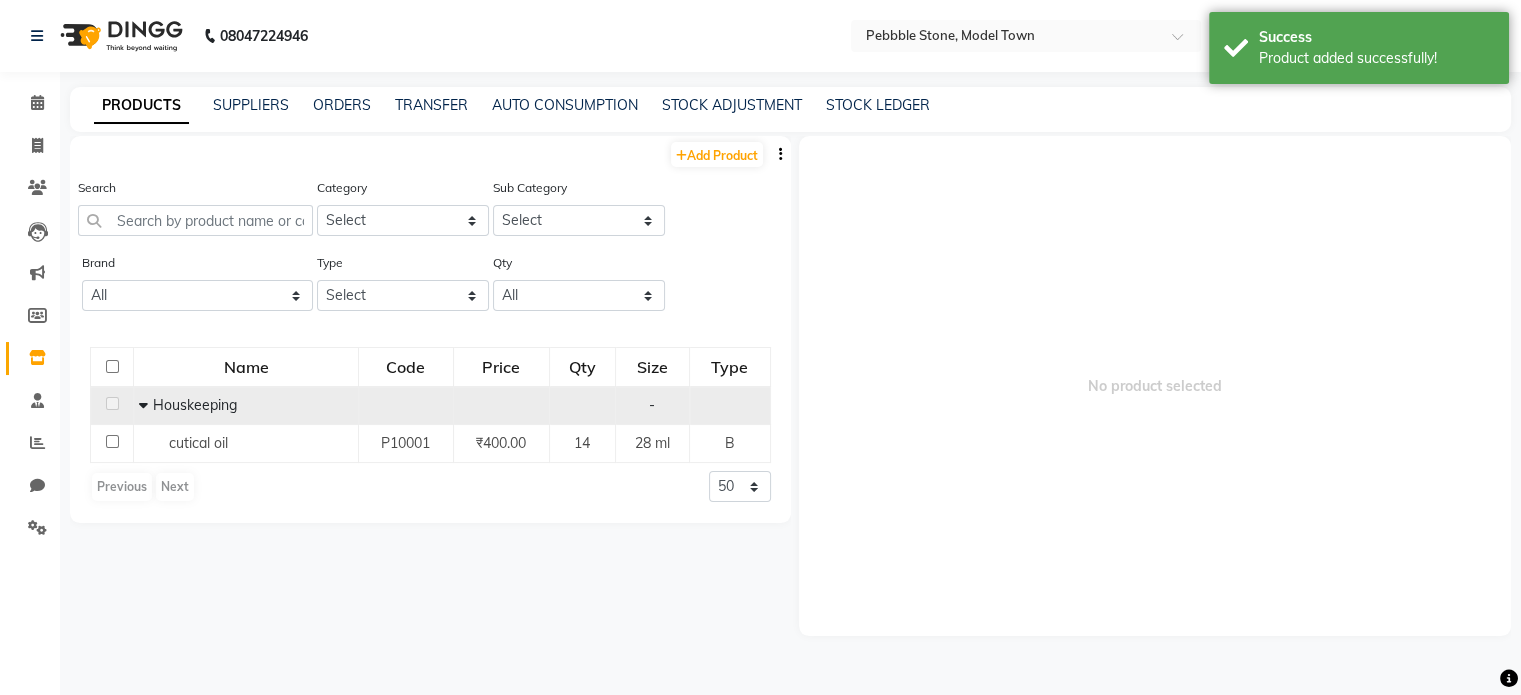 click 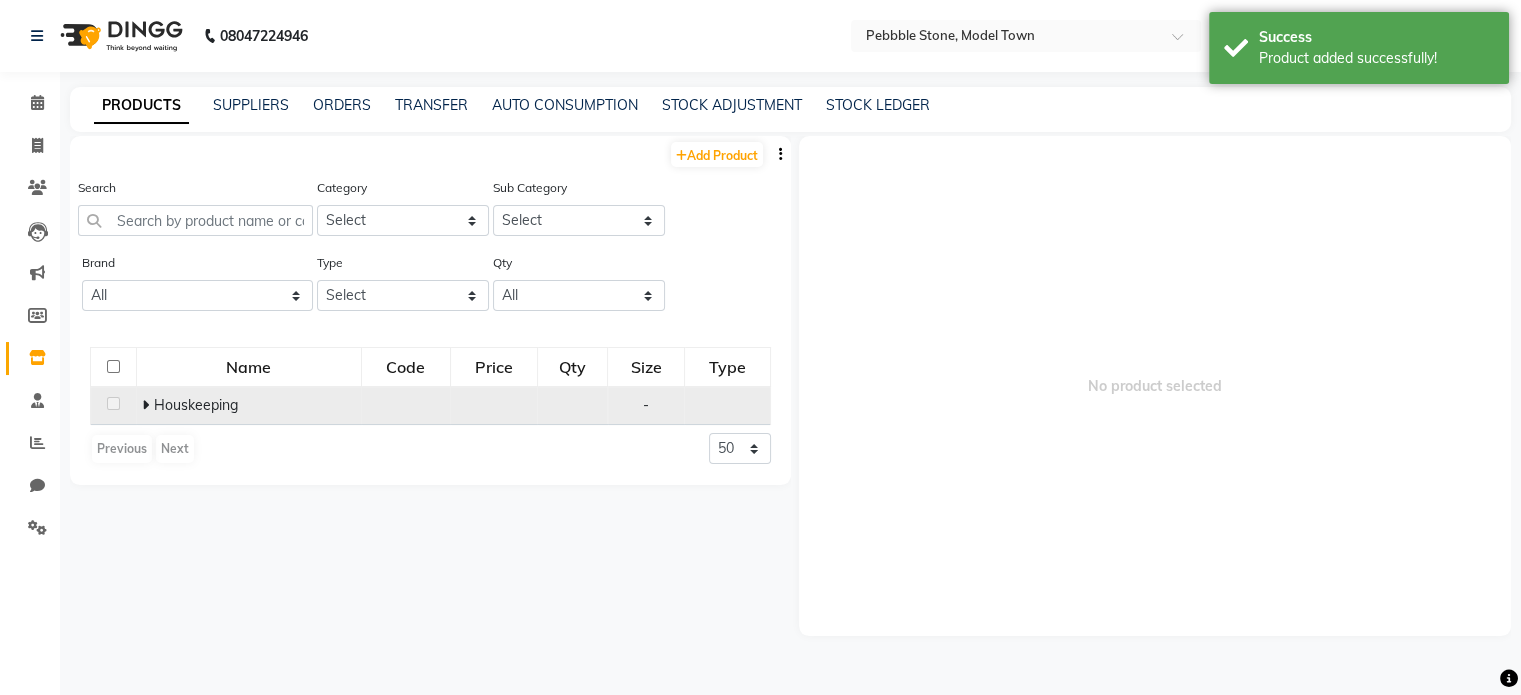 click 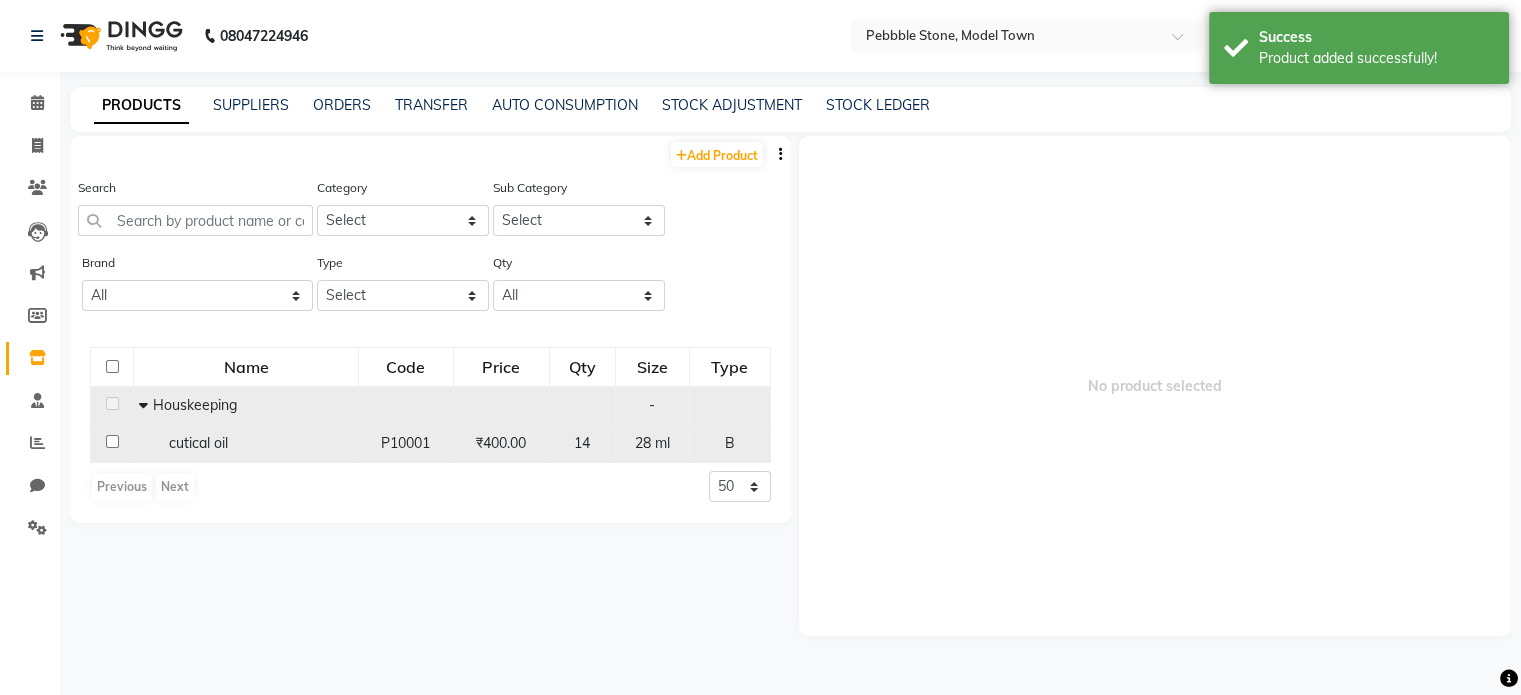 click on "cutical oil" 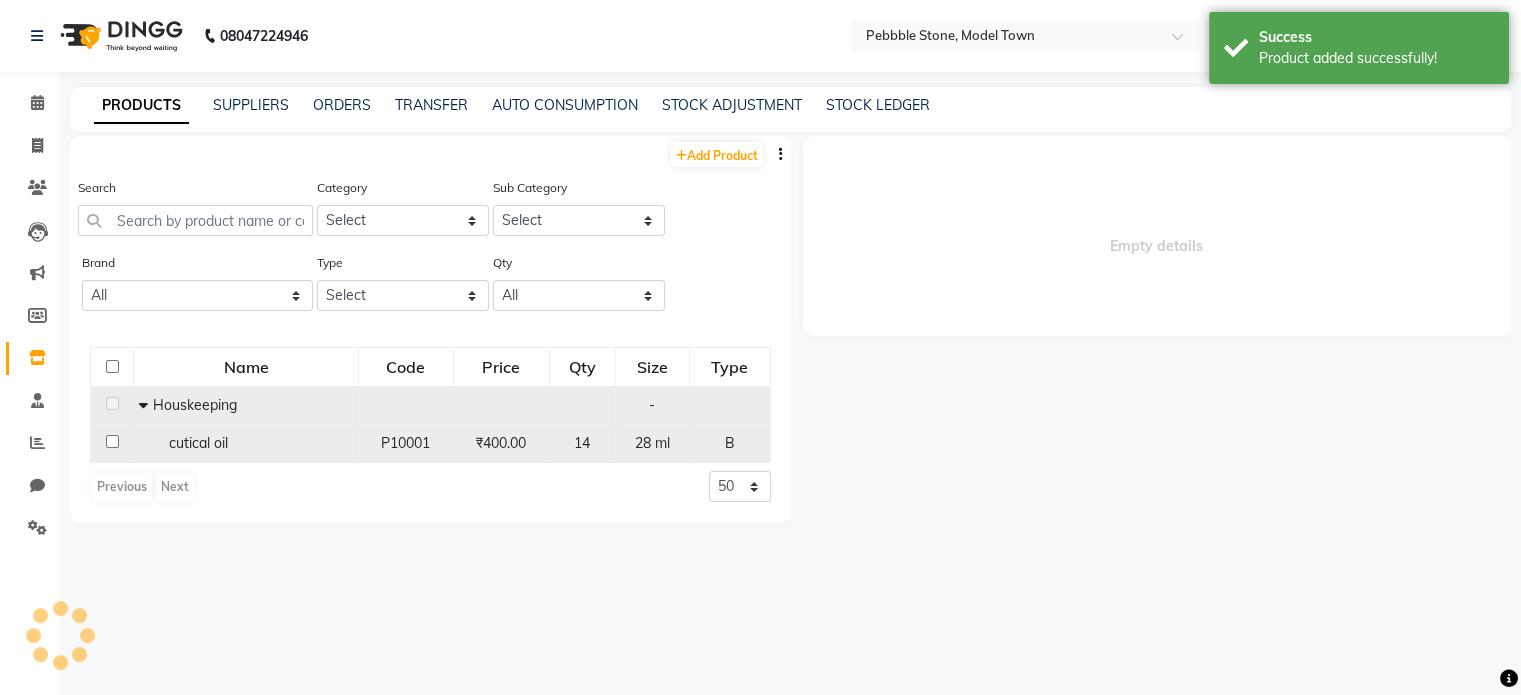 select 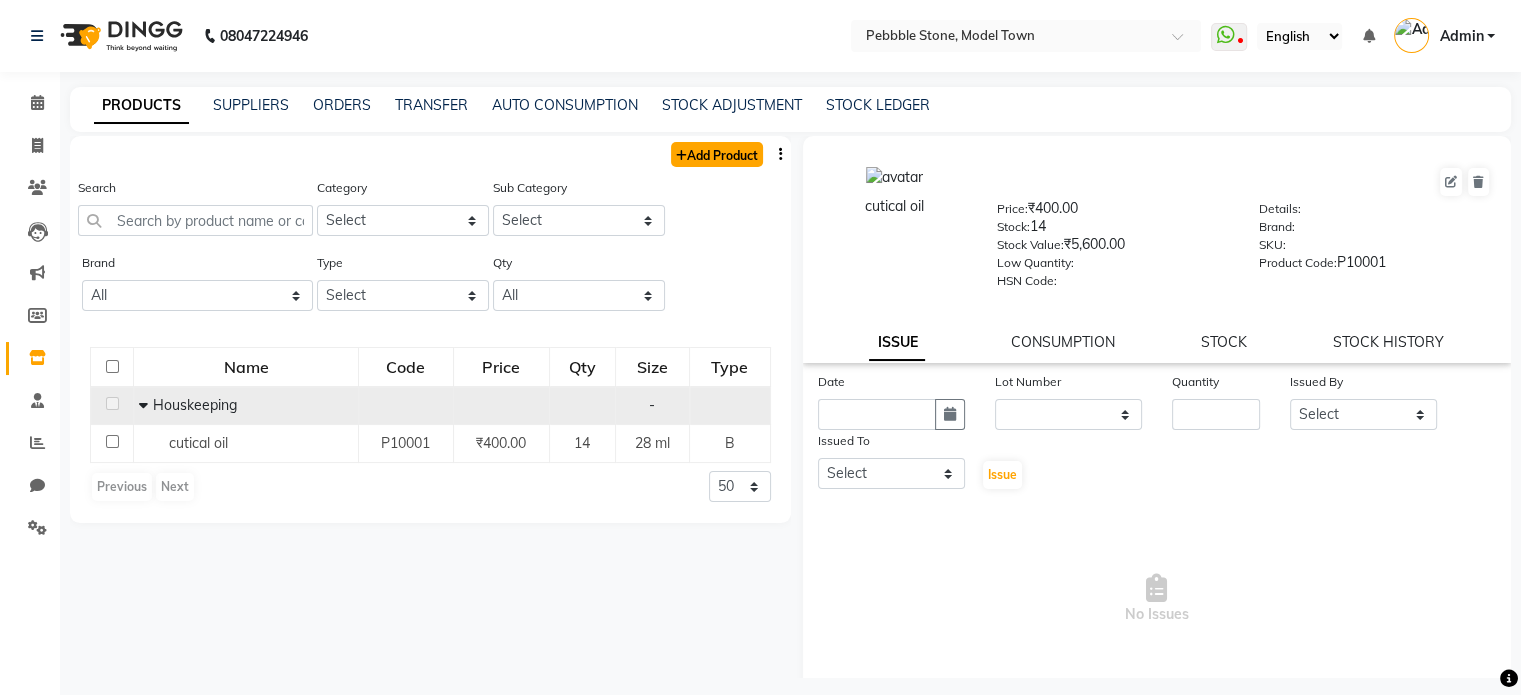 click on "Add Product" 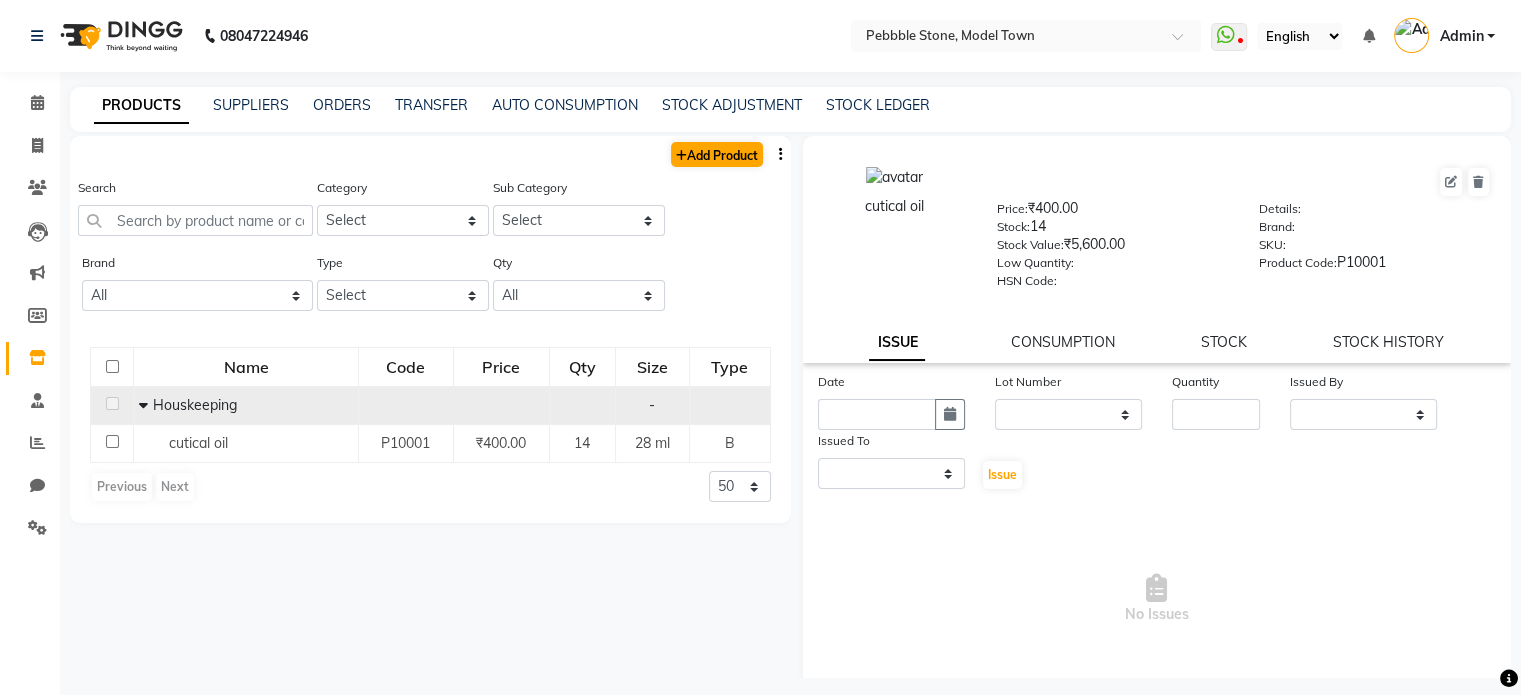 select on "true" 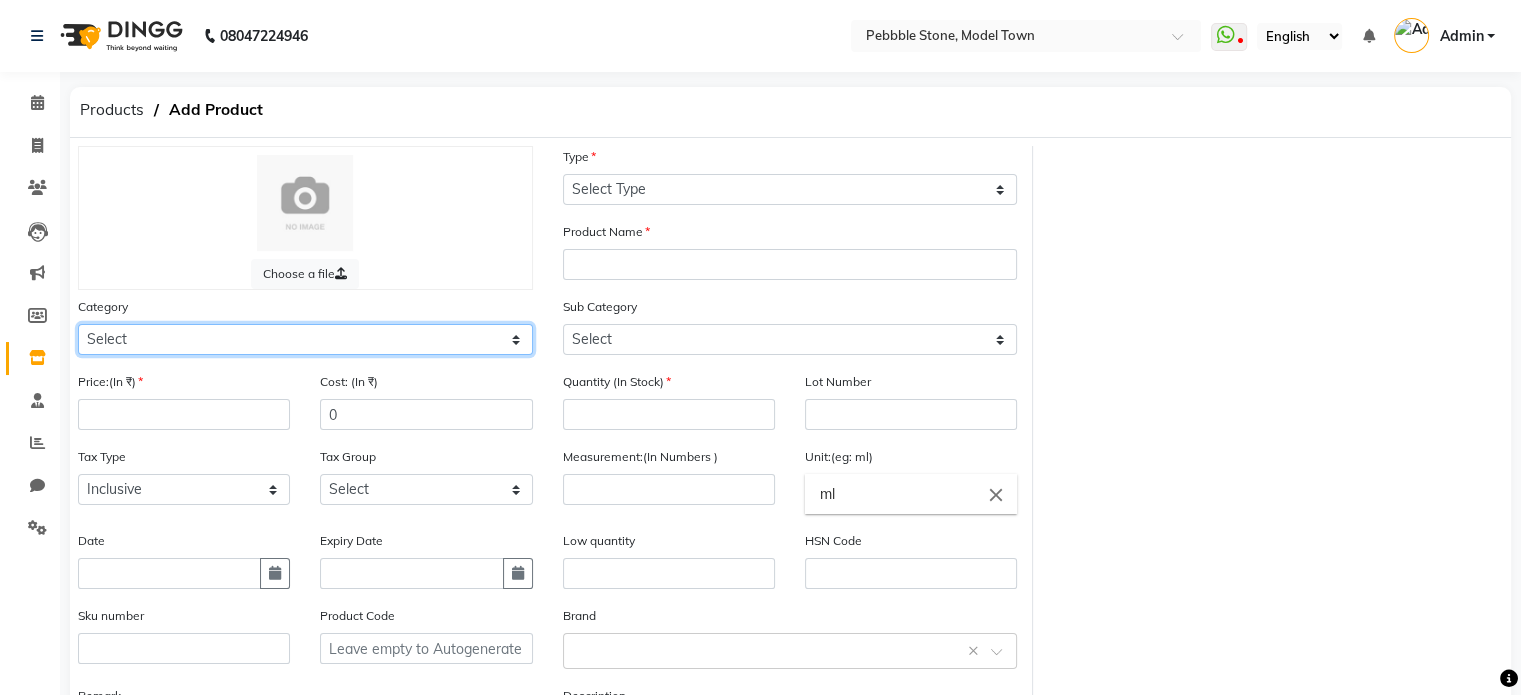 click on "Select Hair Skin Makeup Personal Care Appliances cutical oil Other" 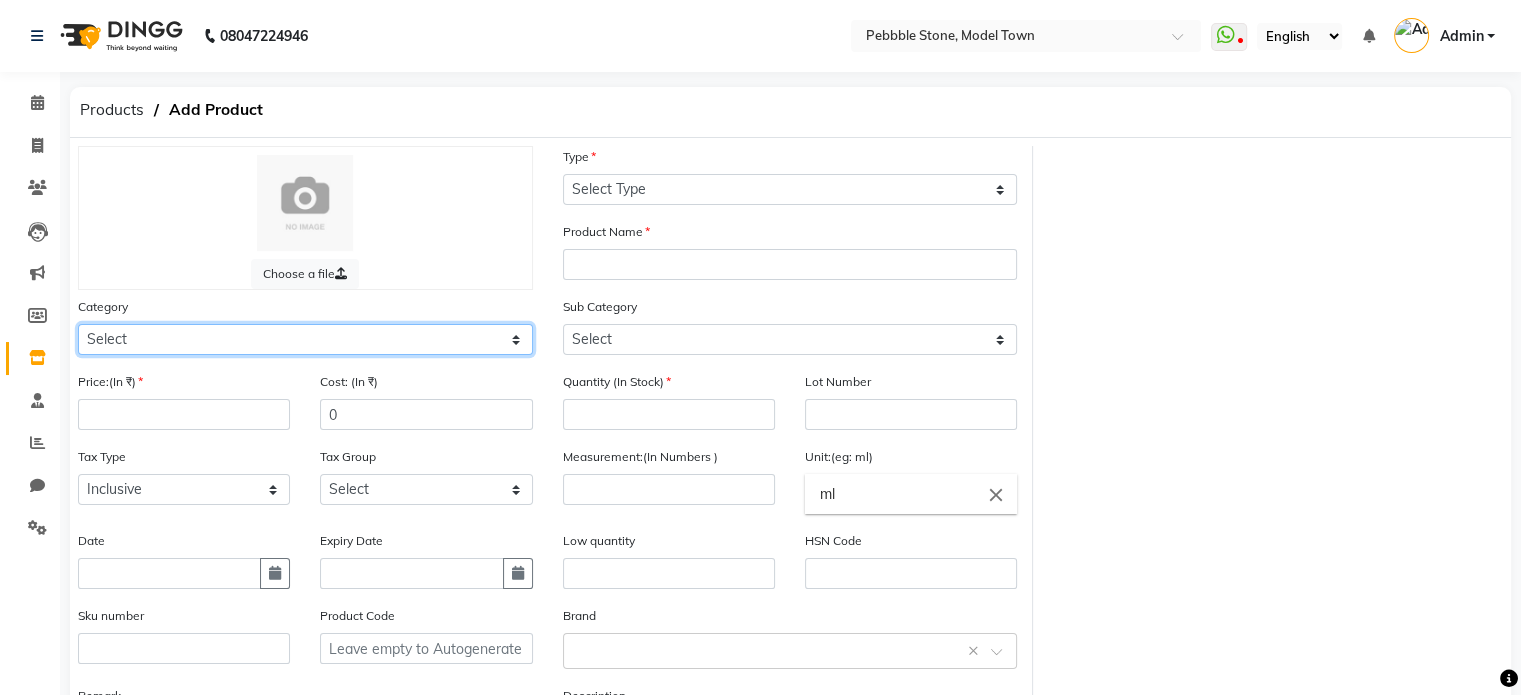 select on "1748113400" 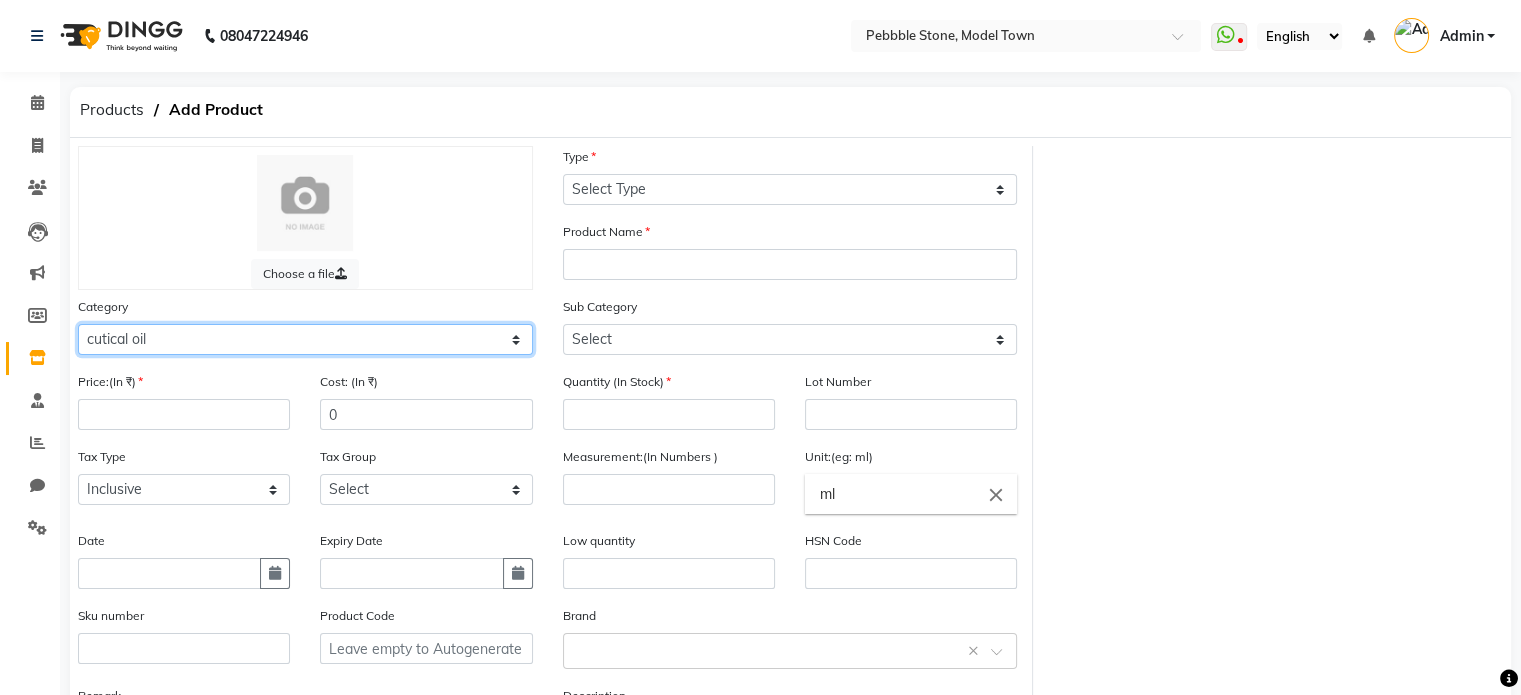 click on "Select Hair Skin Makeup Personal Care Appliances cutical oil Other" 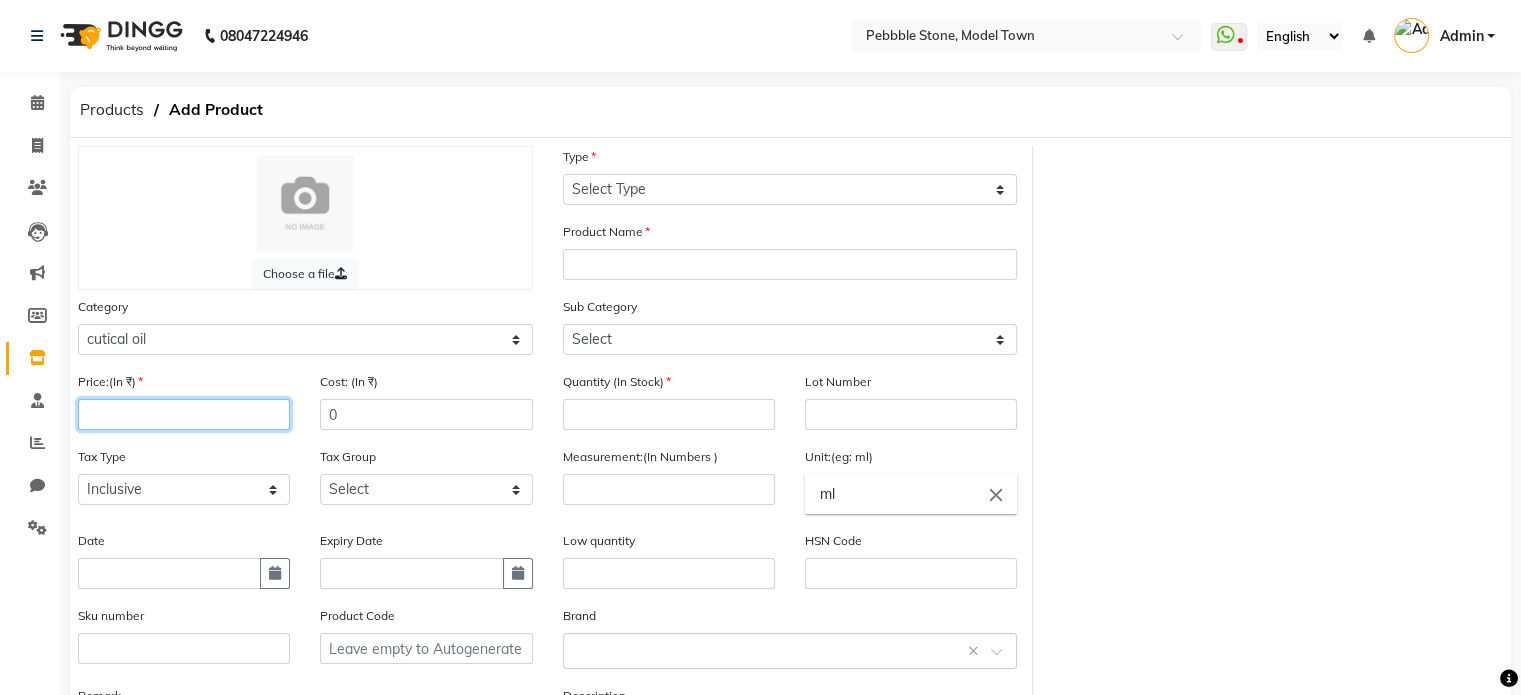 click 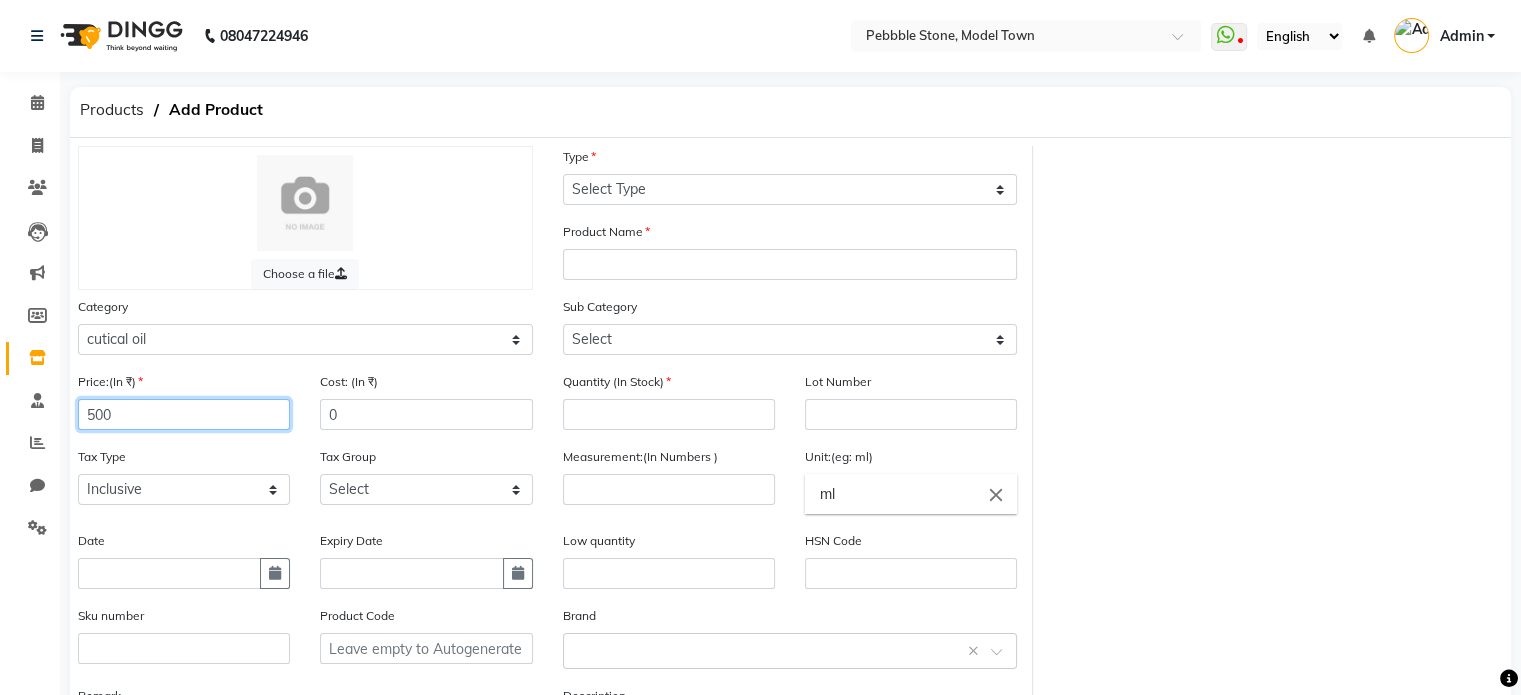 type on "500" 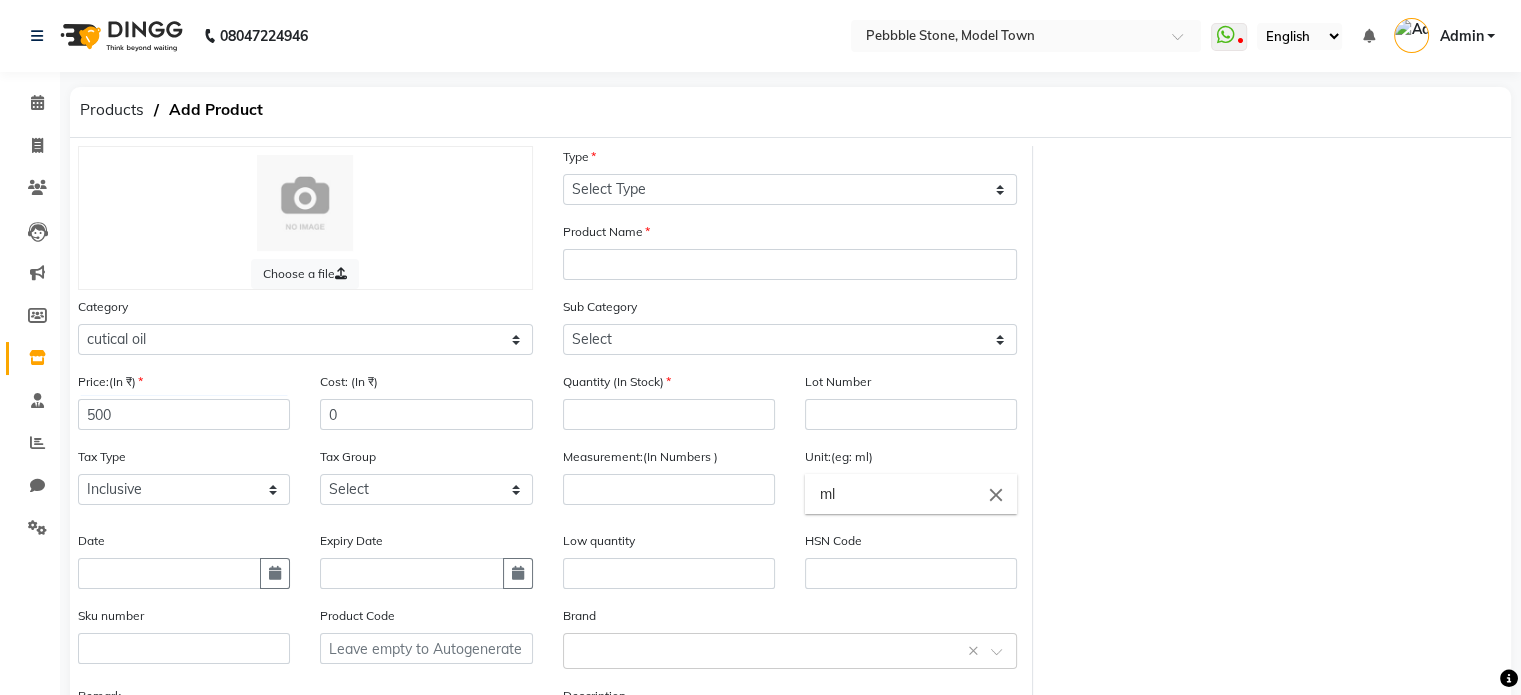 type 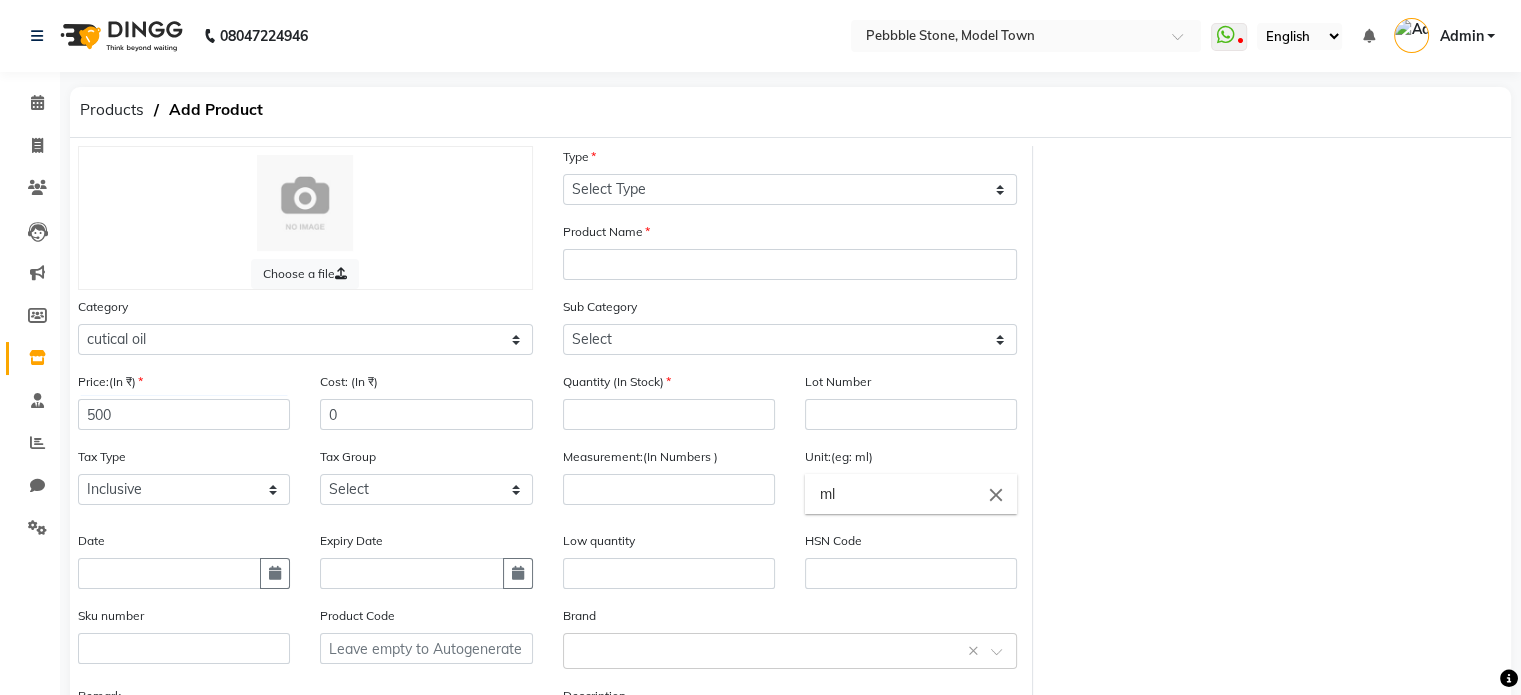 type 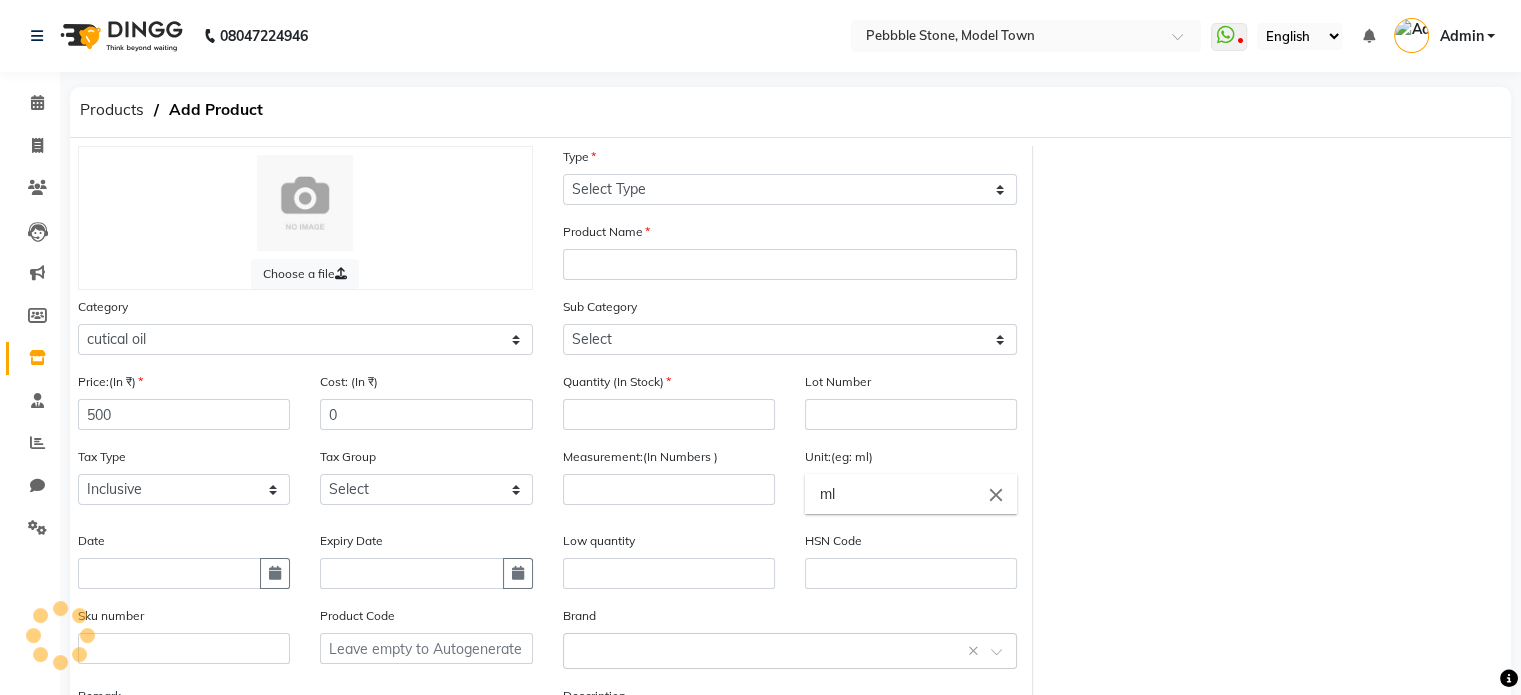 scroll, scrollTop: 190, scrollLeft: 0, axis: vertical 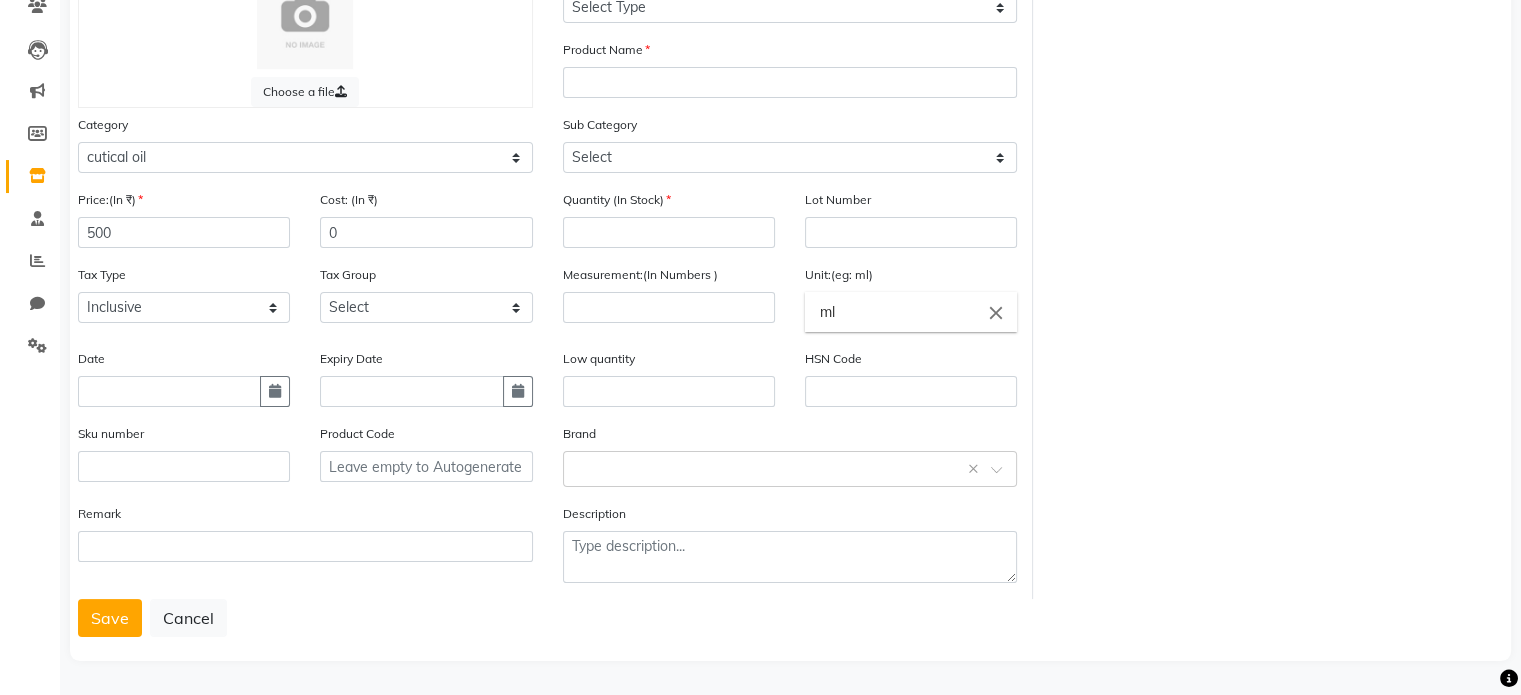 type 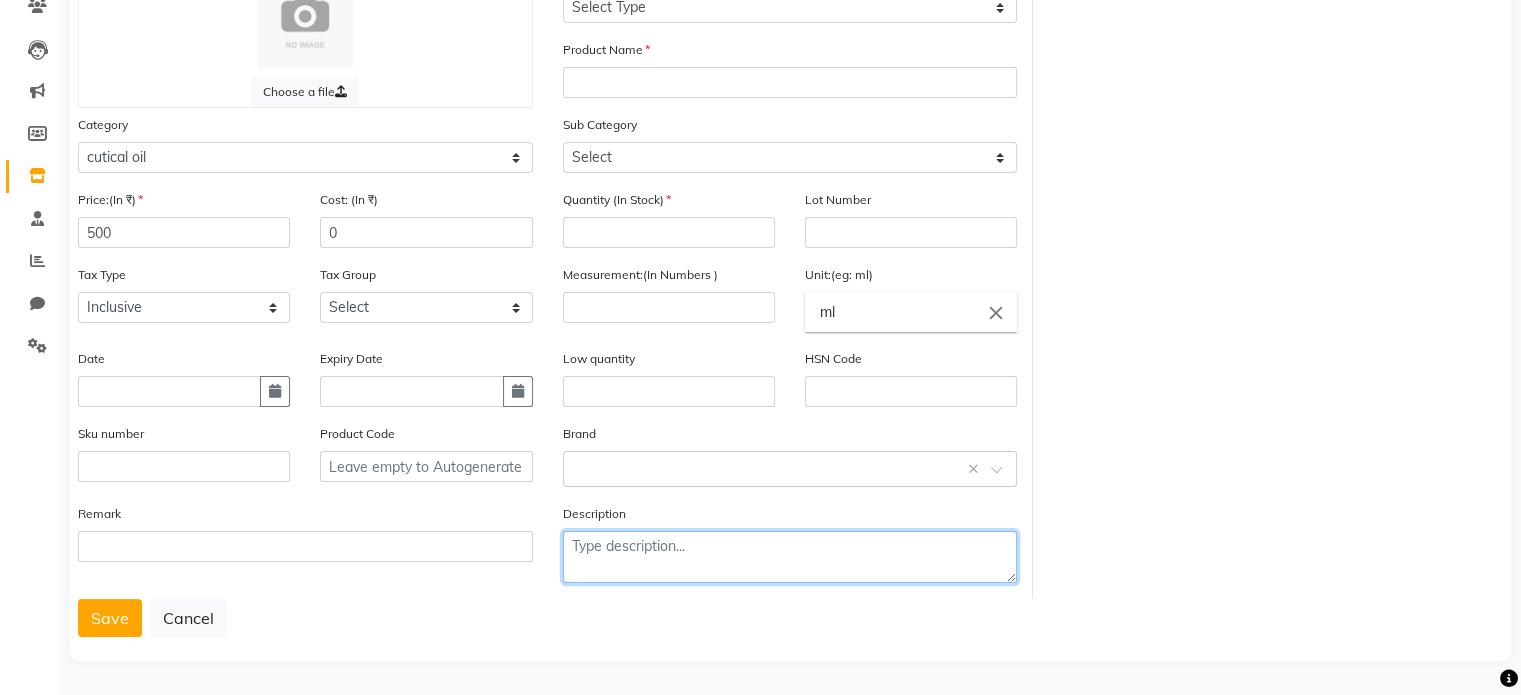 scroll, scrollTop: 0, scrollLeft: 0, axis: both 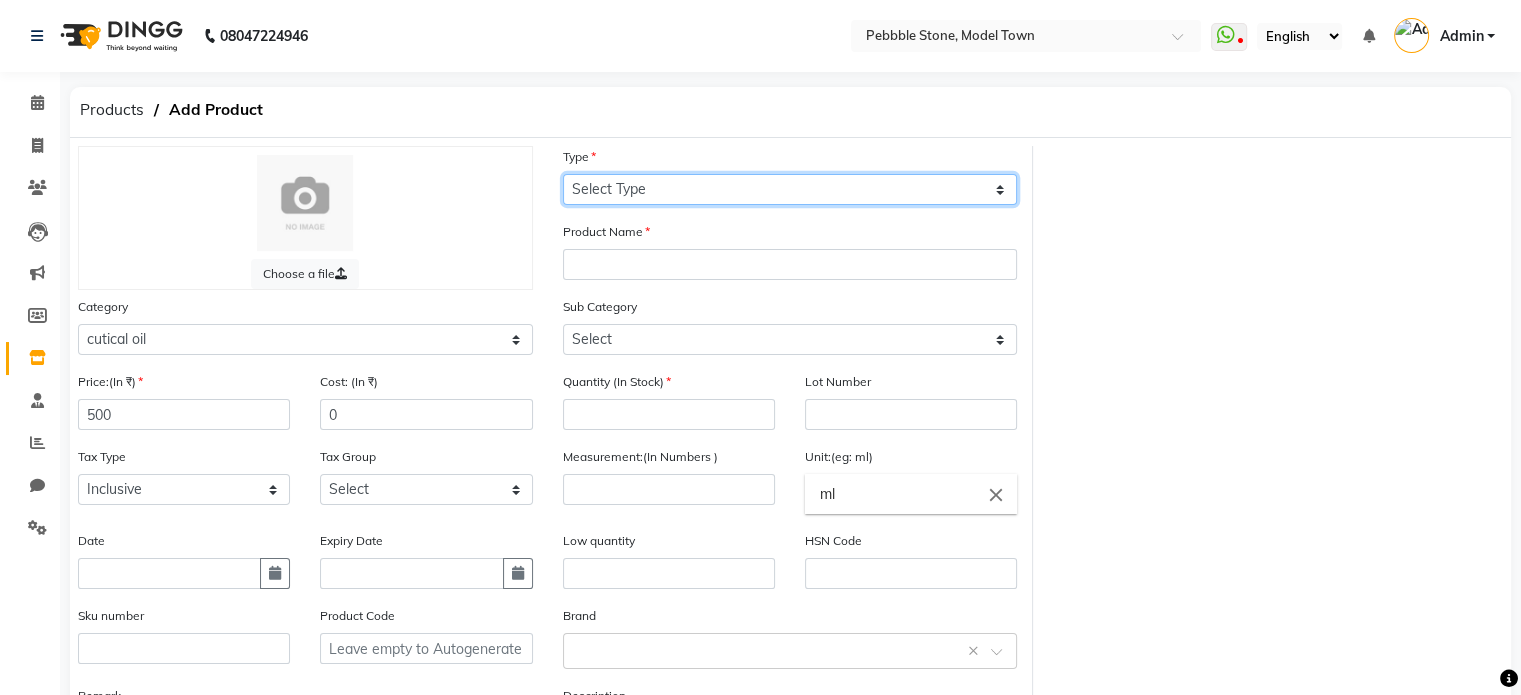 click on "Select Type Both Retail Consumable" 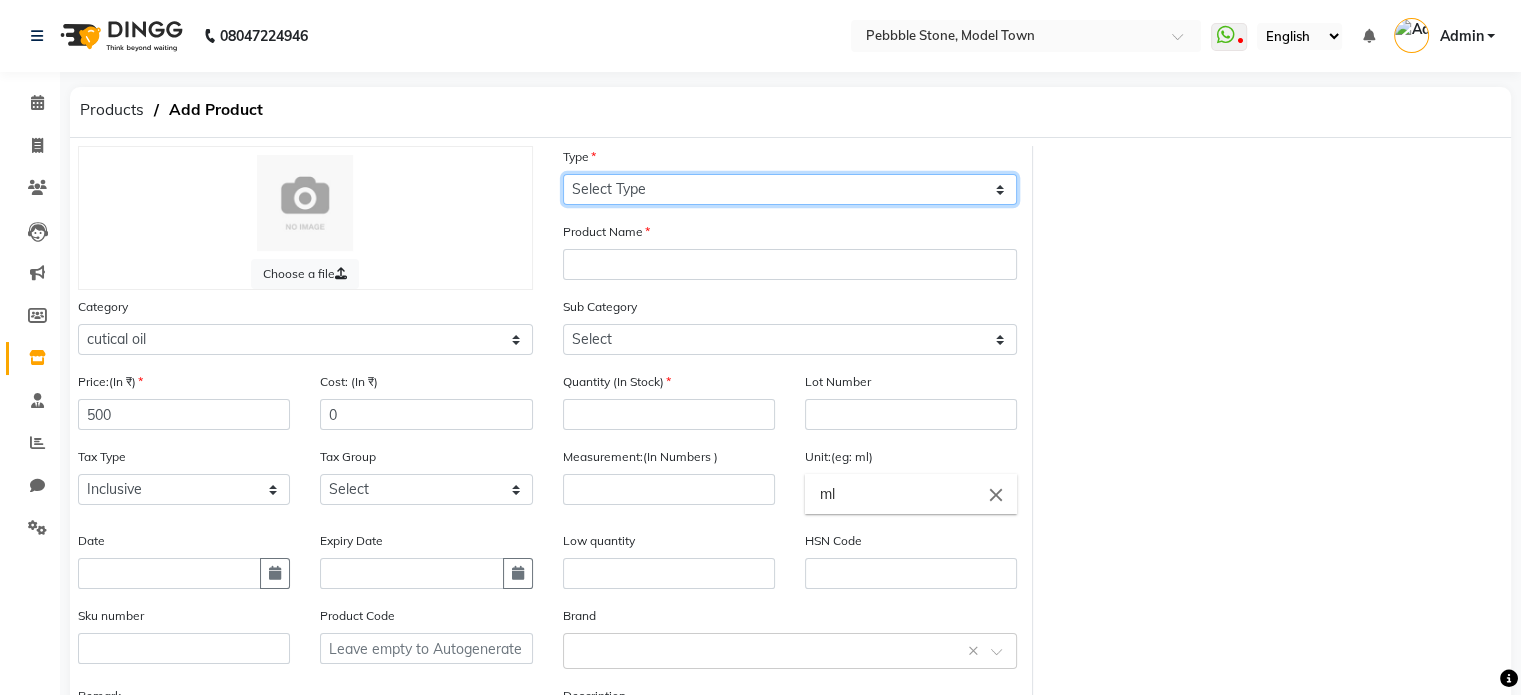 select on "B" 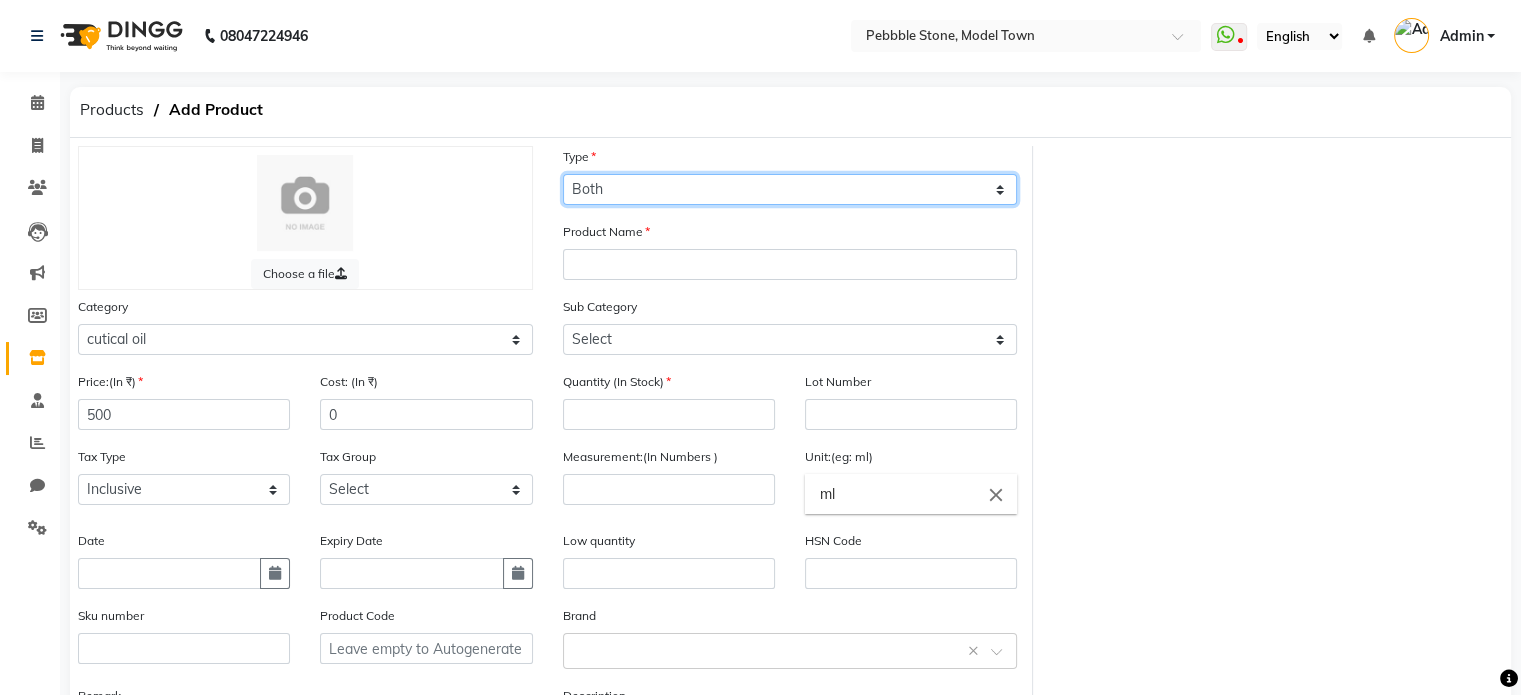 click on "Select Type Both Retail Consumable" 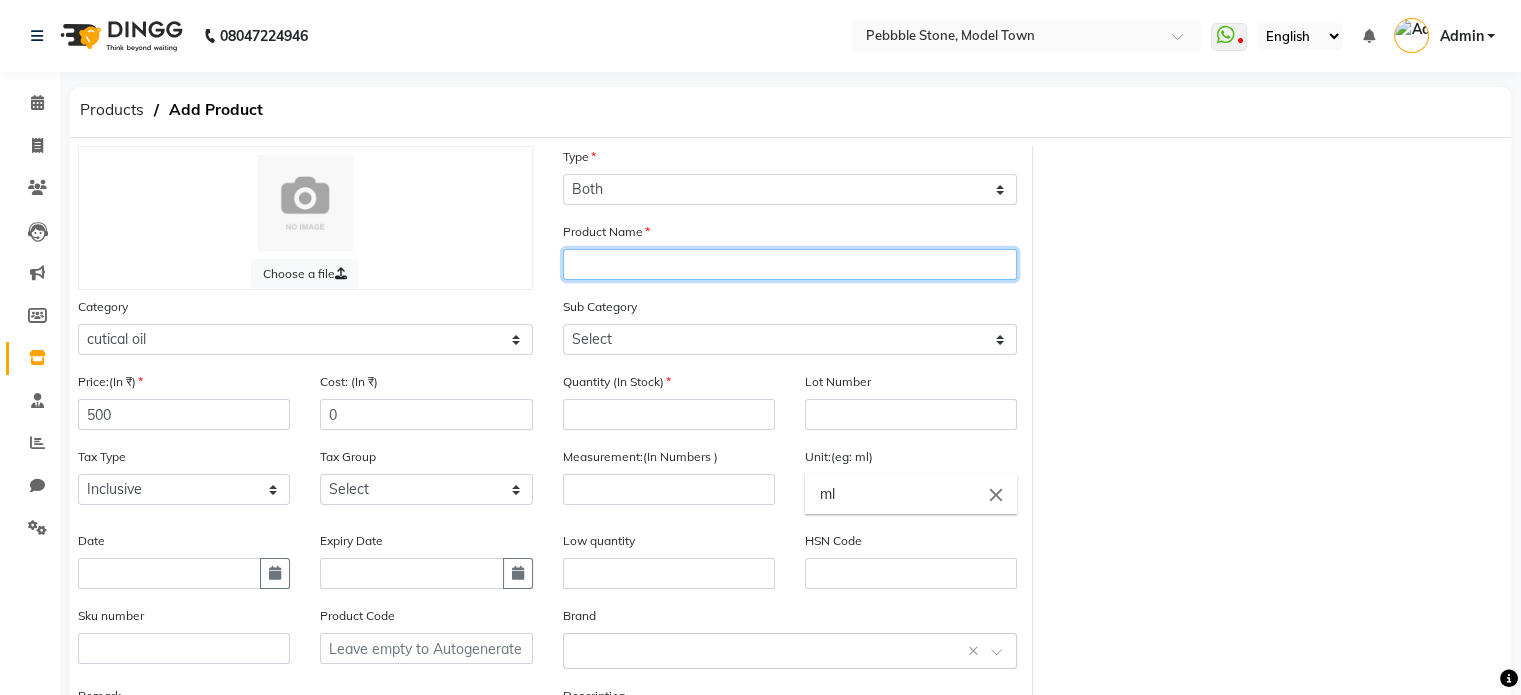 click 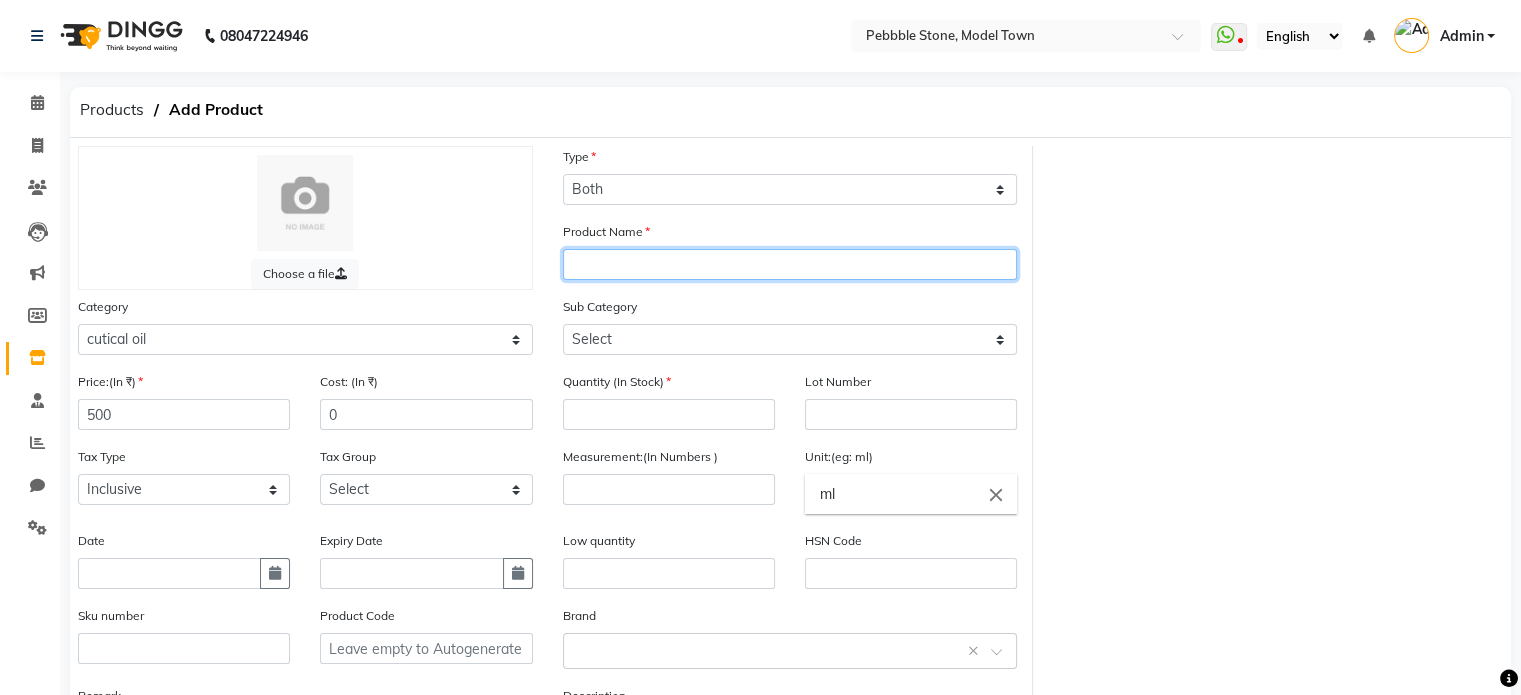 paste on "cutical oil" 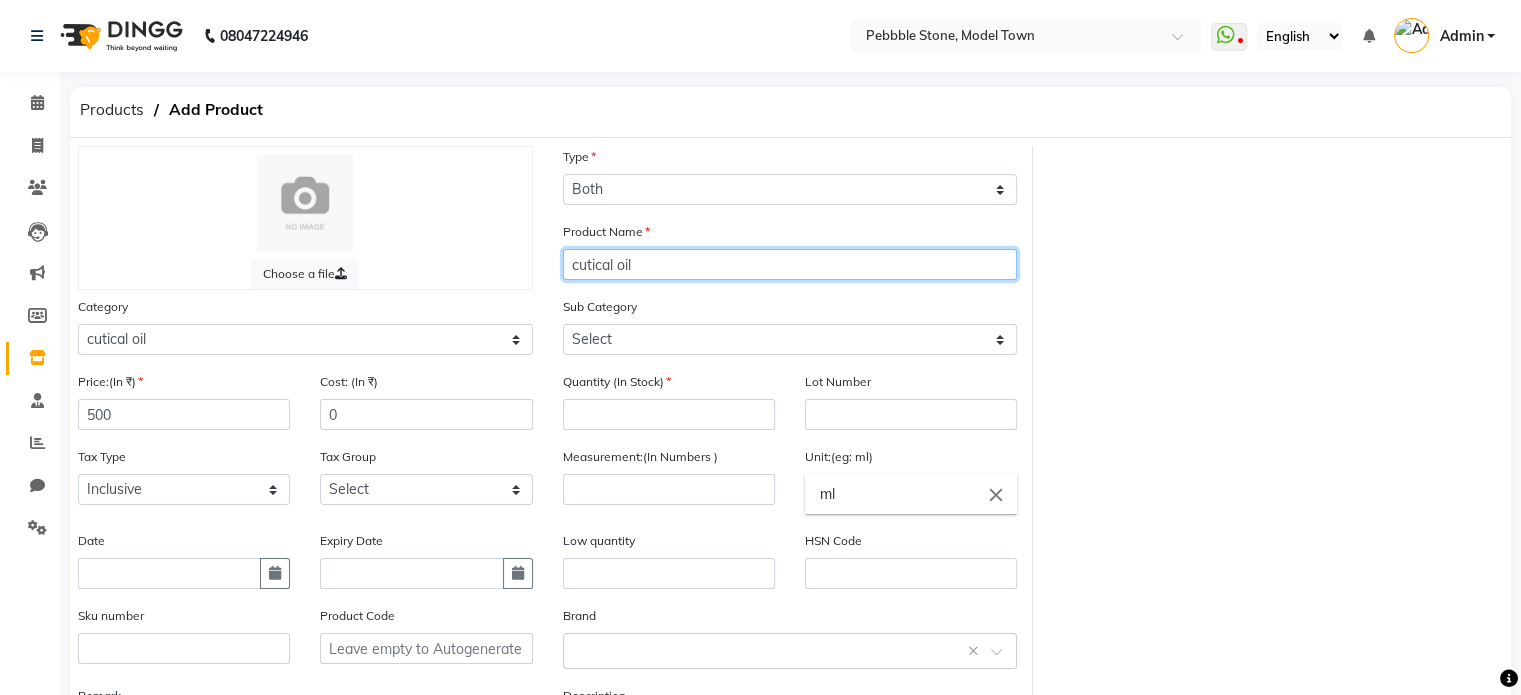 type on "cutical oil" 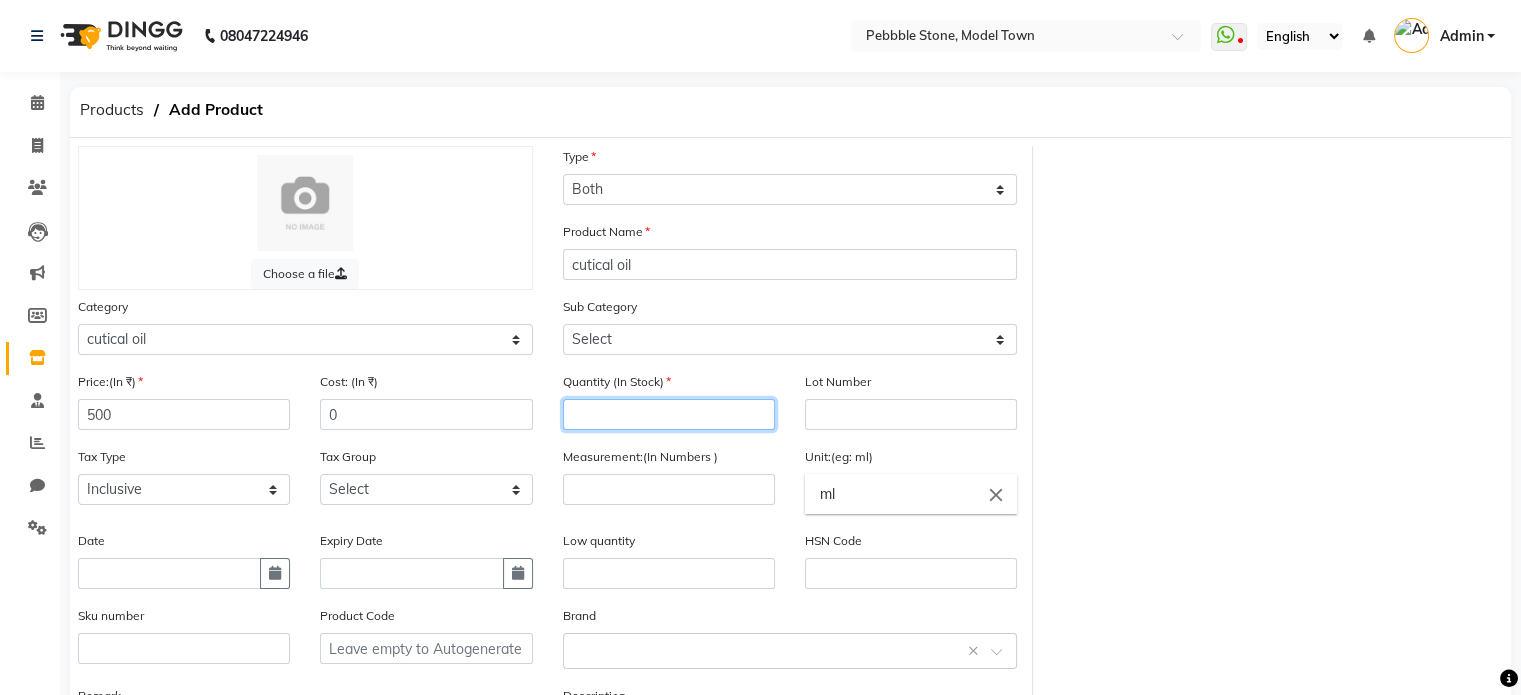 click 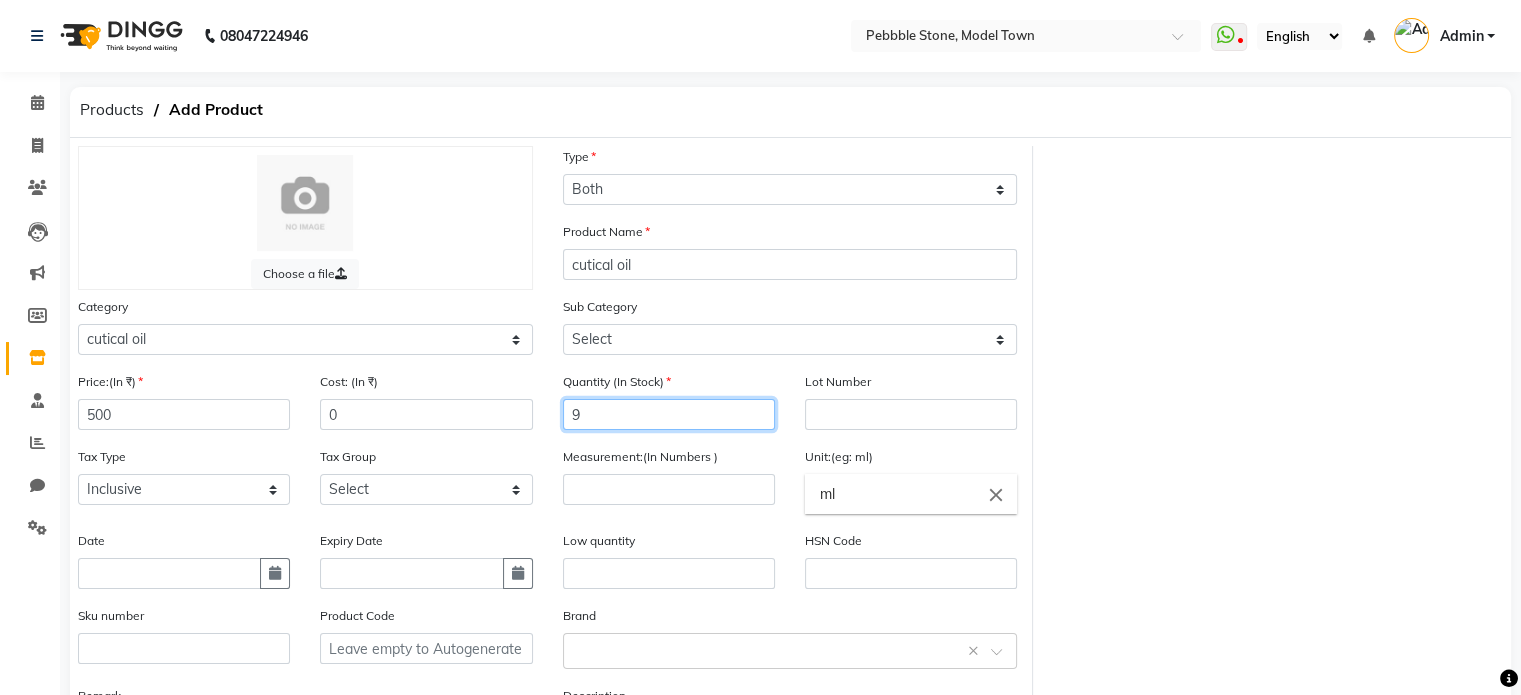 type on "9" 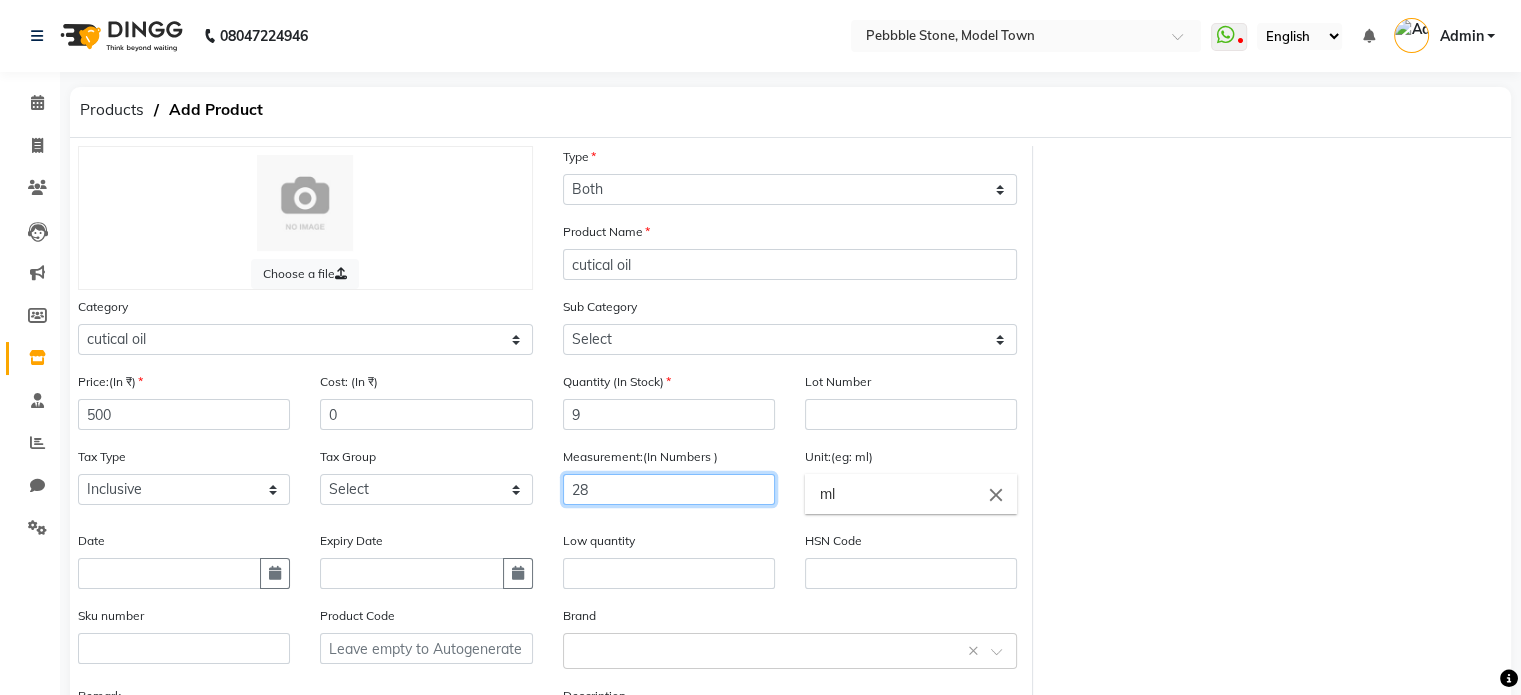 type on "28" 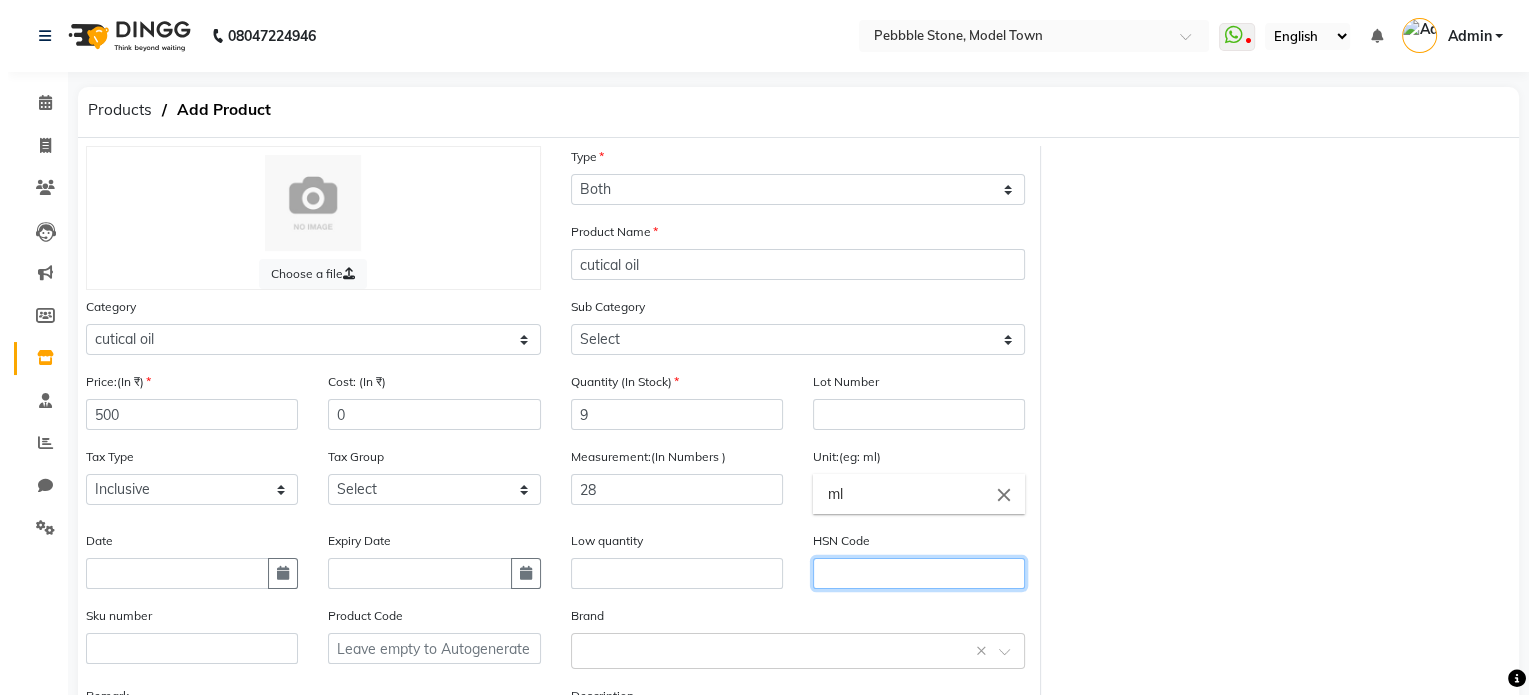 scroll, scrollTop: 190, scrollLeft: 0, axis: vertical 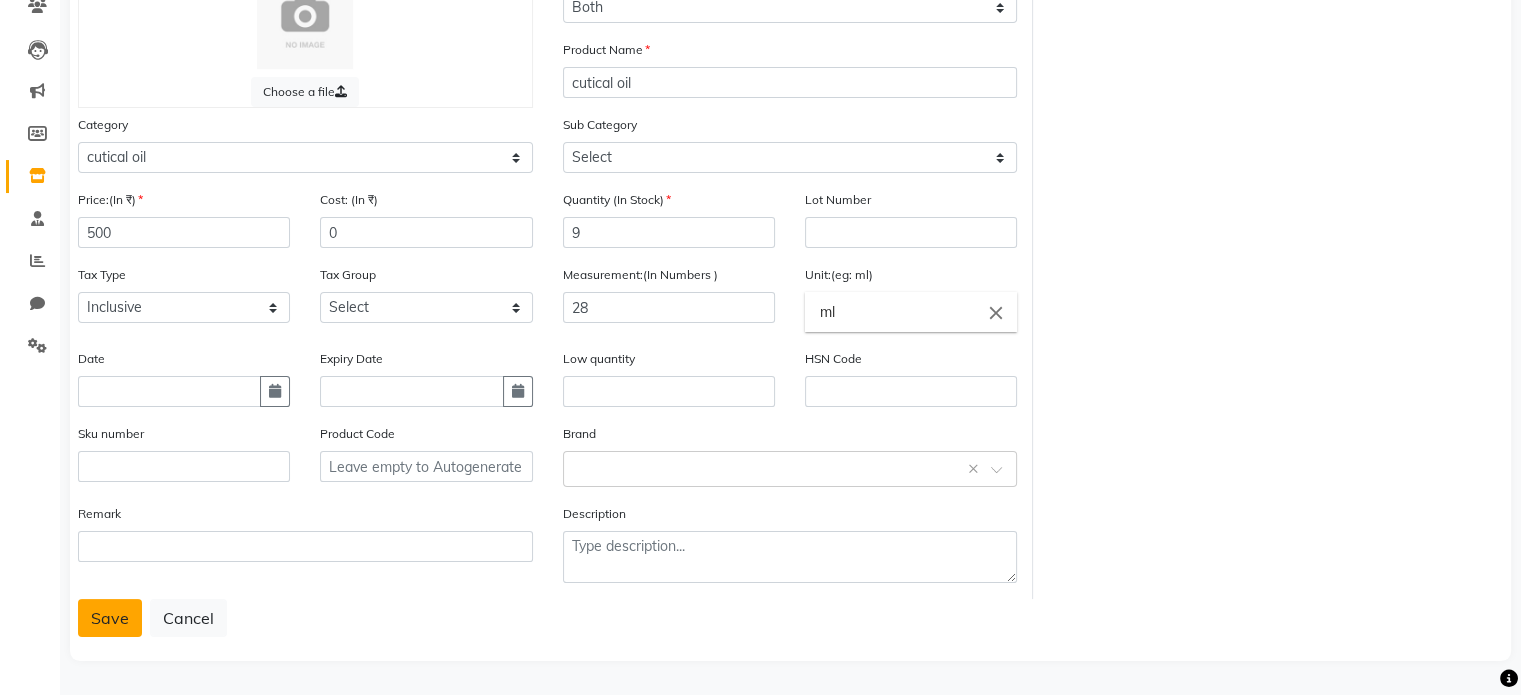click on "Save" 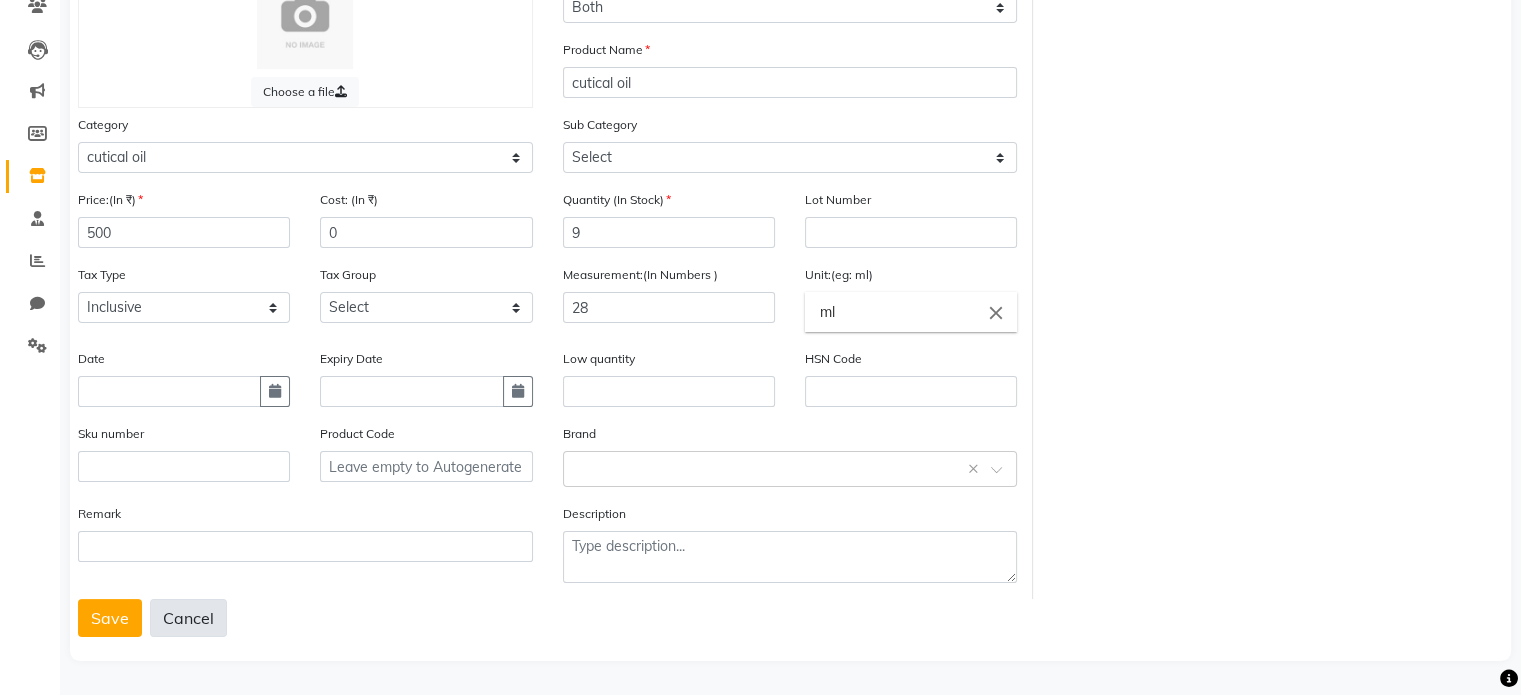 click on "Cancel" 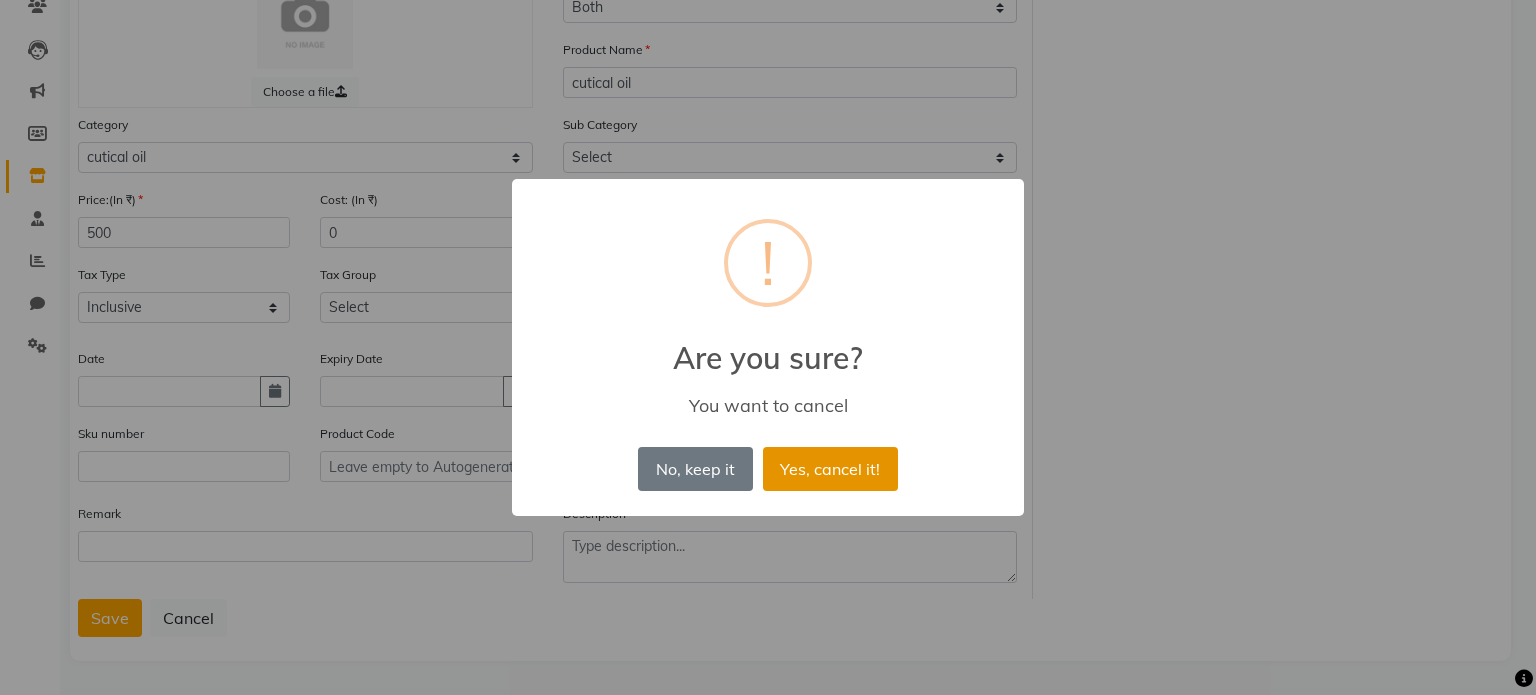 click on "Yes, cancel it!" at bounding box center [830, 469] 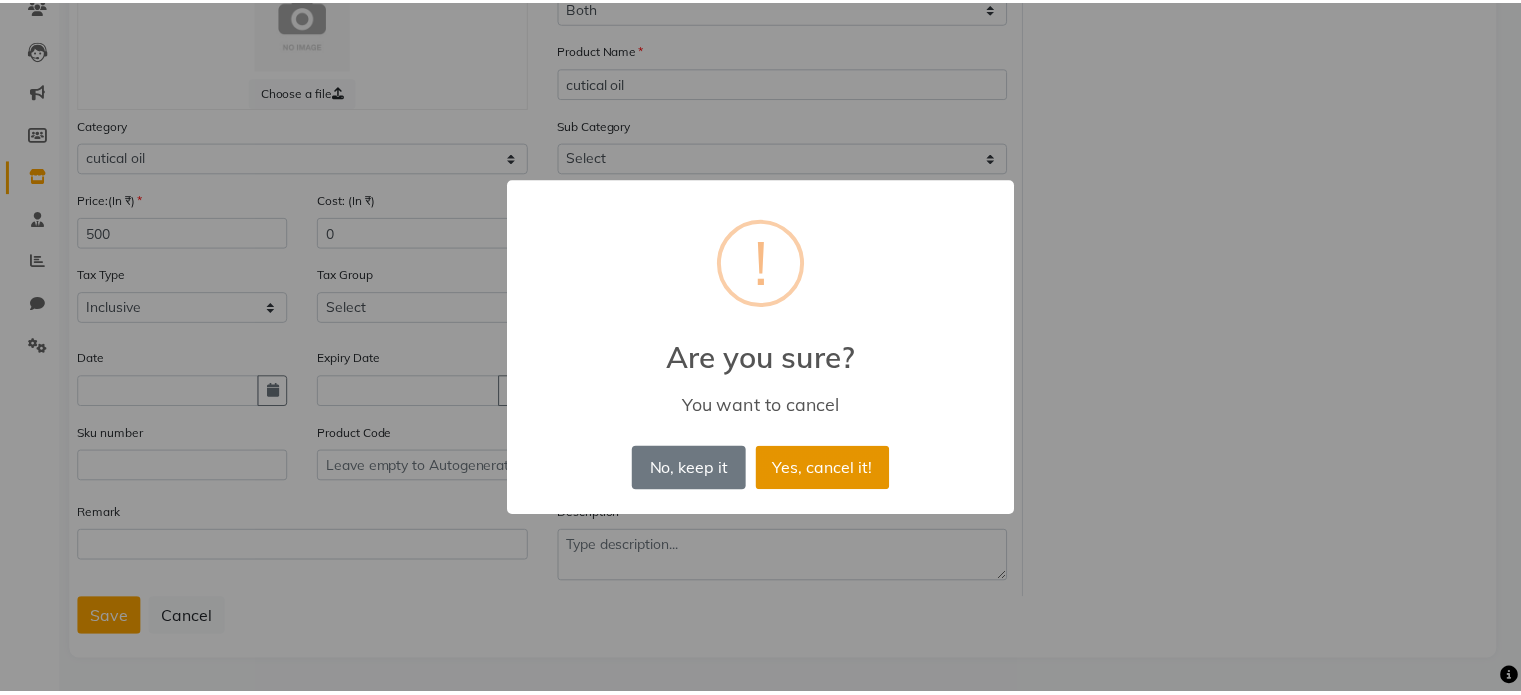 scroll, scrollTop: 0, scrollLeft: 0, axis: both 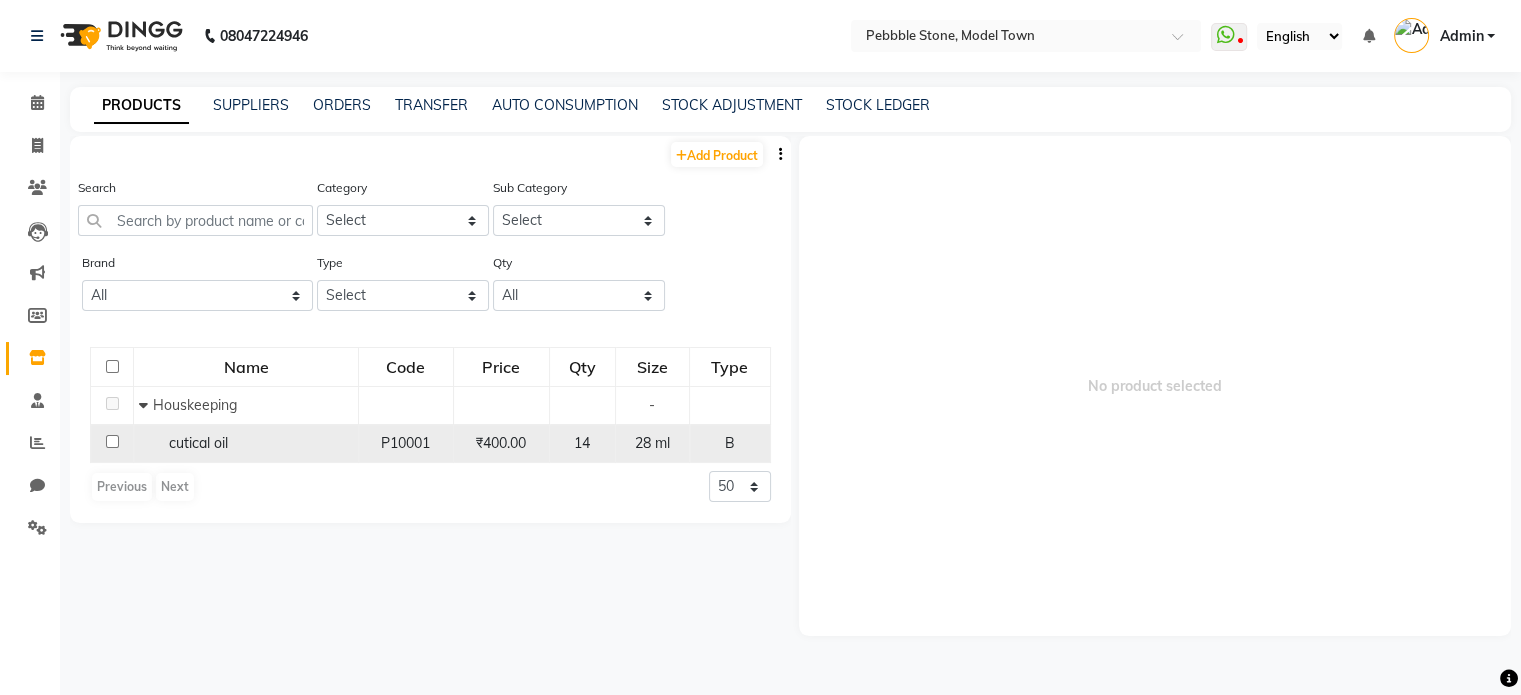 click on "B" 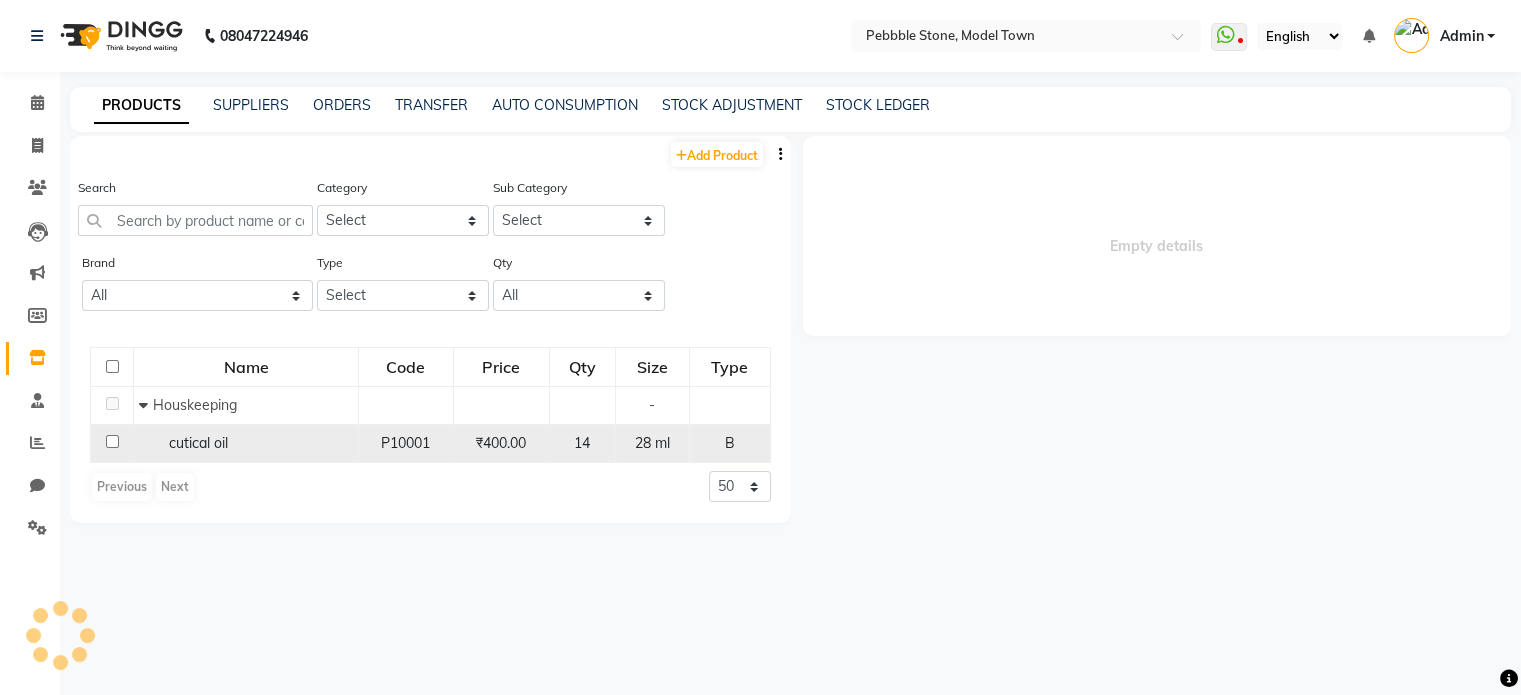 select 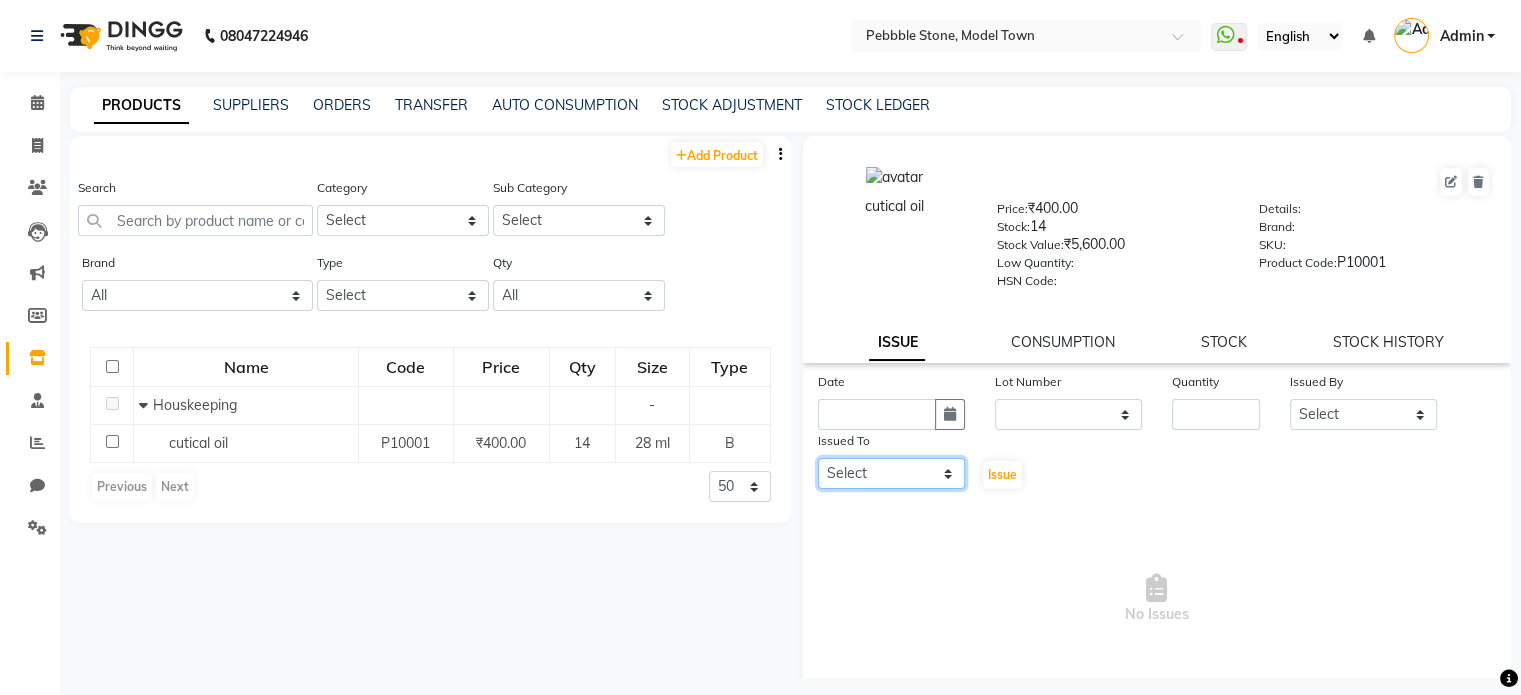 click on "Select Ajay  Awdesh Kumar Fairy khan Goldy Saini Manager Manjeet Omkar Varun" 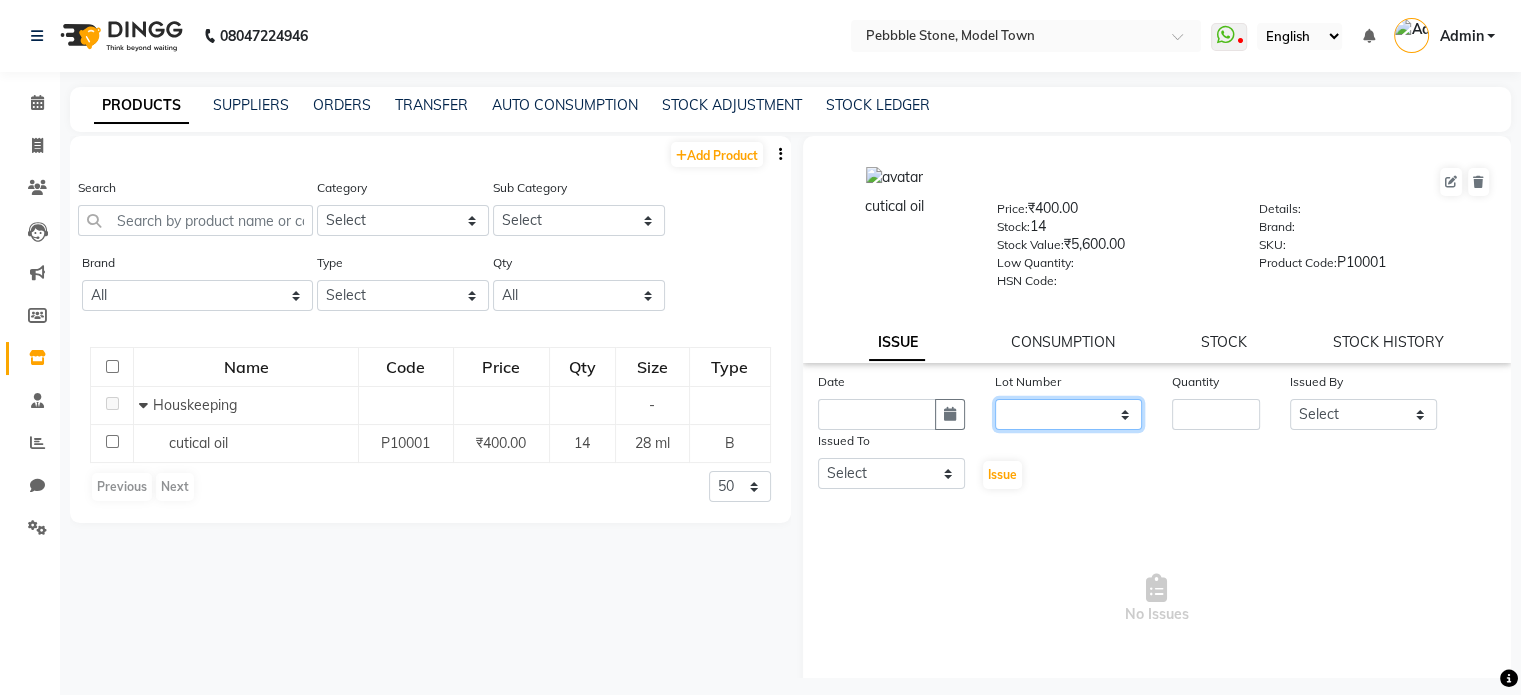 click on "None" 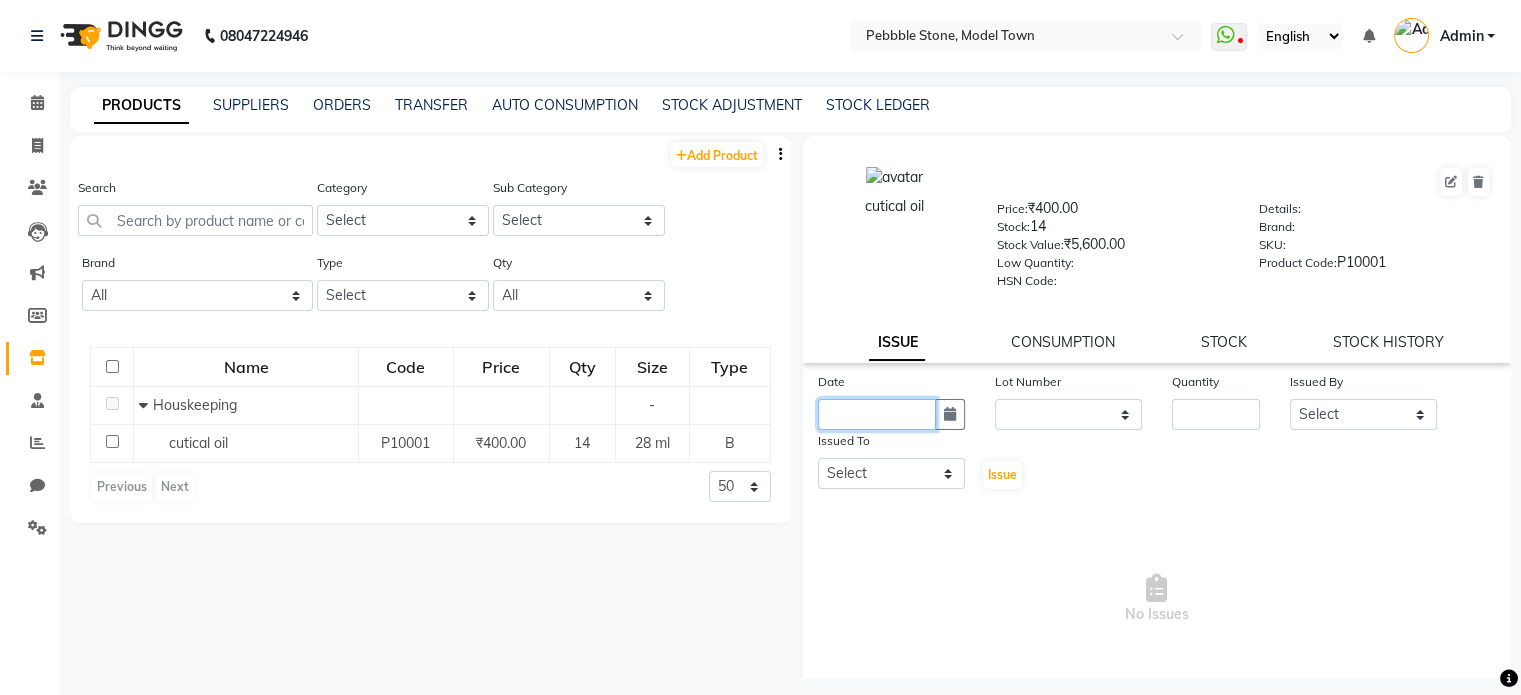 click 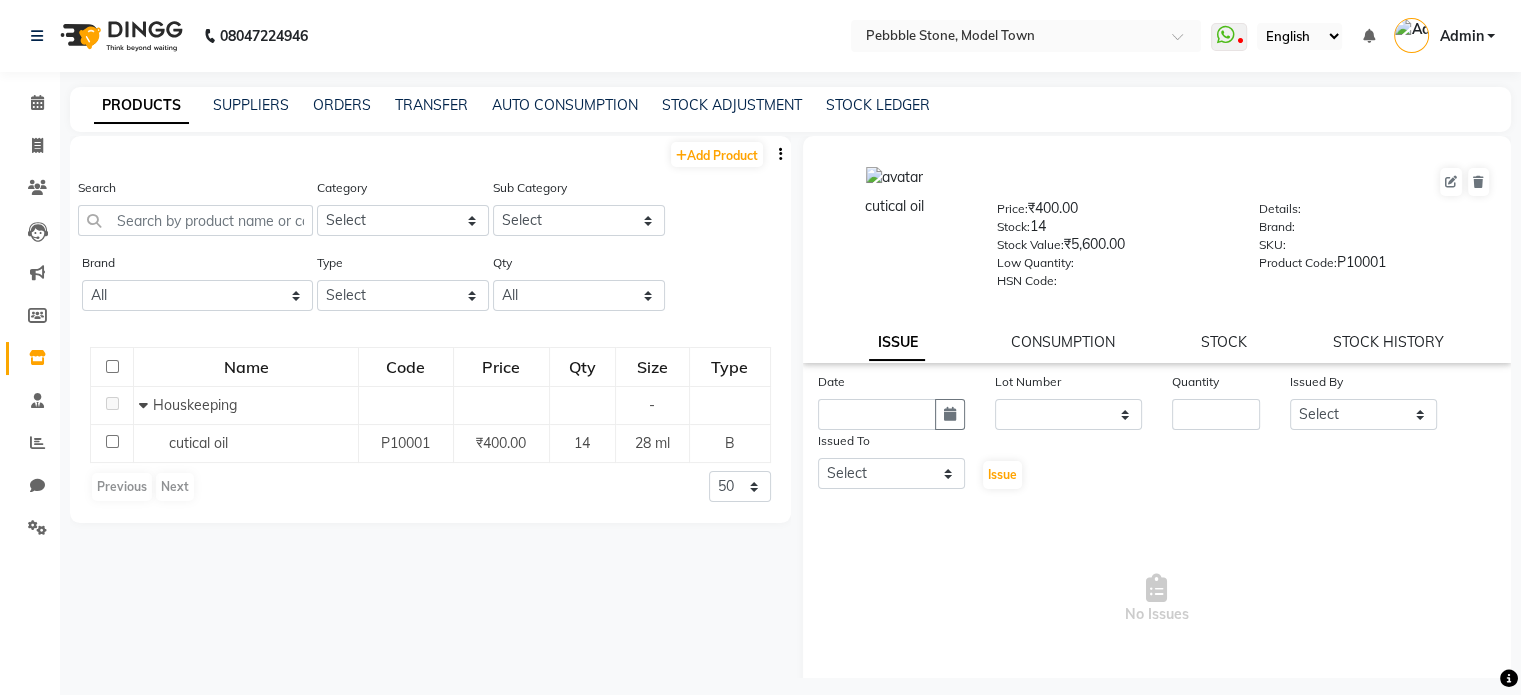 select on "8" 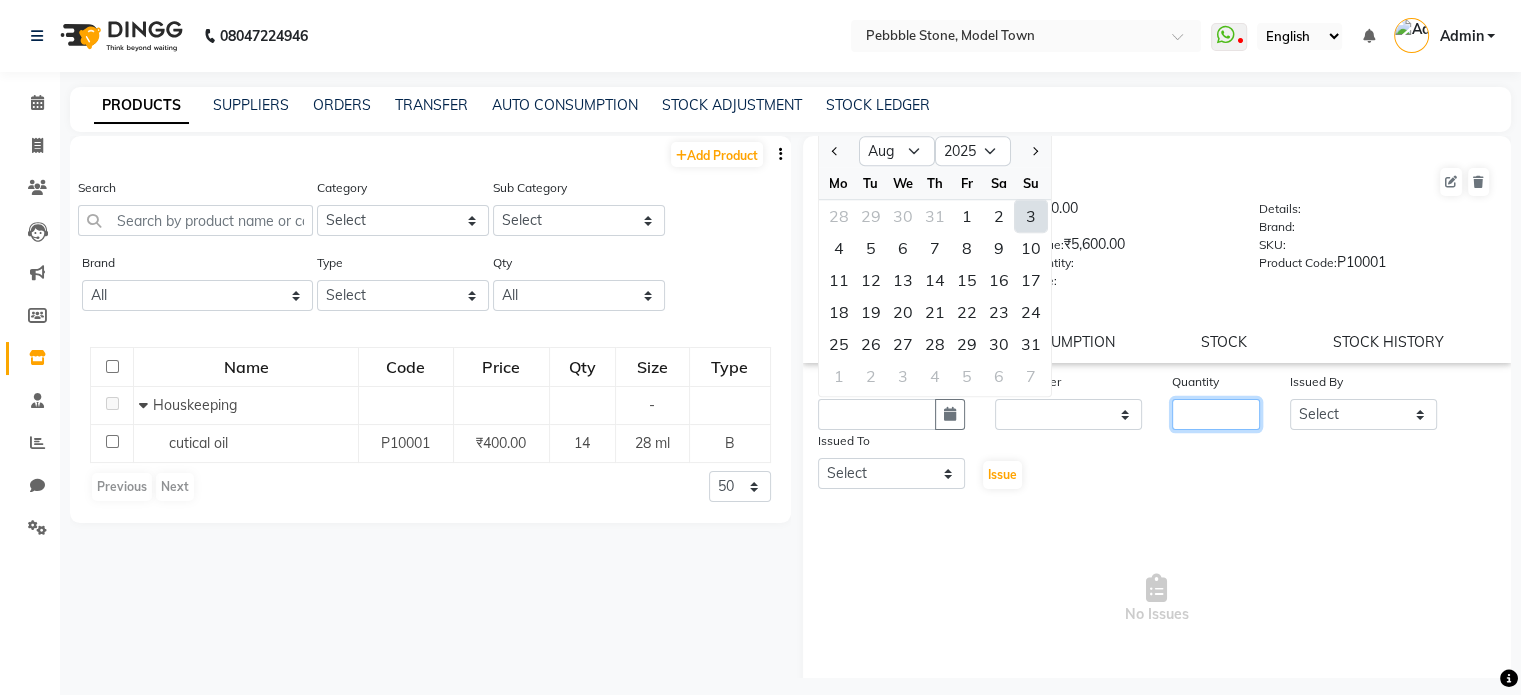 click 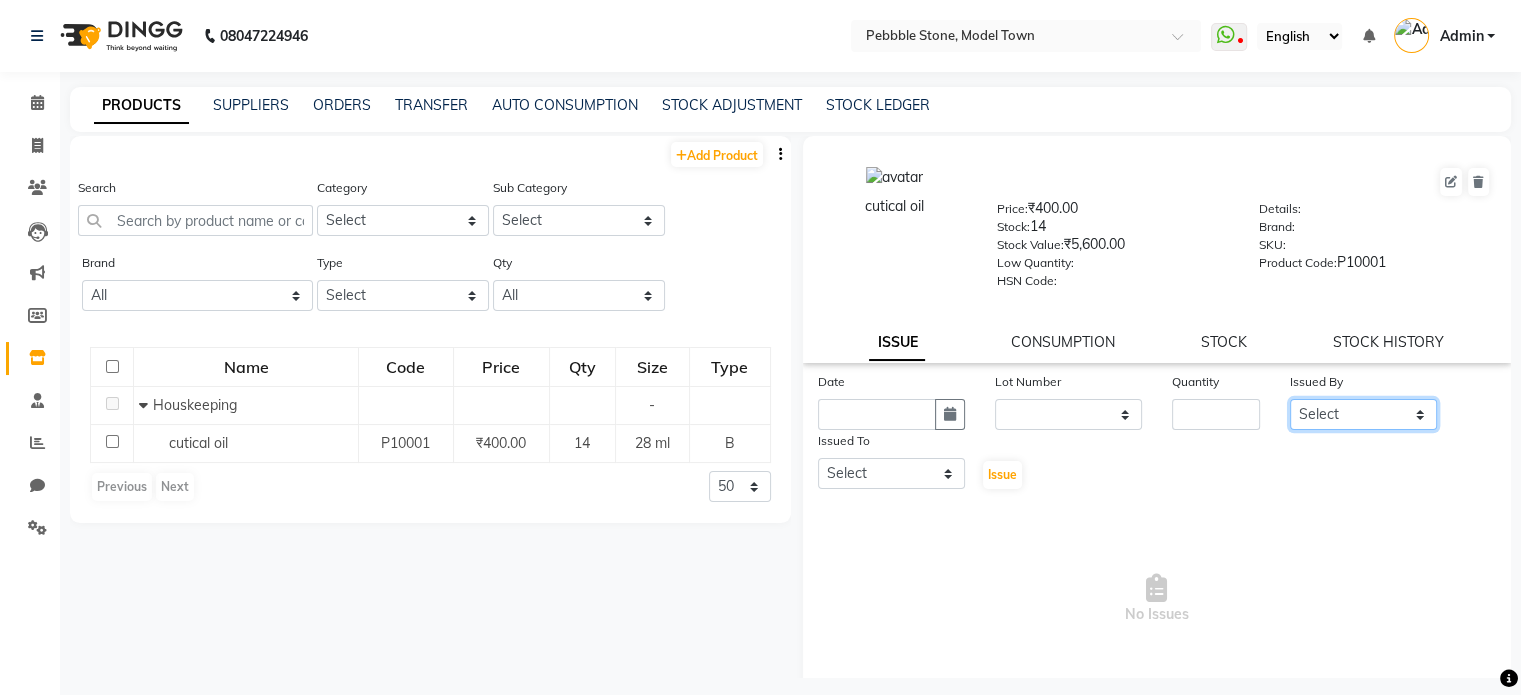 click on "Select Ajay  Awdesh Kumar Fairy khan Goldy Saini Manager Manjeet Omkar Varun" 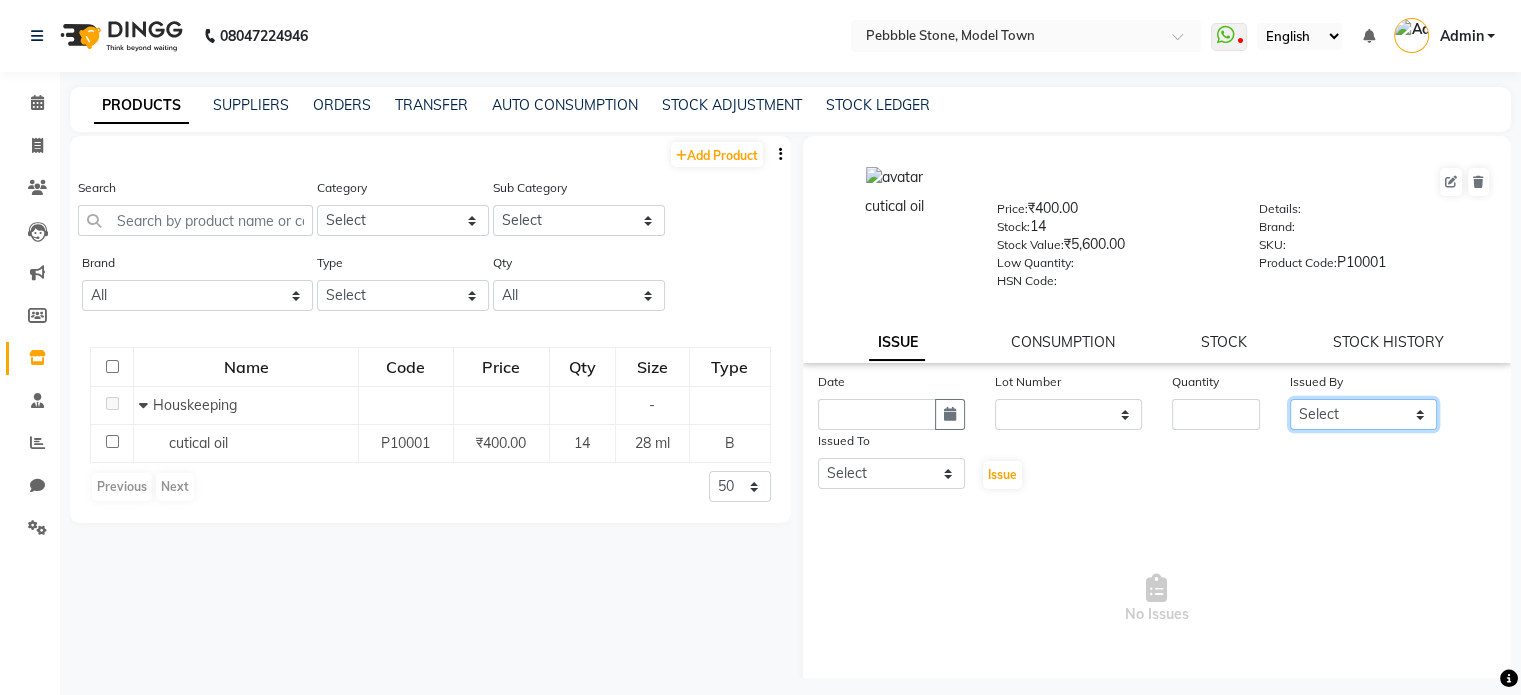 click on "Select Ajay  Awdesh Kumar Fairy khan Goldy Saini Manager Manjeet Omkar Varun" 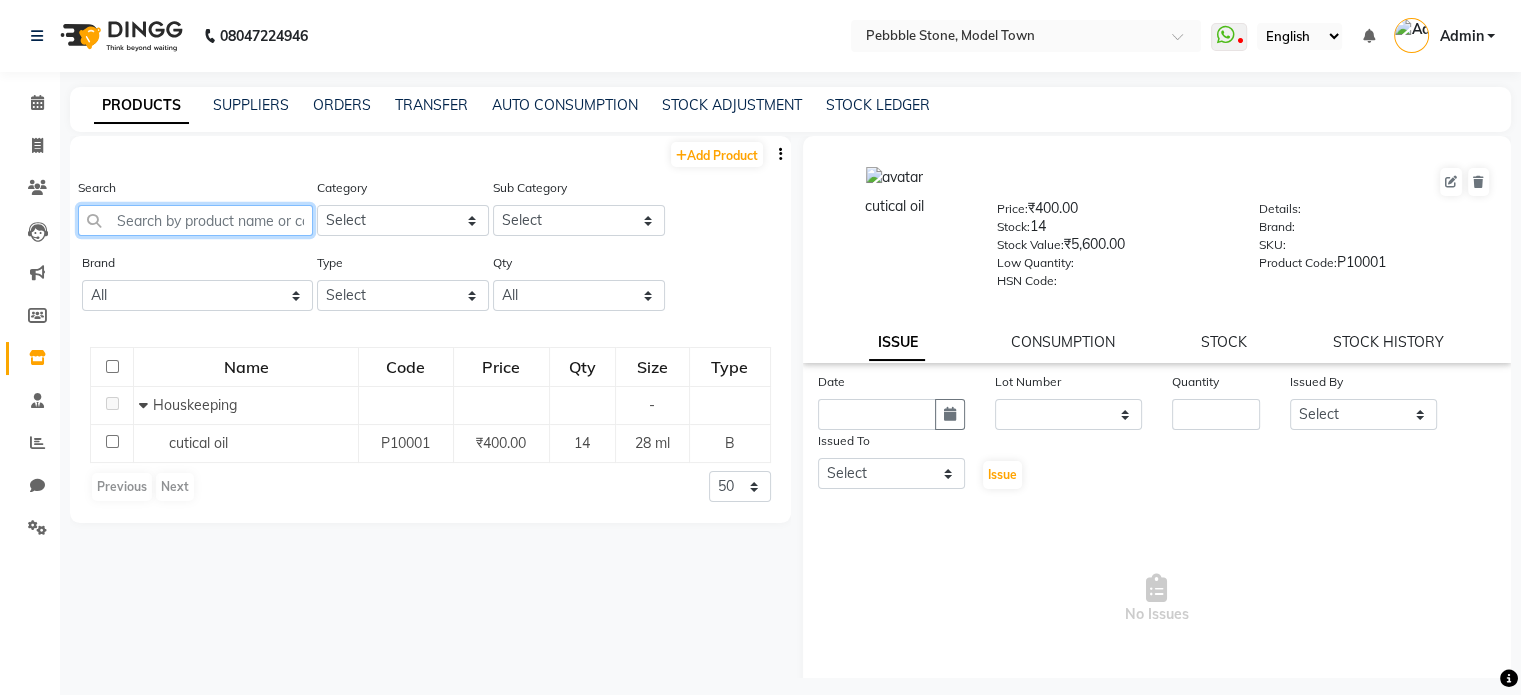 click 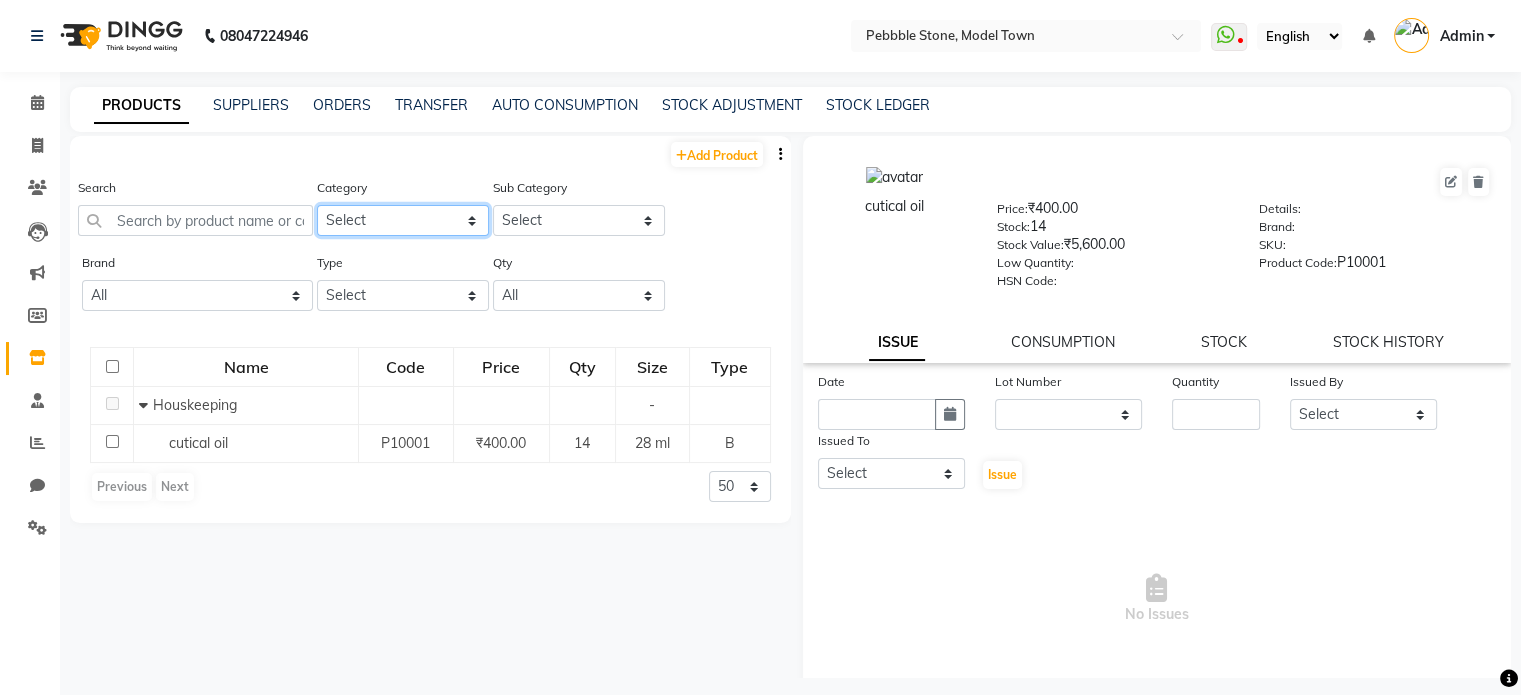 click on "Select Hair Skin Makeup Personal Care Appliances cutical oil Other" 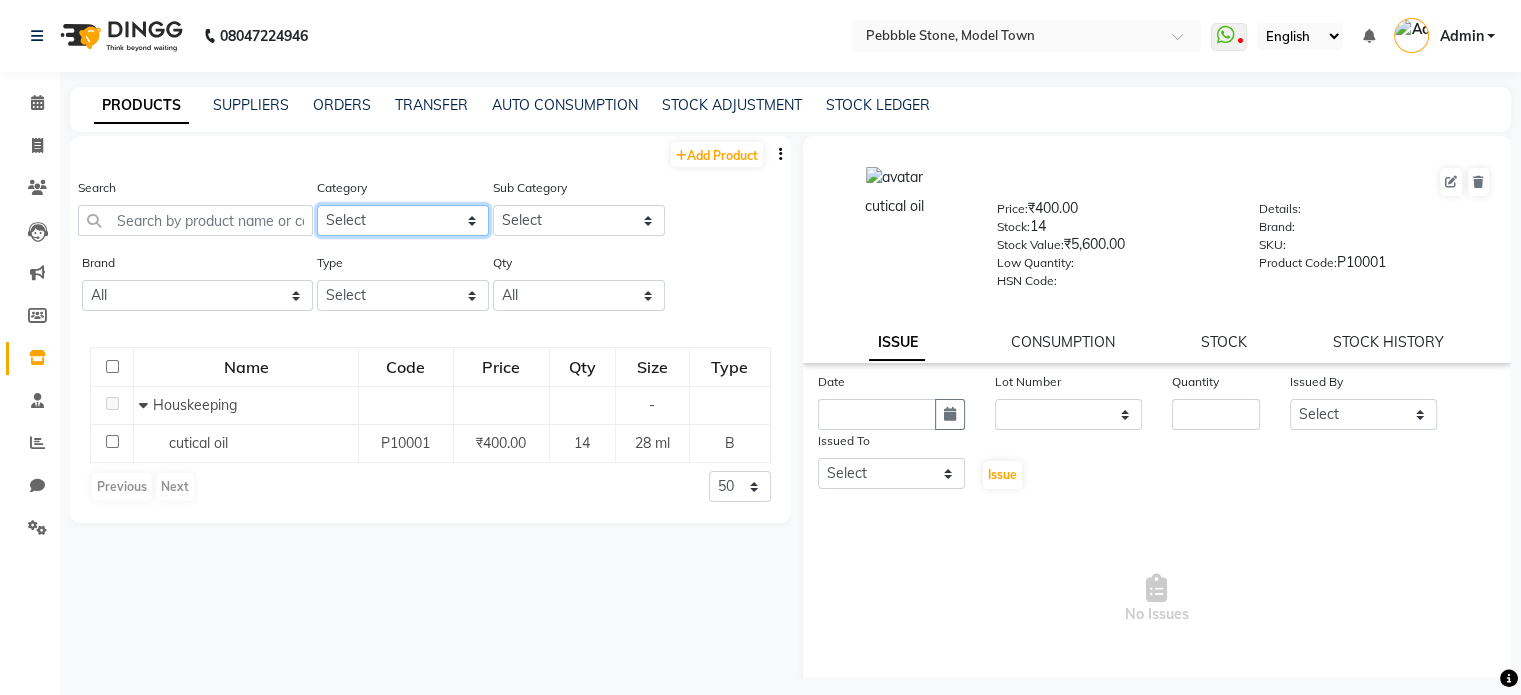 select on "1748113400" 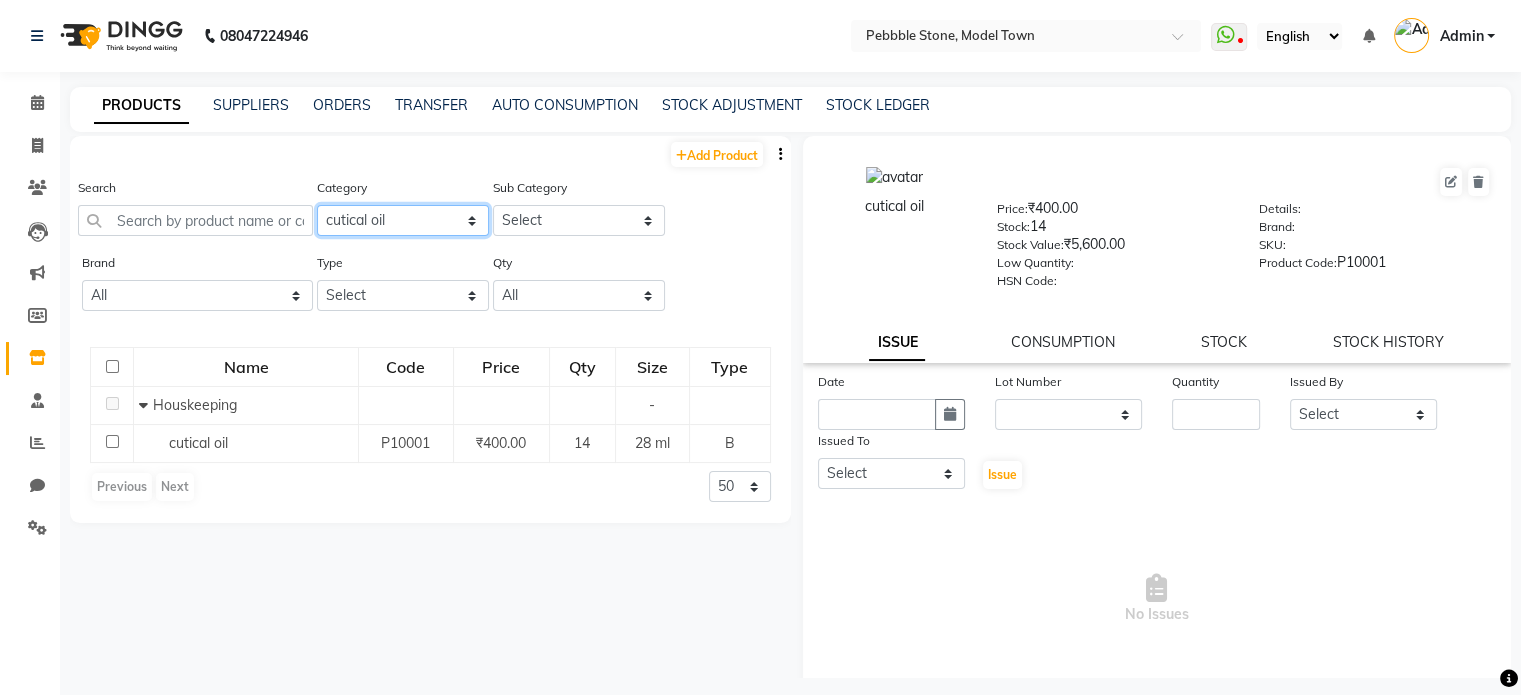 click on "Select Hair Skin Makeup Personal Care Appliances cutical oil Other" 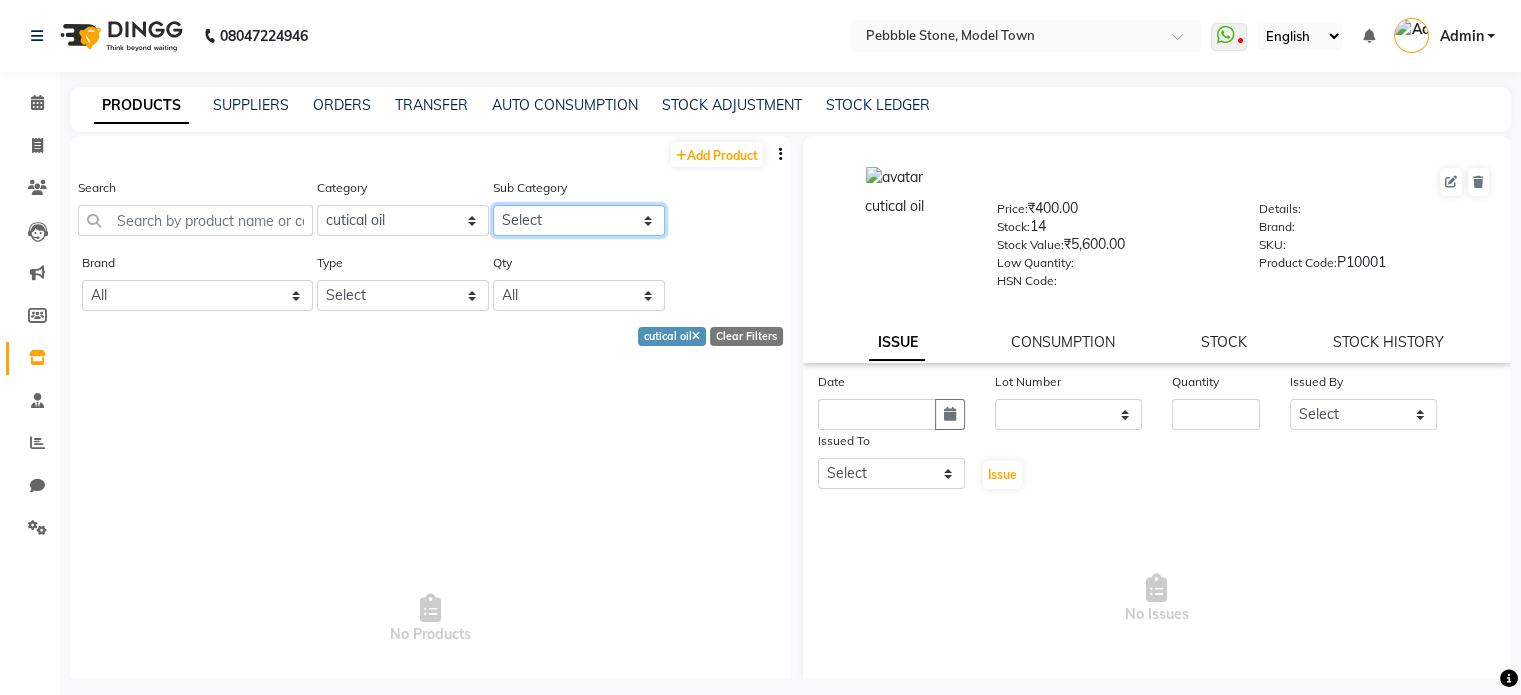 click on "Select" 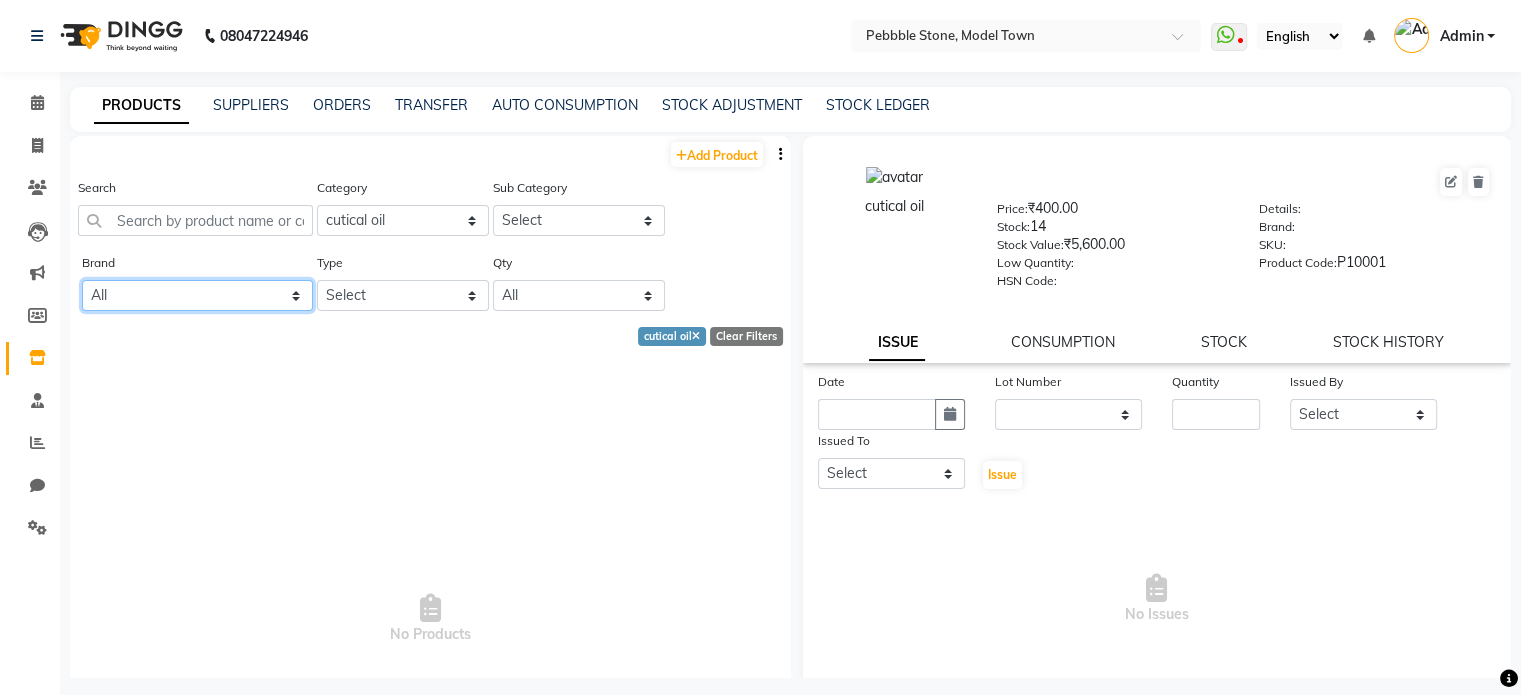 click on "All" 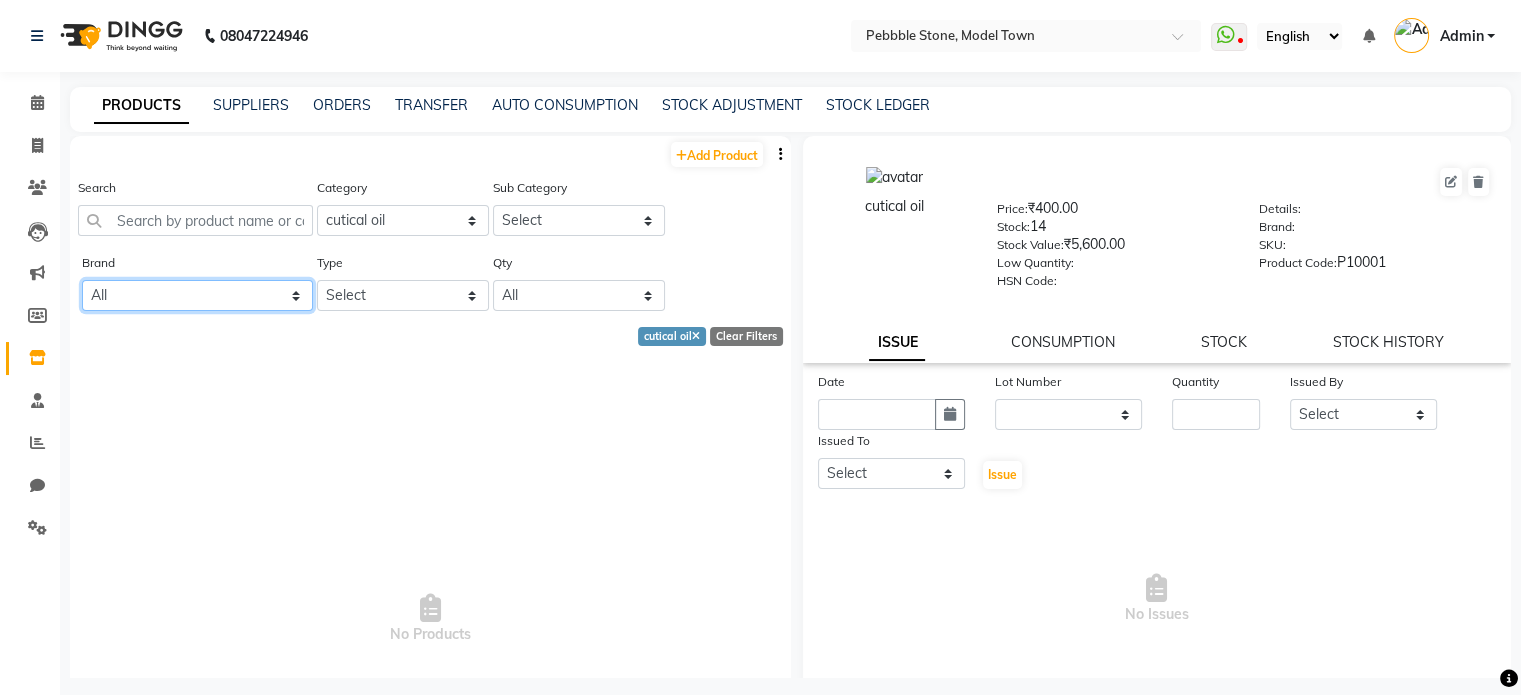 drag, startPoint x: 211, startPoint y: 303, endPoint x: 365, endPoint y: 299, distance: 154.05194 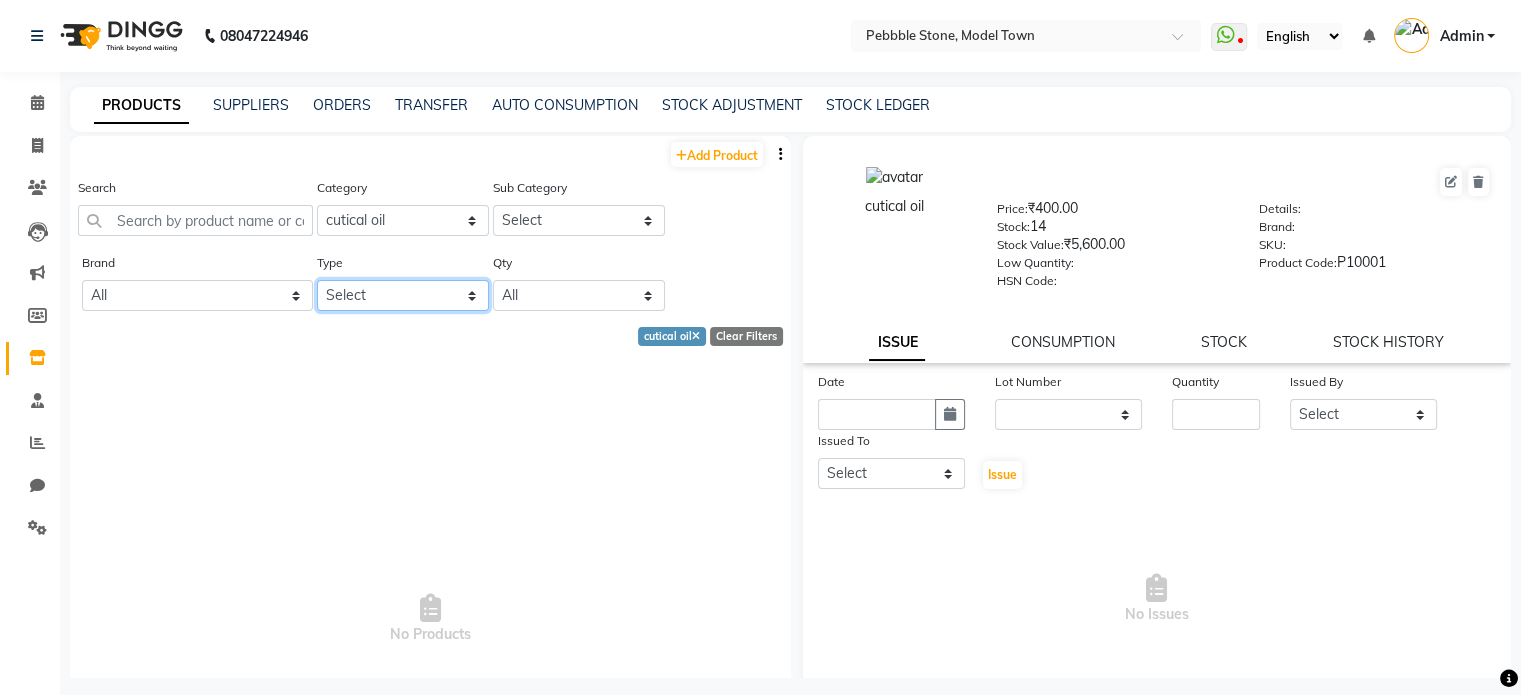 click on "Select Both Retail Consumable" 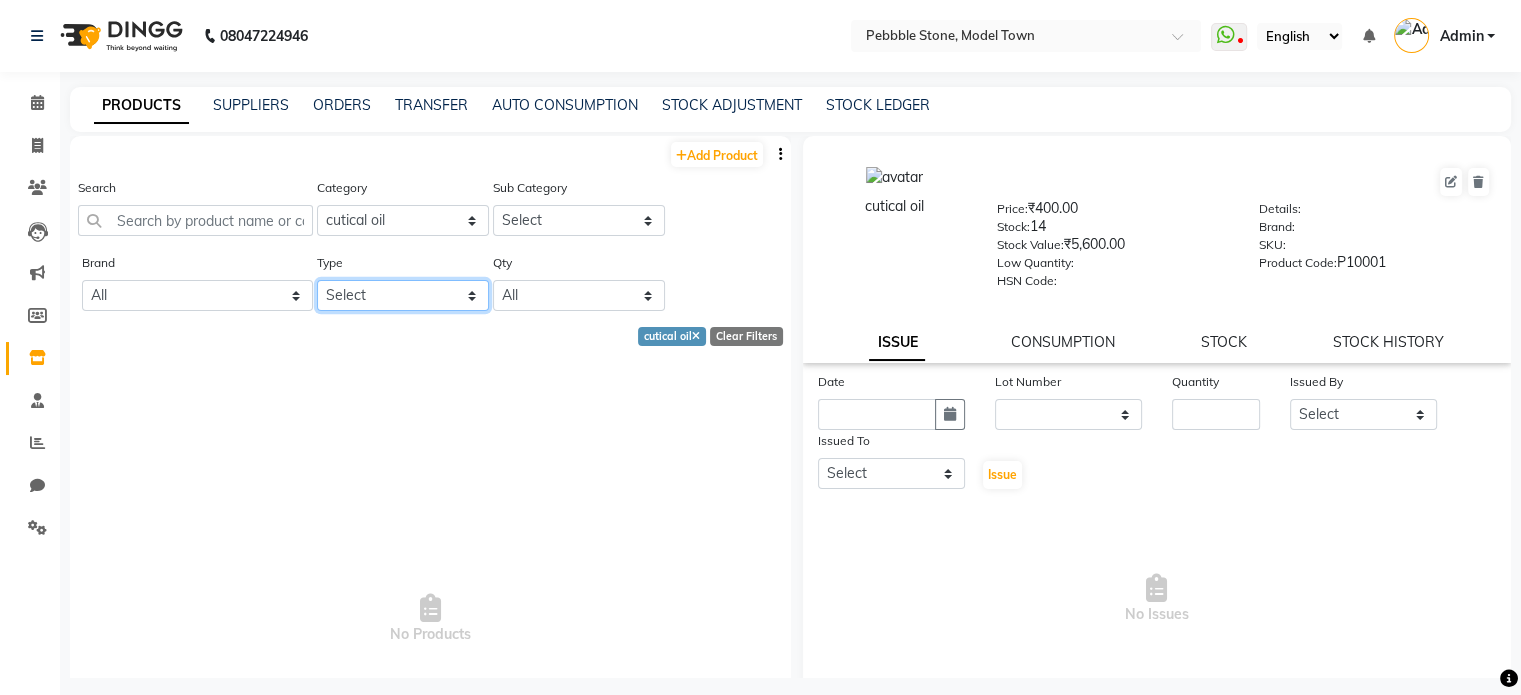 select on "B" 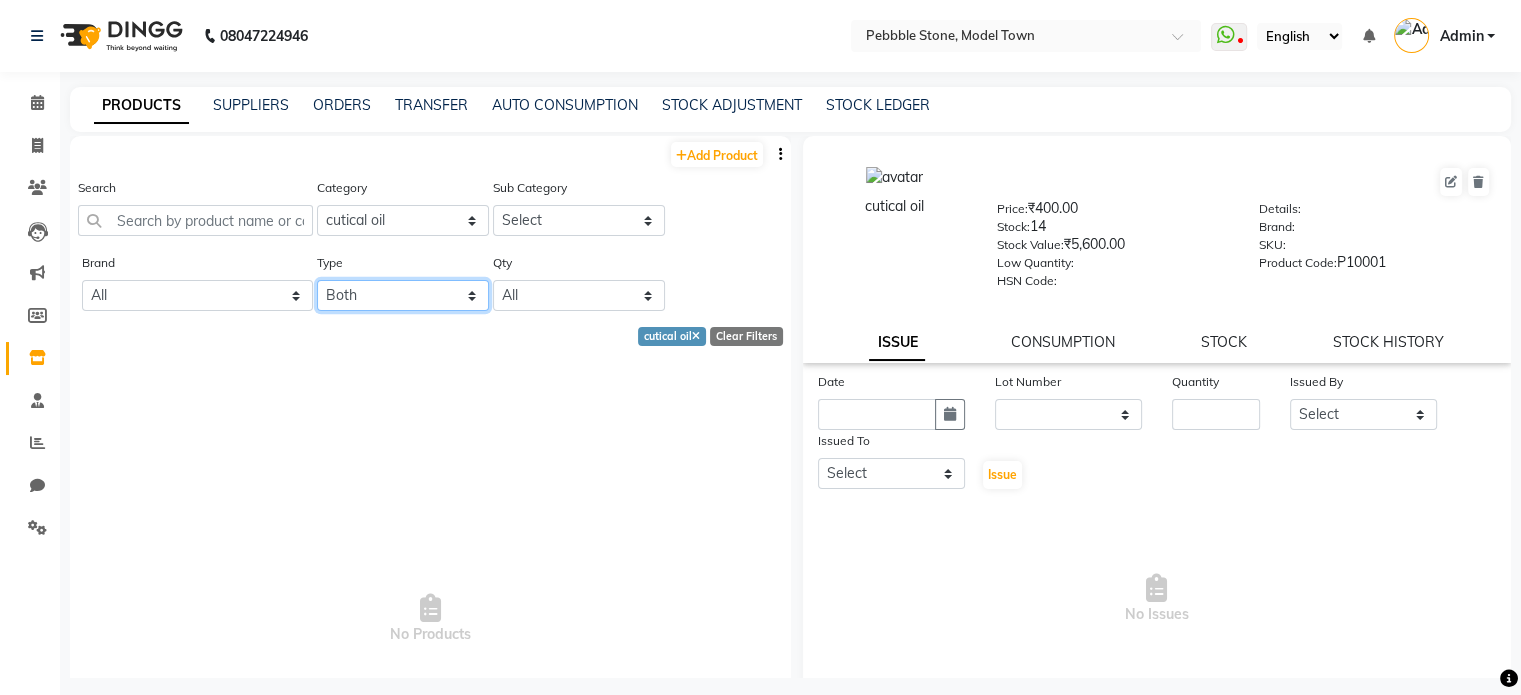 click on "Select Both Retail Consumable" 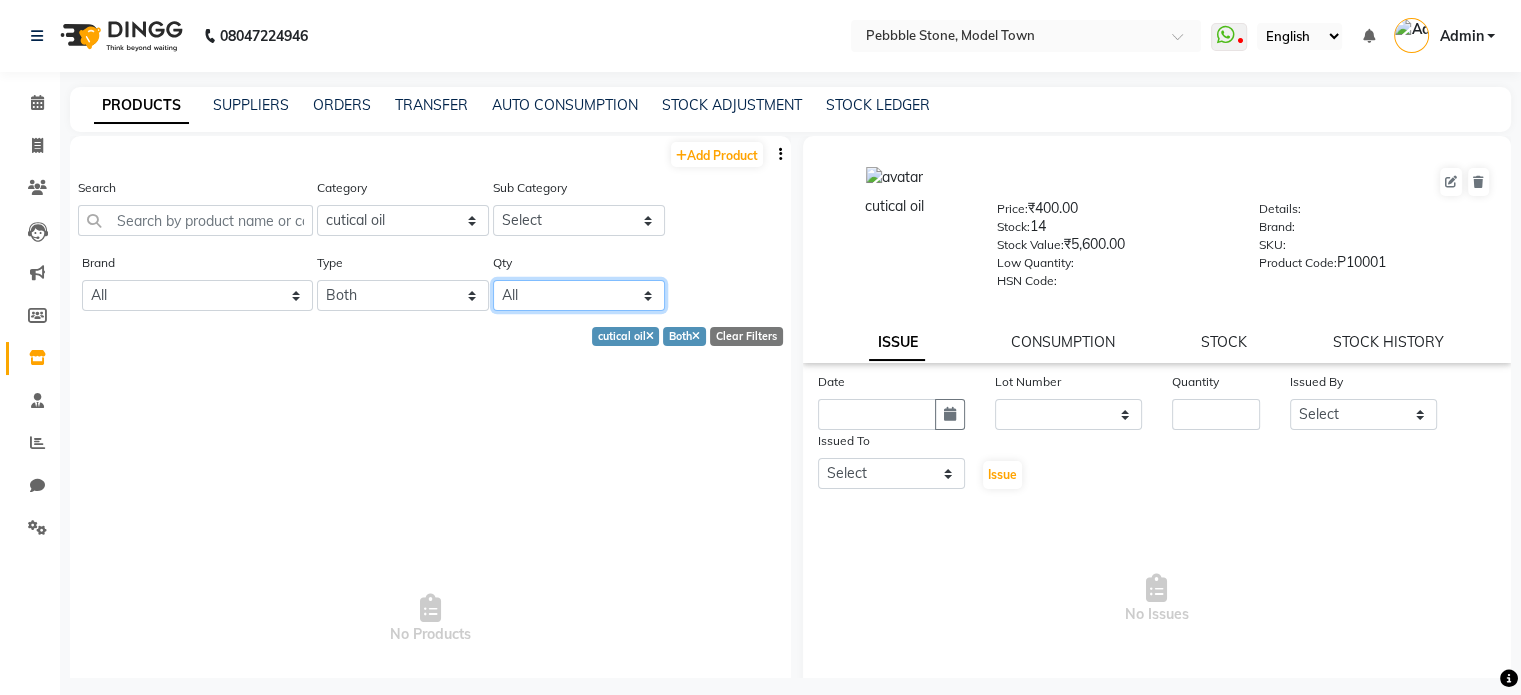 click on "All Low Out Of Stock" 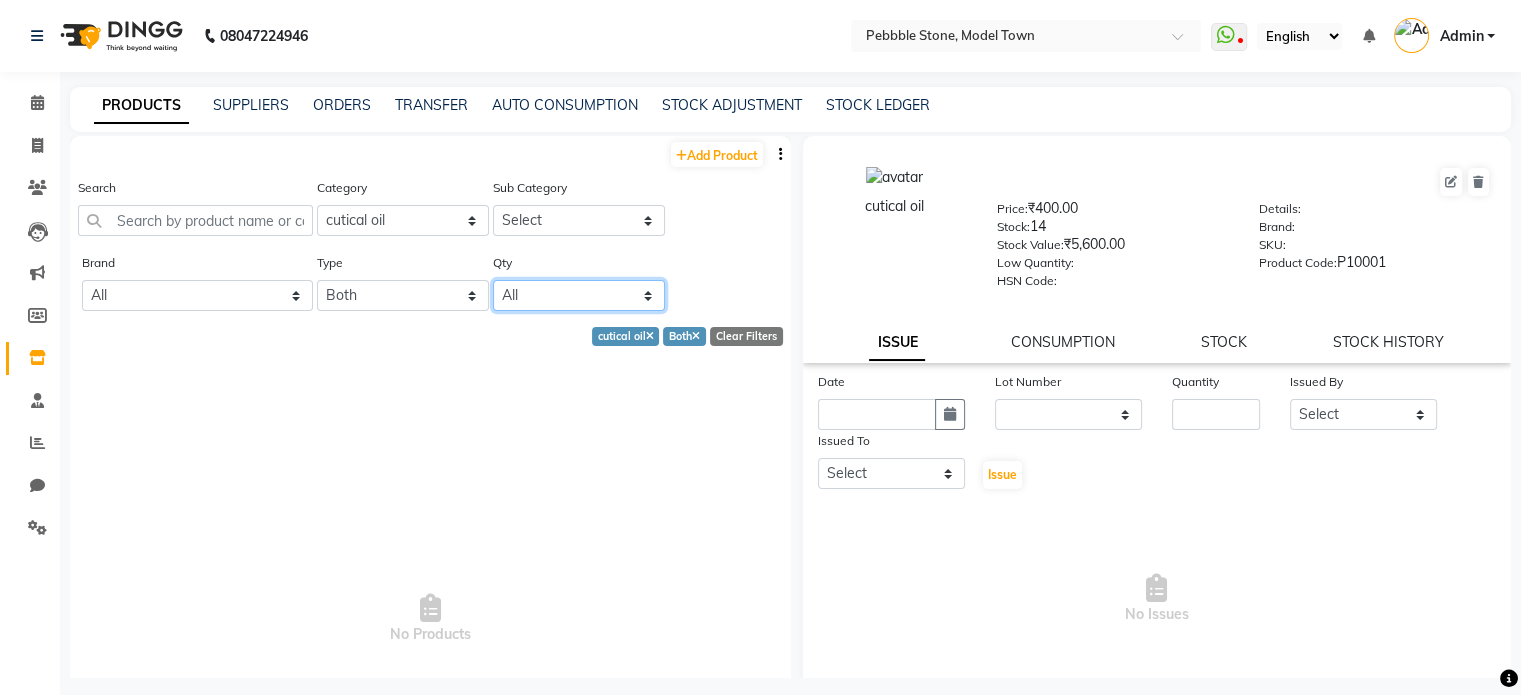 click on "All Low Out Of Stock" 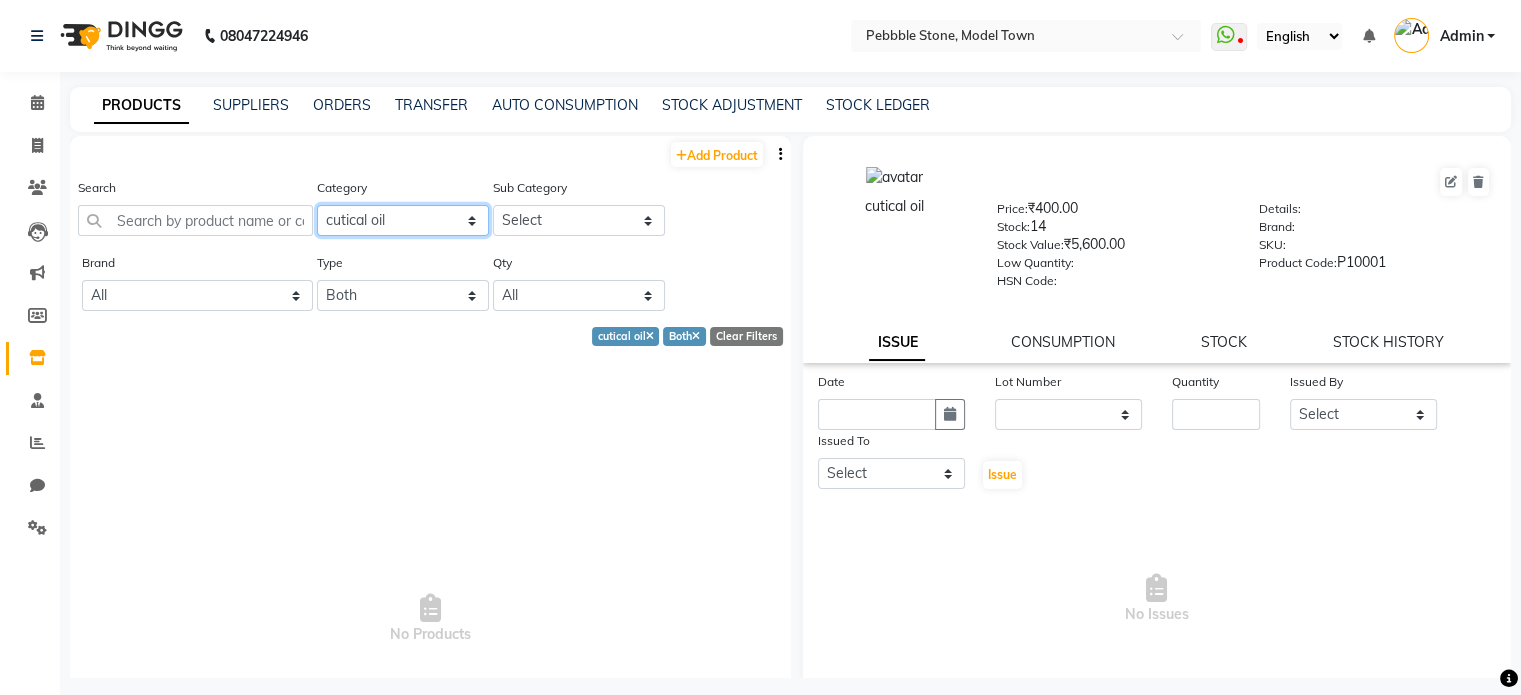 click on "Select Hair Skin Makeup Personal Care Appliances cutical oil Other" 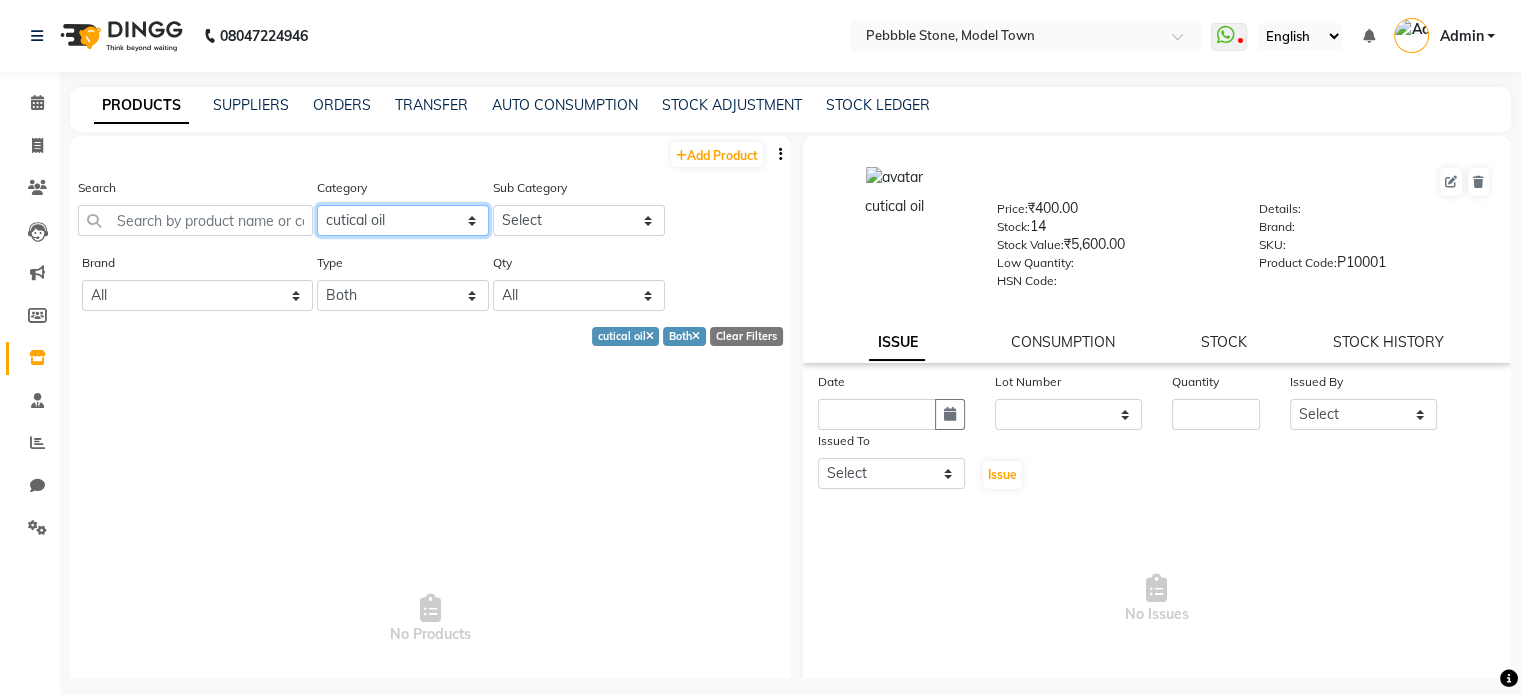 select on "1748113000" 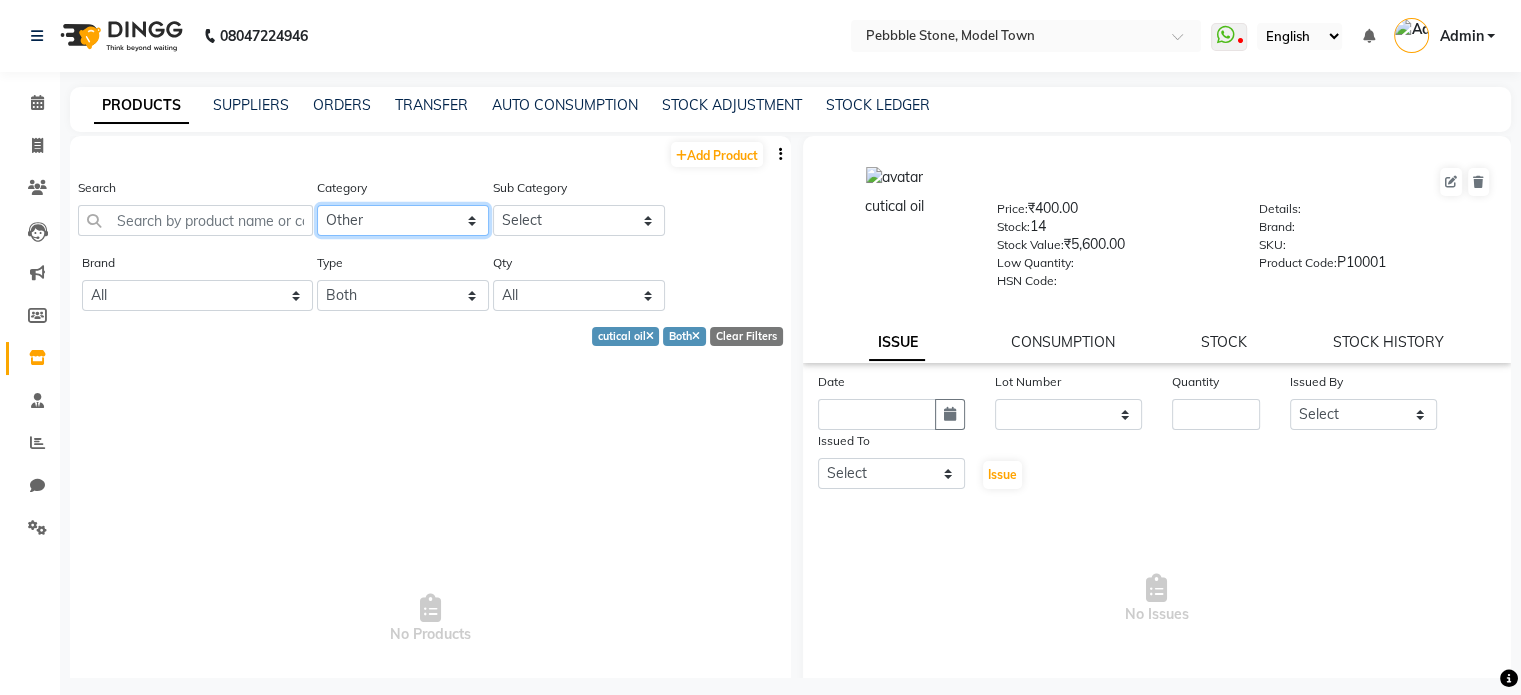 click on "Select Hair Skin Makeup Personal Care Appliances cutical oil Other" 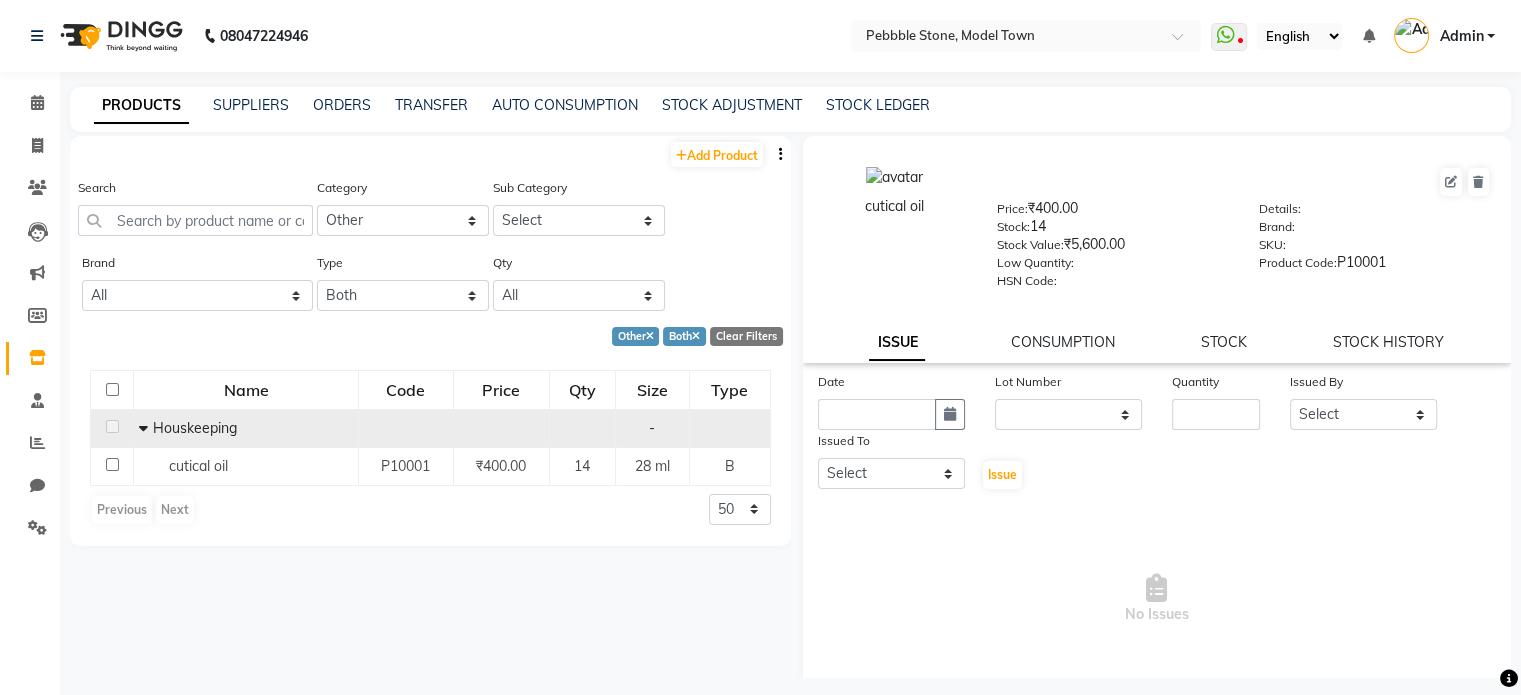 click on "Houskeeping" 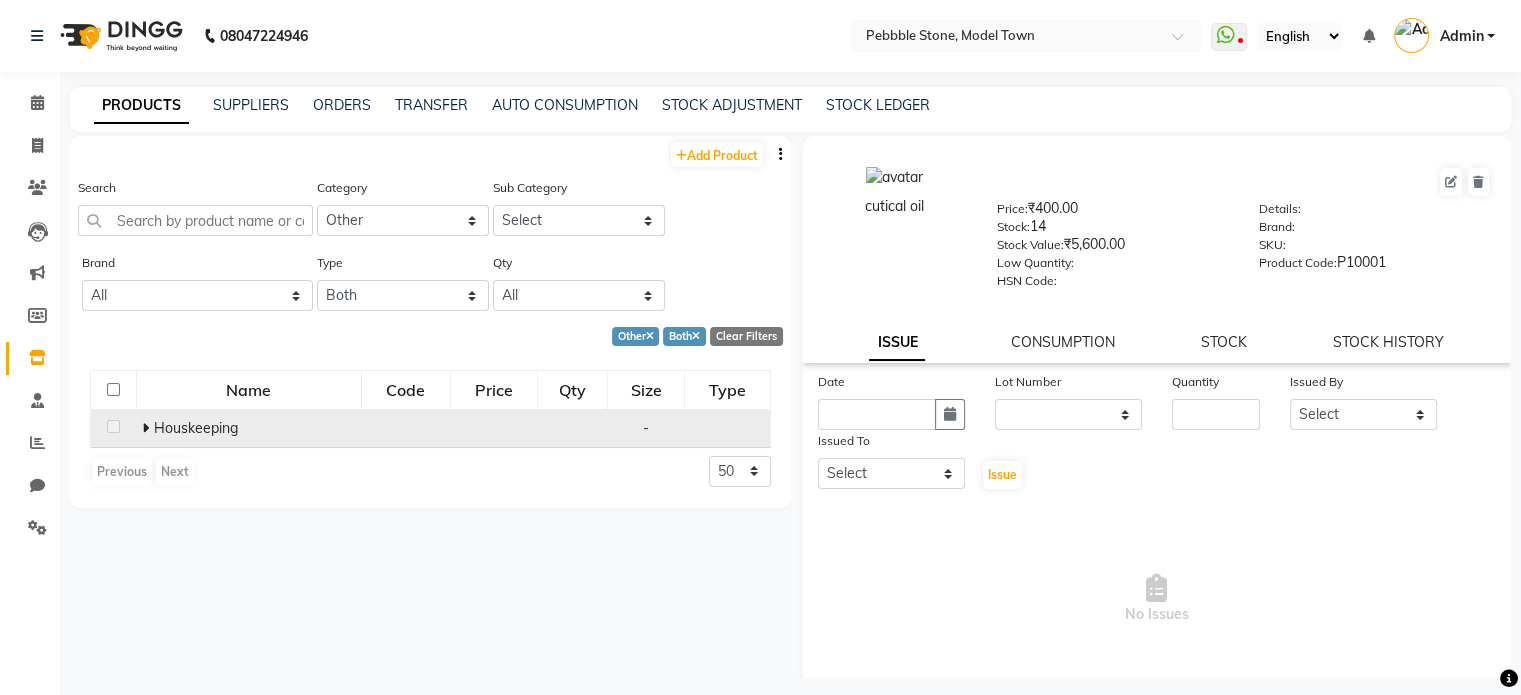 click 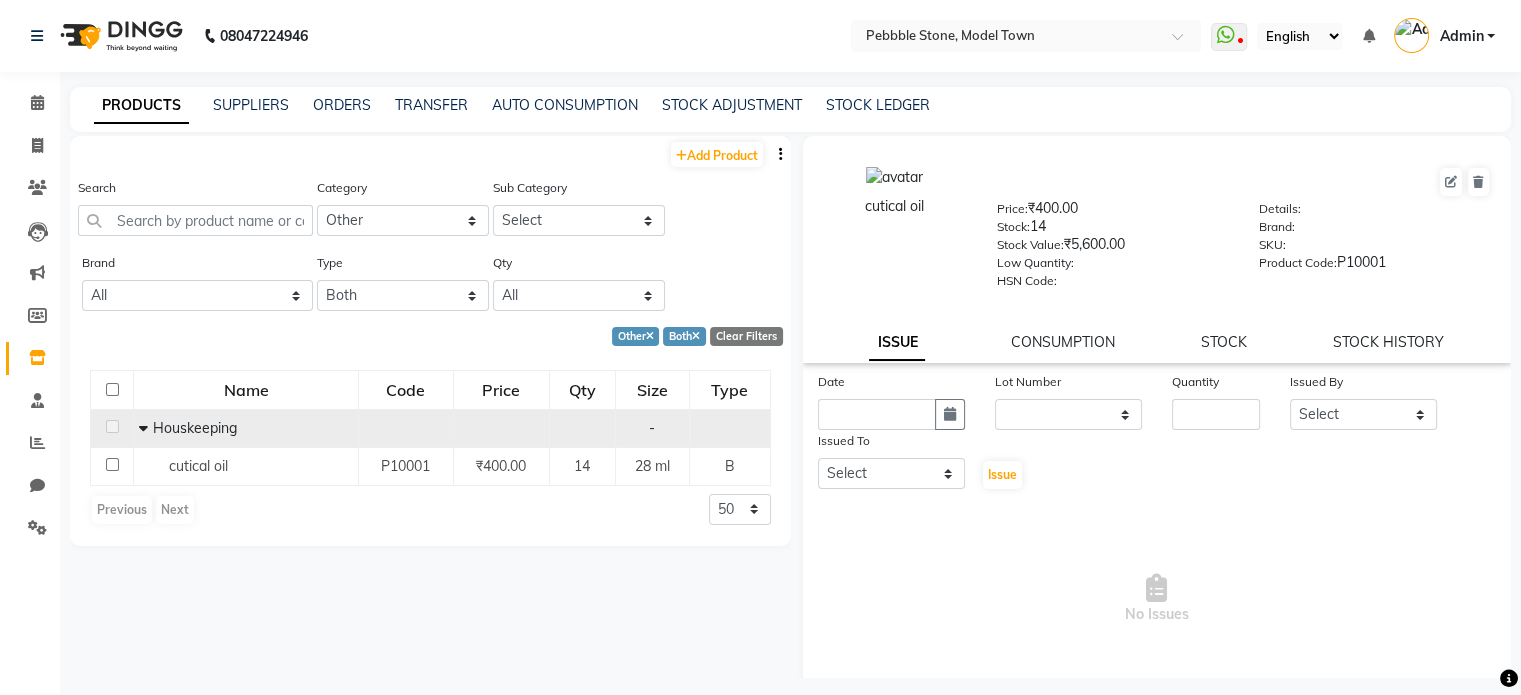 click on "Houskeeping" 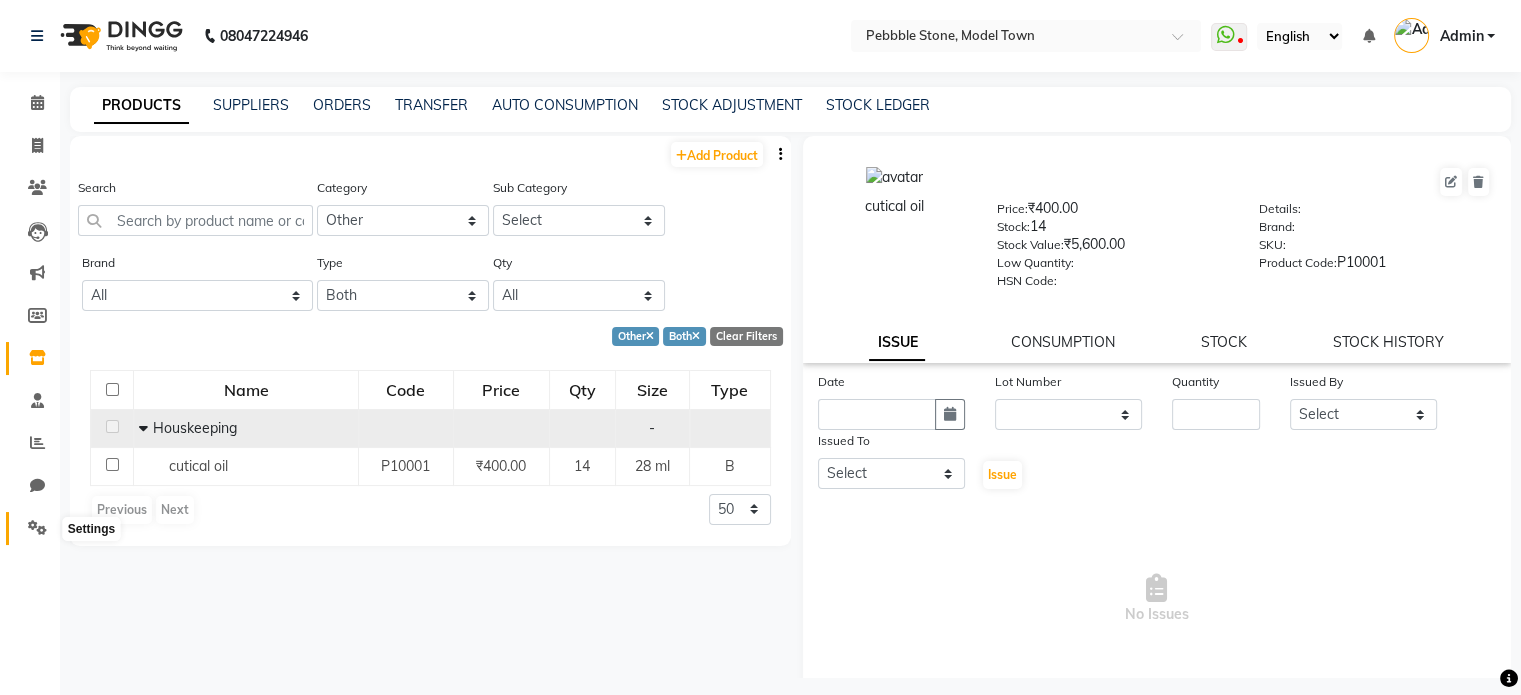 click 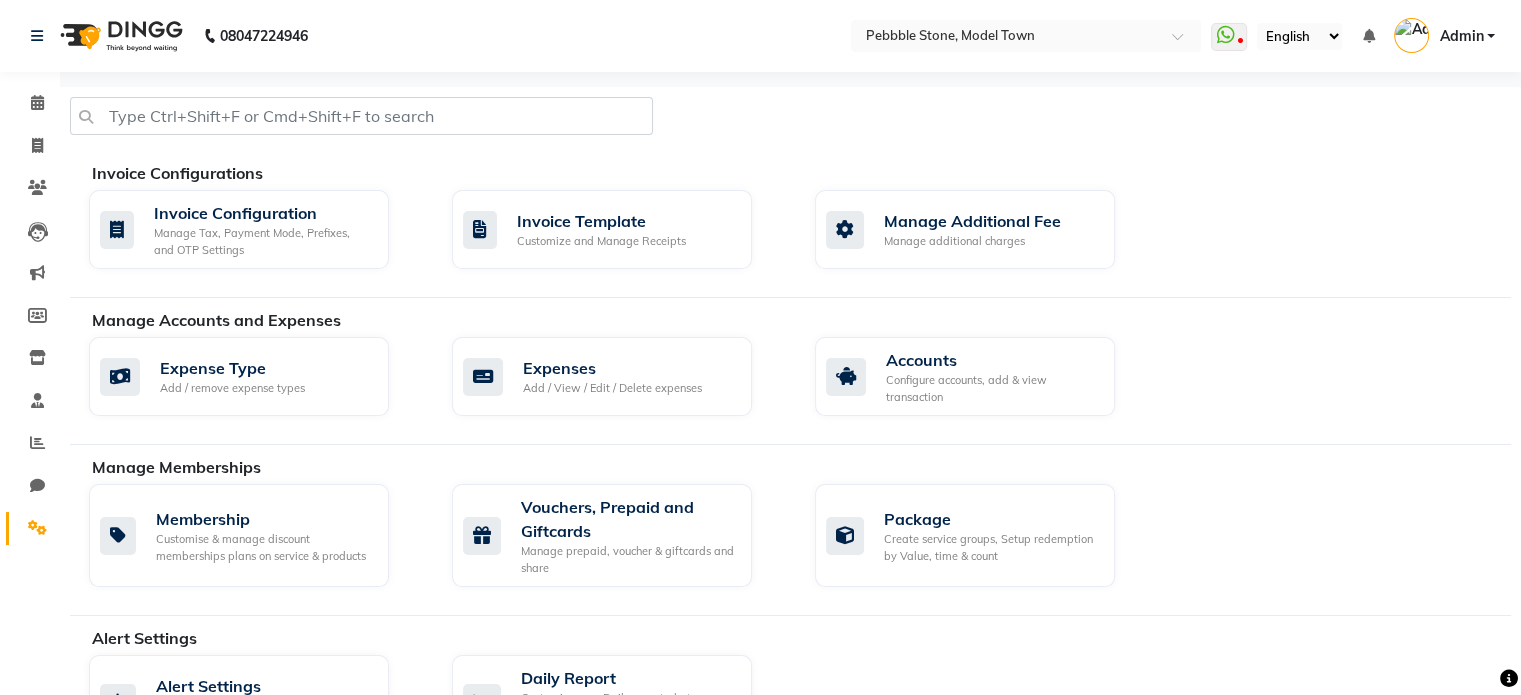 scroll, scrollTop: 608, scrollLeft: 0, axis: vertical 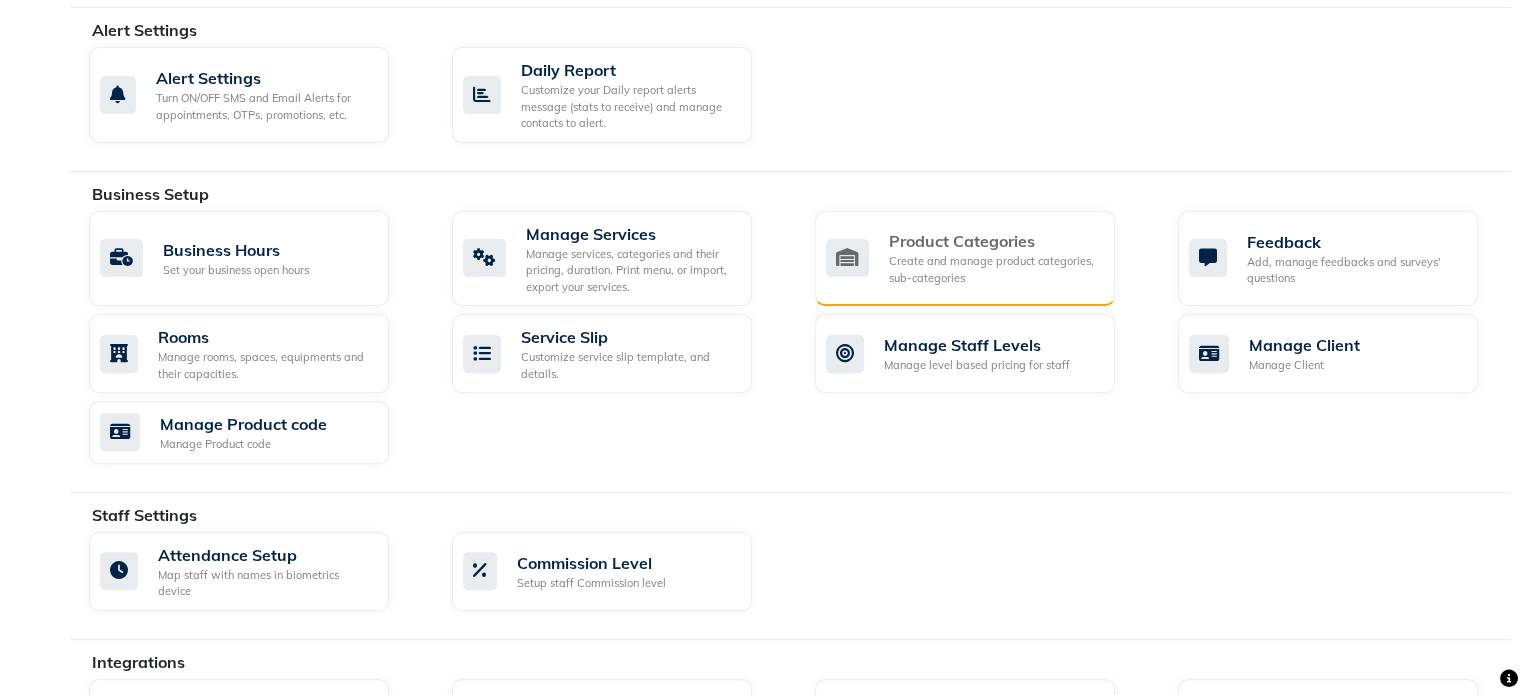 click on "Create and manage product categories, sub-categories" 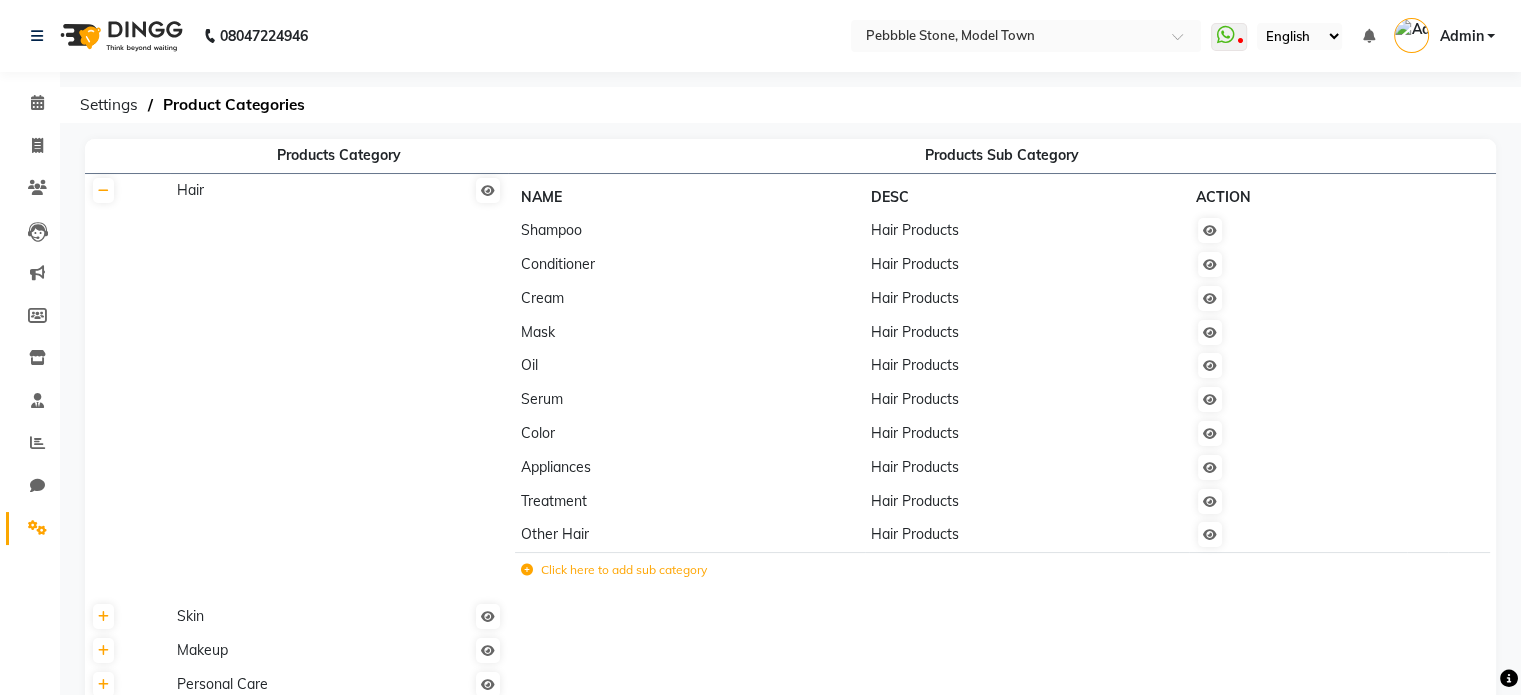 click 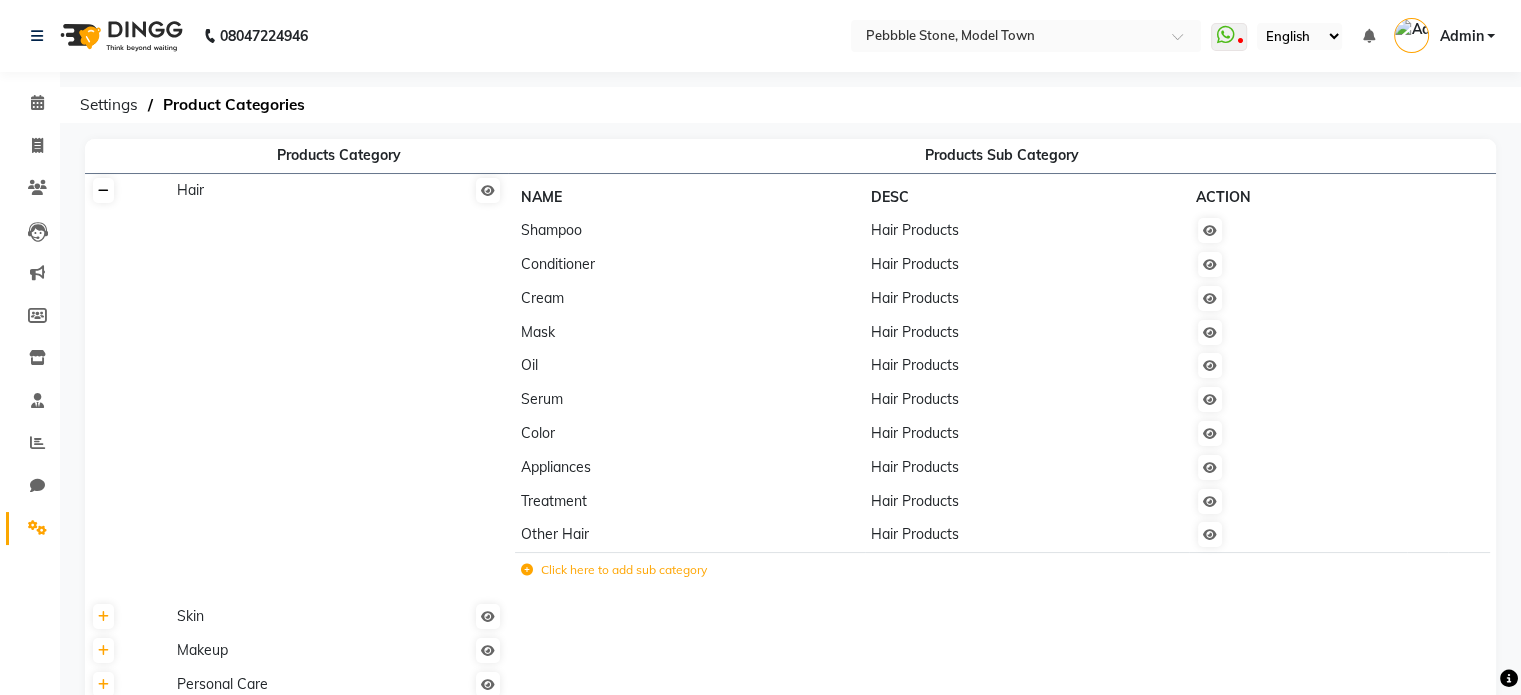click 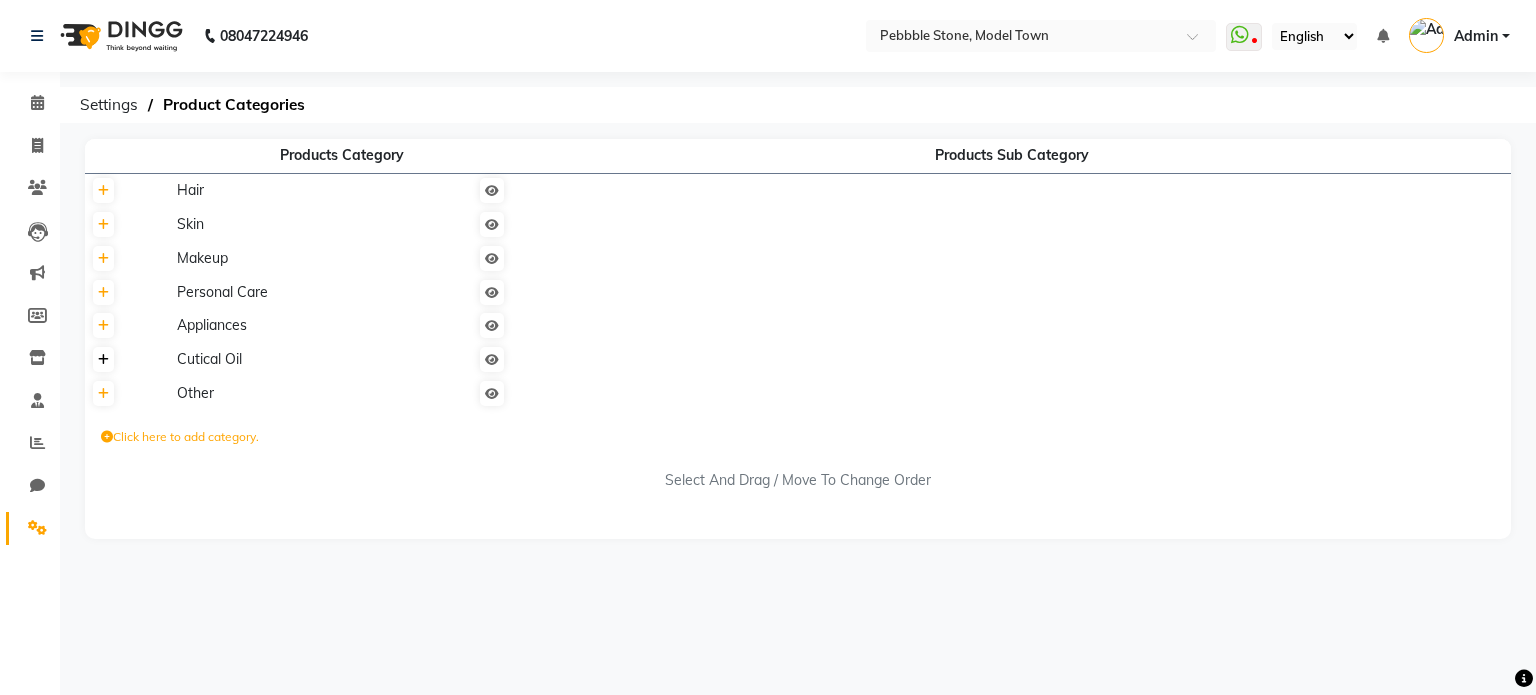 click 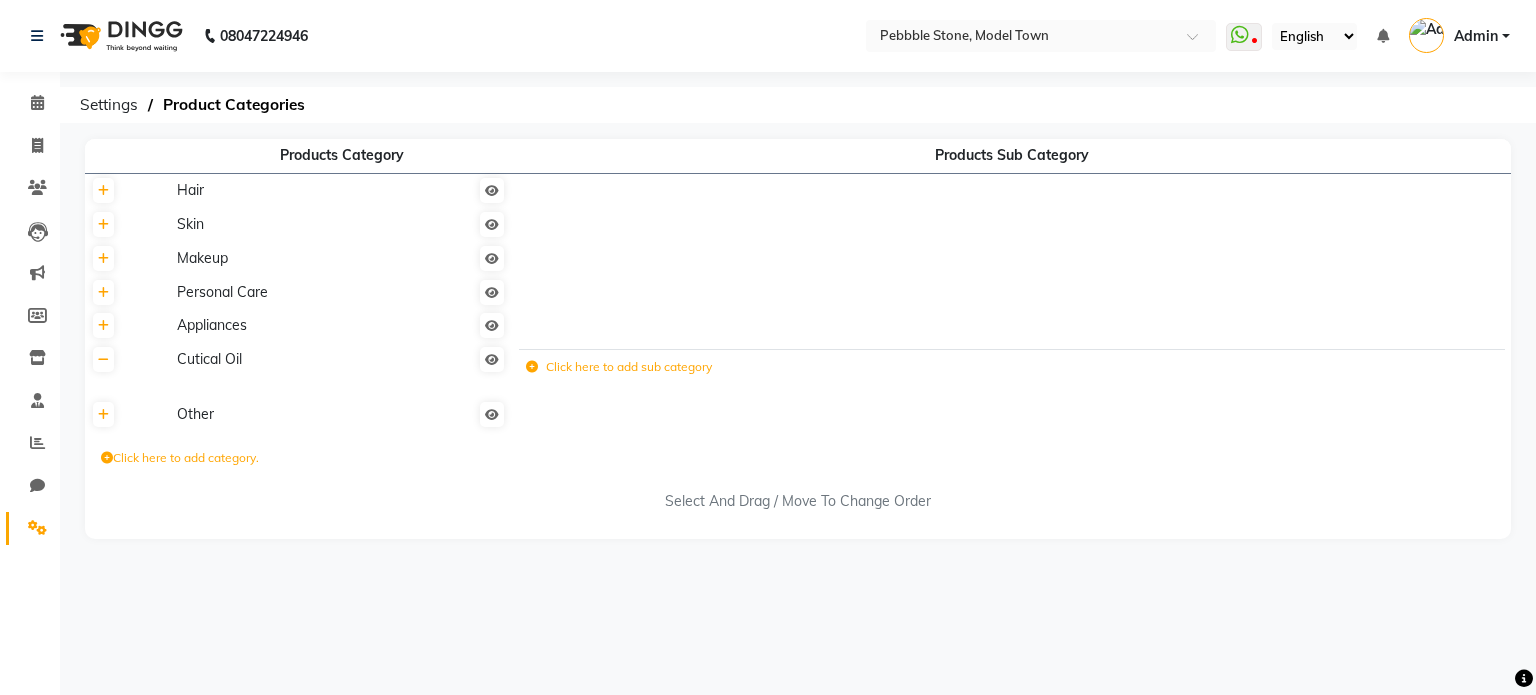 click on "Click here to add sub category" 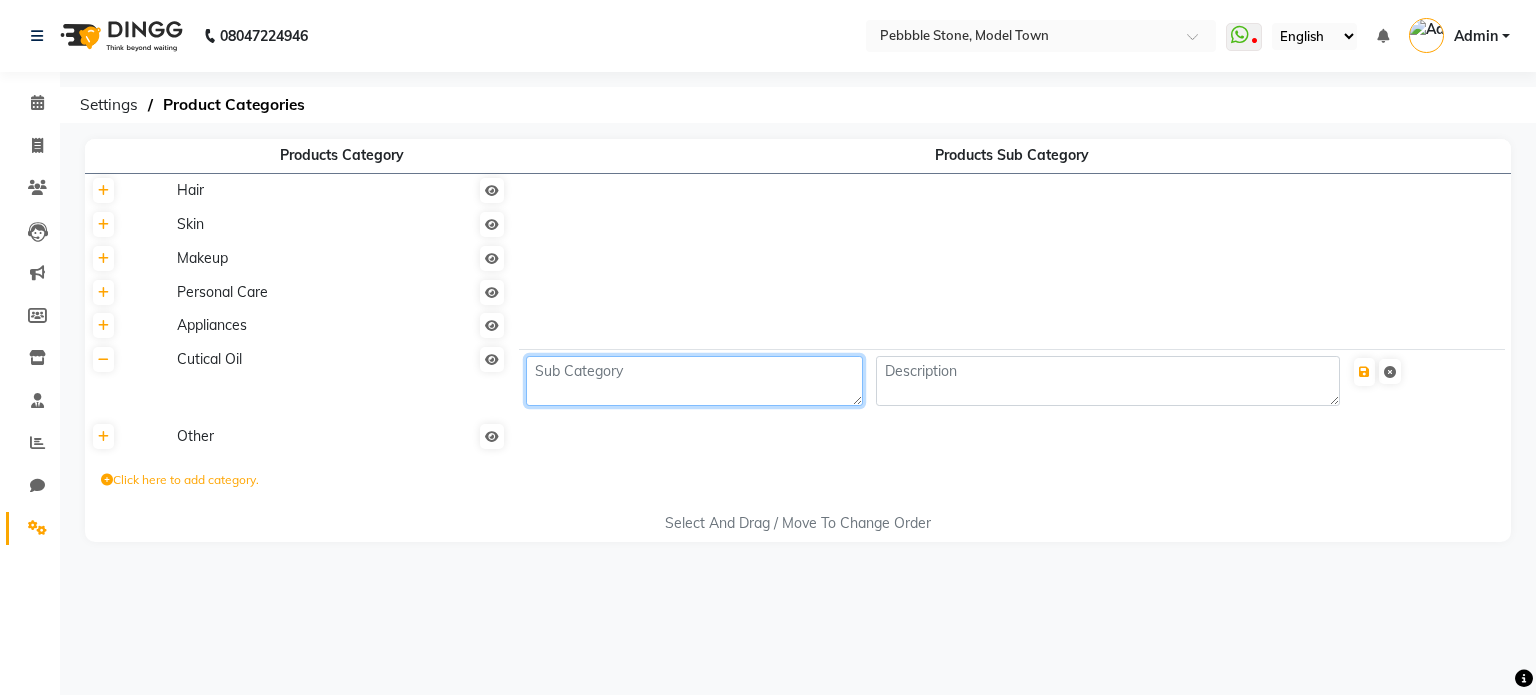 click 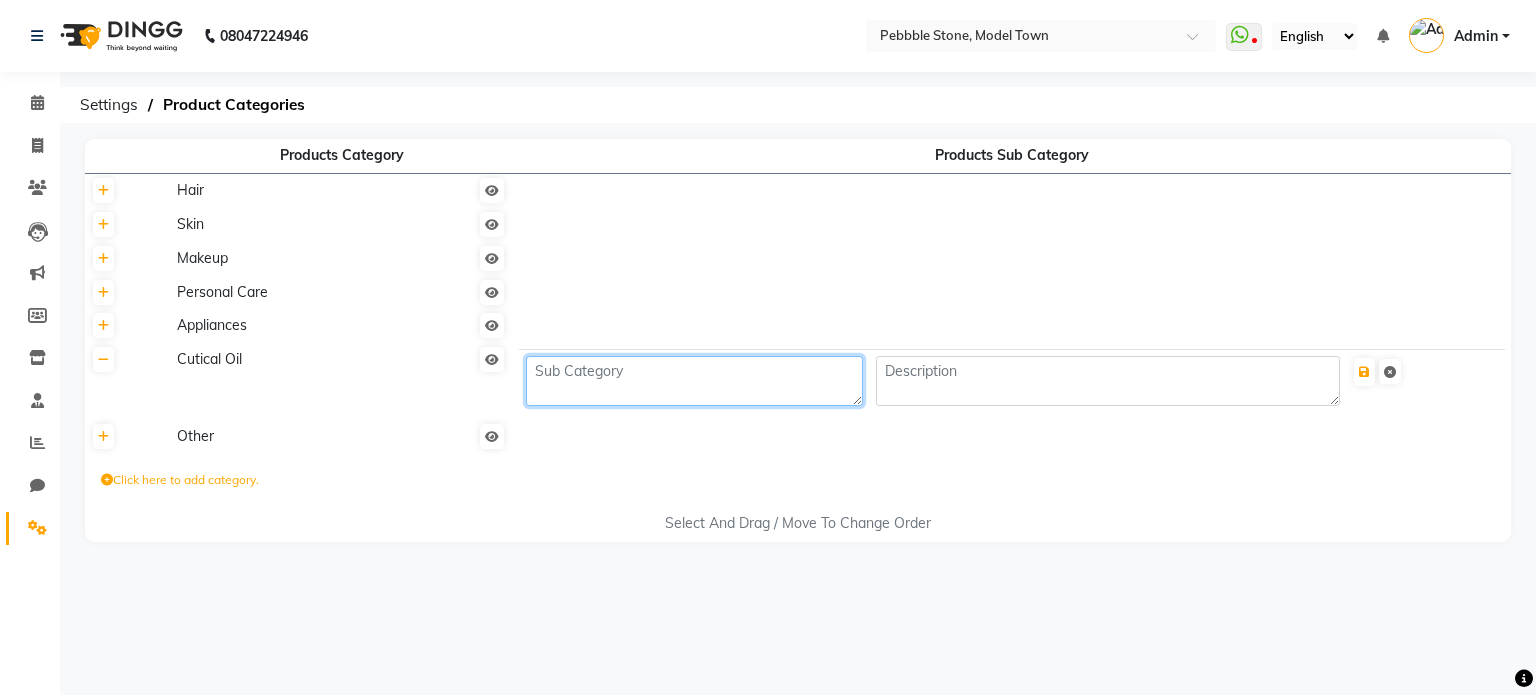 paste on "cutical oil" 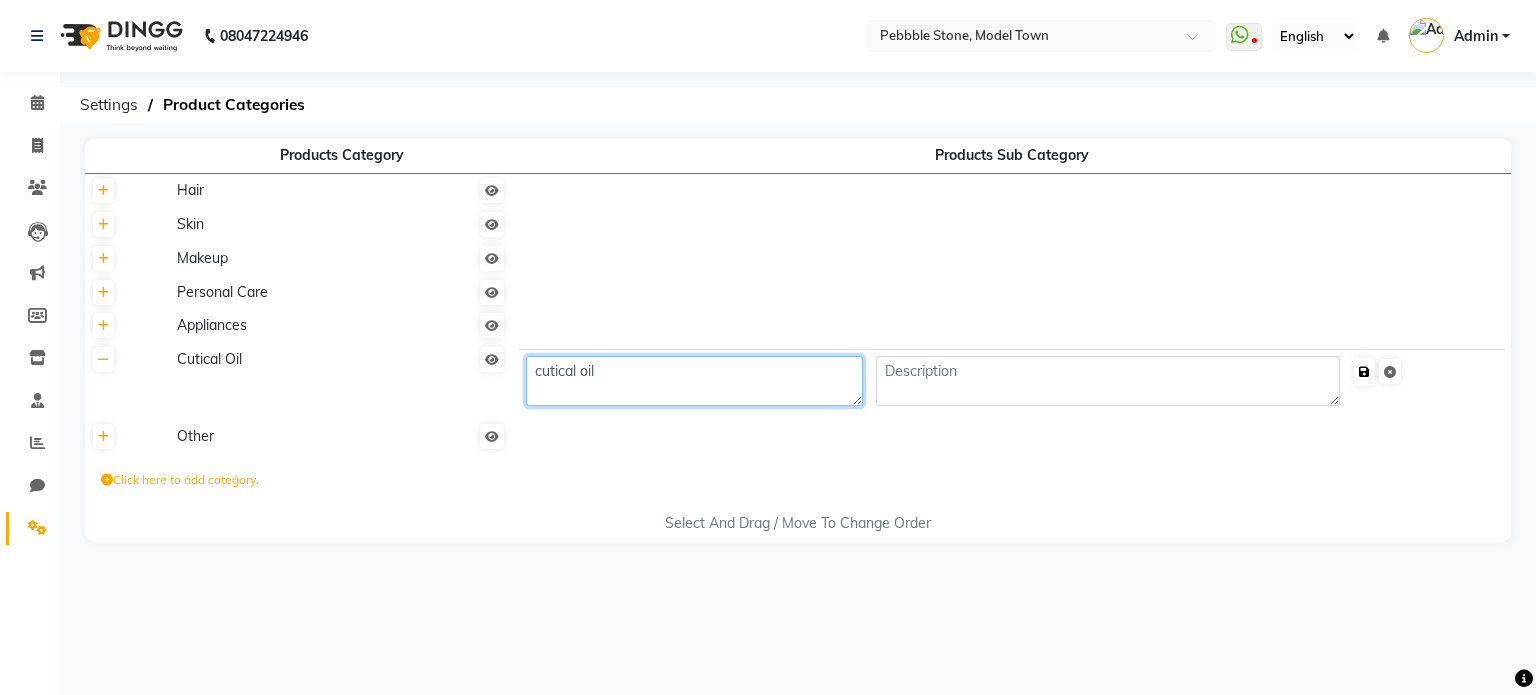 type on "cutical oil" 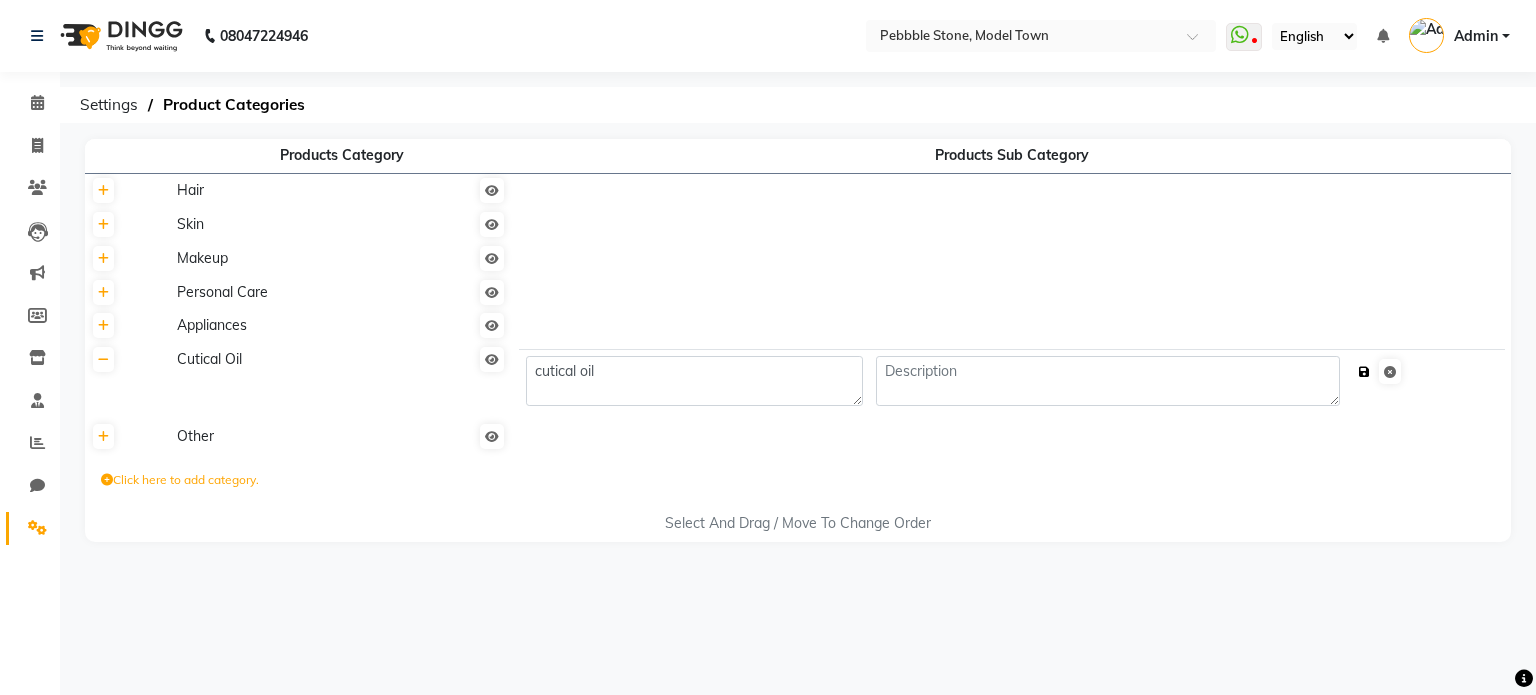 click at bounding box center [1364, 372] 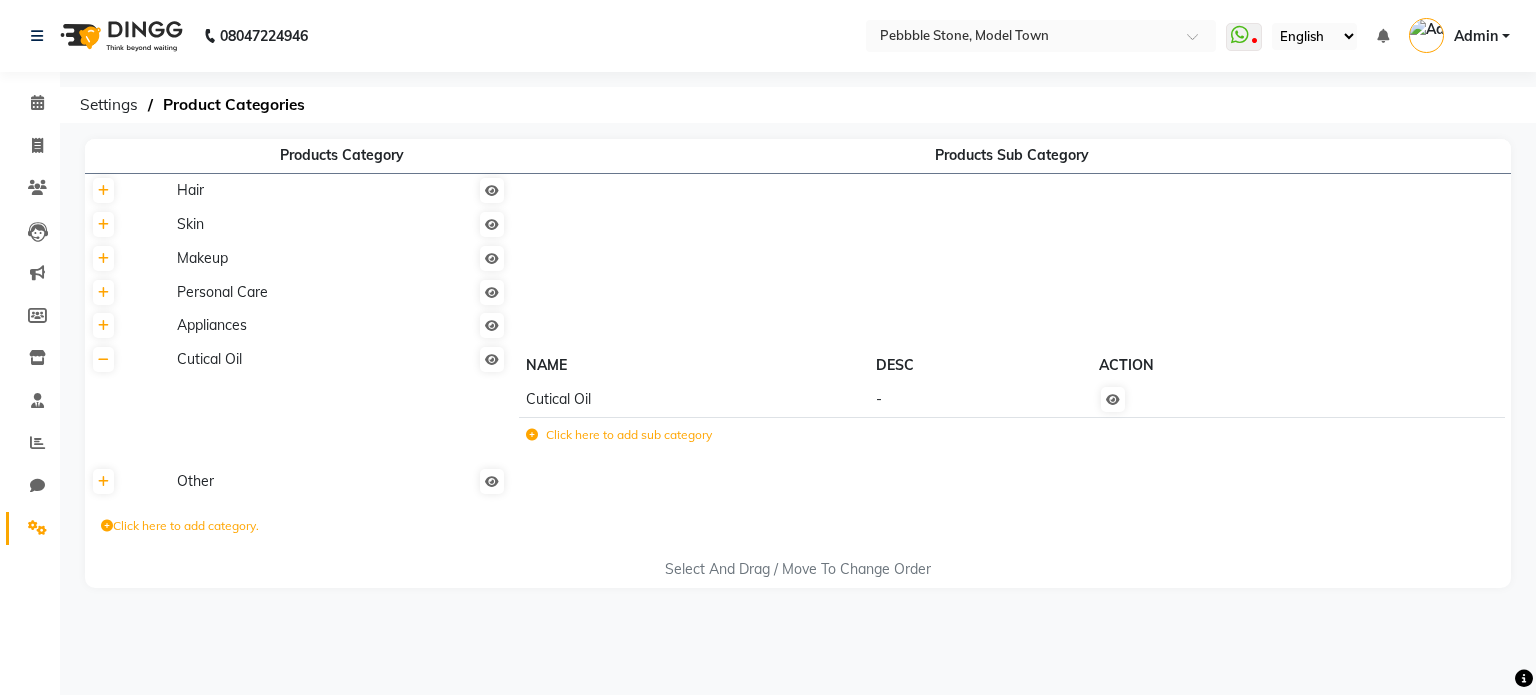 click on "Cutical Oil" 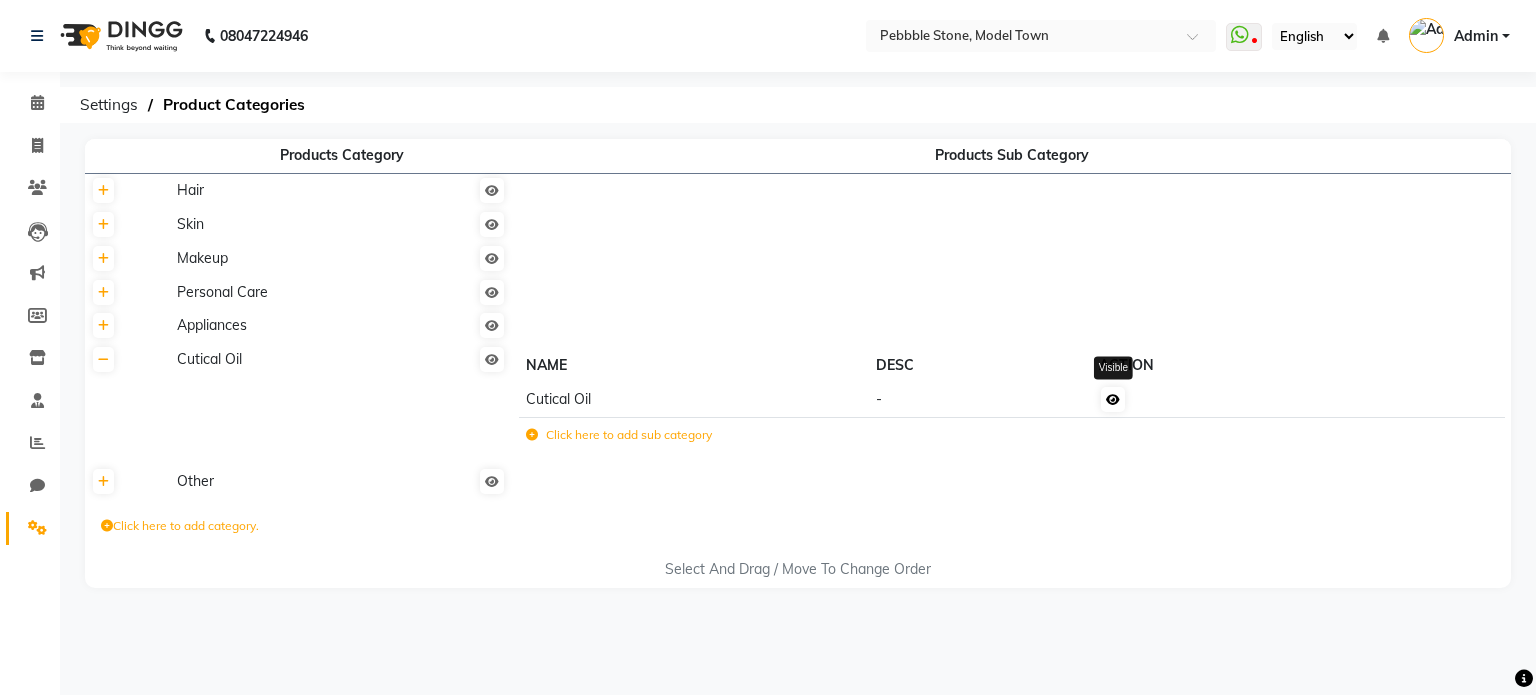 click 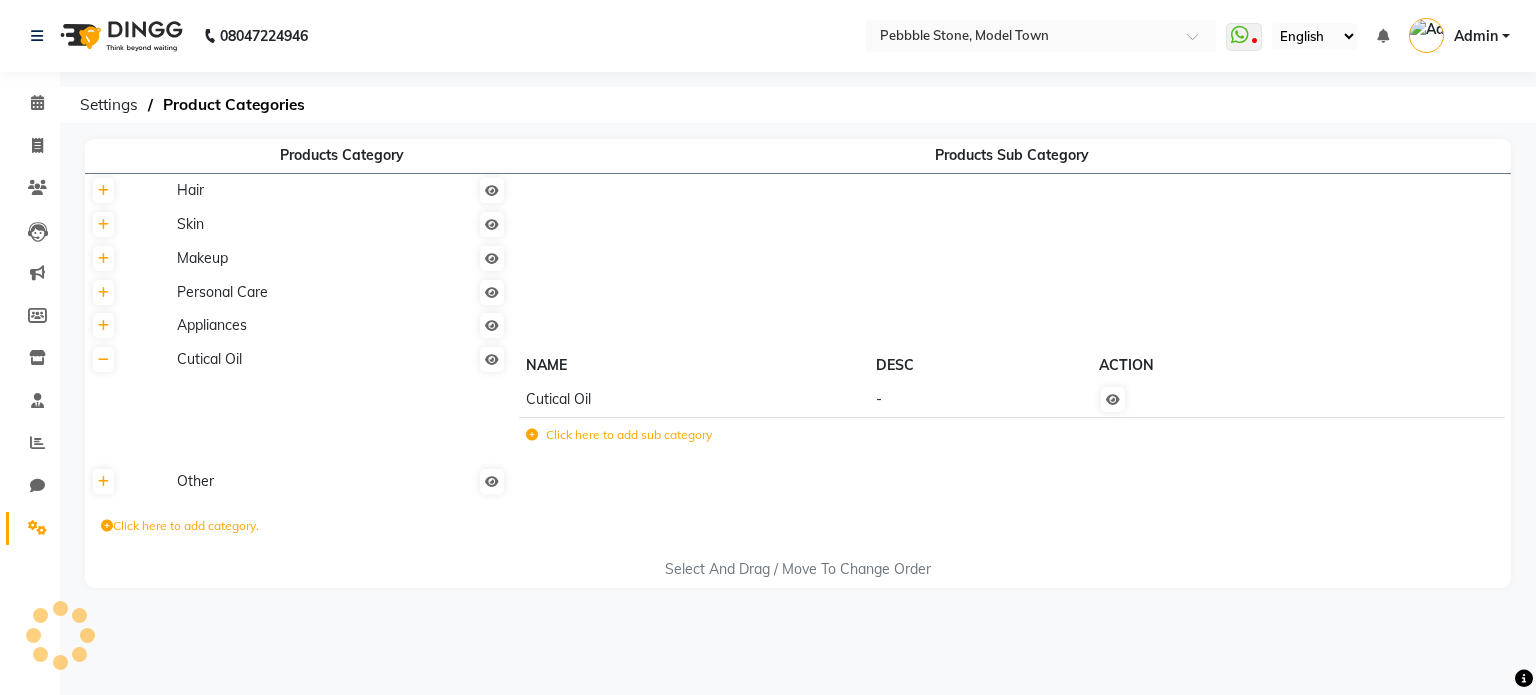 click on "Cutical Oil" 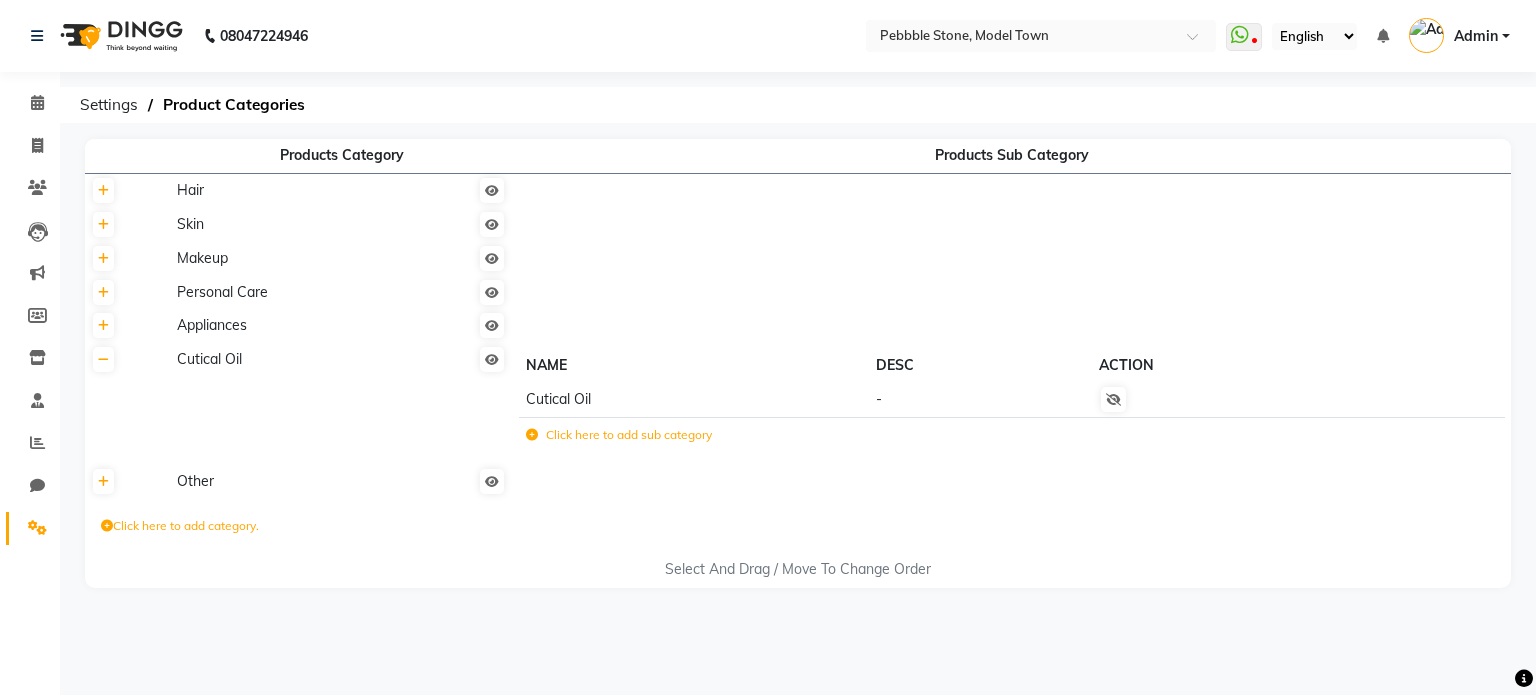 click on "Click here to add sub category" 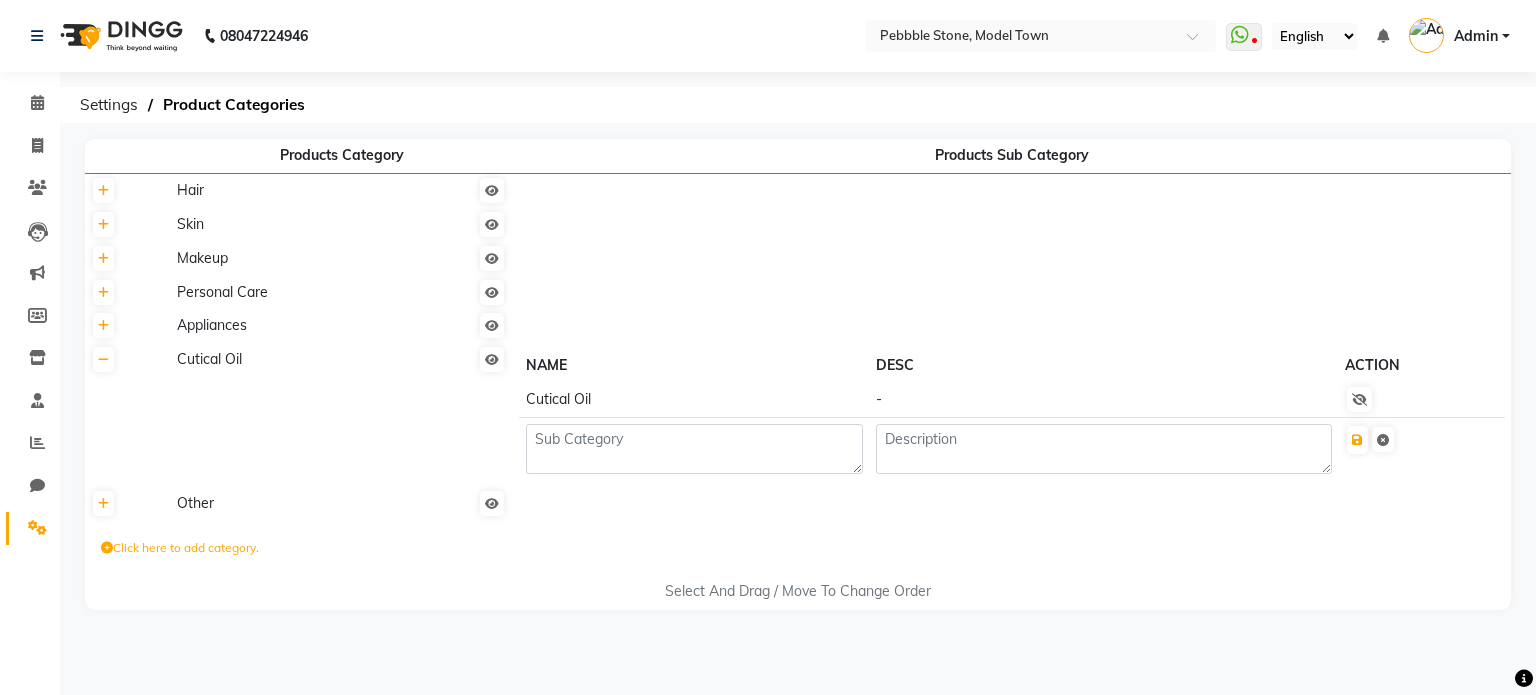 click on "Cutical Oil" 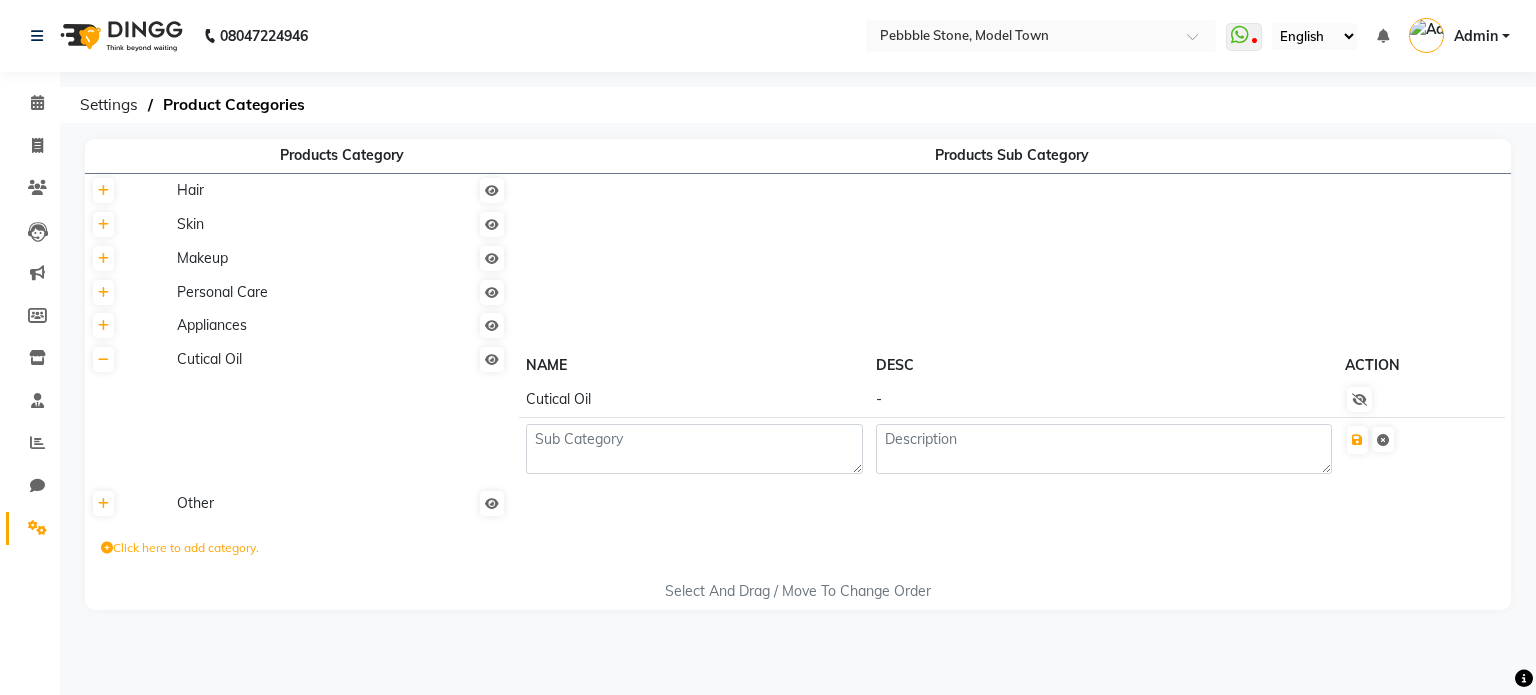 click on "Cutical Oil" 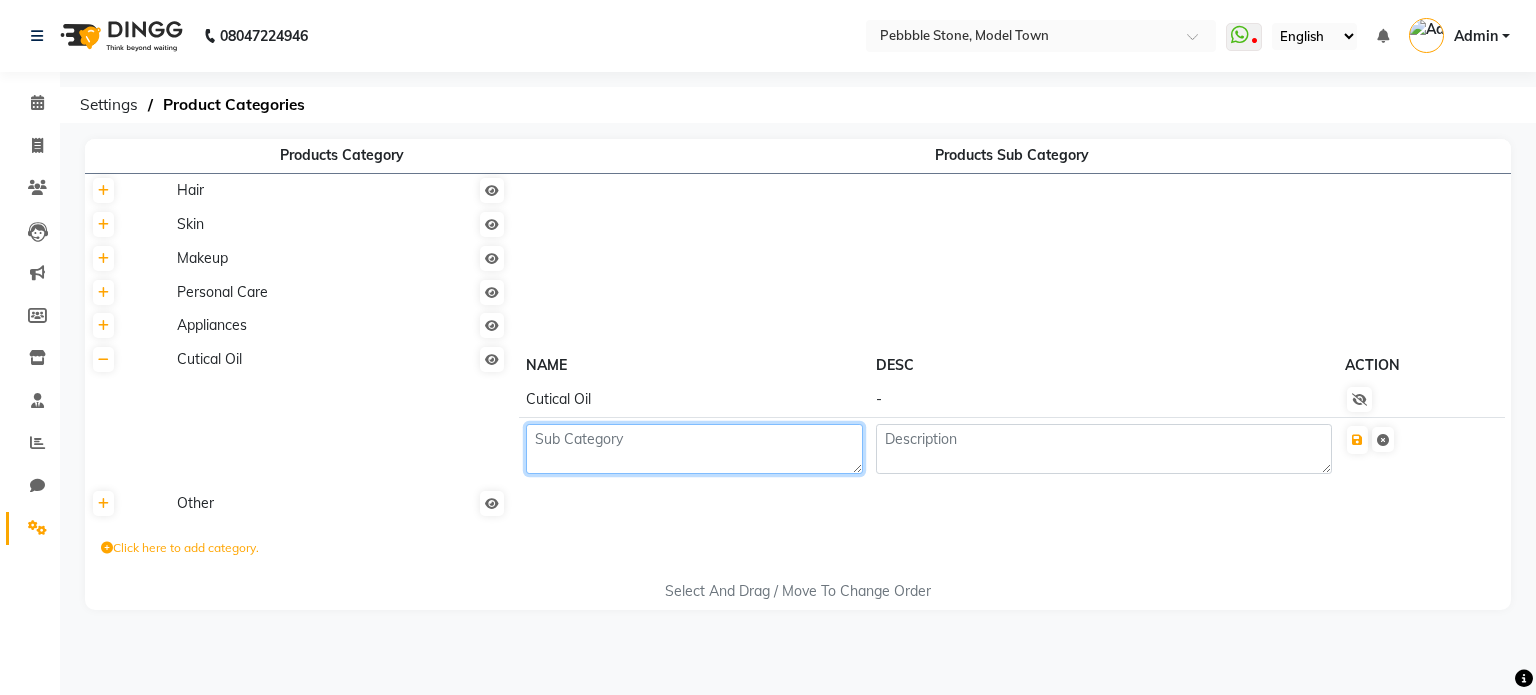 click 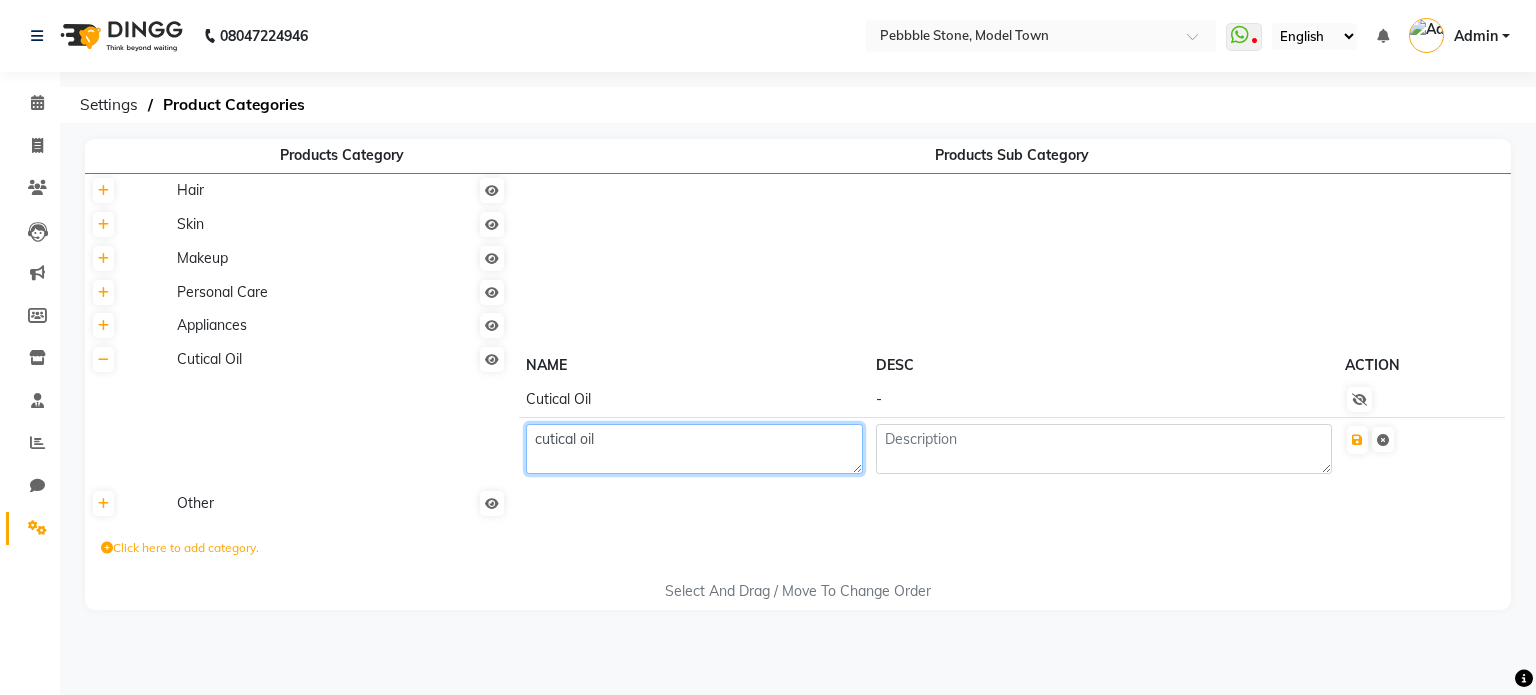 click on "cutical oil" 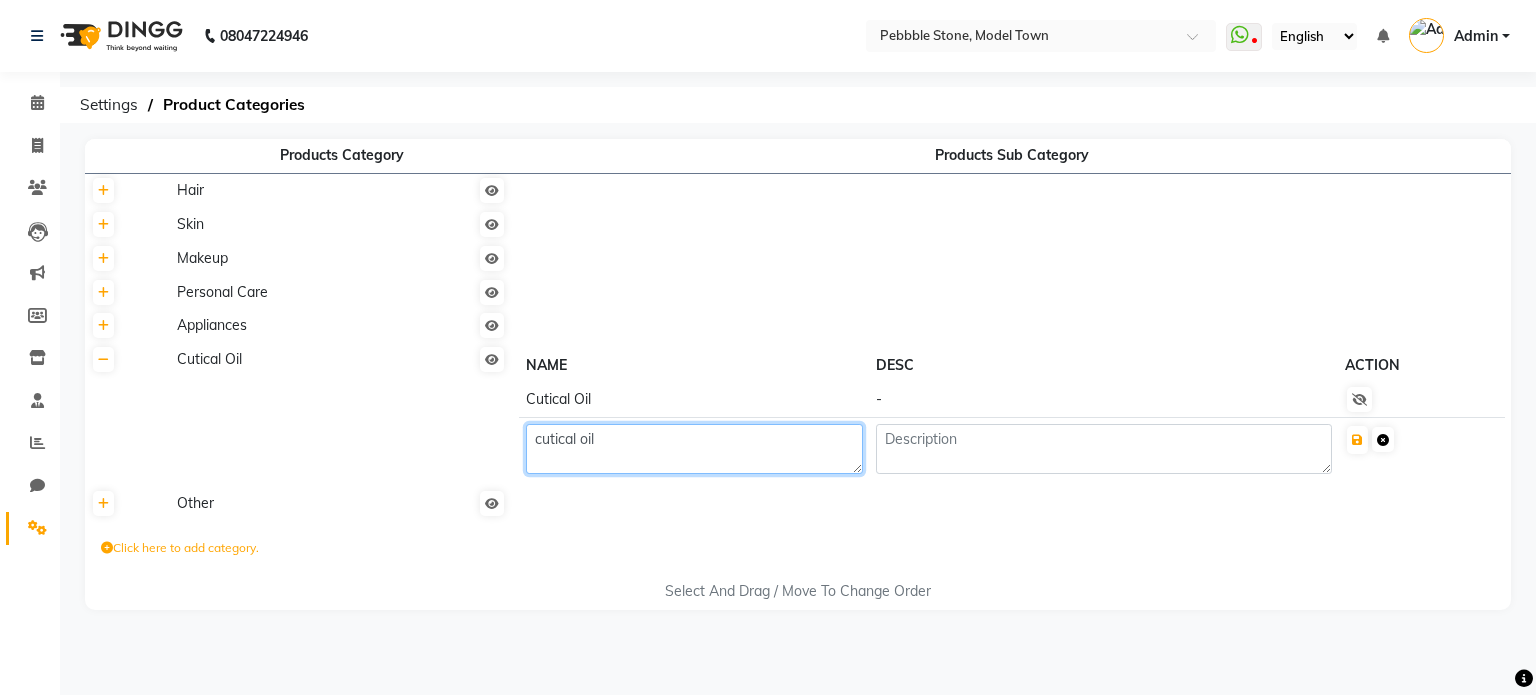 type on "cutical oil" 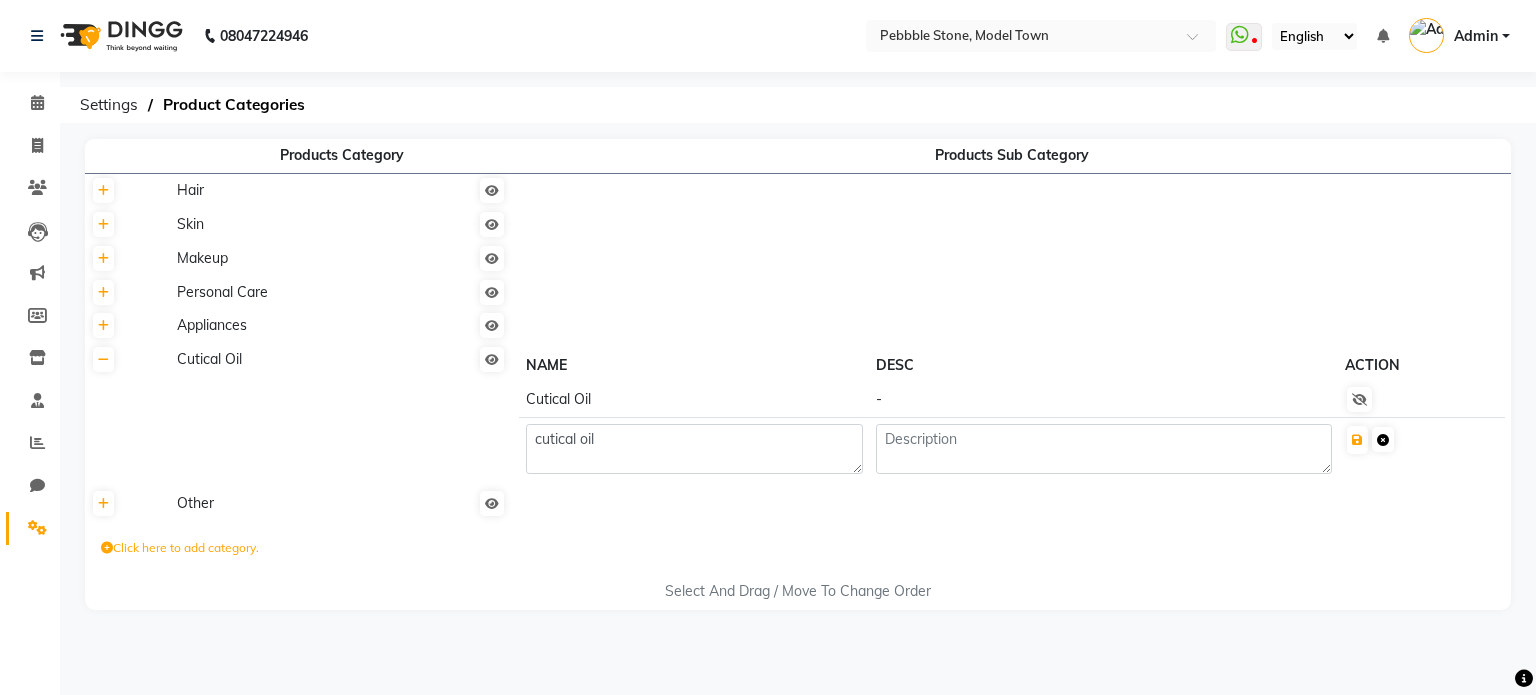 click at bounding box center [1383, 440] 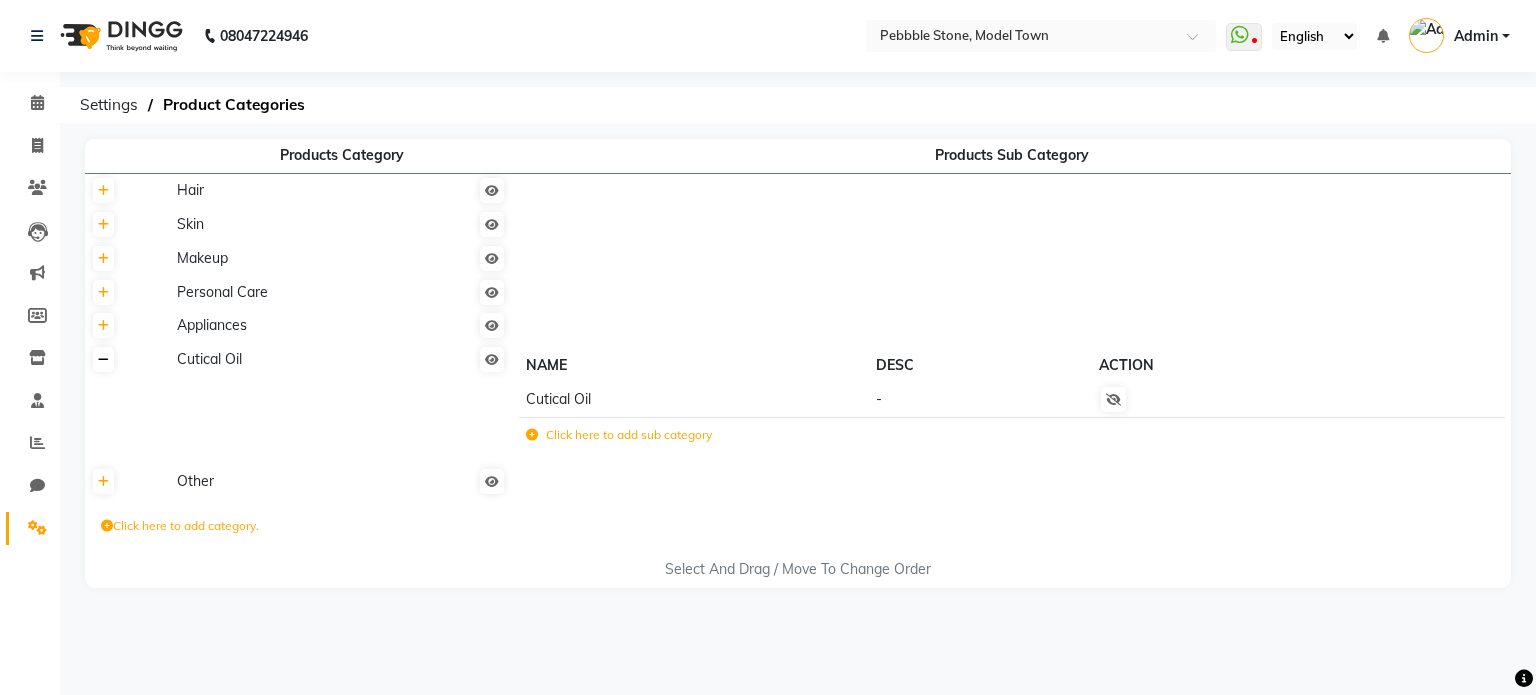 click 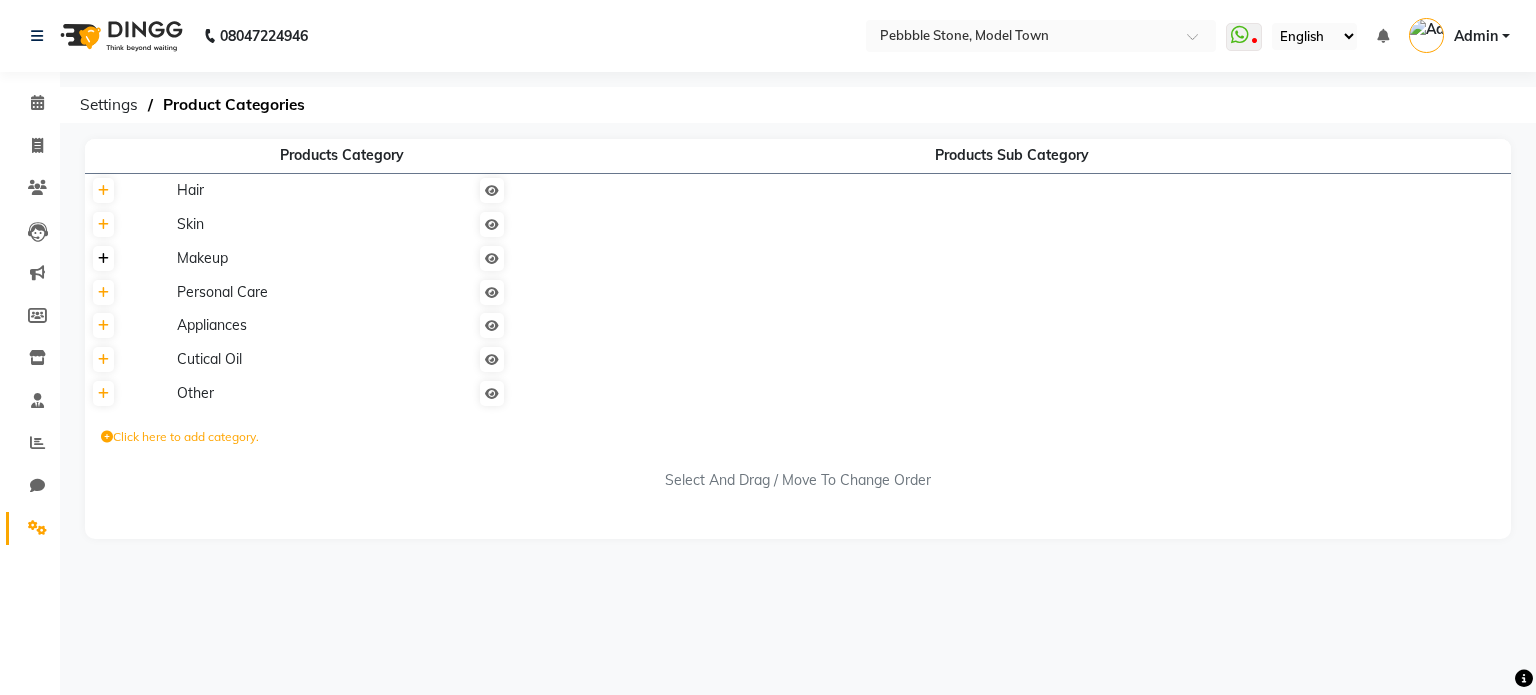click 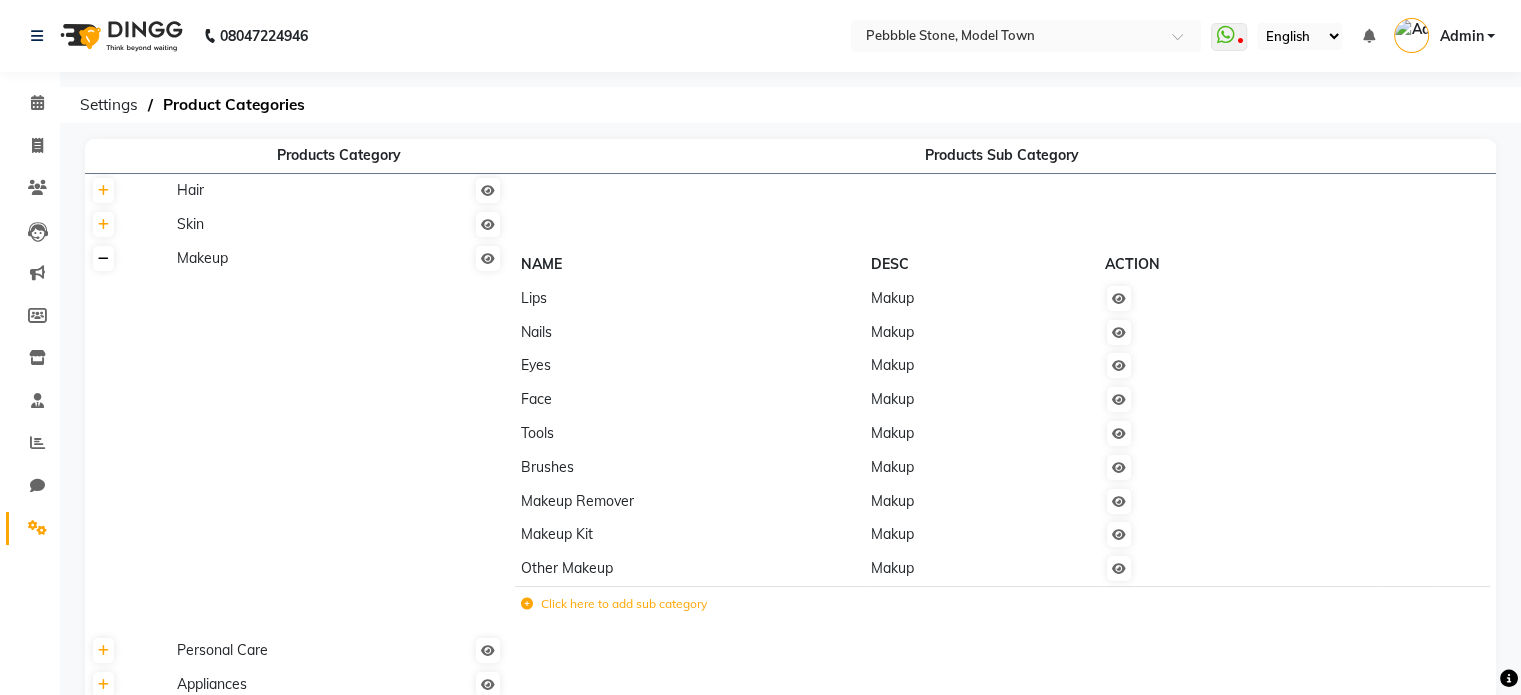 click 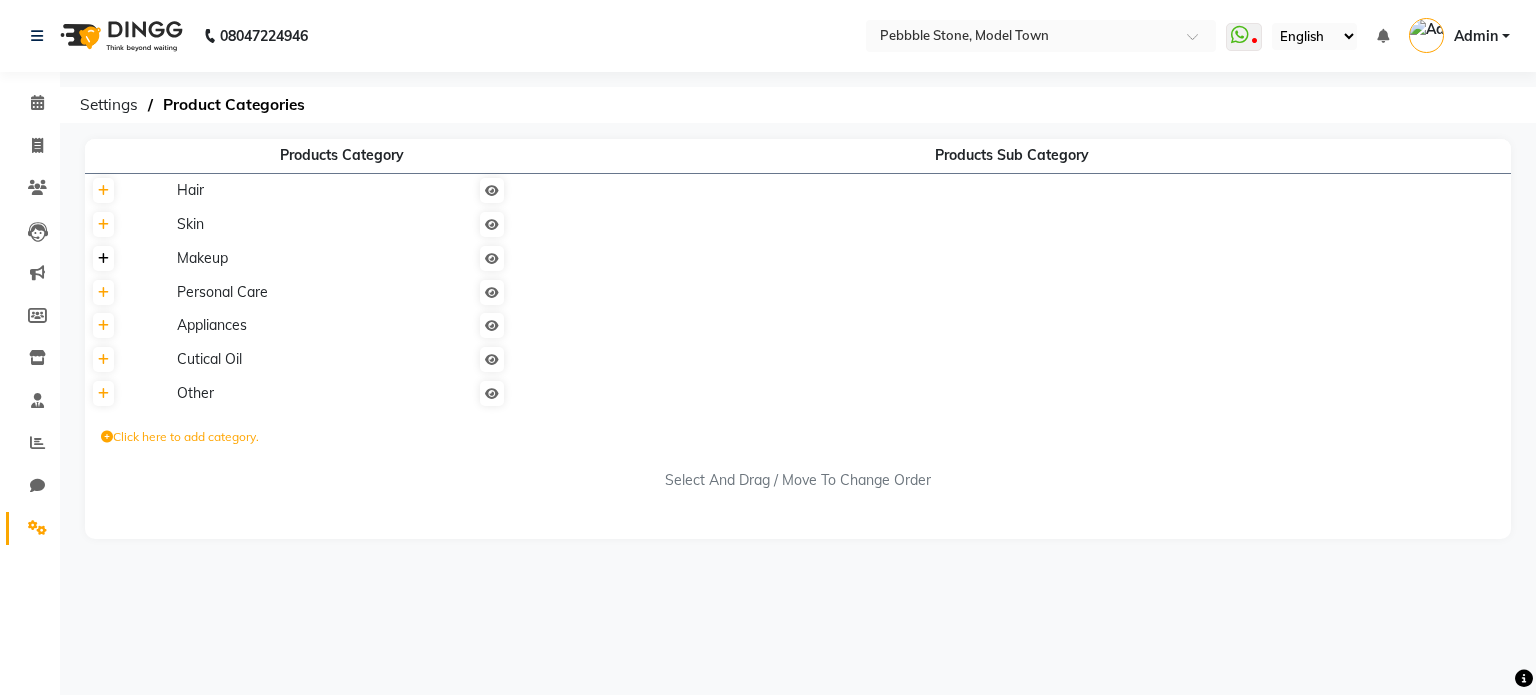 click 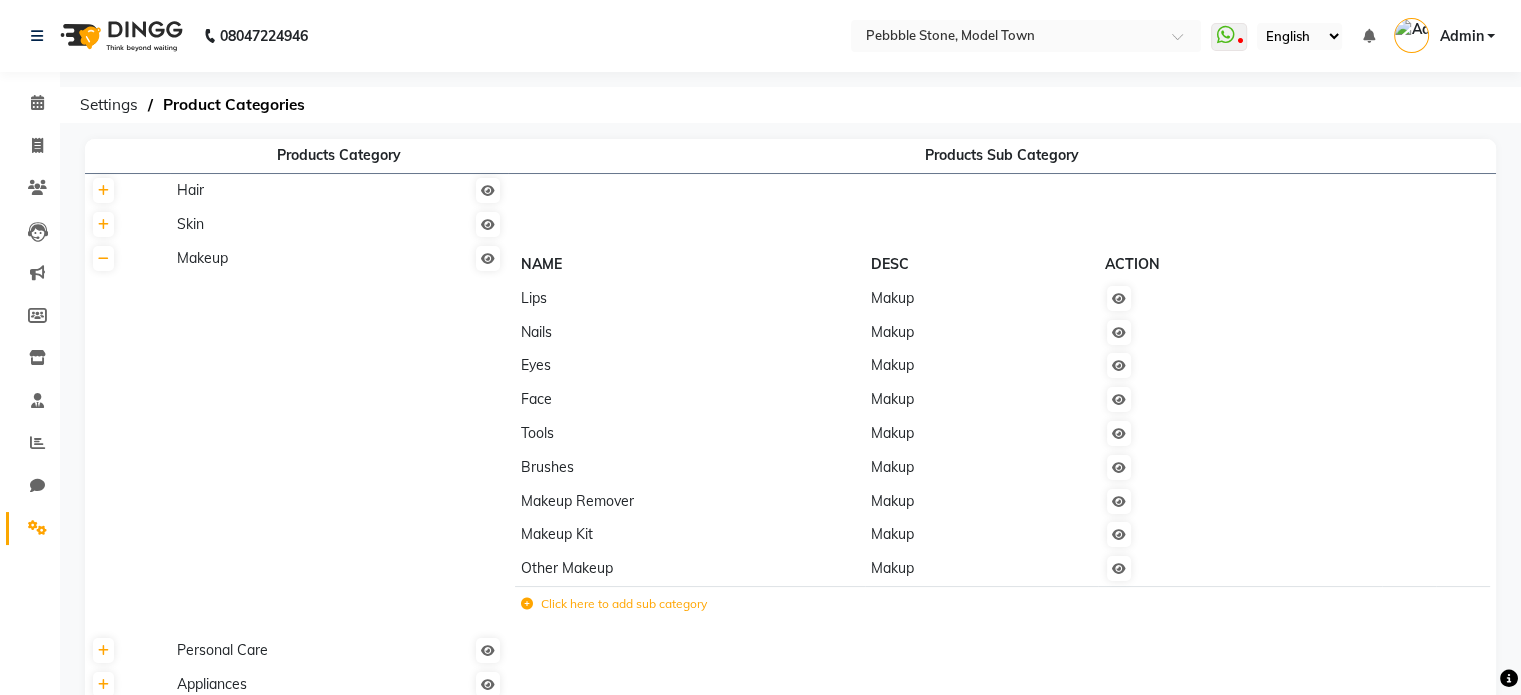 click on "Lips" 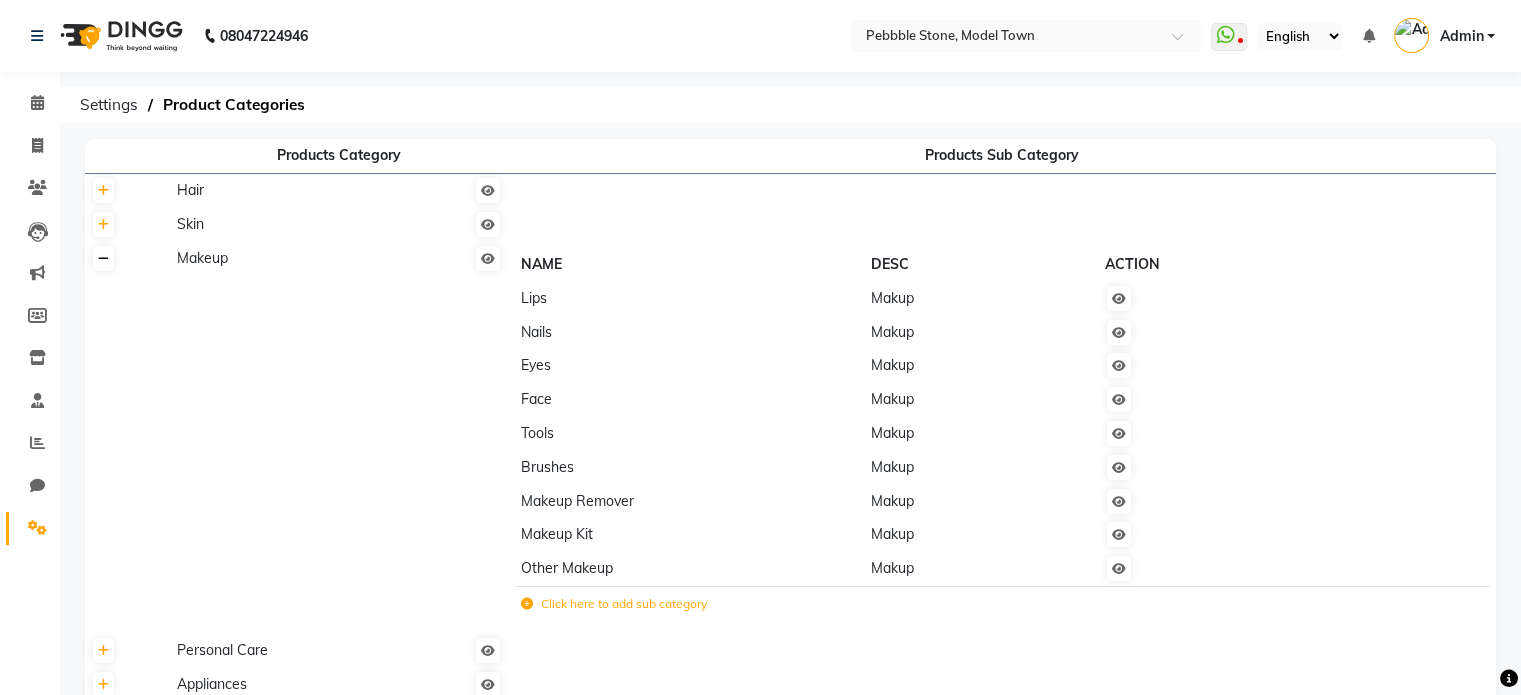 click 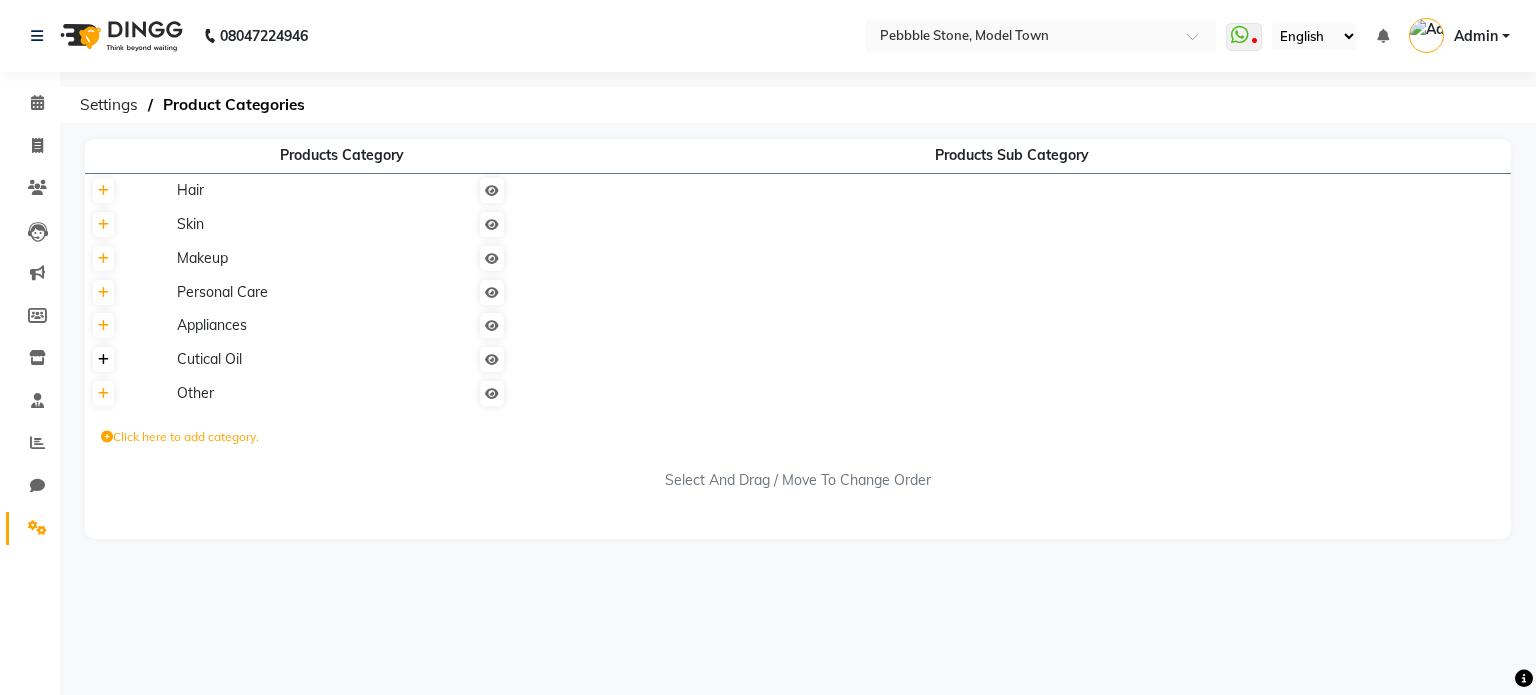 click 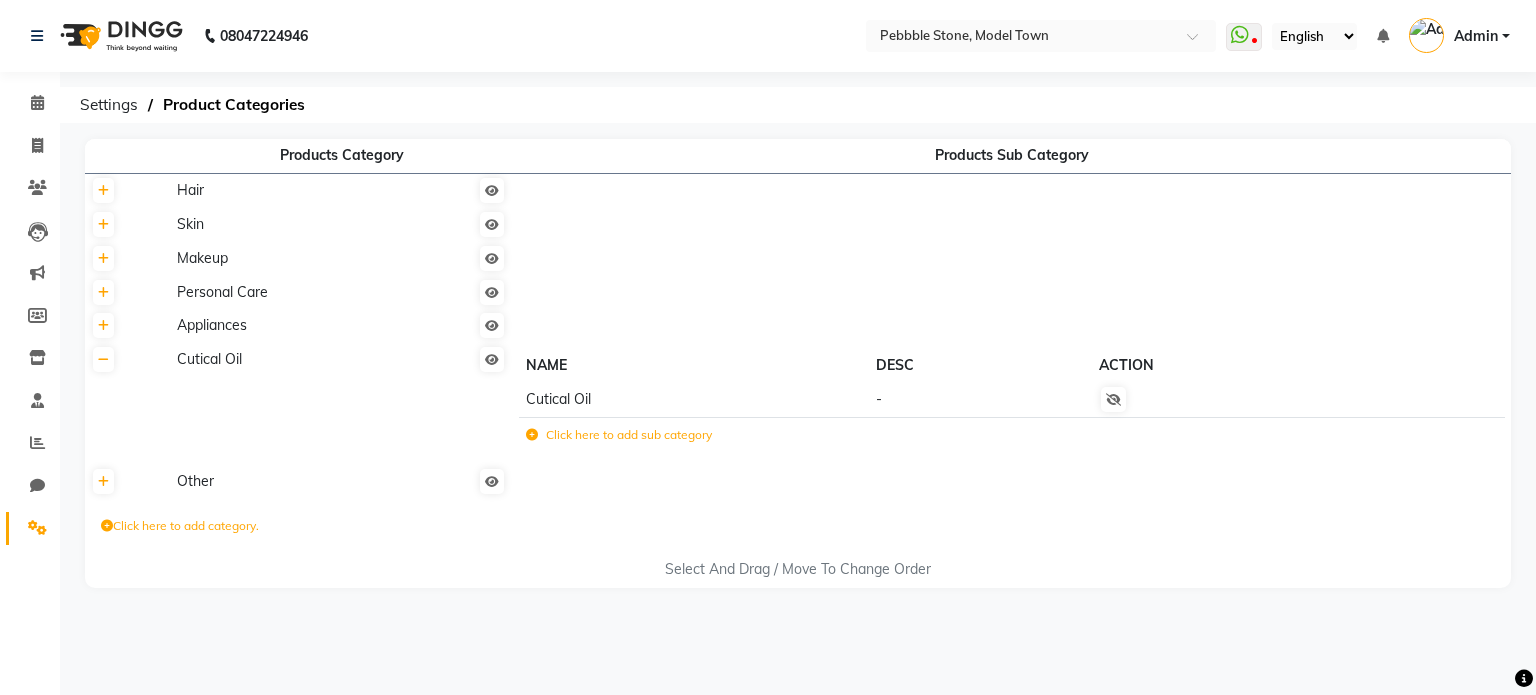 click on "Cutical Oil" 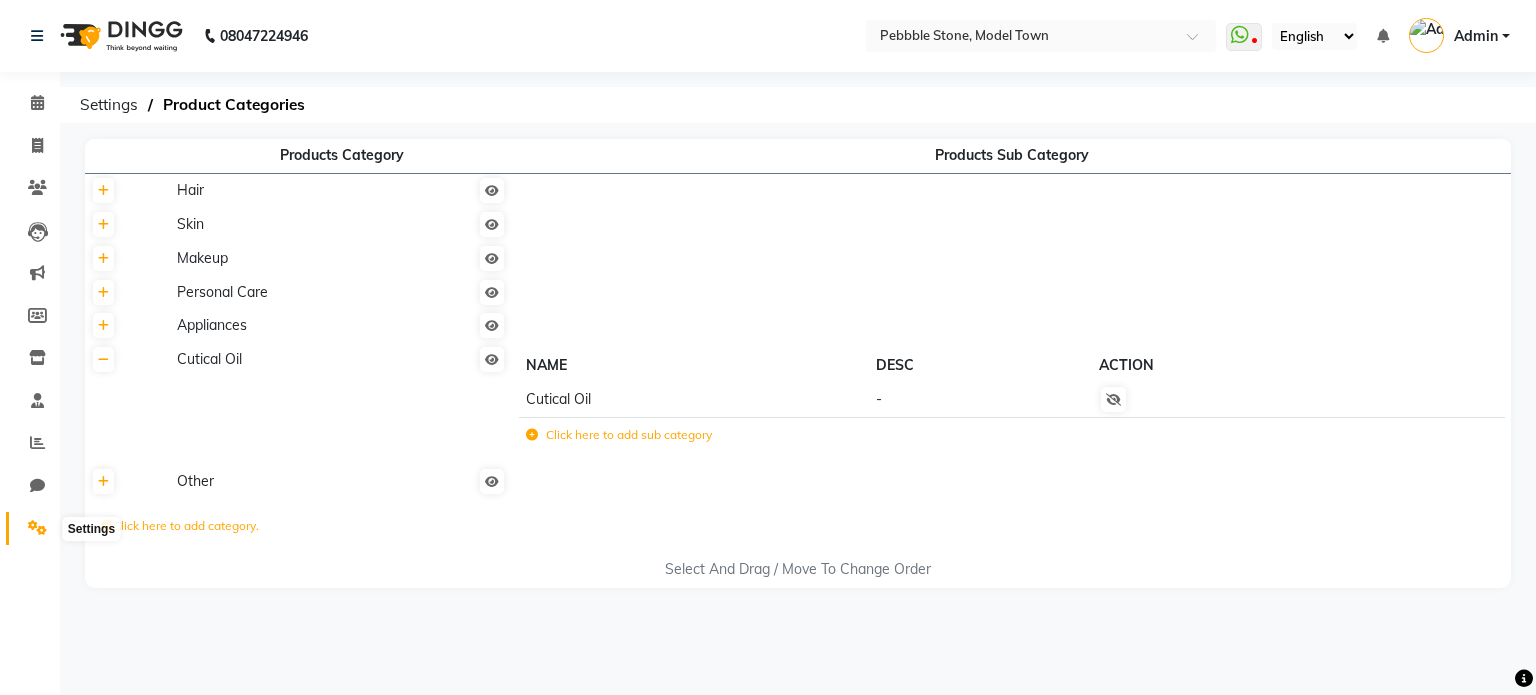 click 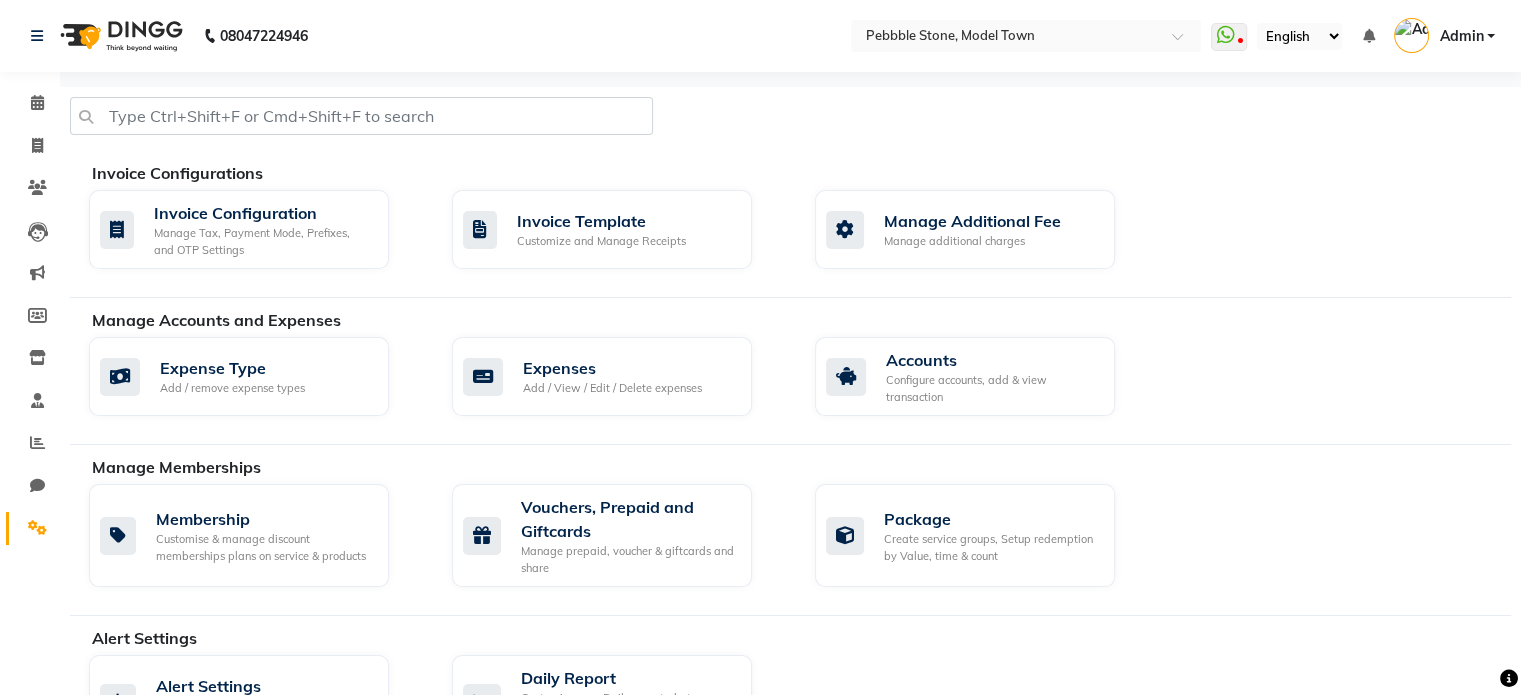 scroll, scrollTop: 608, scrollLeft: 0, axis: vertical 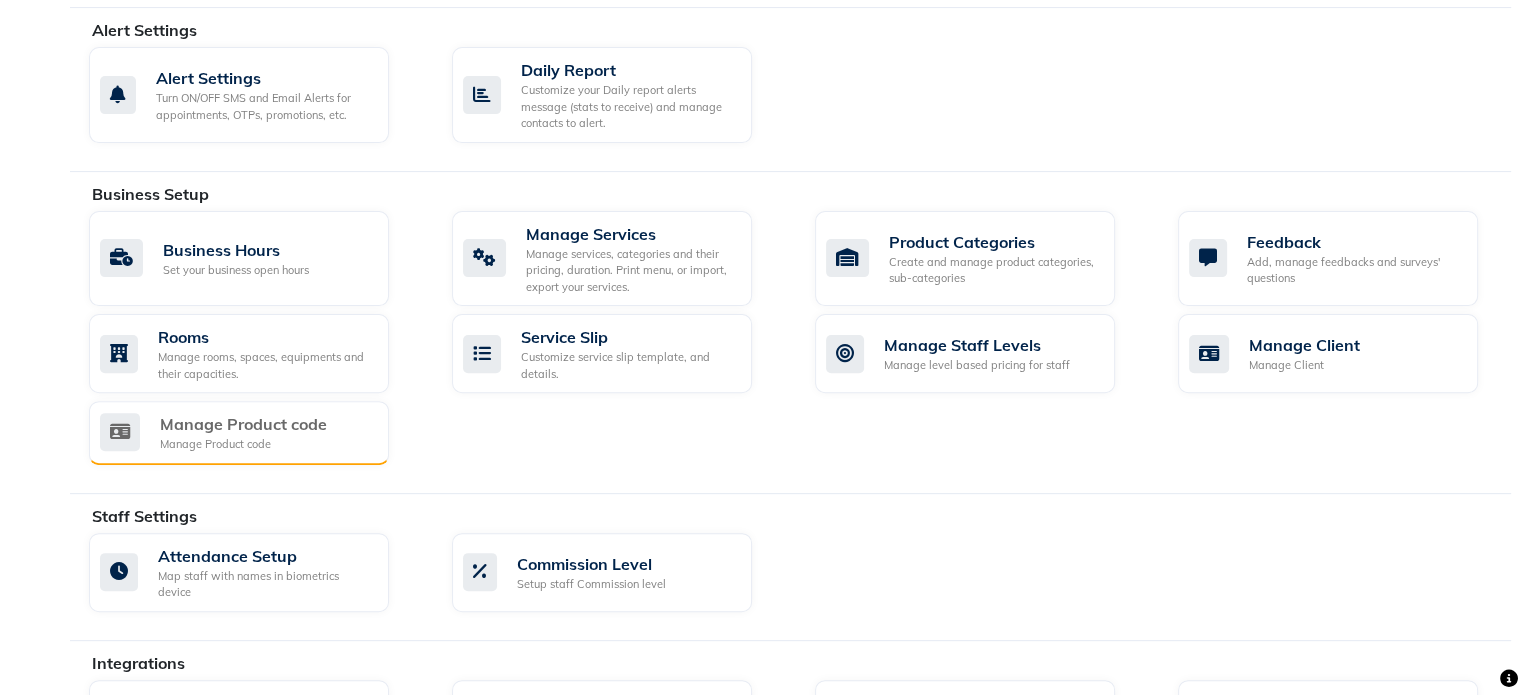 click on "Manage Product code" 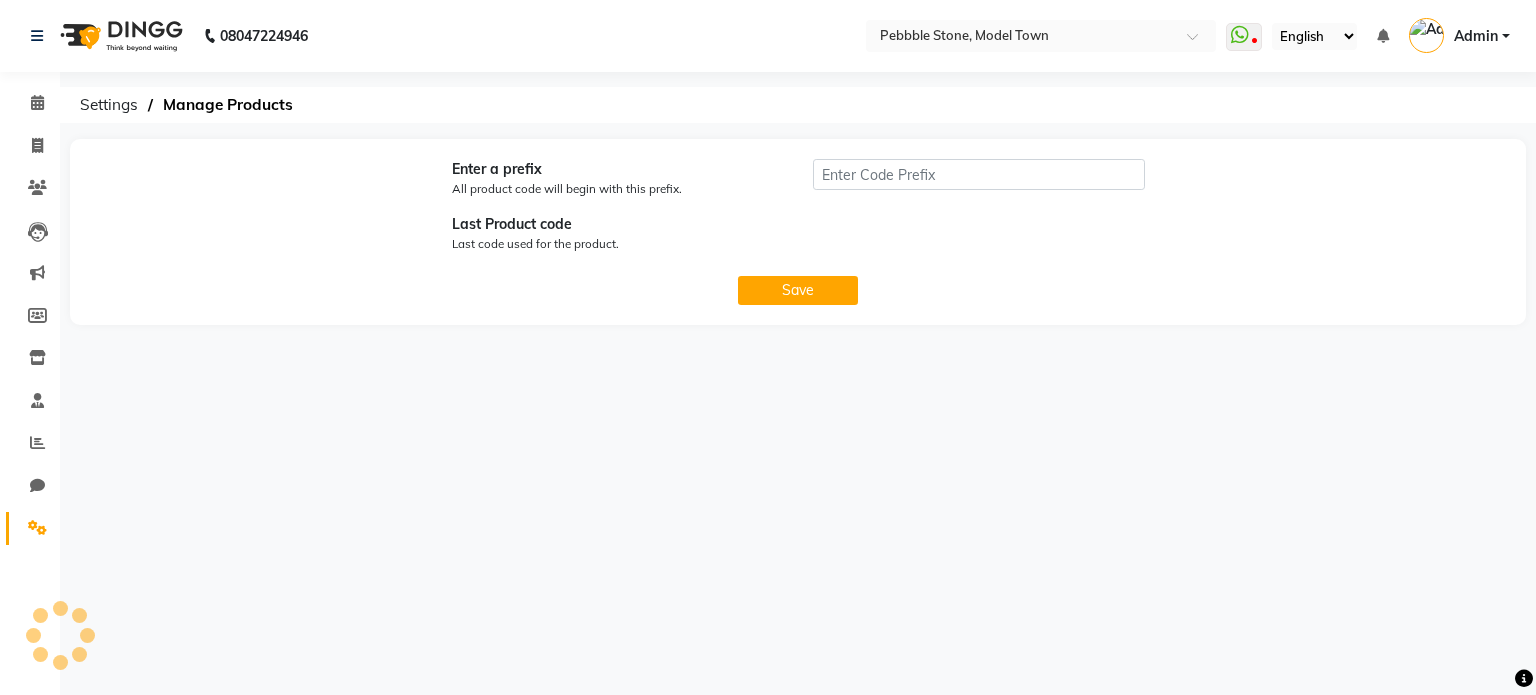 type on "P" 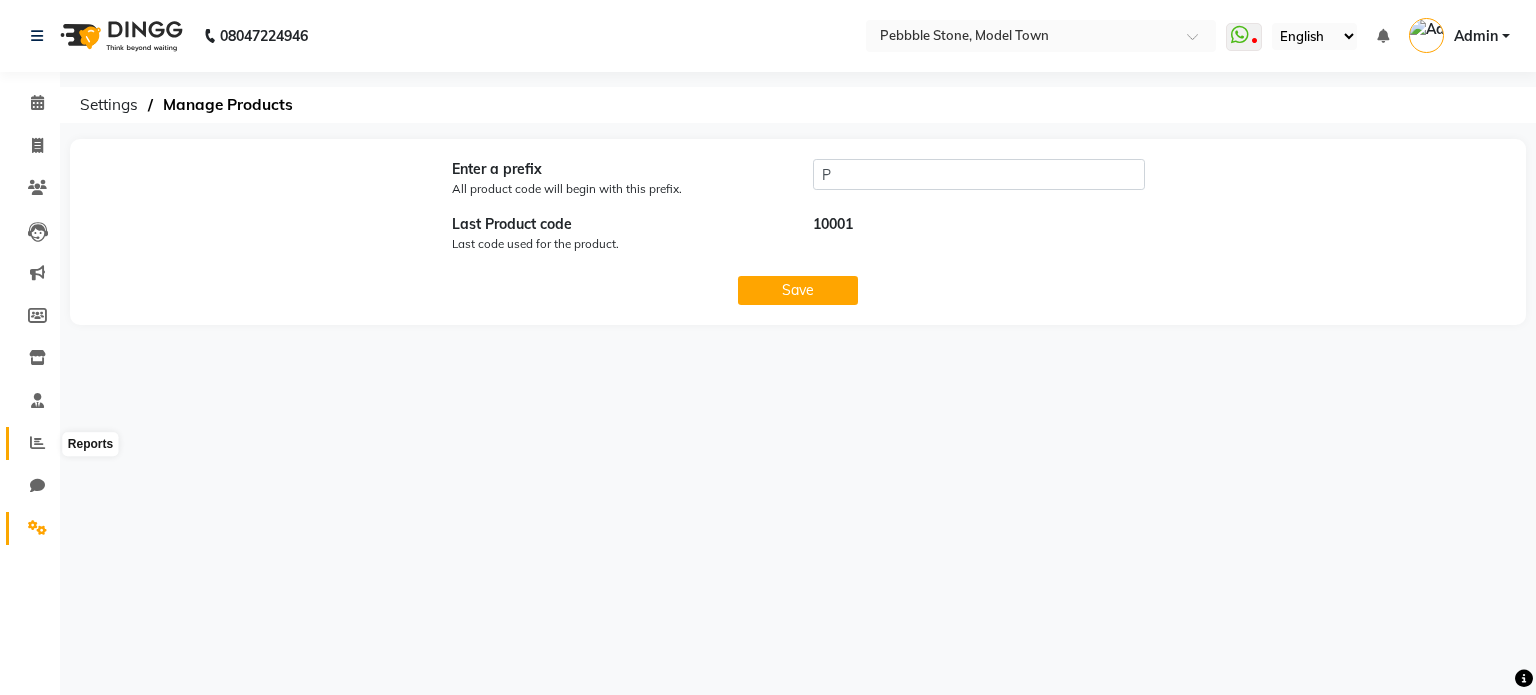 click 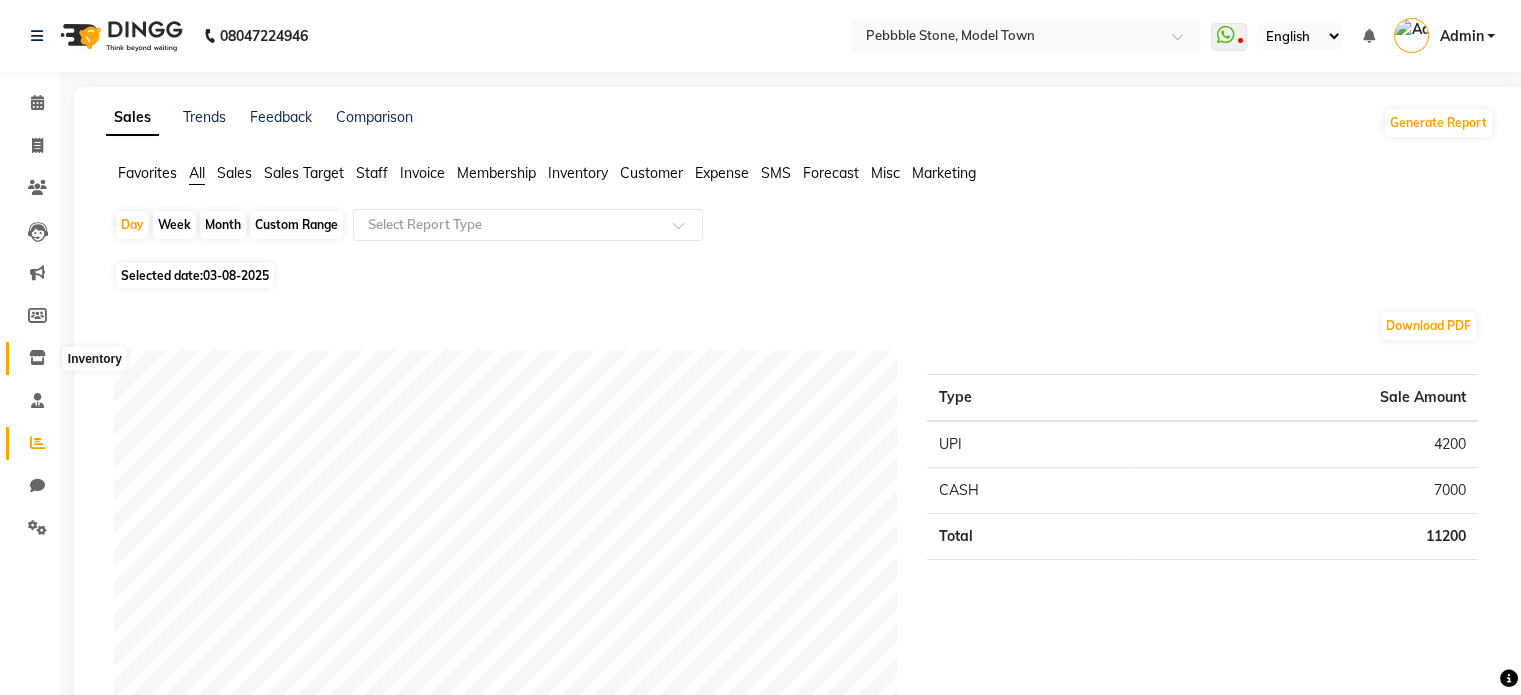 click 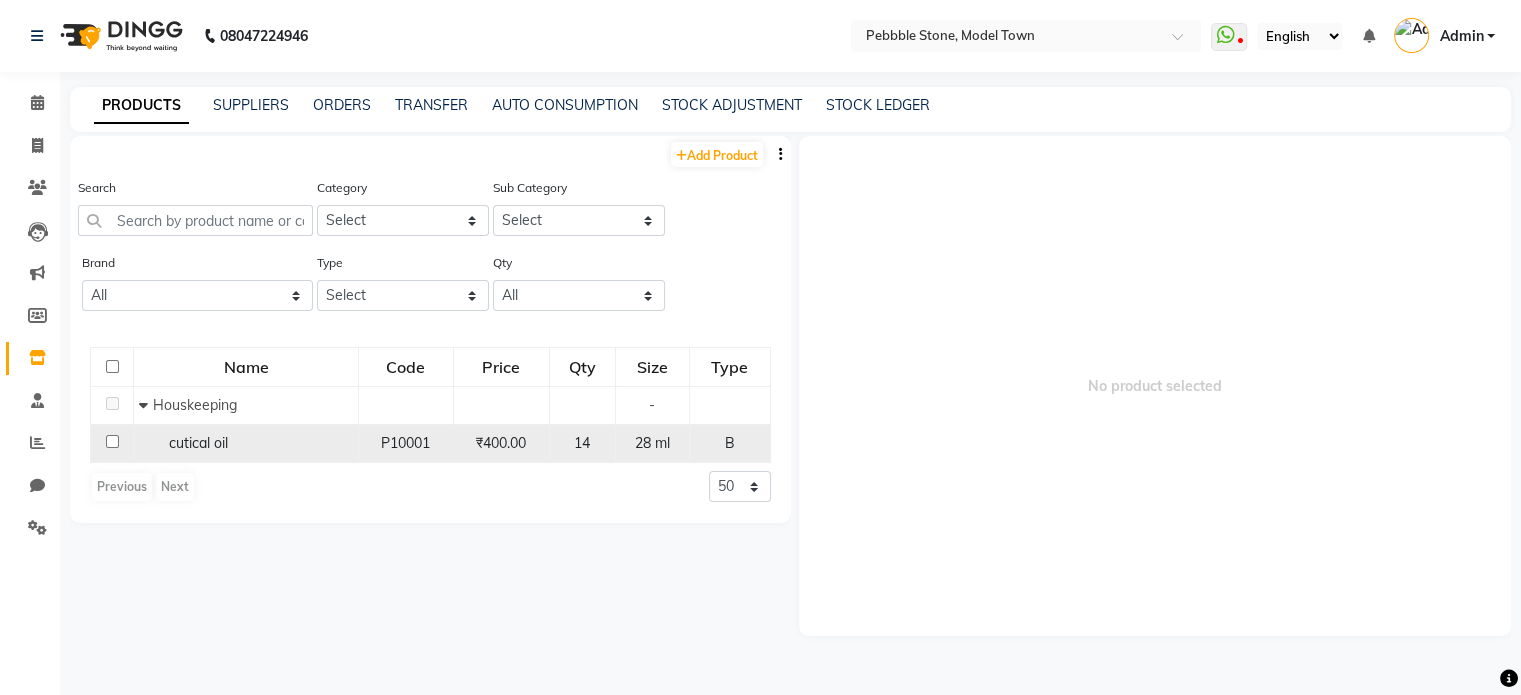click on "cutical oil" 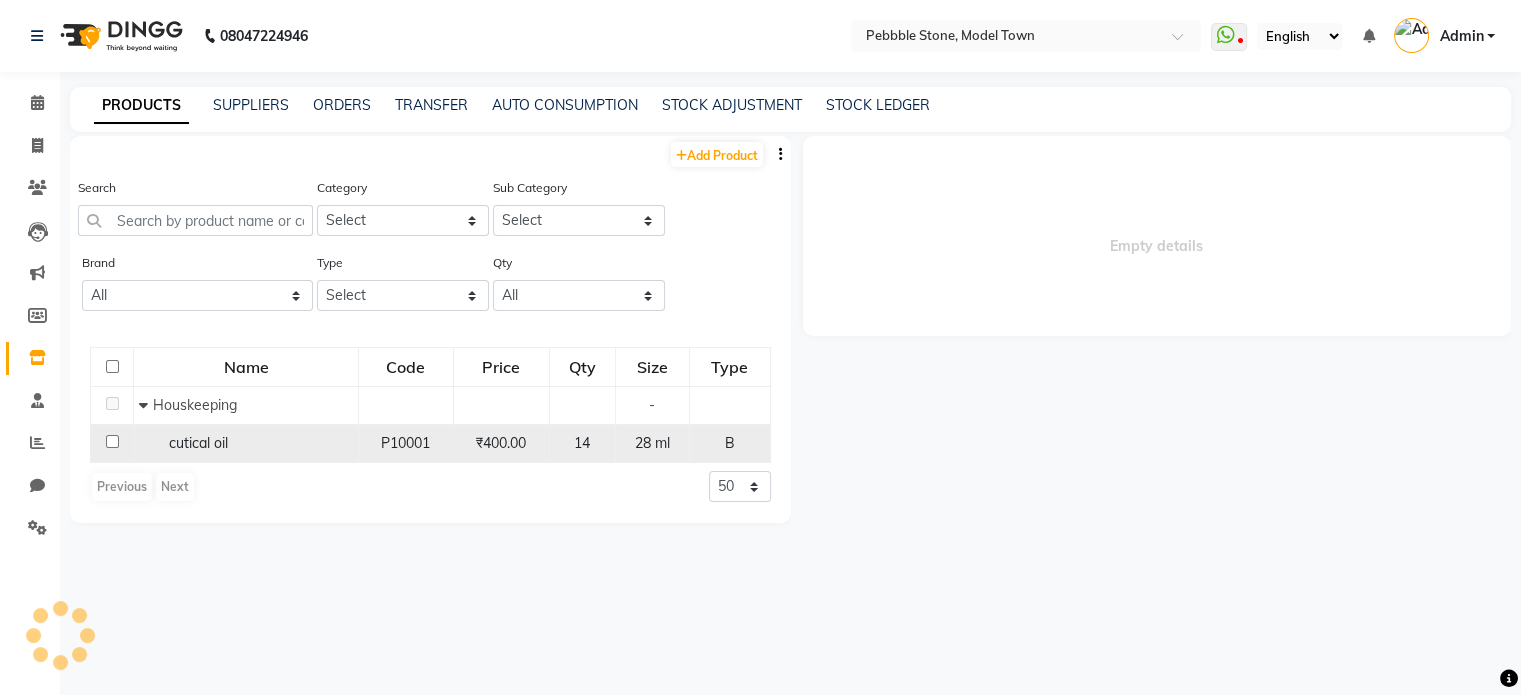 select 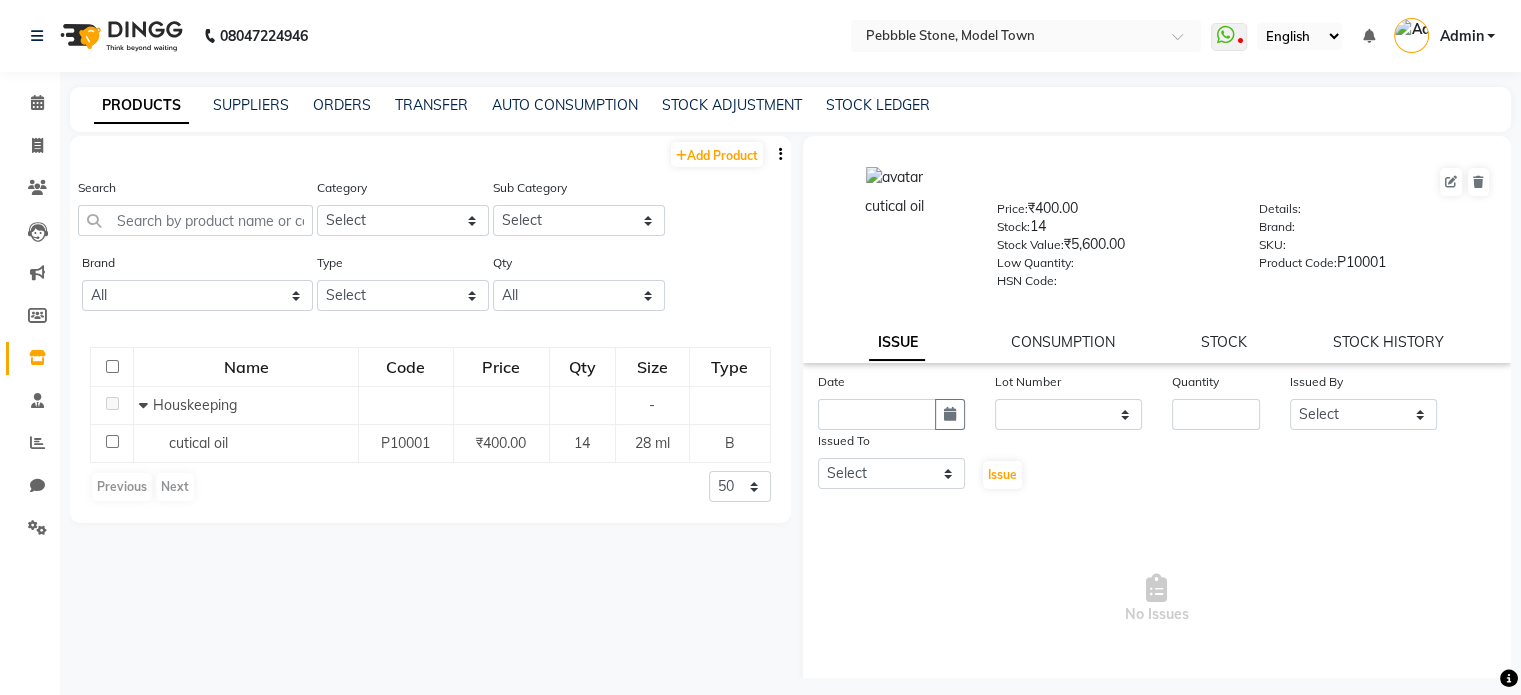 click 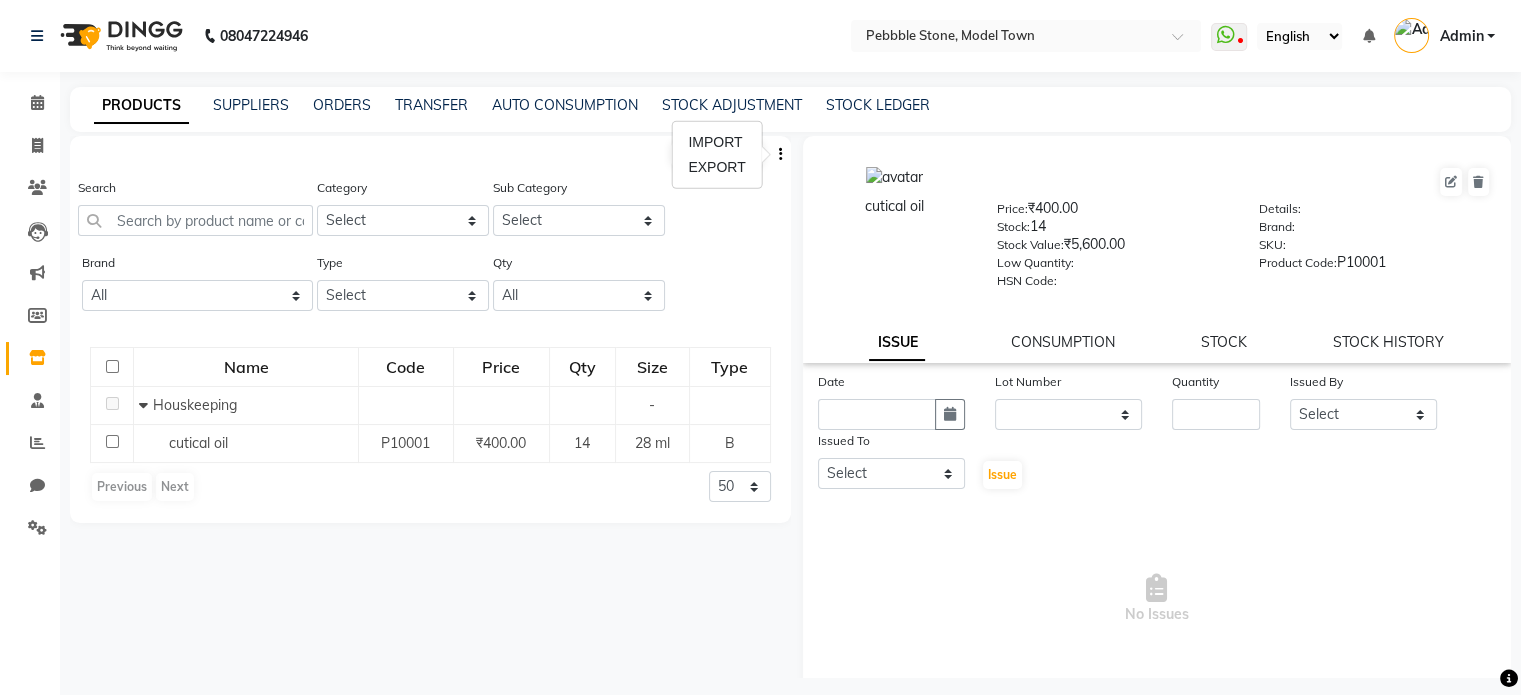 click 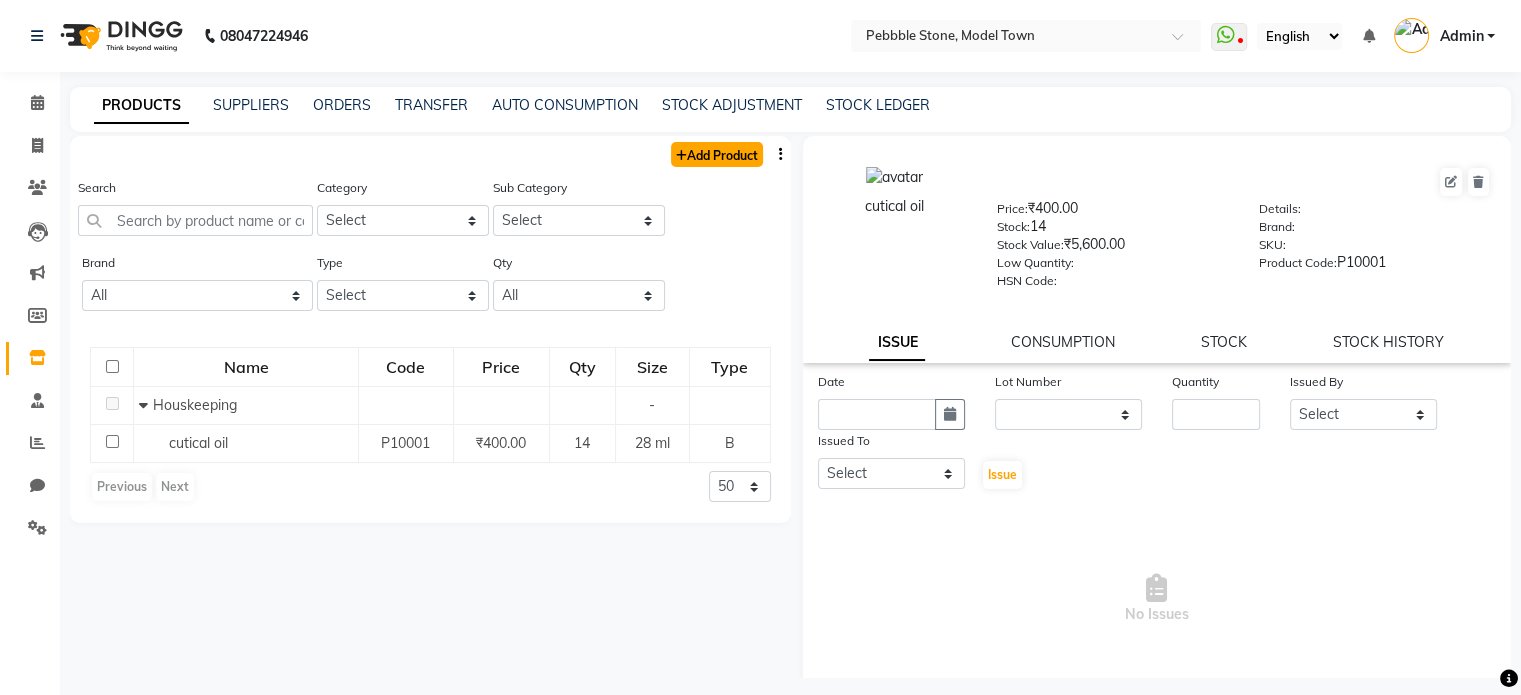 click on "Add Product" 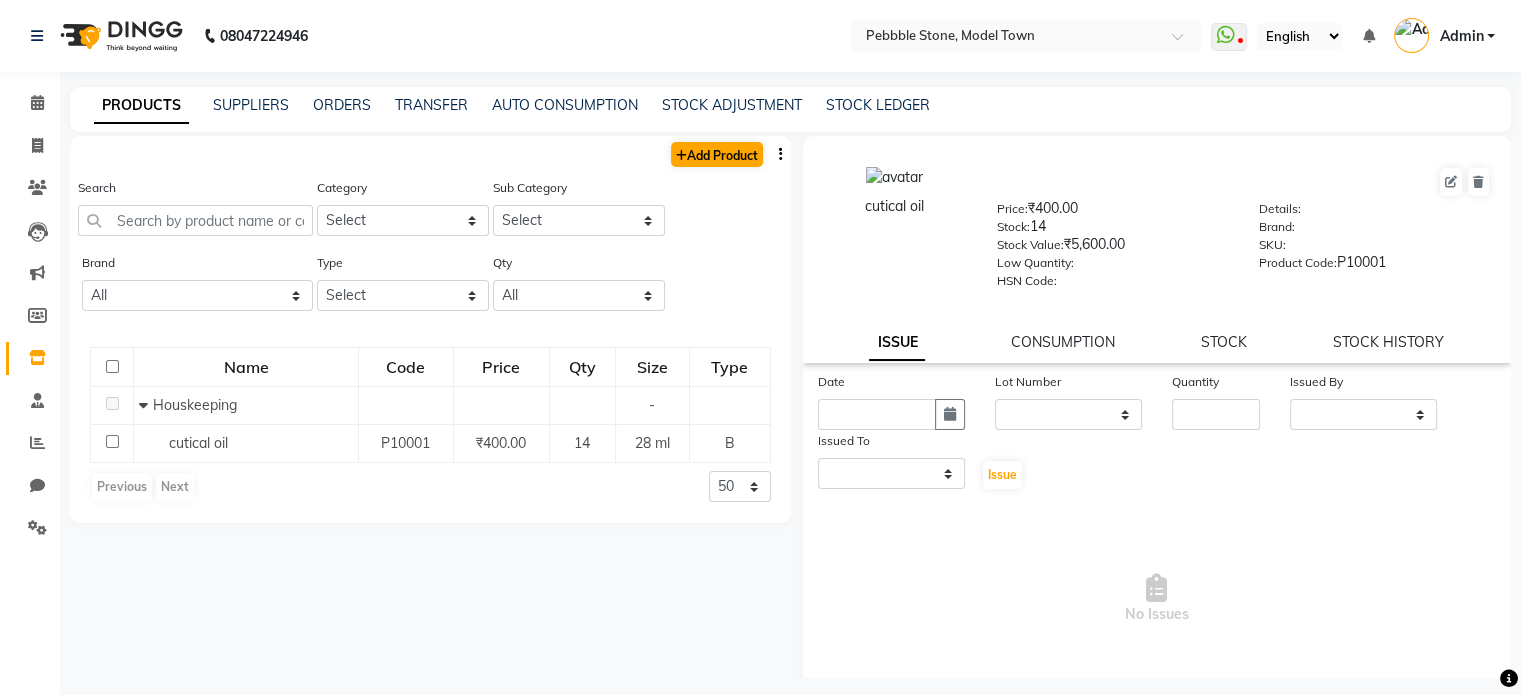 select on "true" 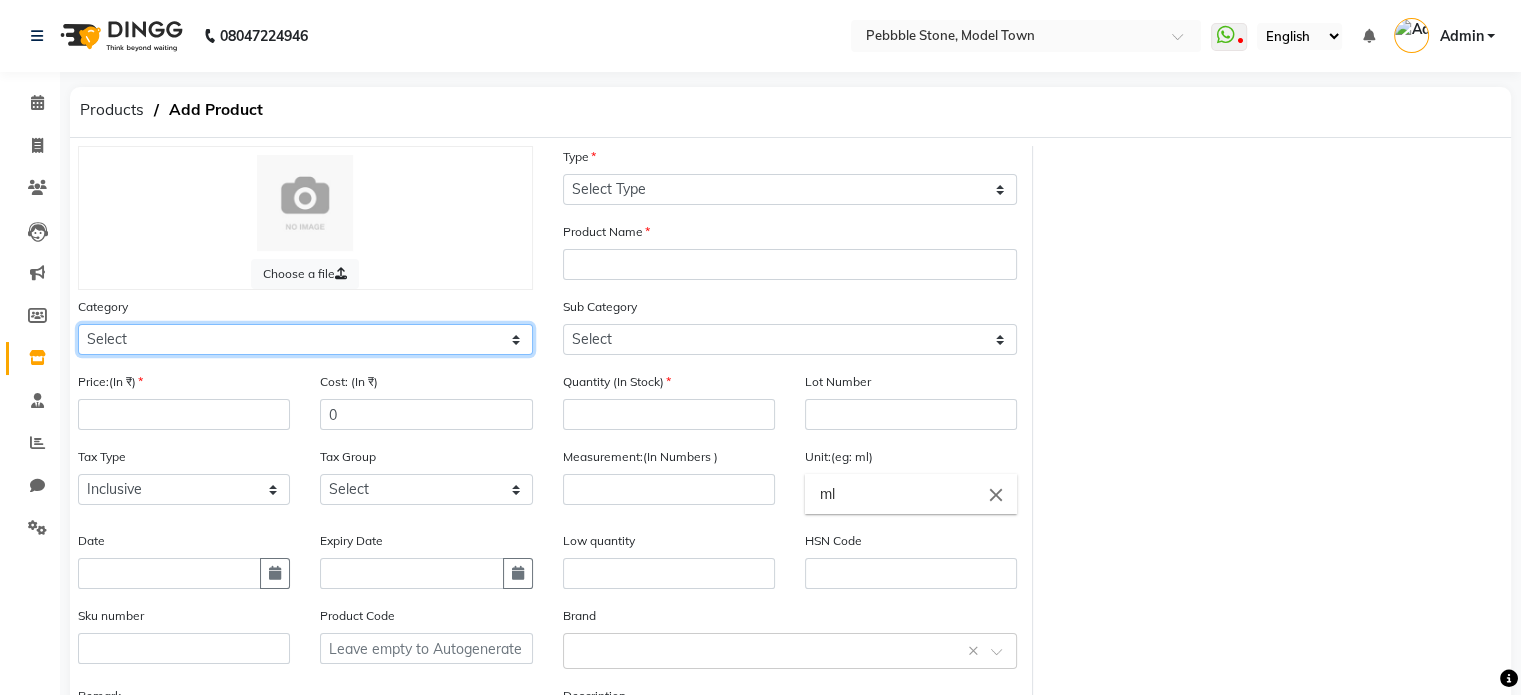 click on "Select Hair Skin Makeup Personal Care Appliances cutical oil Other" 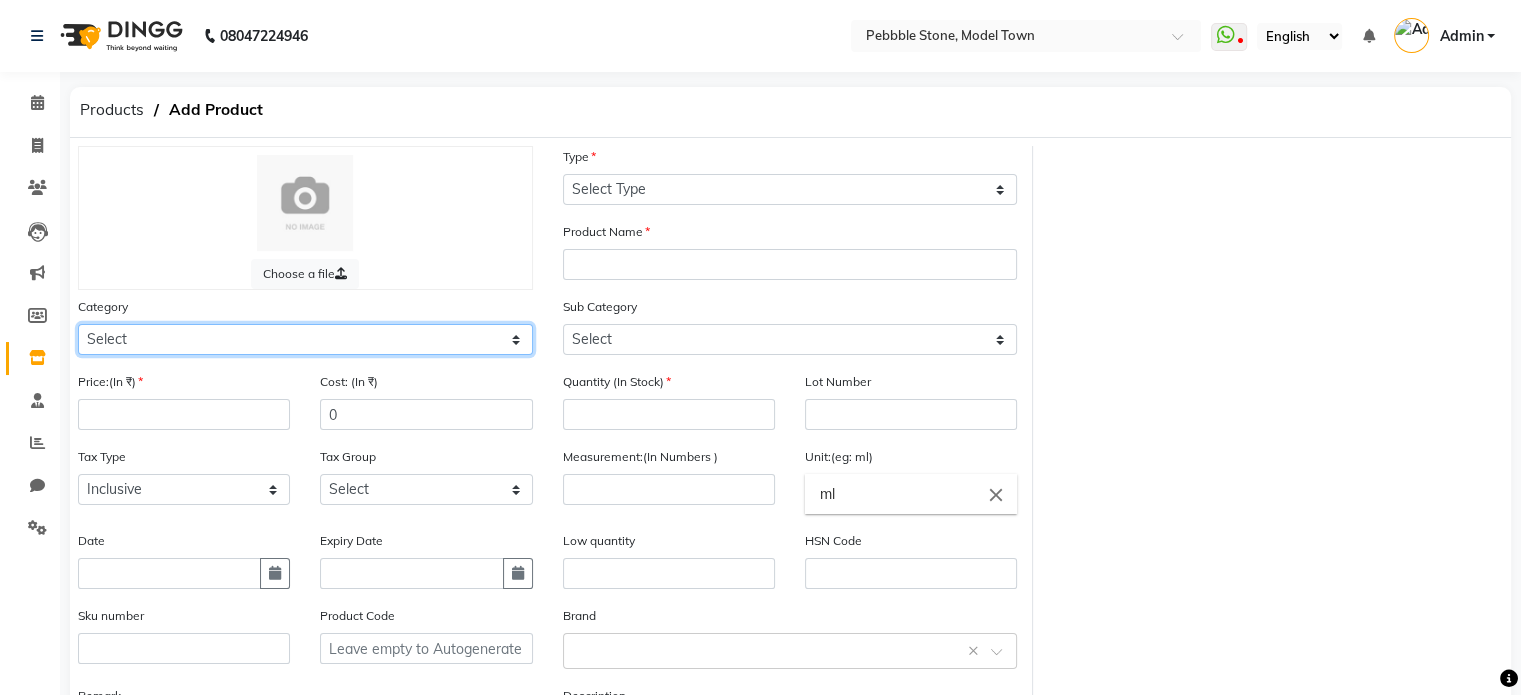select on "1748113400" 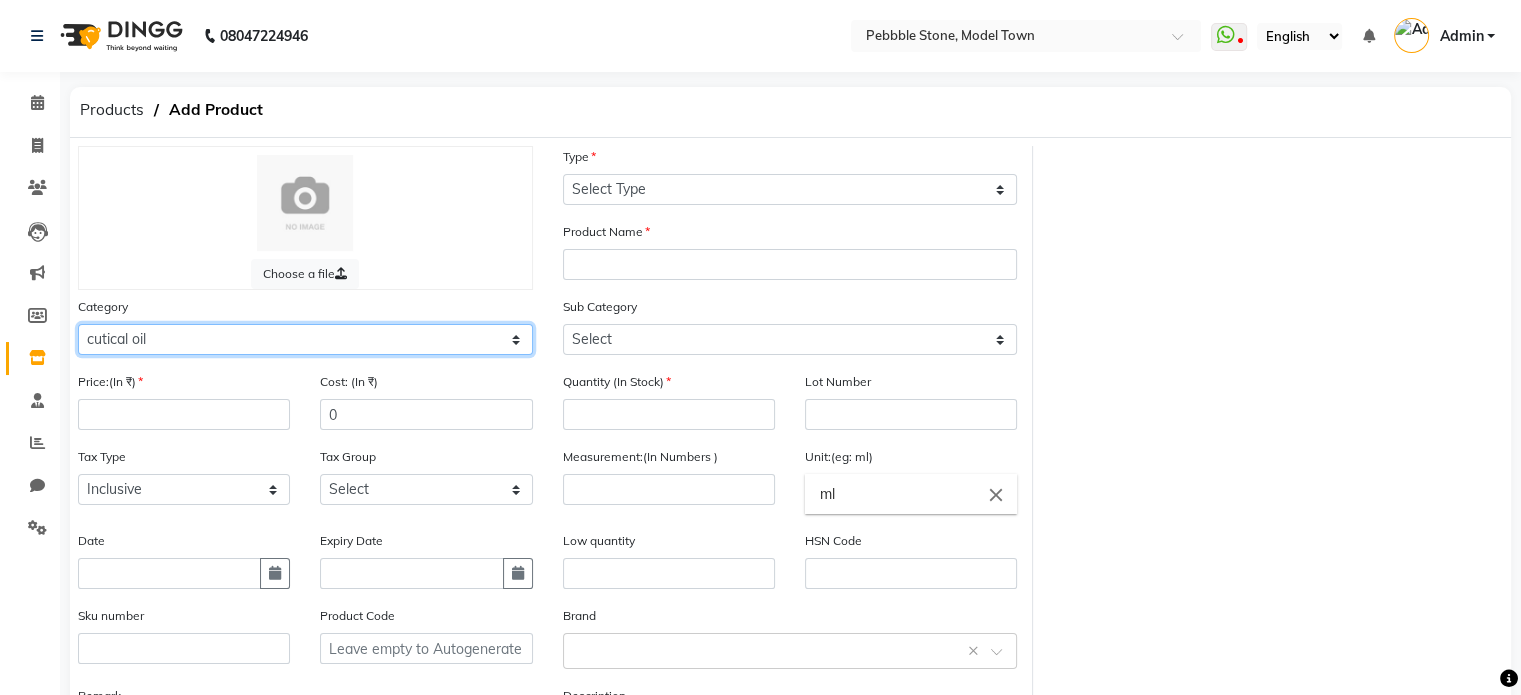 click on "Select Hair Skin Makeup Personal Care Appliances cutical oil Other" 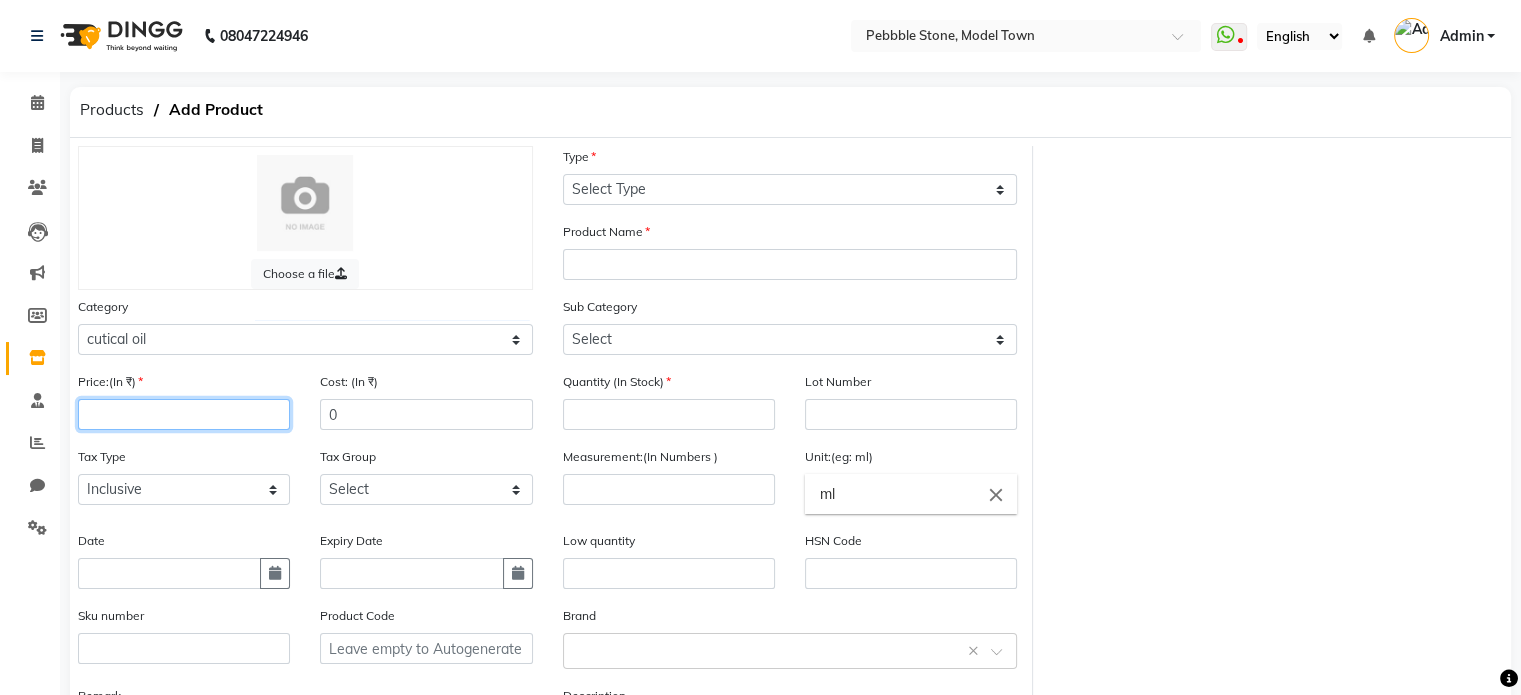 click 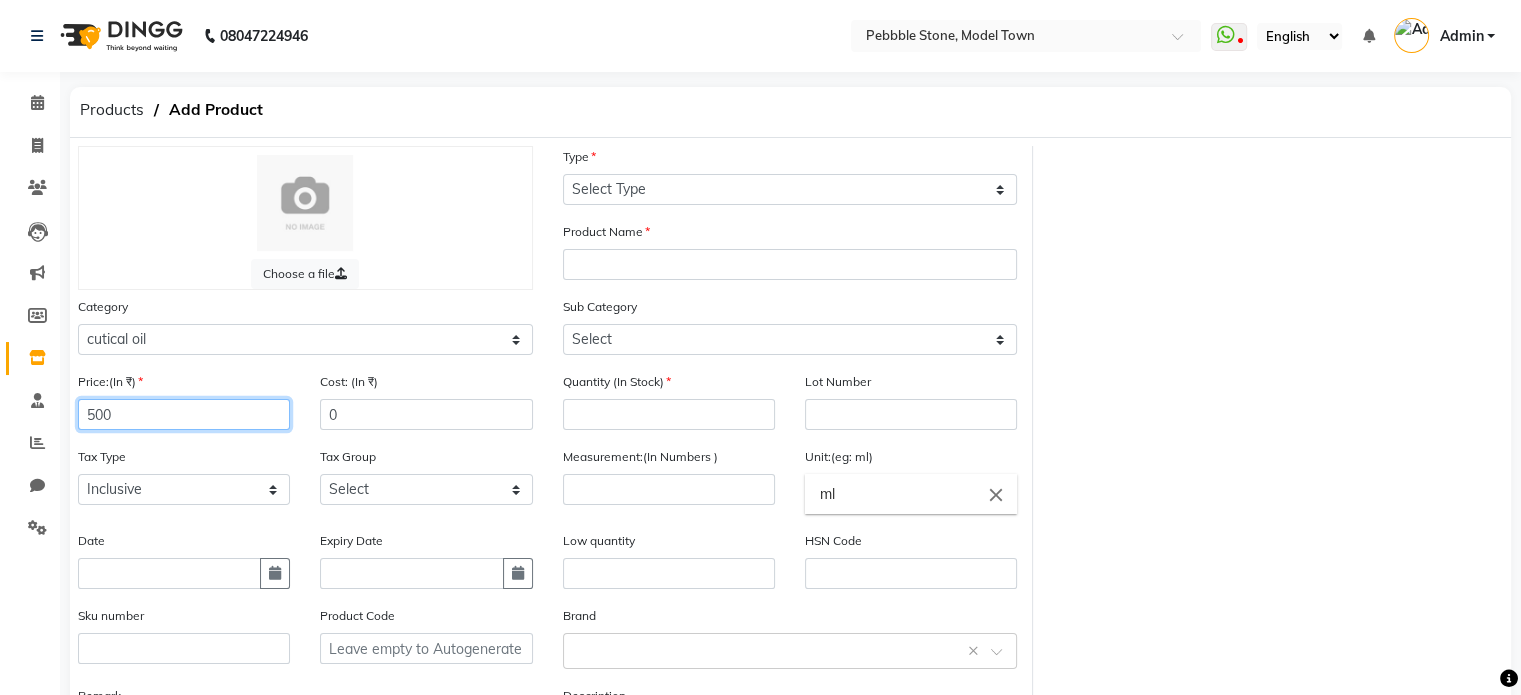 type on "500" 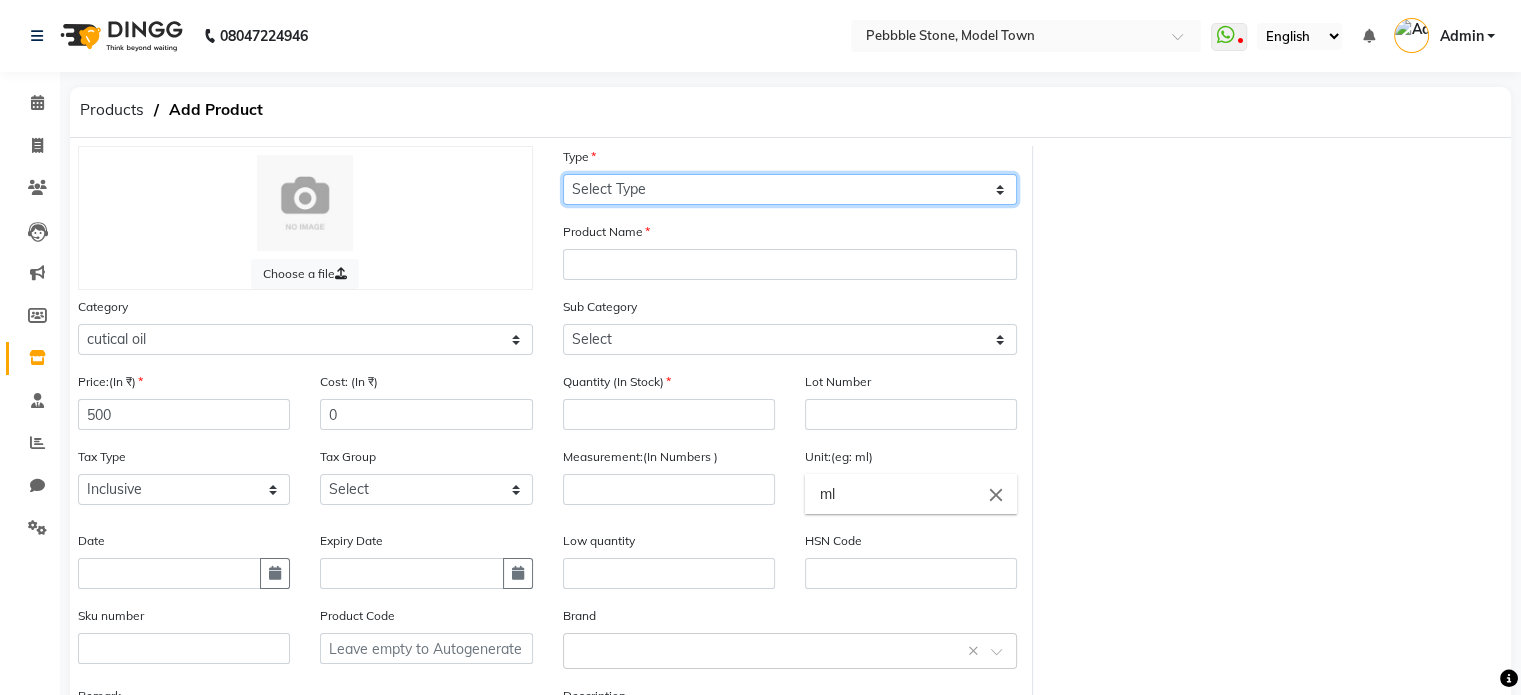 click on "Select Type Both Retail Consumable" 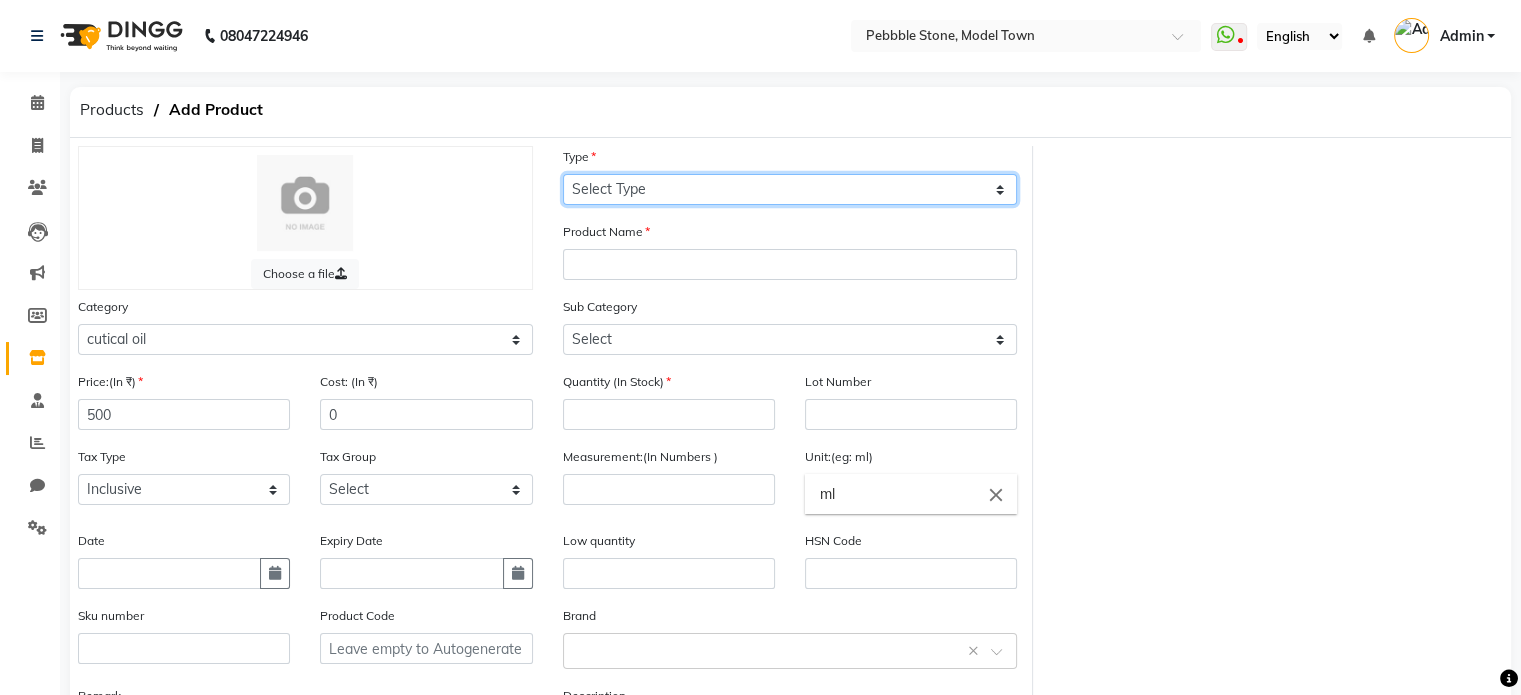 select on "B" 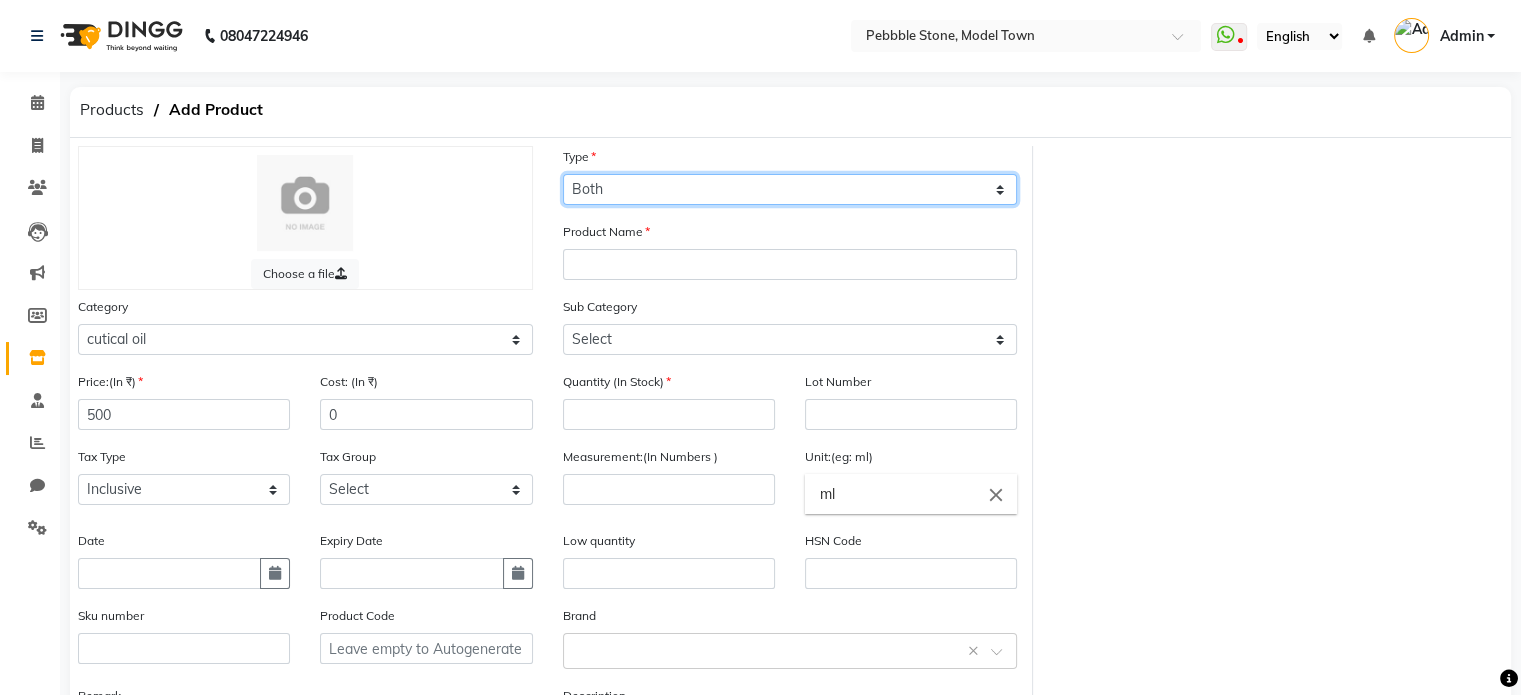 click on "Select Type Both Retail Consumable" 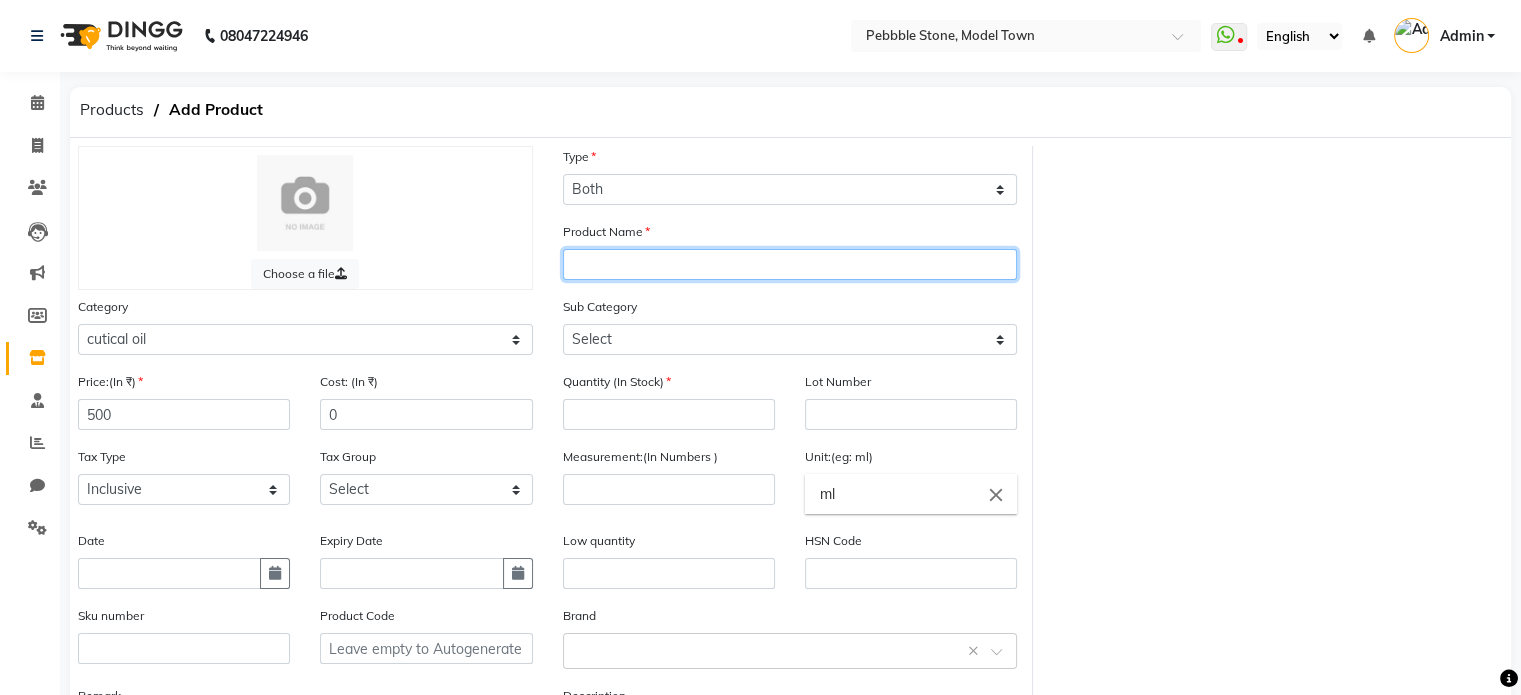 click 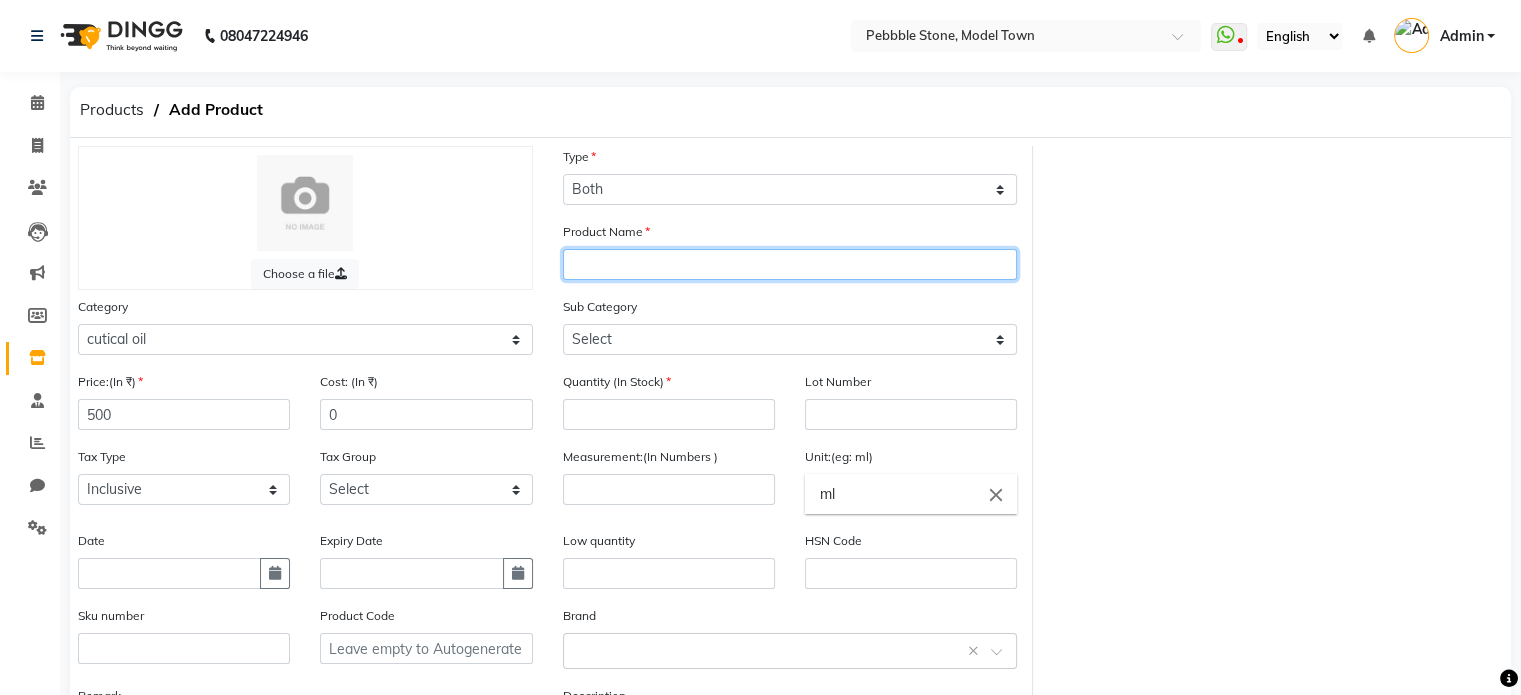 paste on "cutical oil" 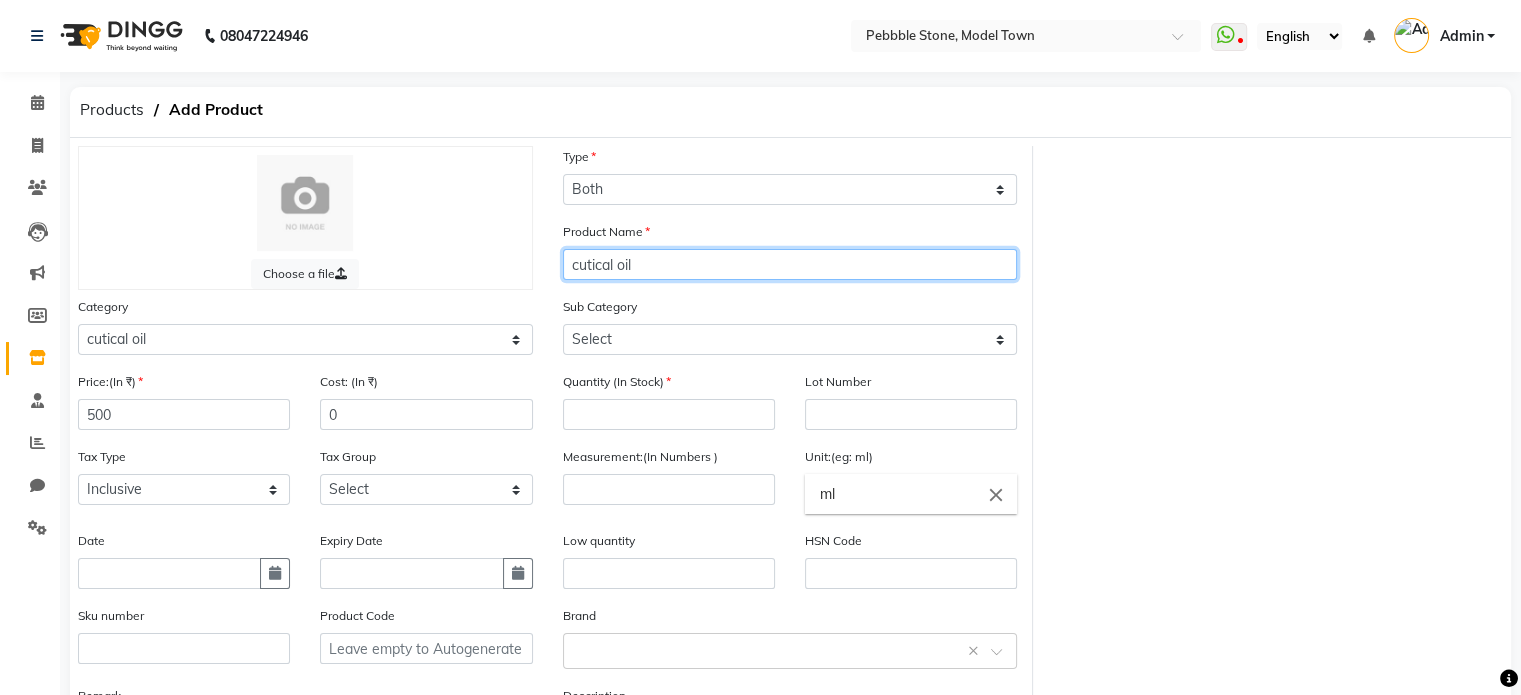 type on "cutical oil" 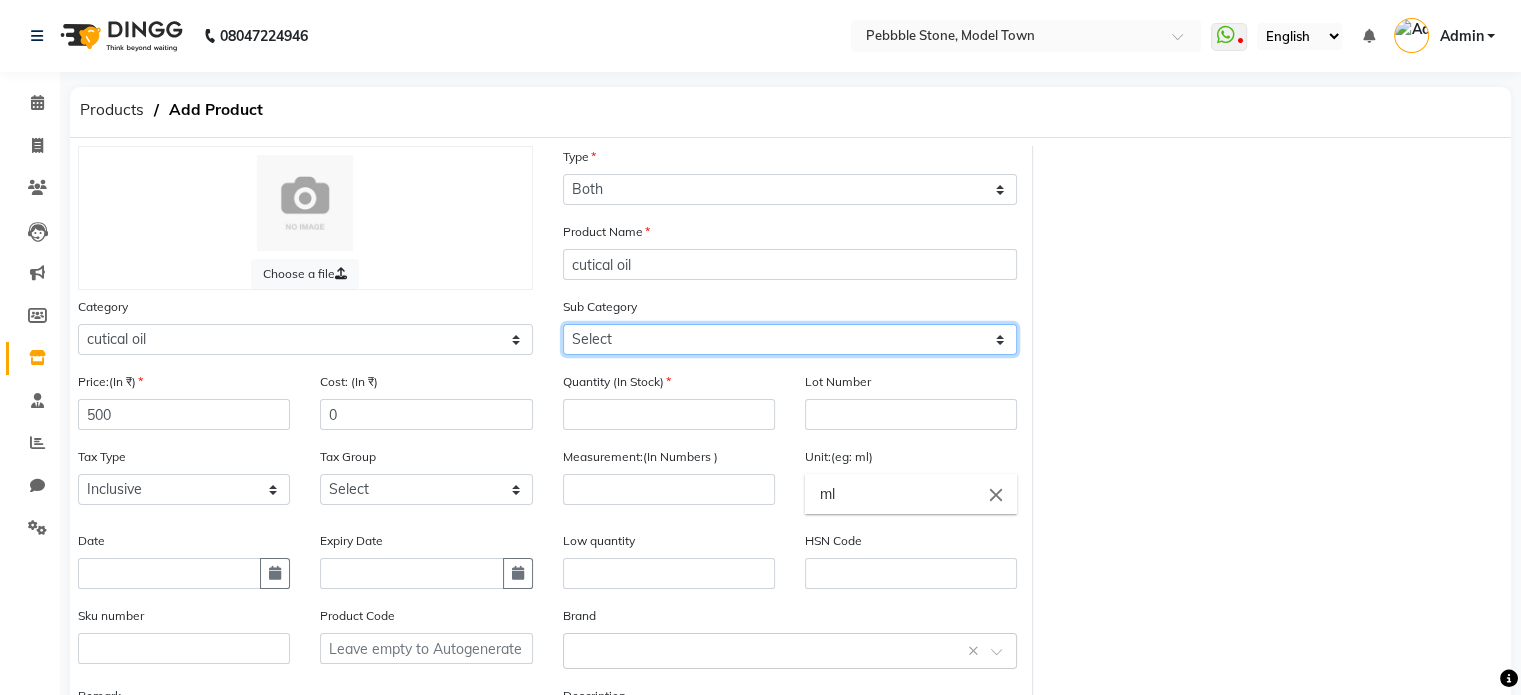 click on "Select" 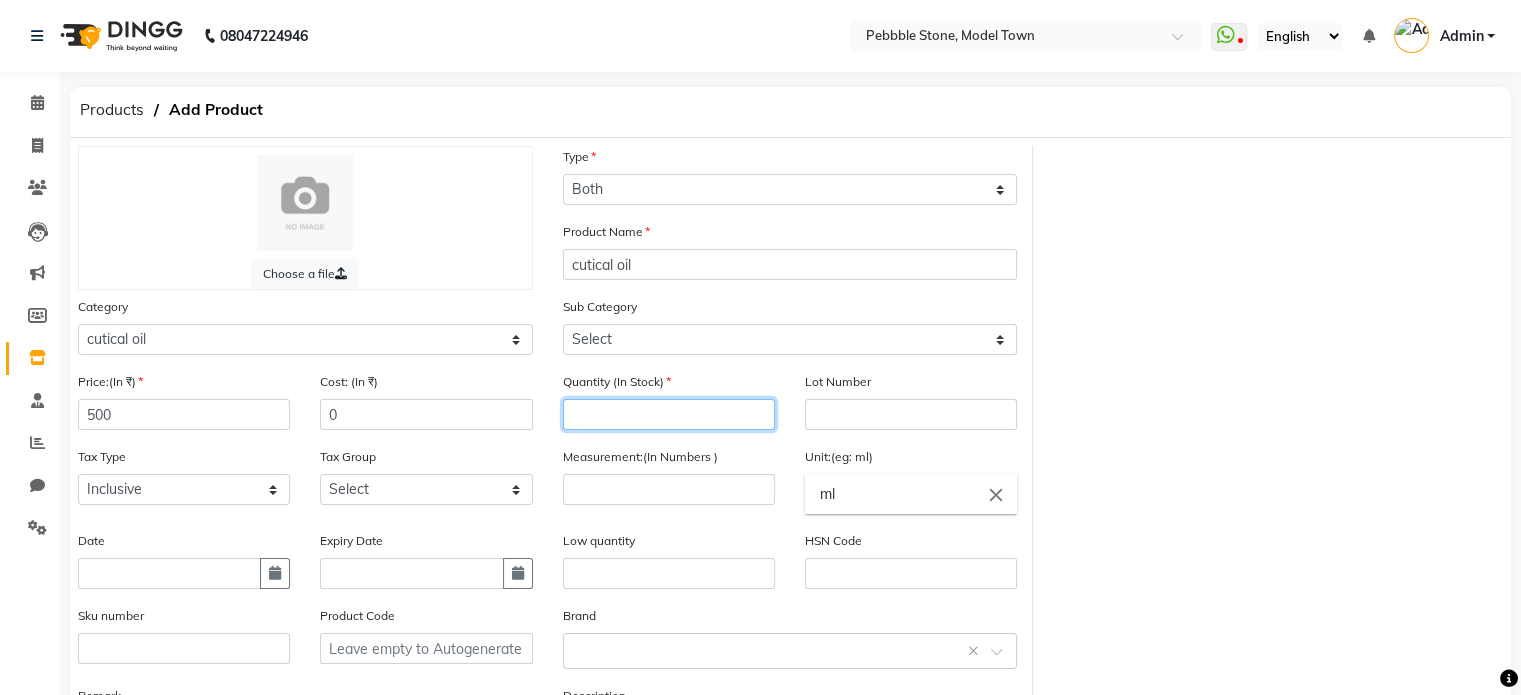 click 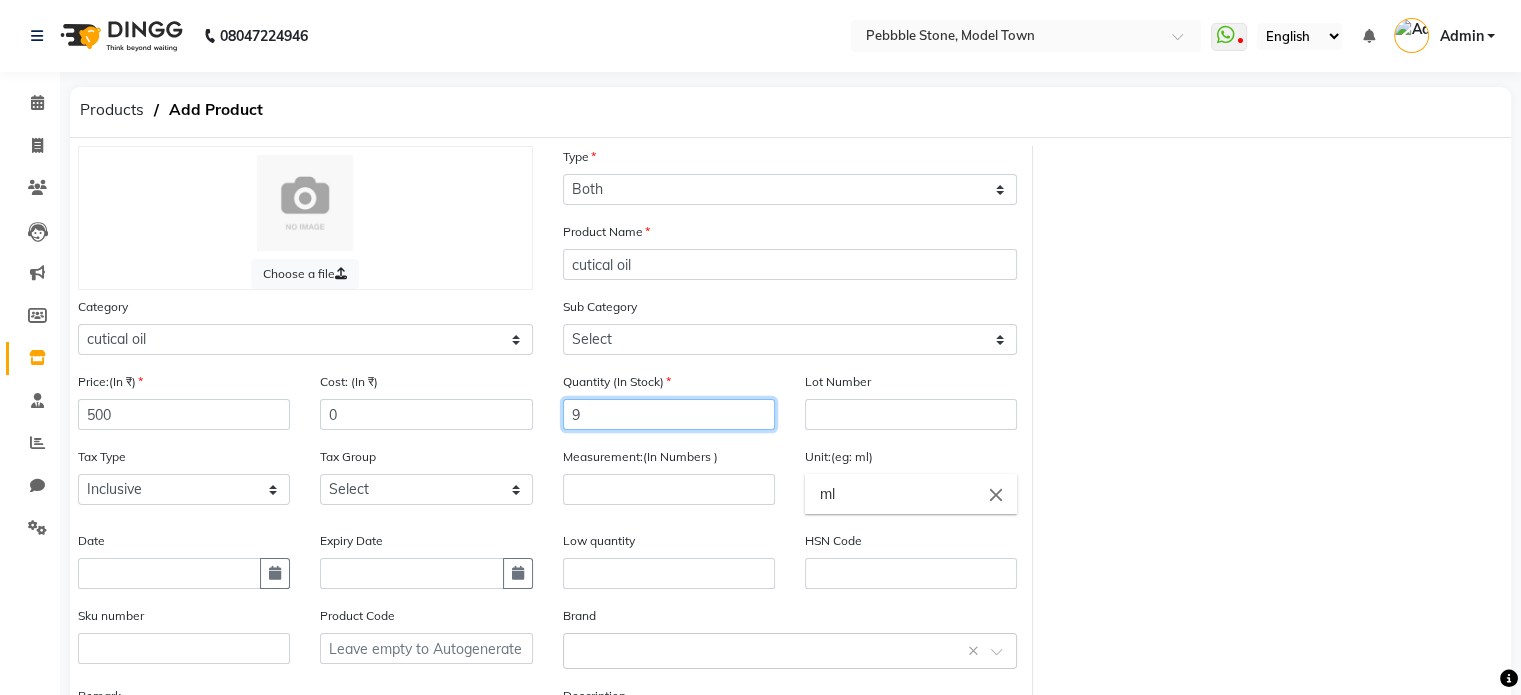 type on "9" 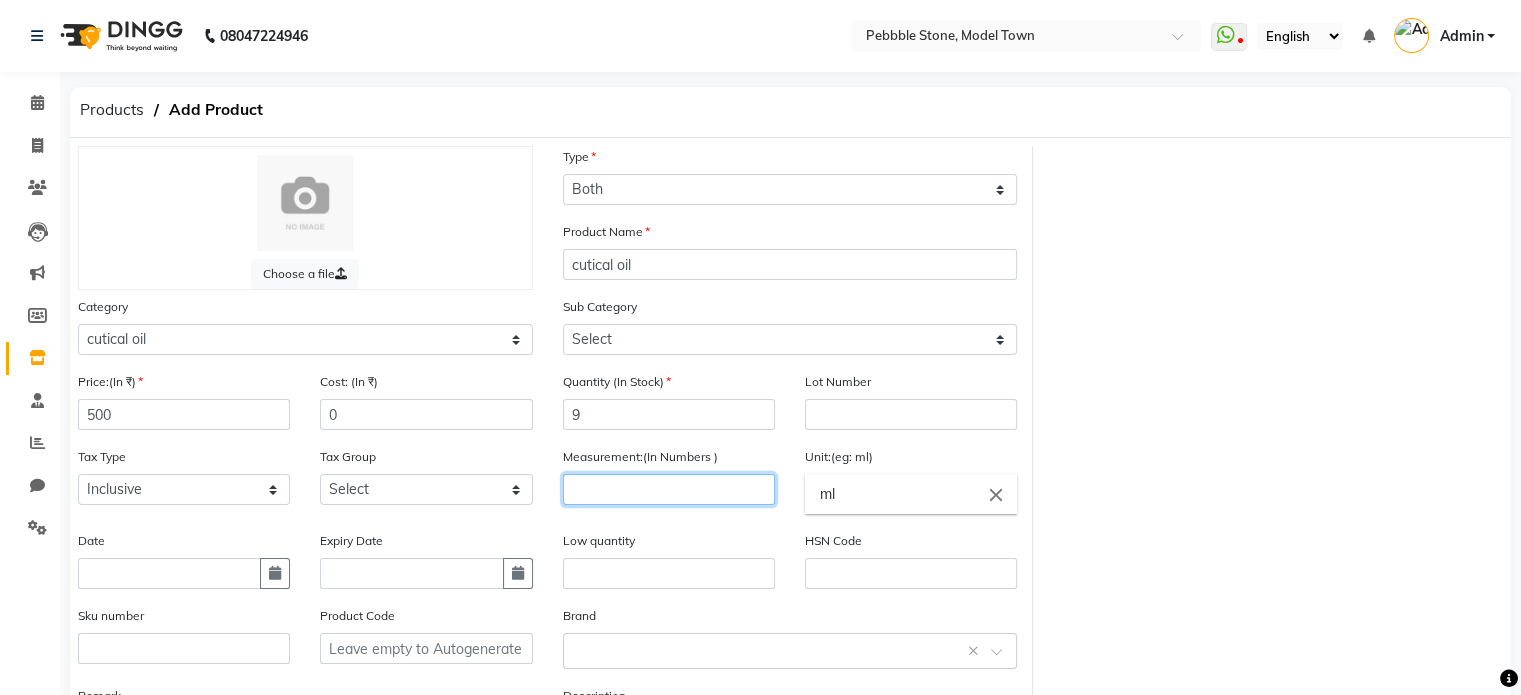 click 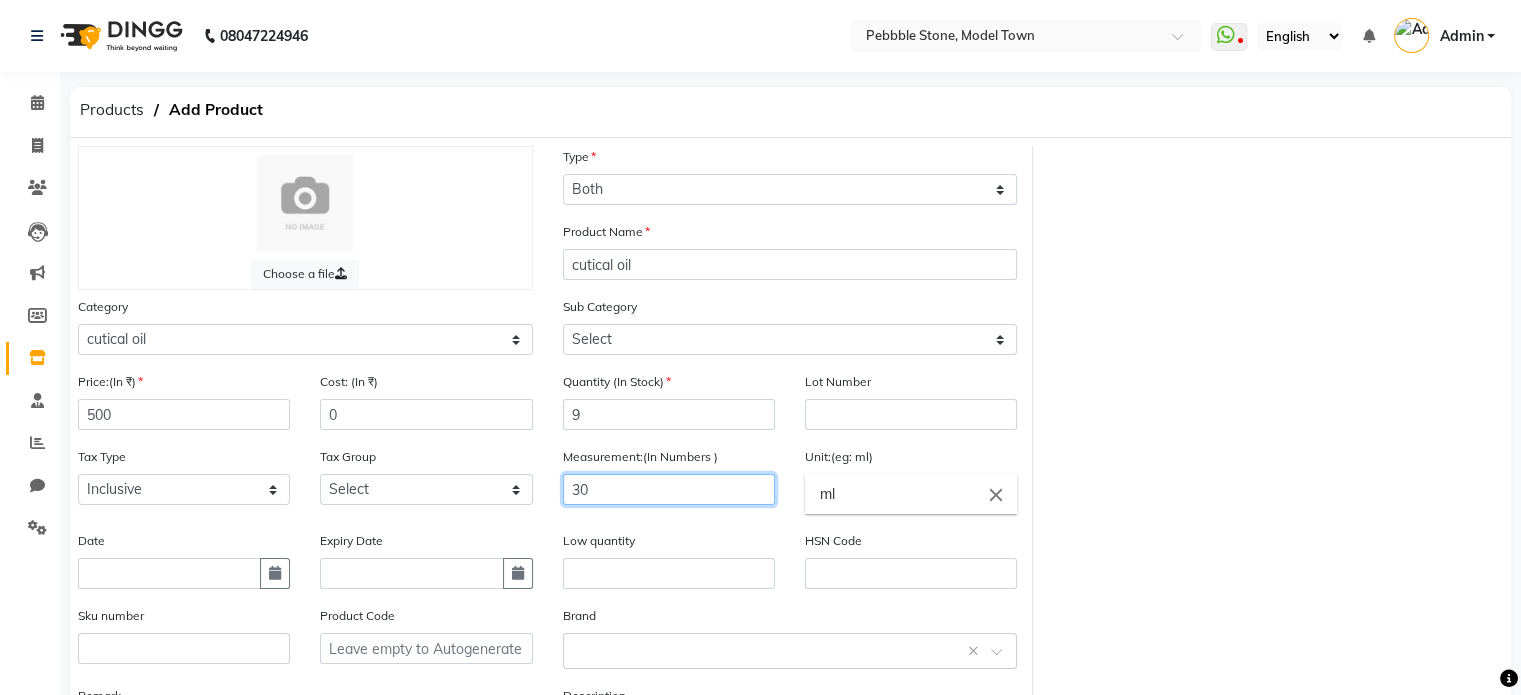 type on "30" 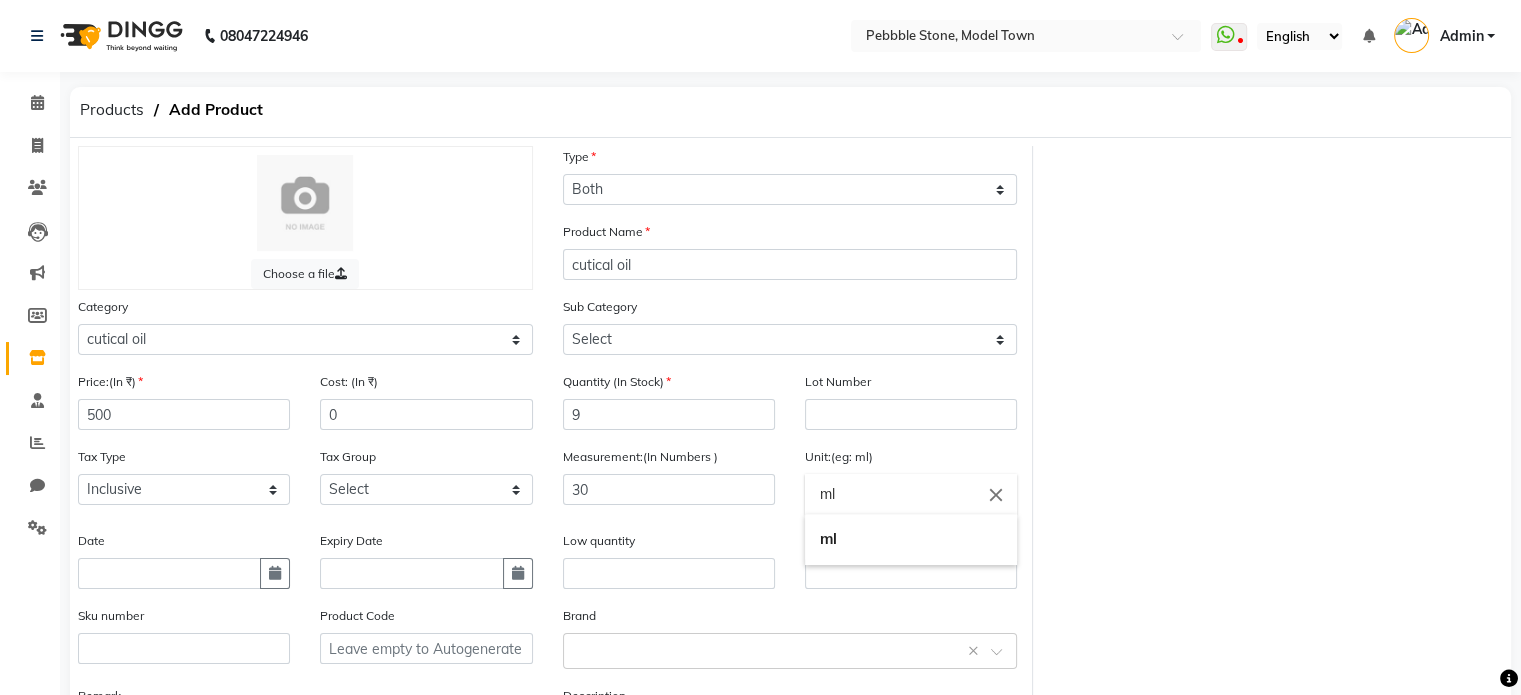 scroll, scrollTop: 190, scrollLeft: 0, axis: vertical 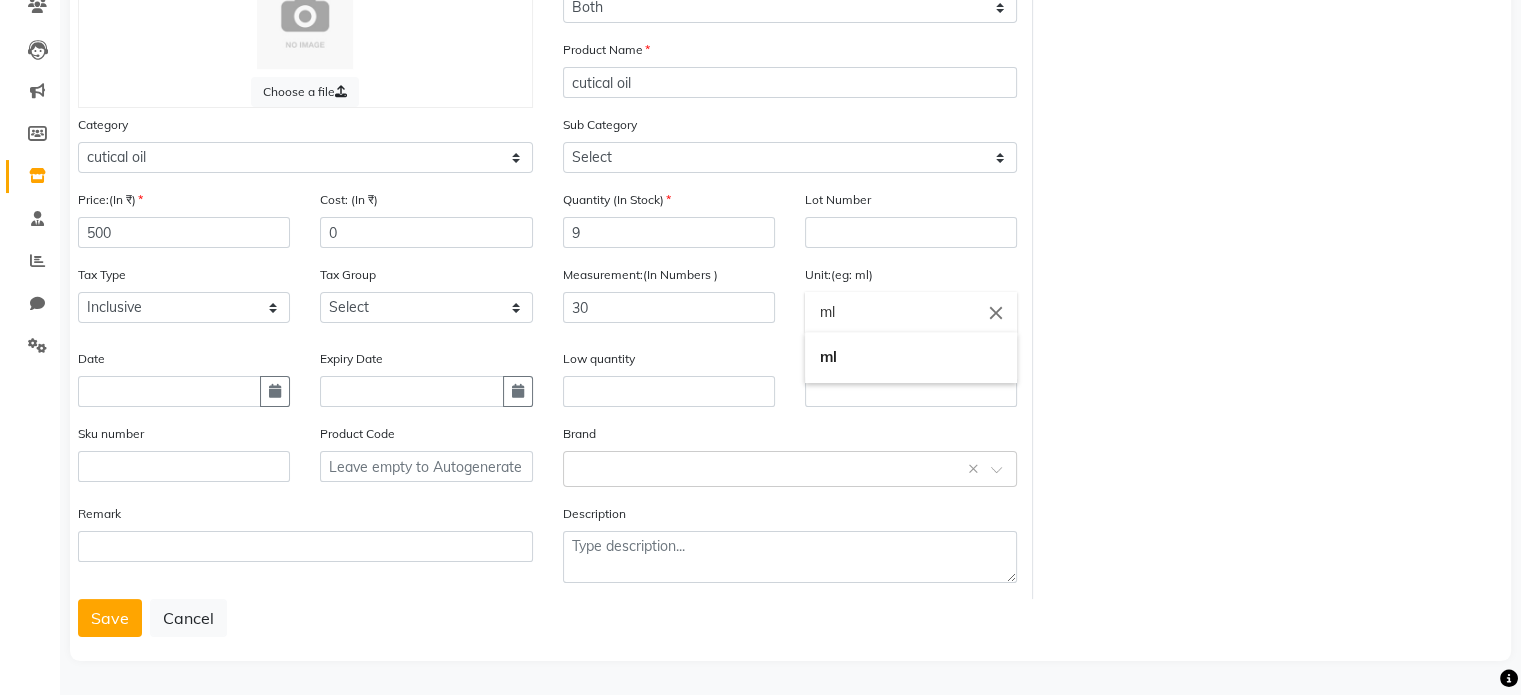 click 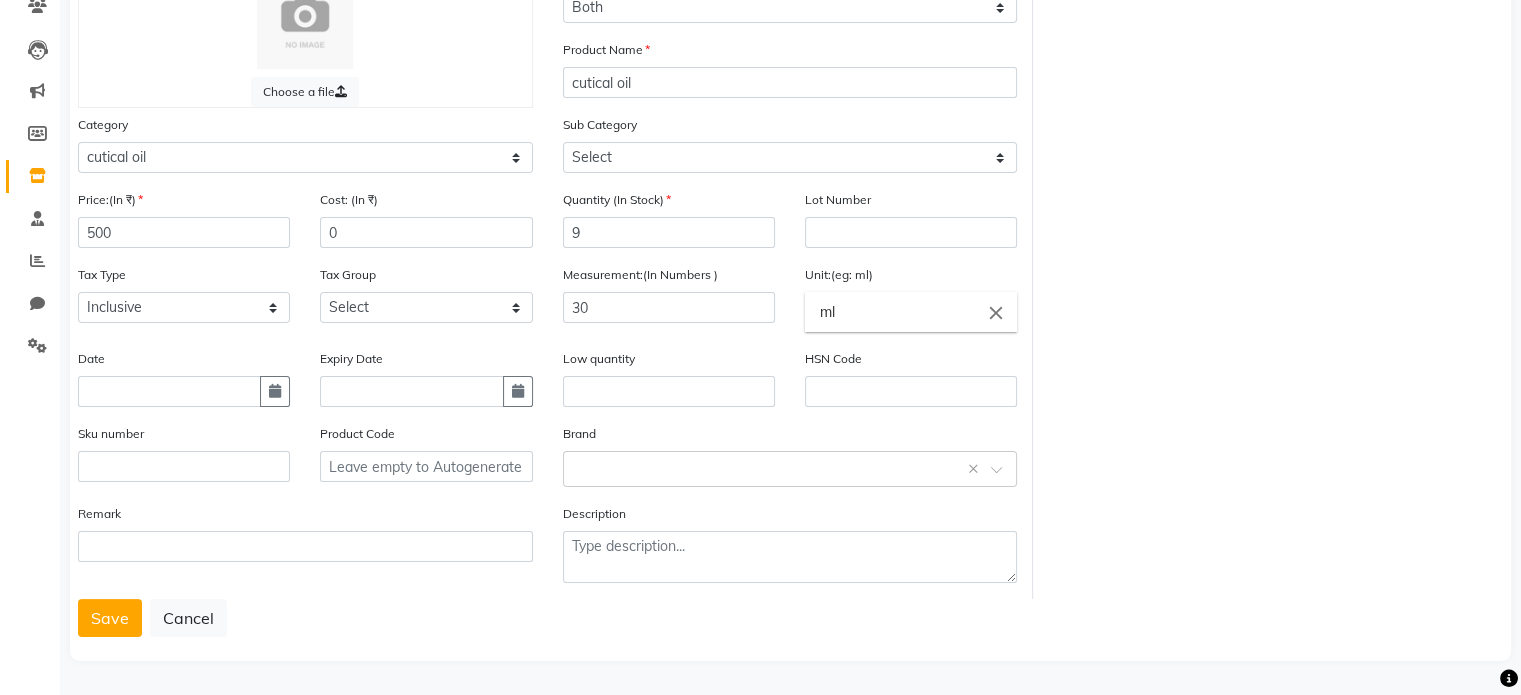 scroll, scrollTop: 190, scrollLeft: 0, axis: vertical 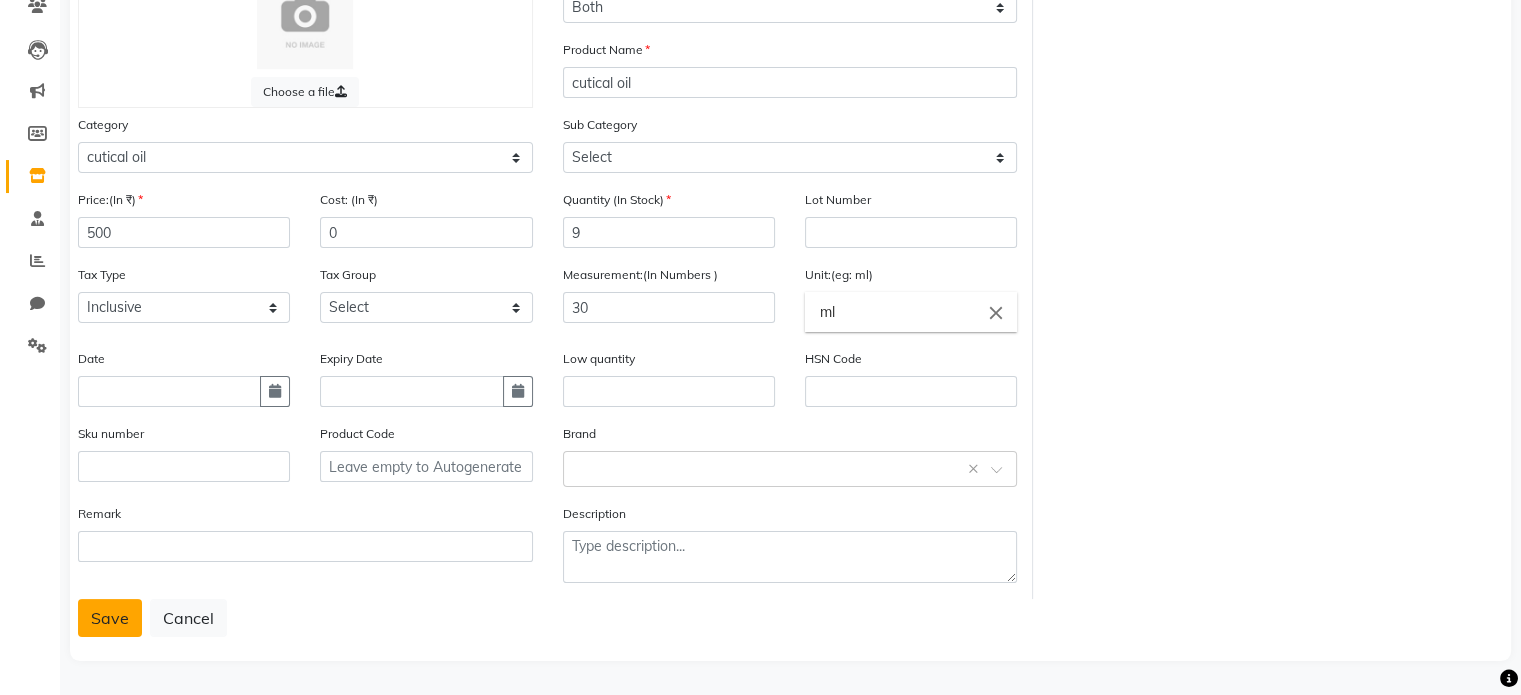 click on "Save" 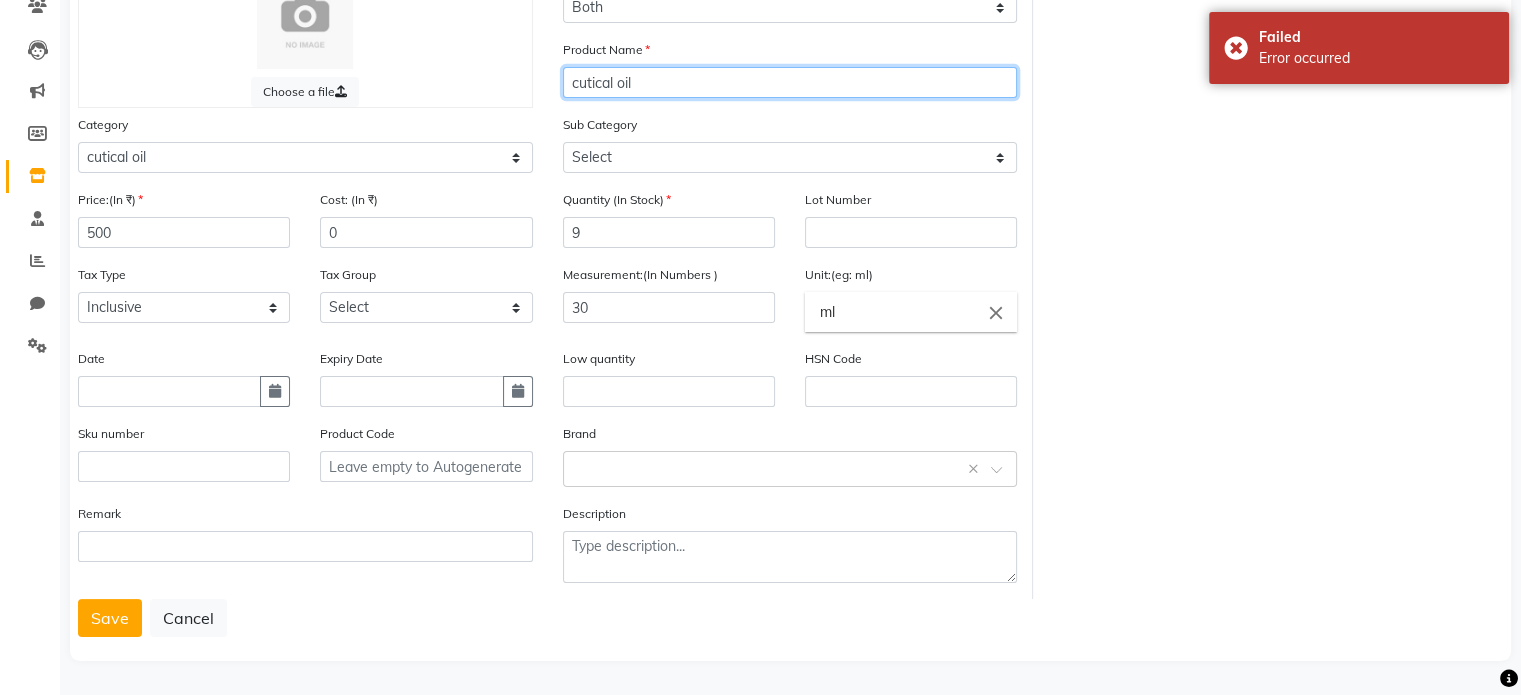 click on "cutical oil" 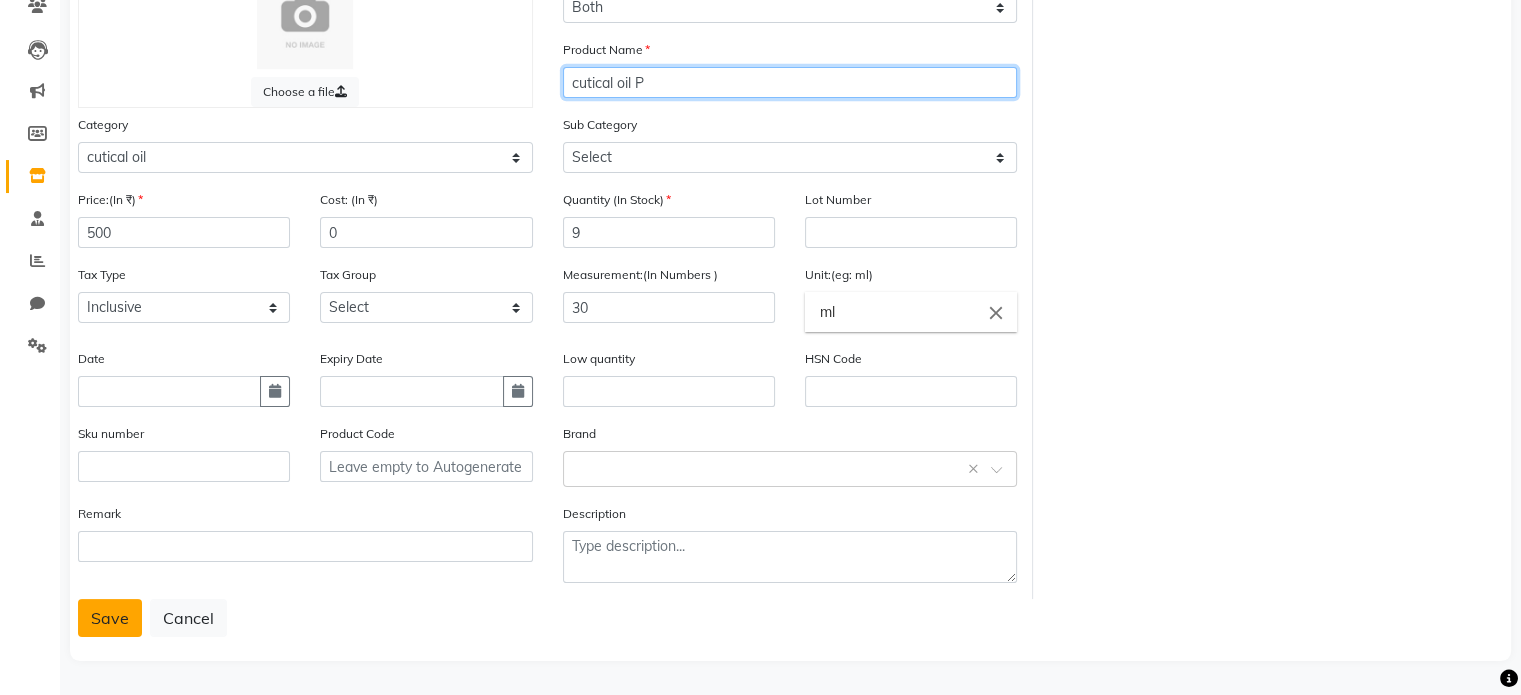 type on "cutical oil P" 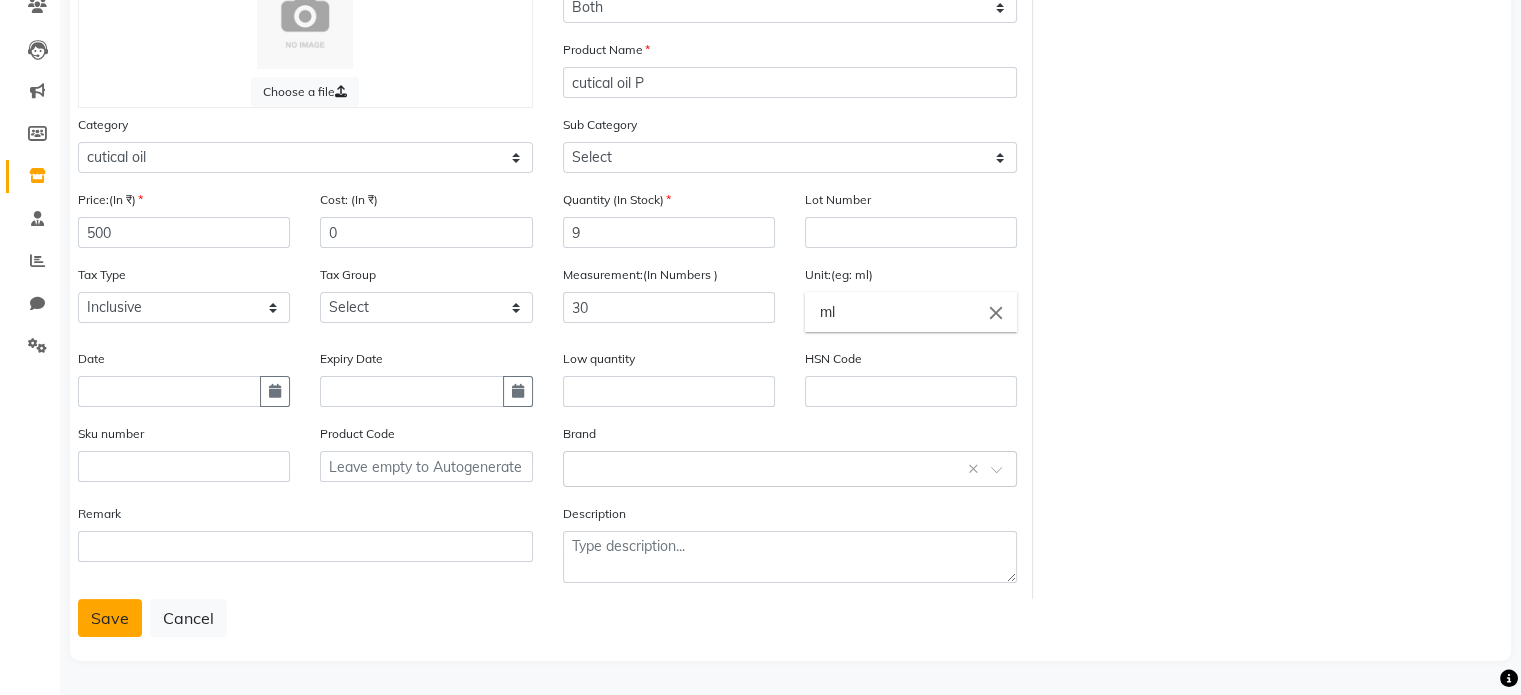 click on "Save" 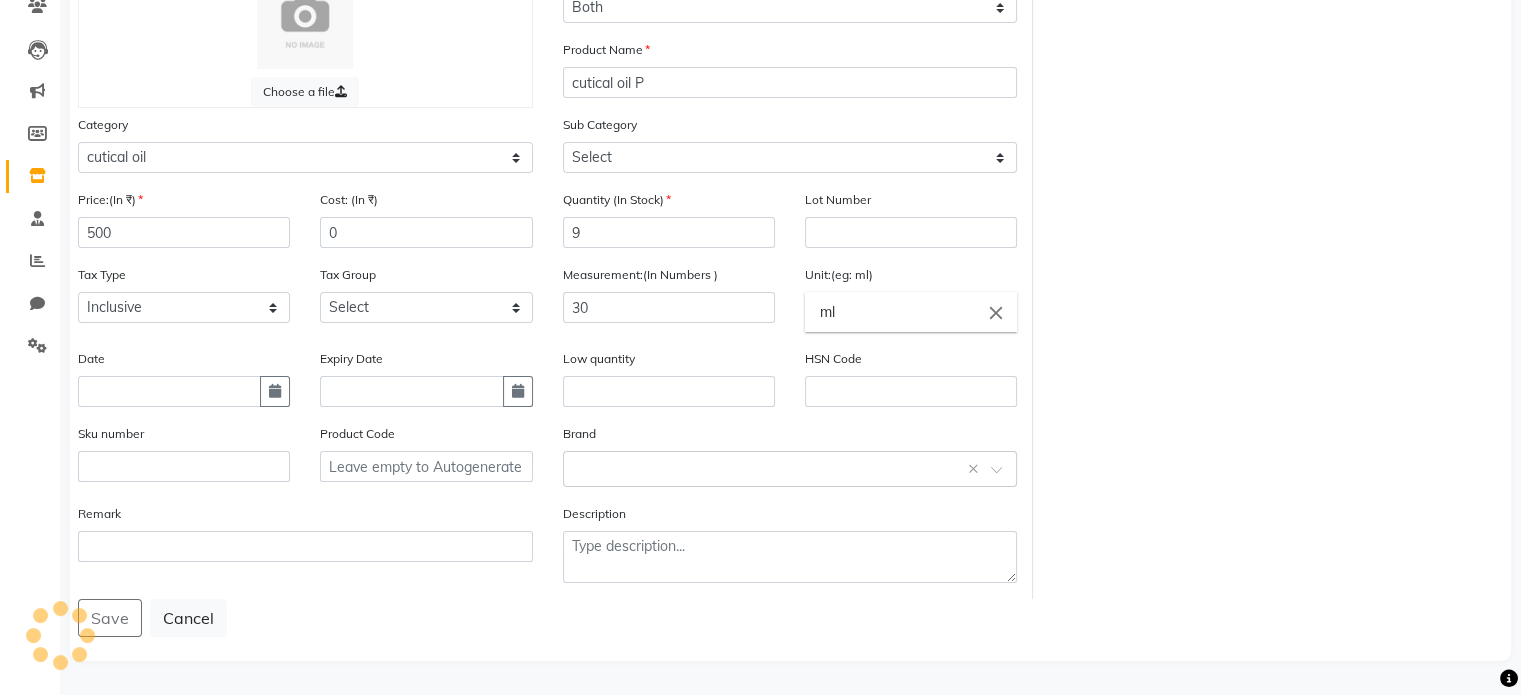 scroll, scrollTop: 0, scrollLeft: 0, axis: both 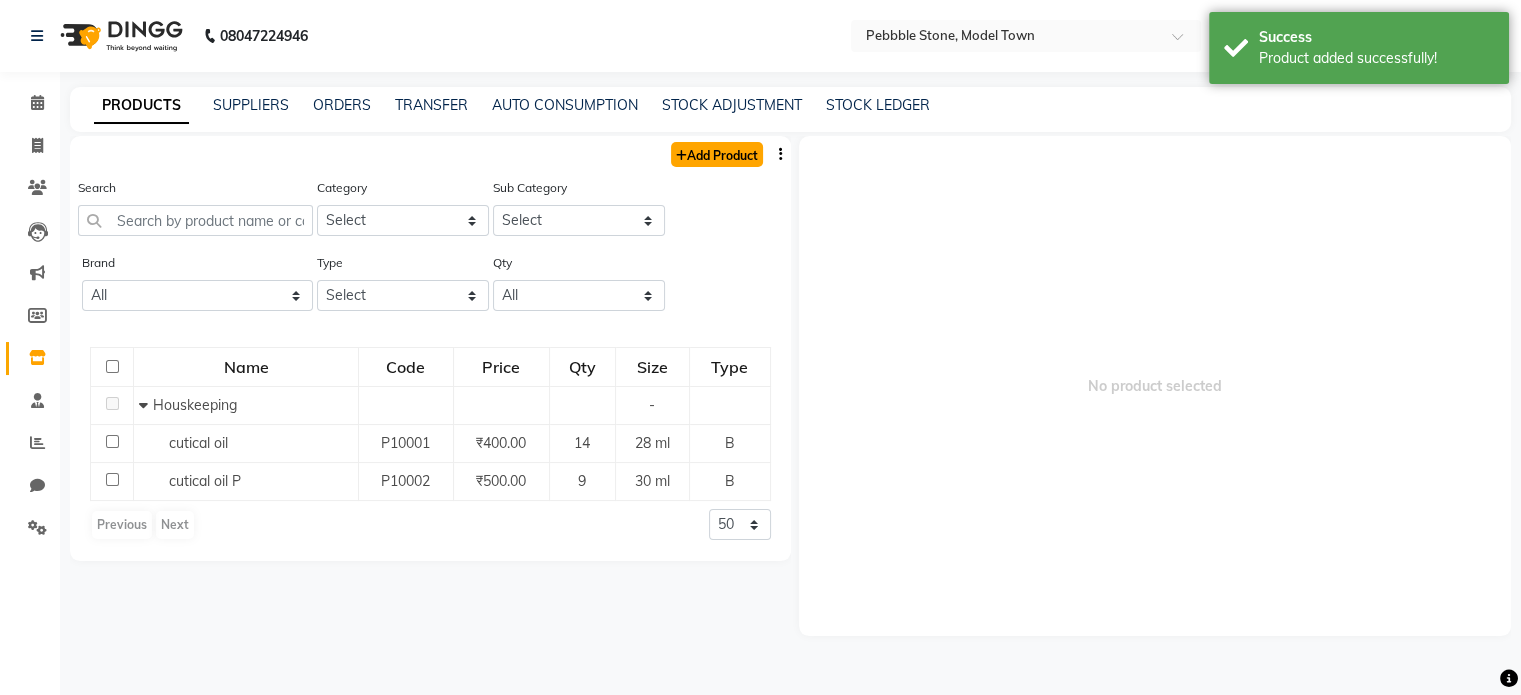 click on "Add Product" 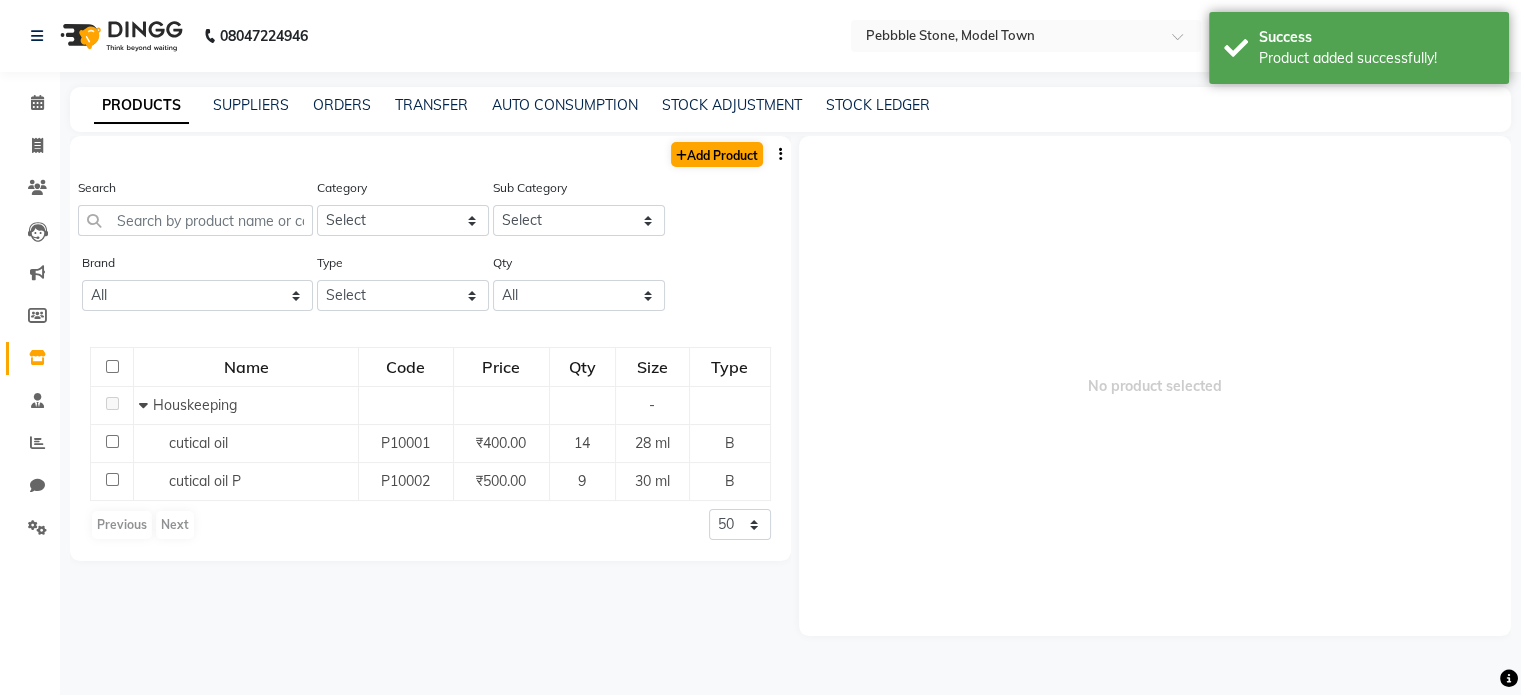 select on "true" 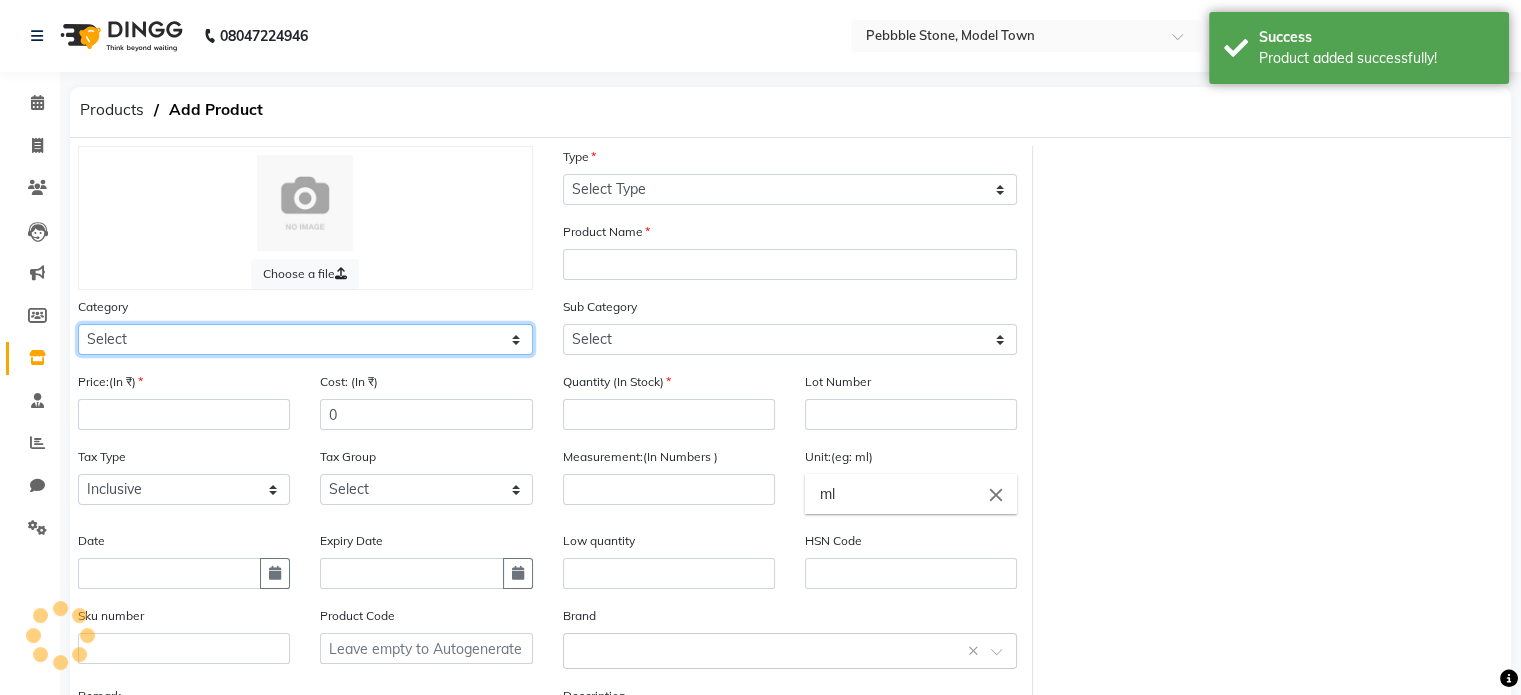 click on "Select Hair Skin Makeup Personal Care Appliances cutical oil Other" 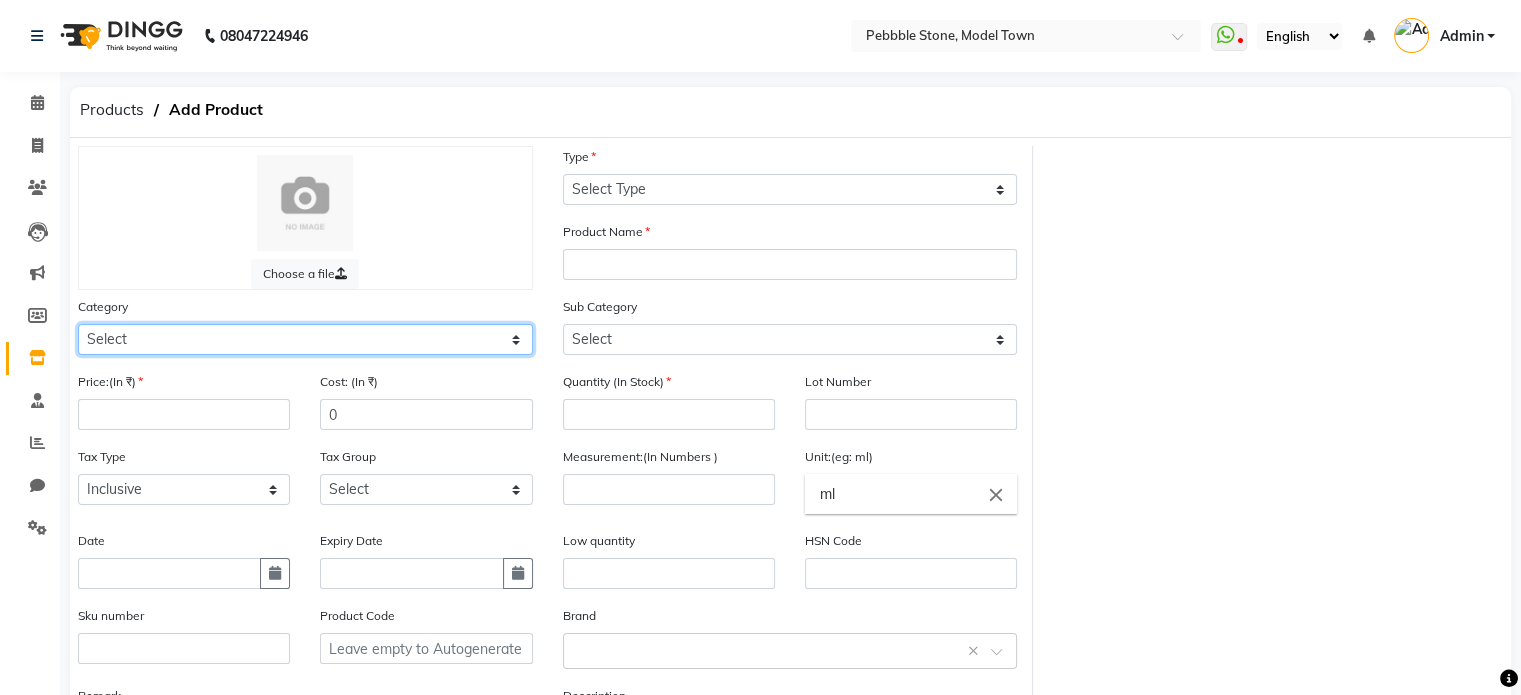 select on "1748113400" 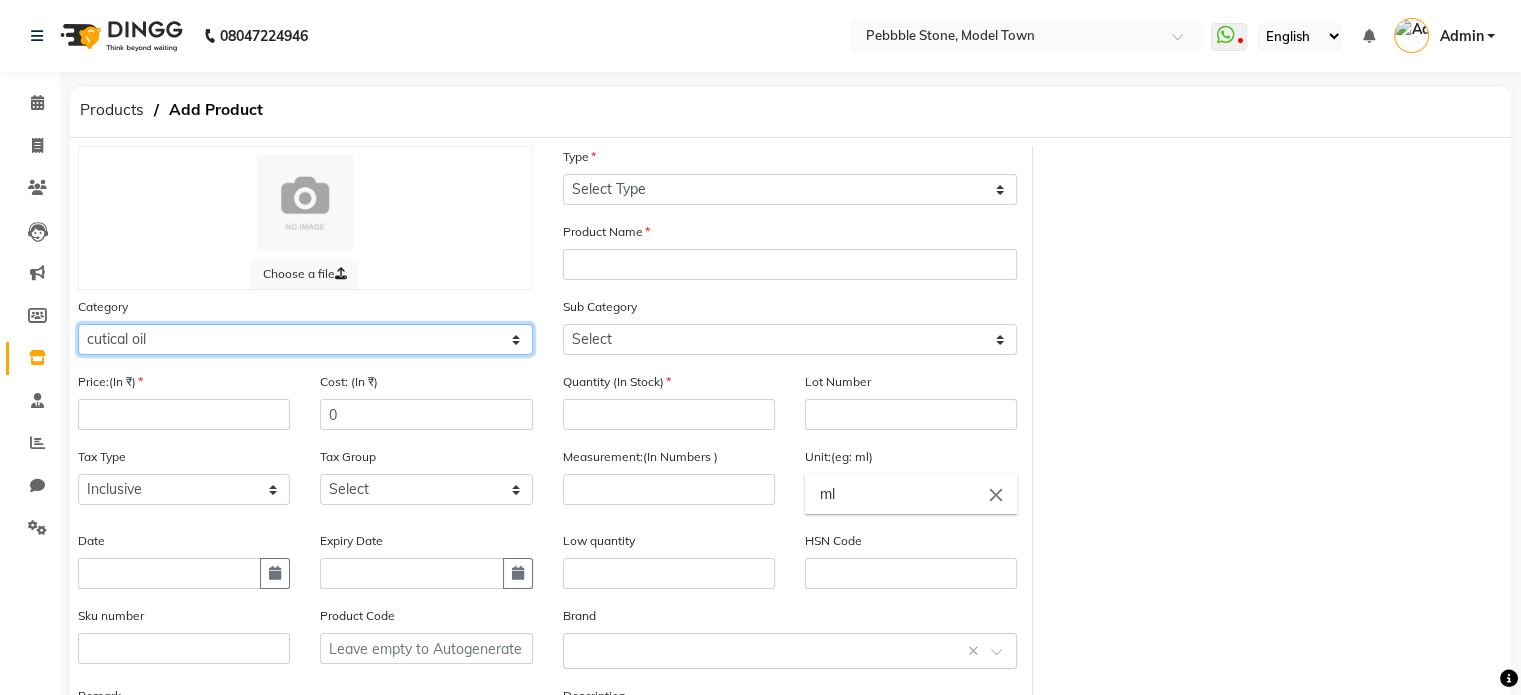 click on "Select Hair Skin Makeup Personal Care Appliances cutical oil Other" 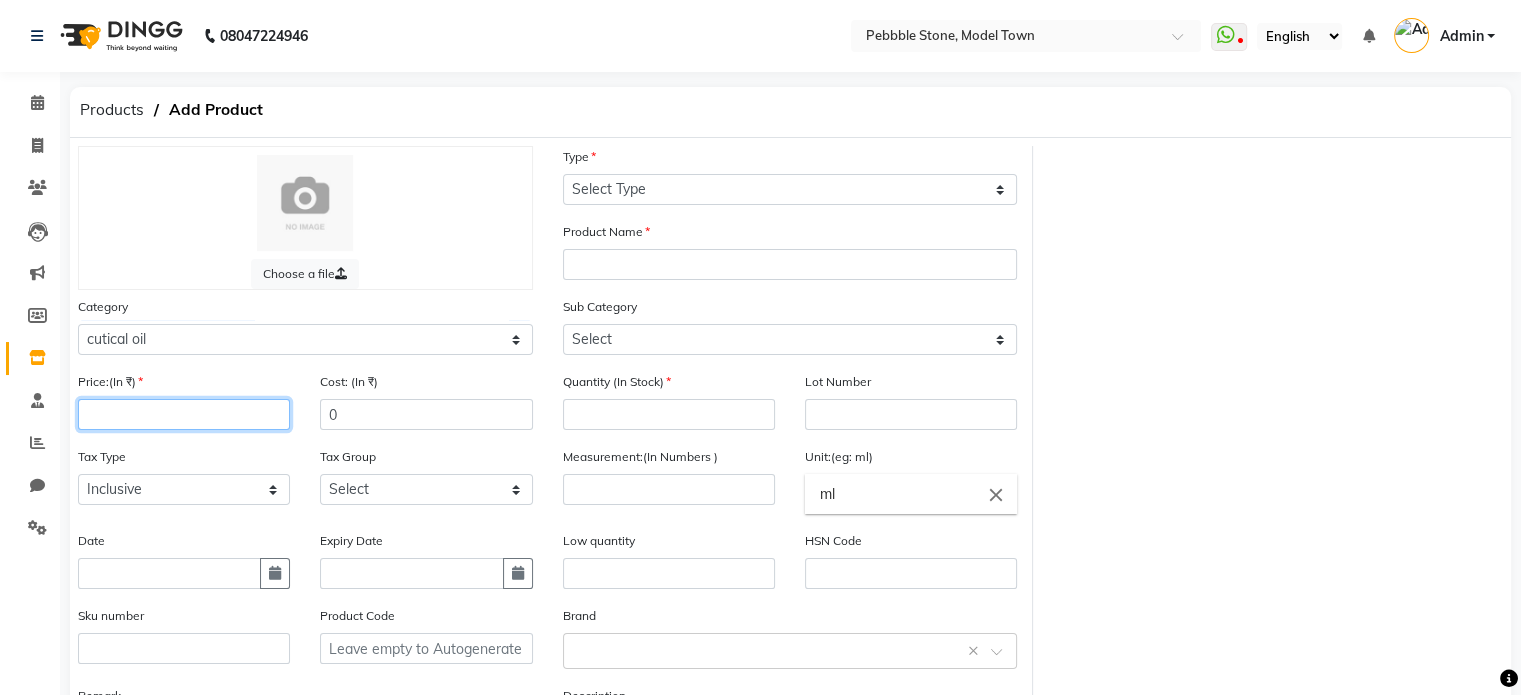click 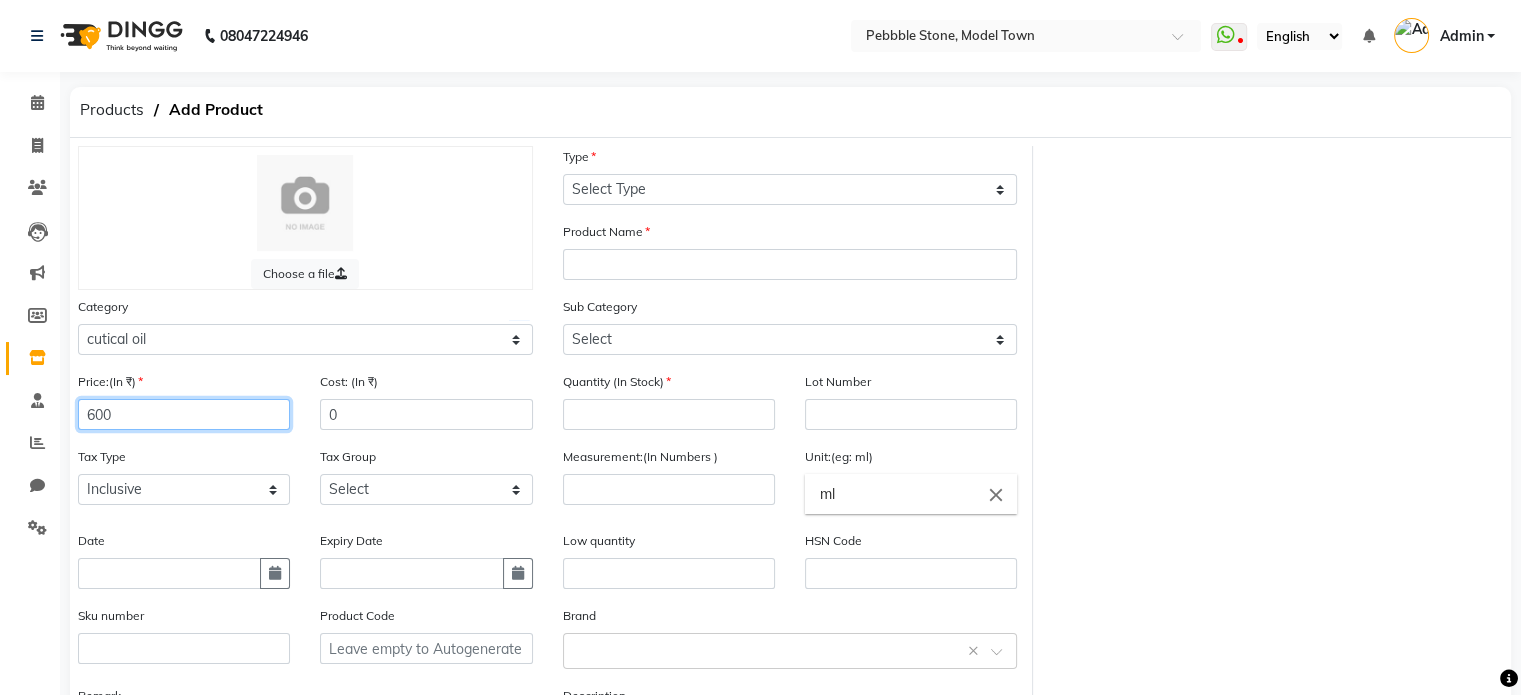 type on "600" 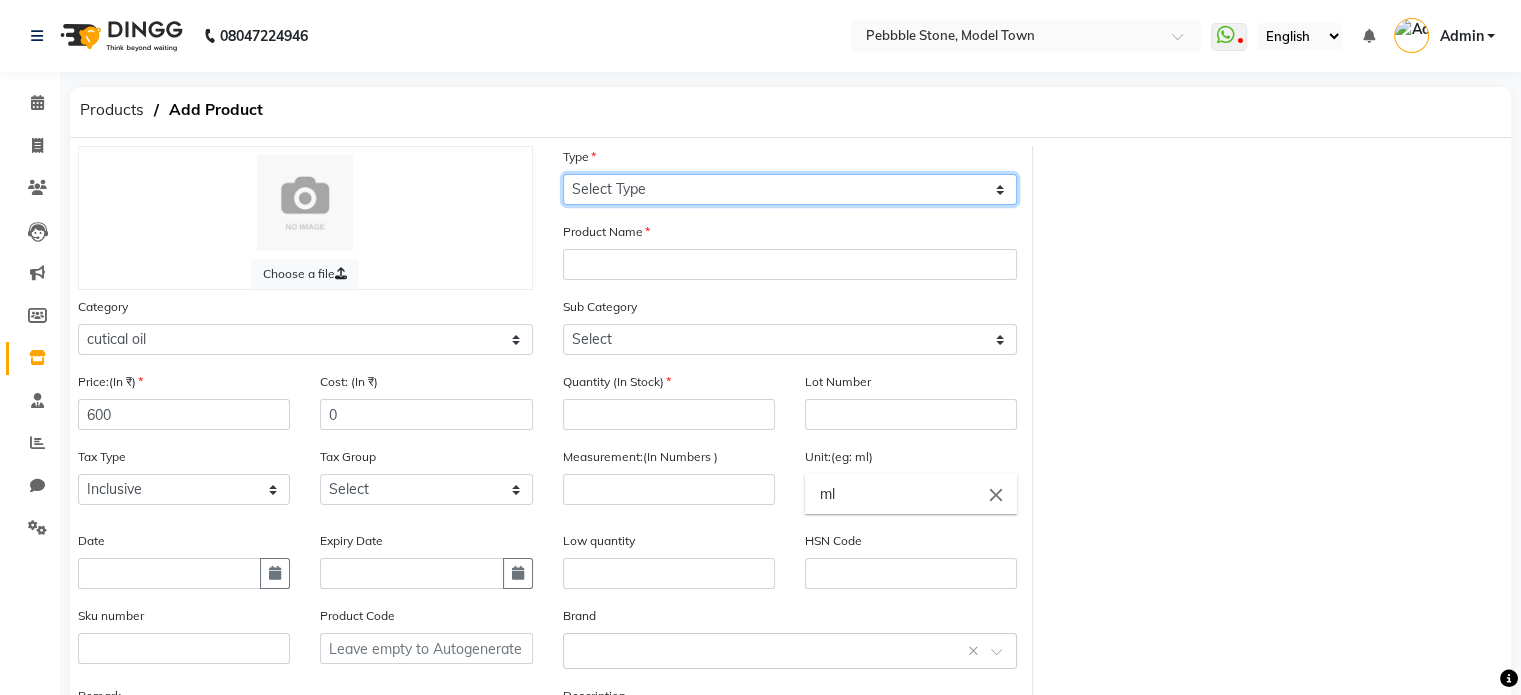 click on "Select Type Both Retail Consumable" 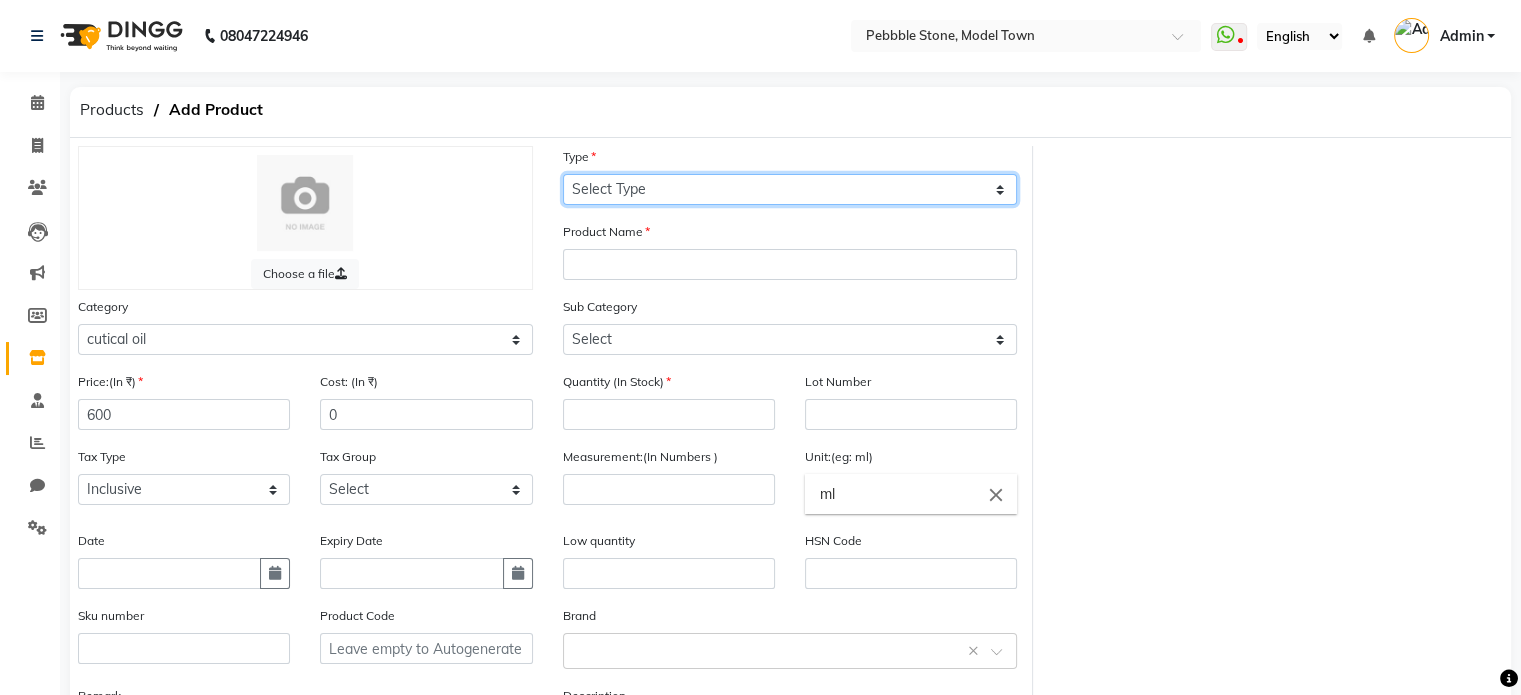 select on "B" 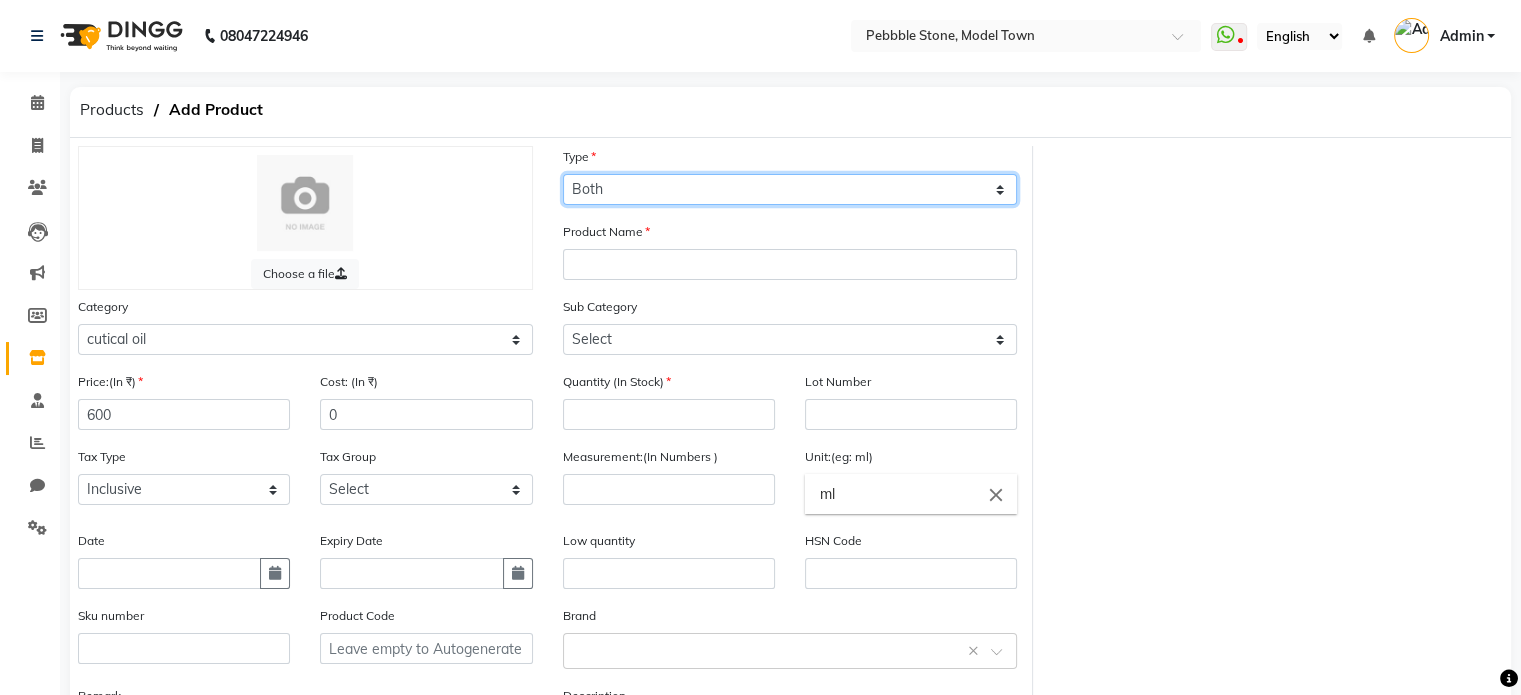 click on "Select Type Both Retail Consumable" 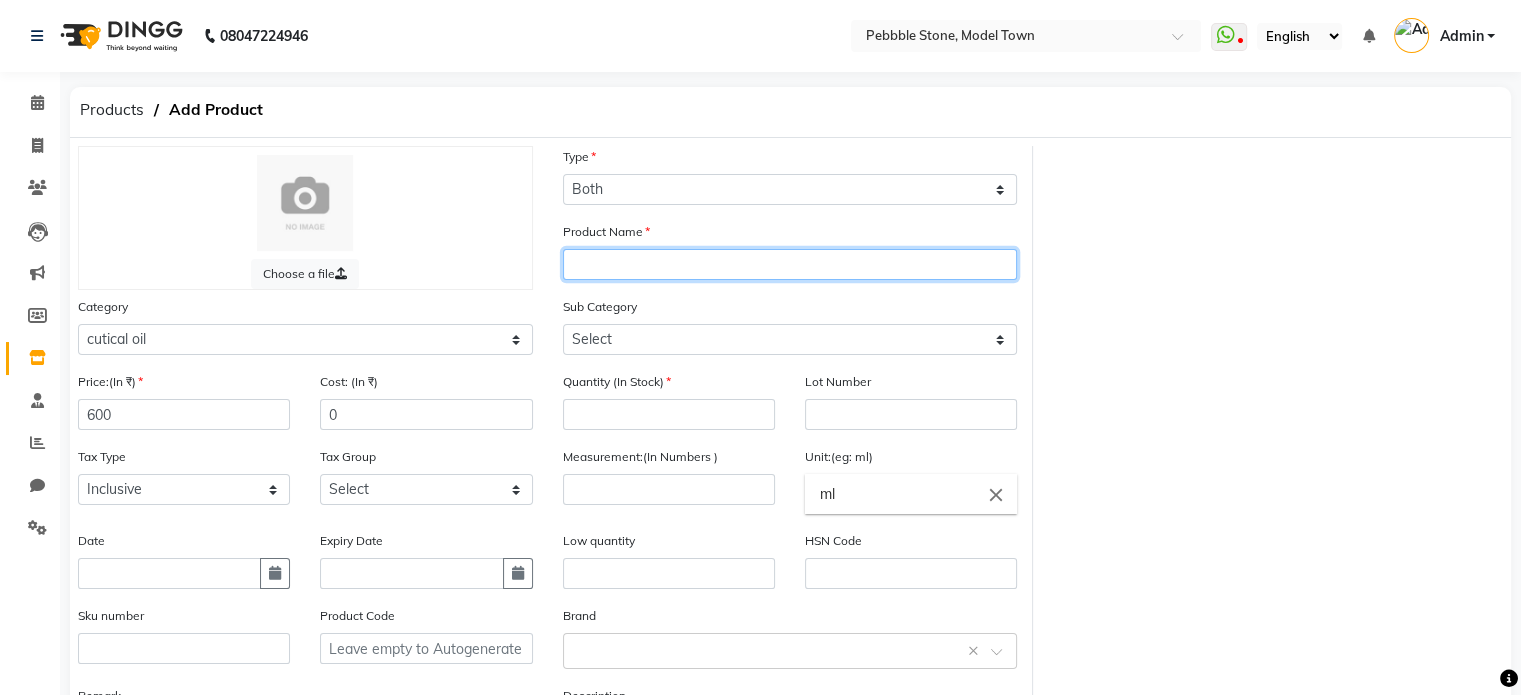 click 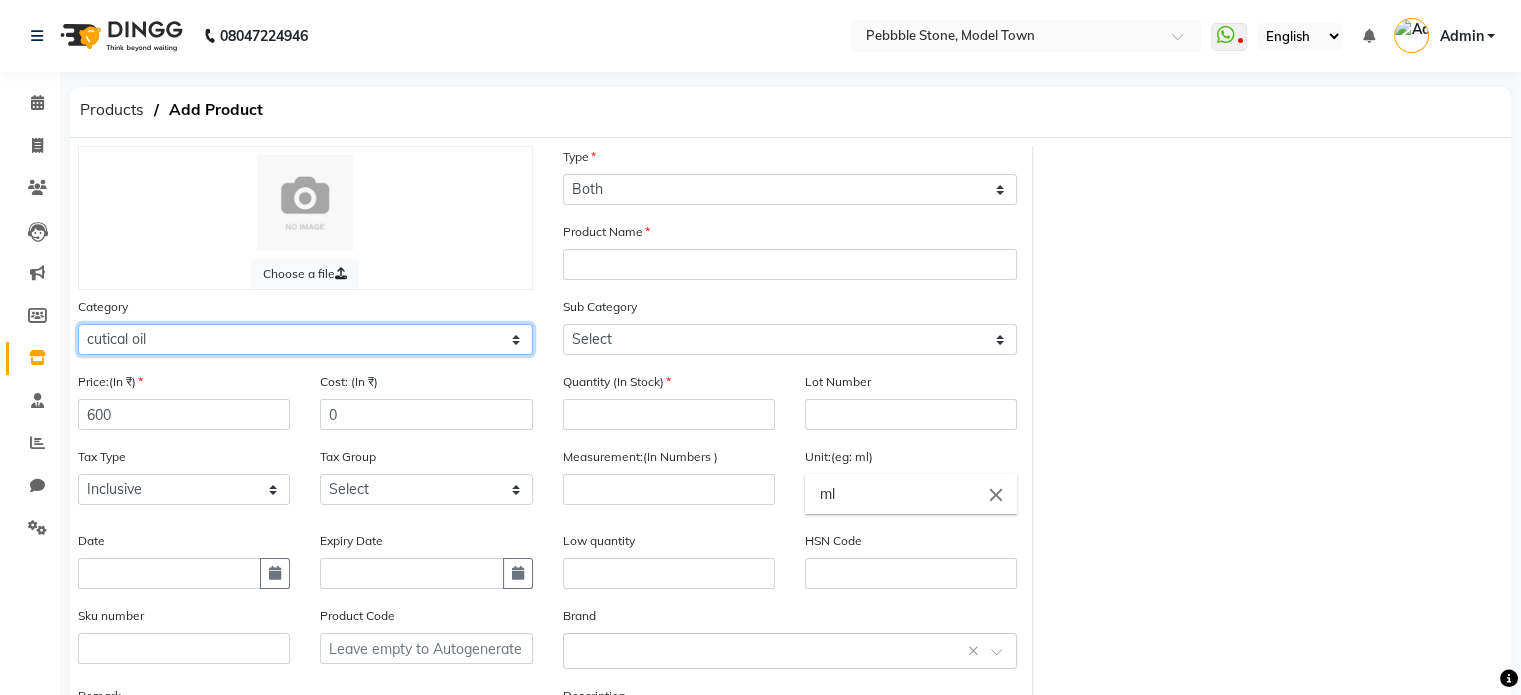 click on "Select Hair Skin Makeup Personal Care Appliances cutical oil Other" 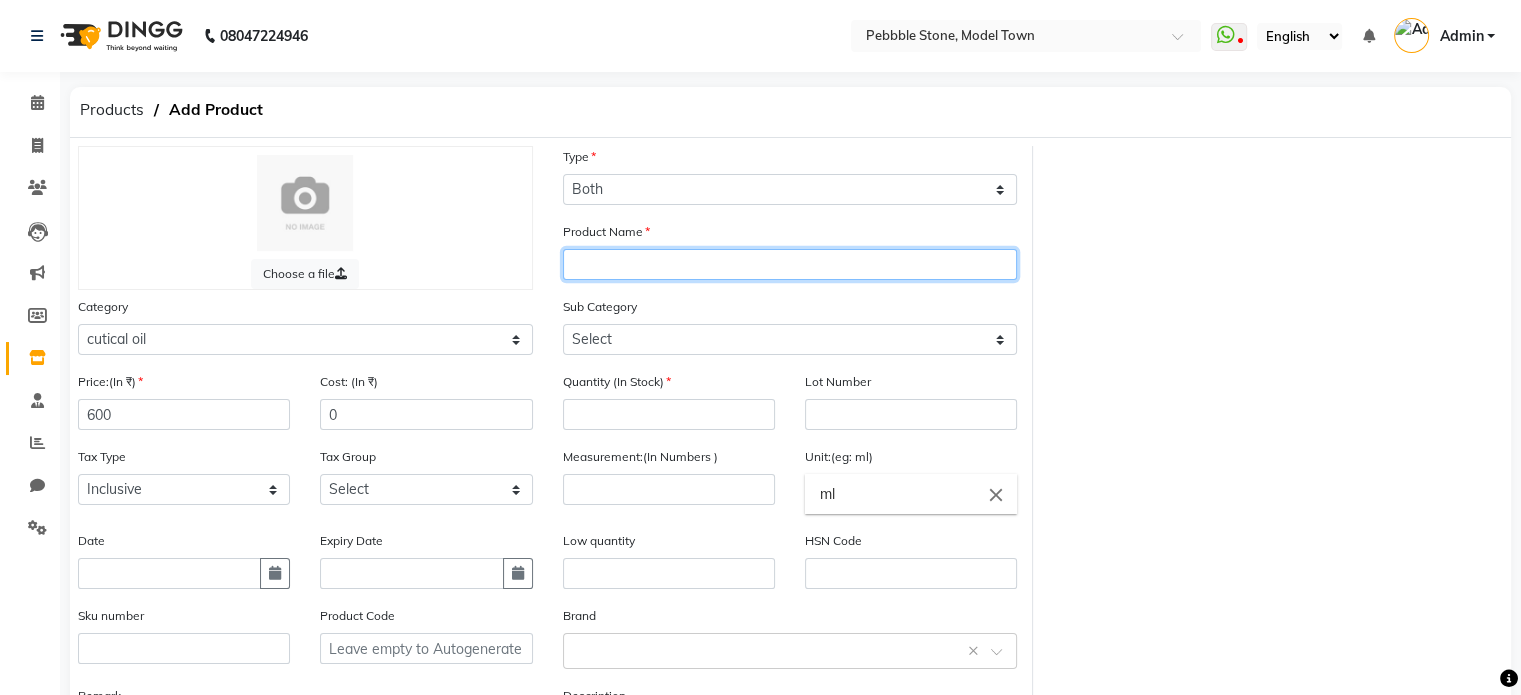 click 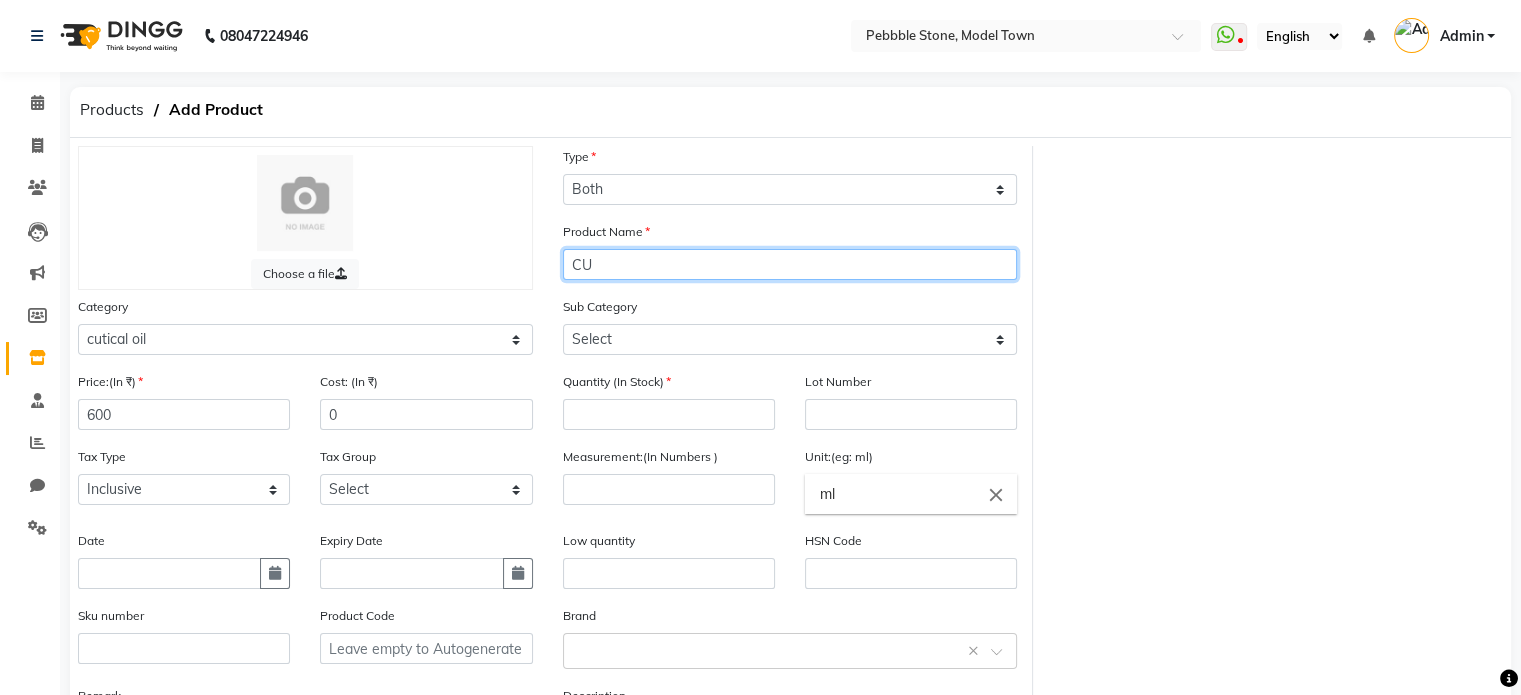 type on "C" 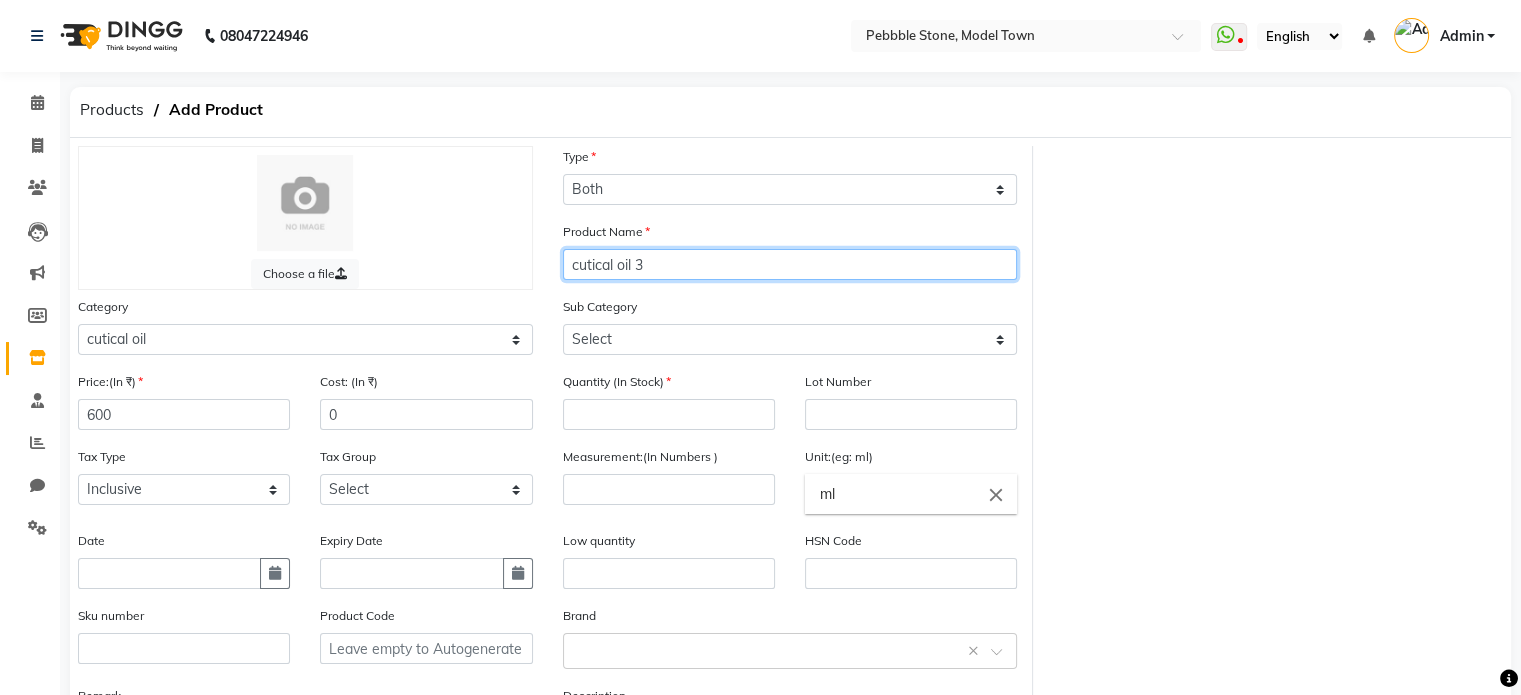 type on "cutical oil 3" 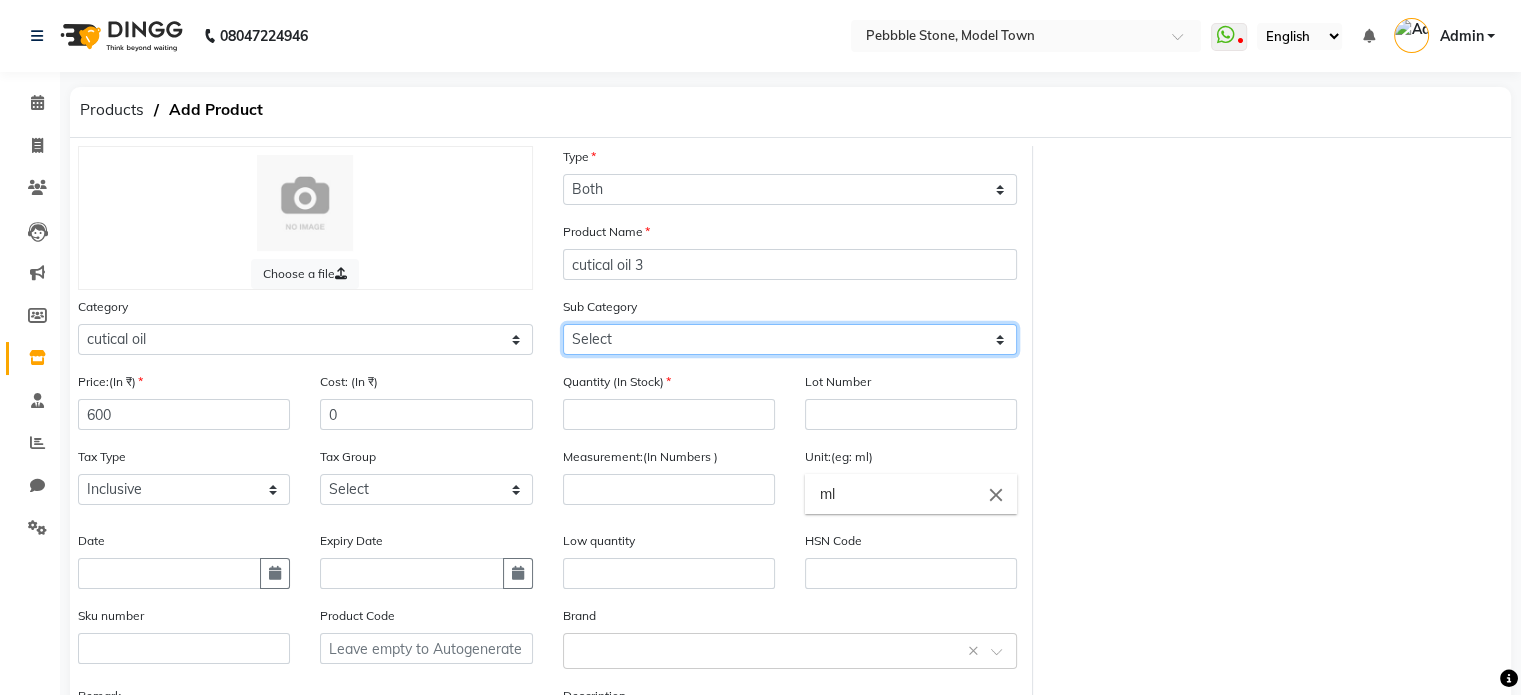 click on "Select" 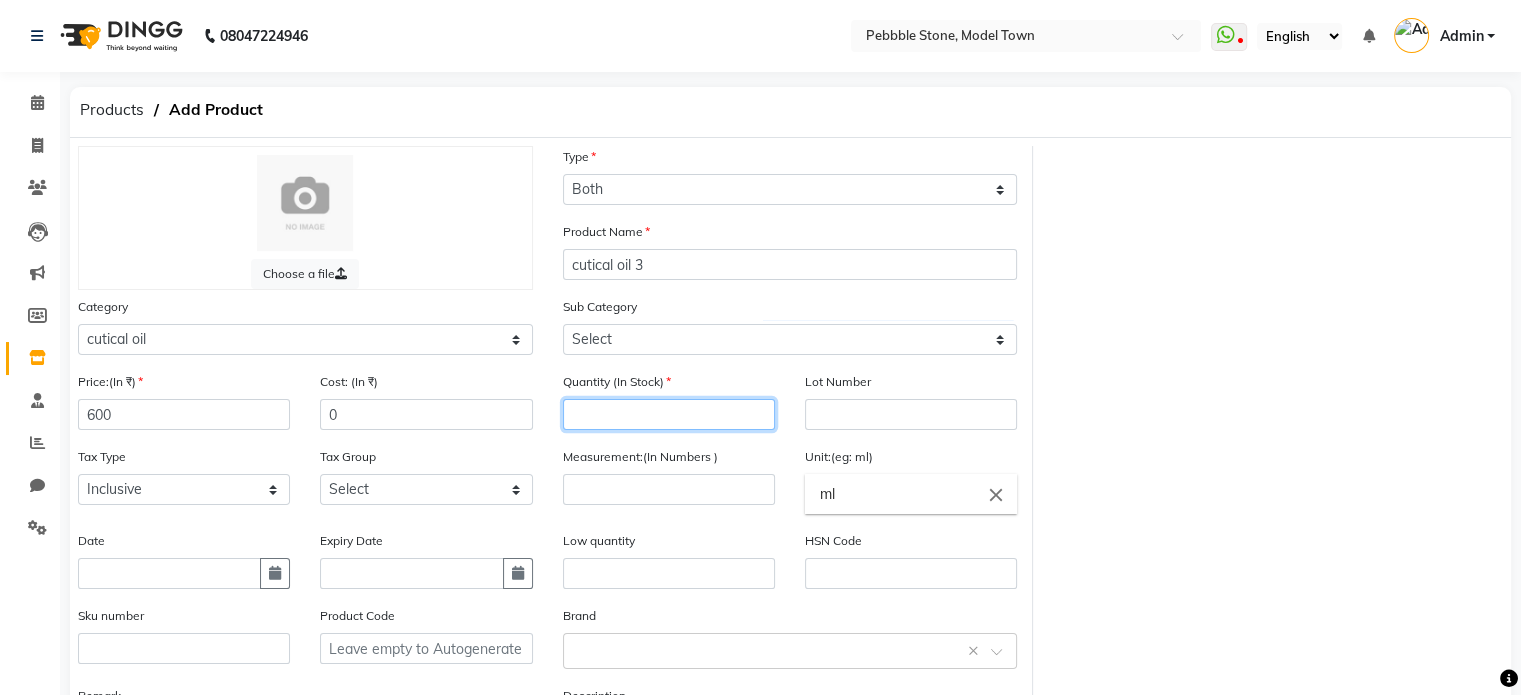 click 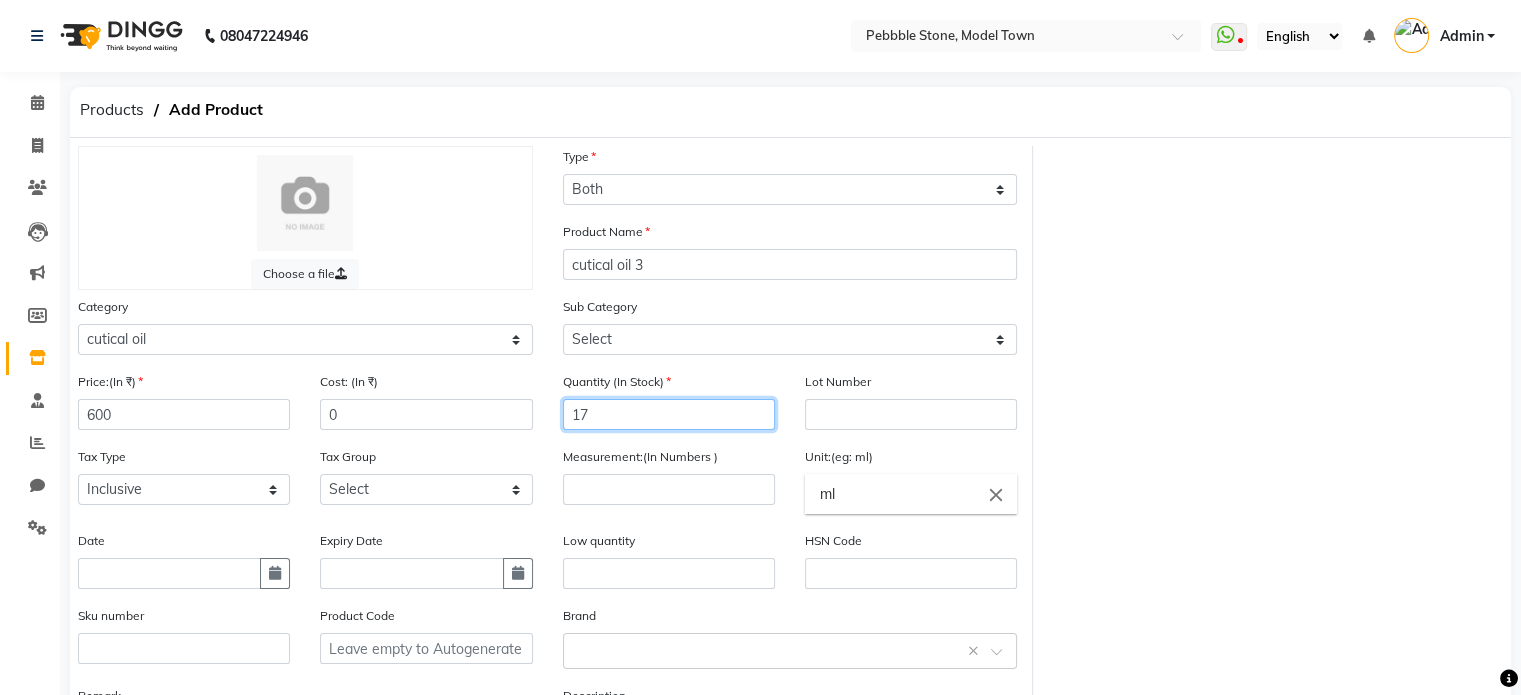 type on "17" 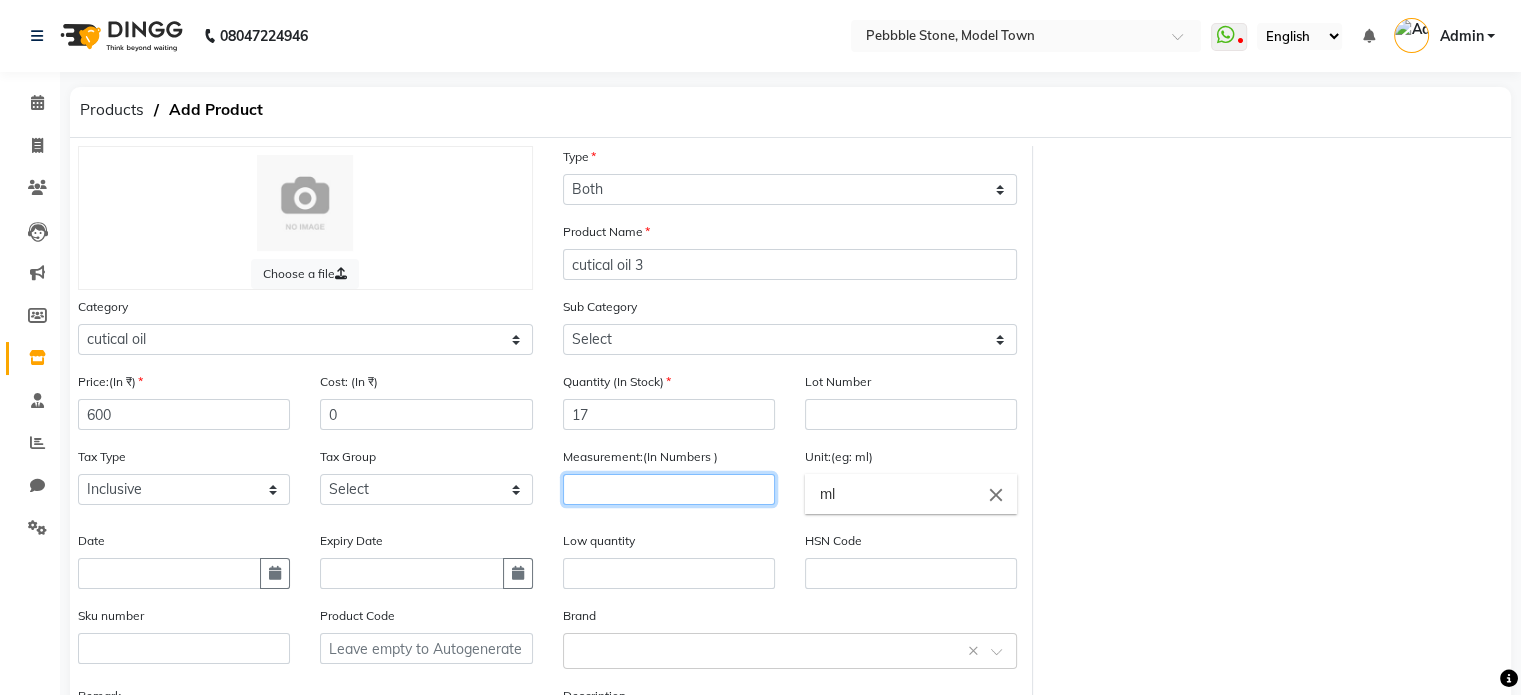 click 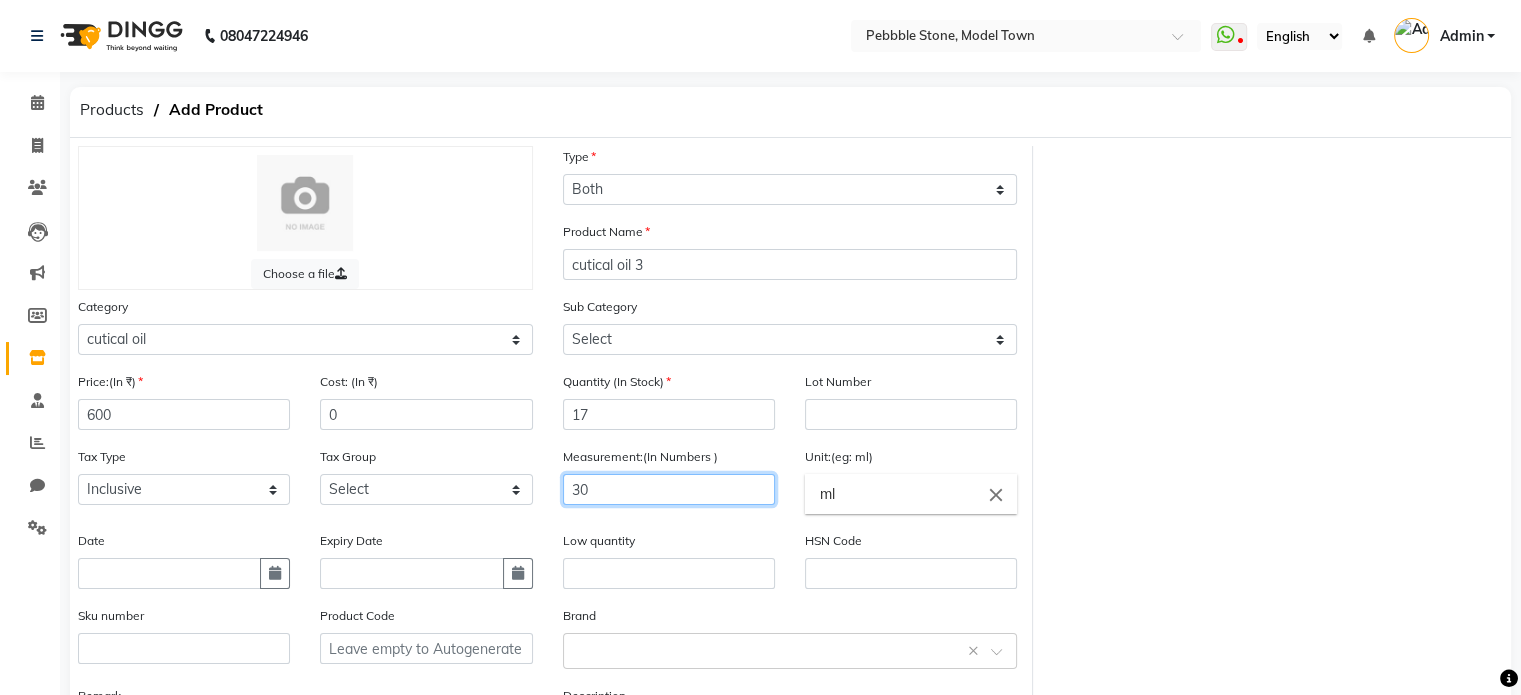 scroll, scrollTop: 190, scrollLeft: 0, axis: vertical 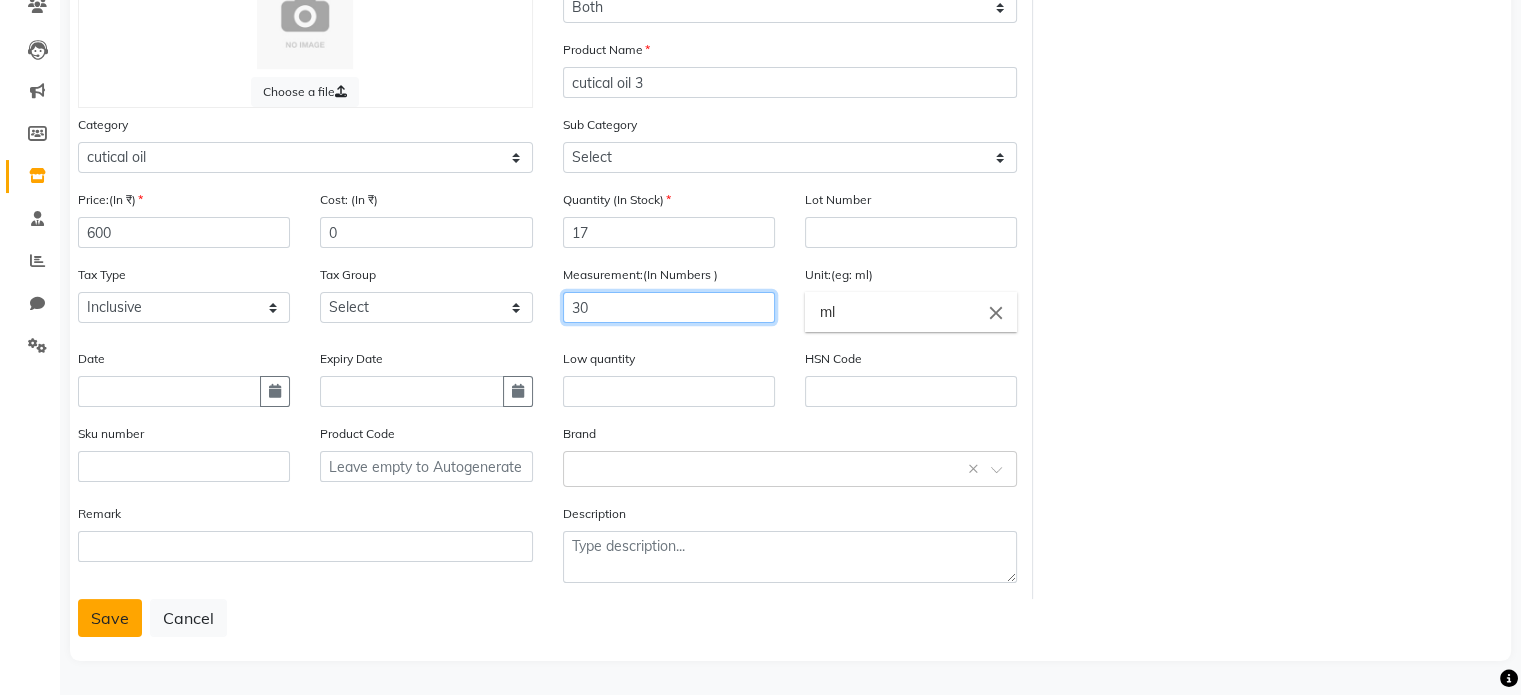 type on "30" 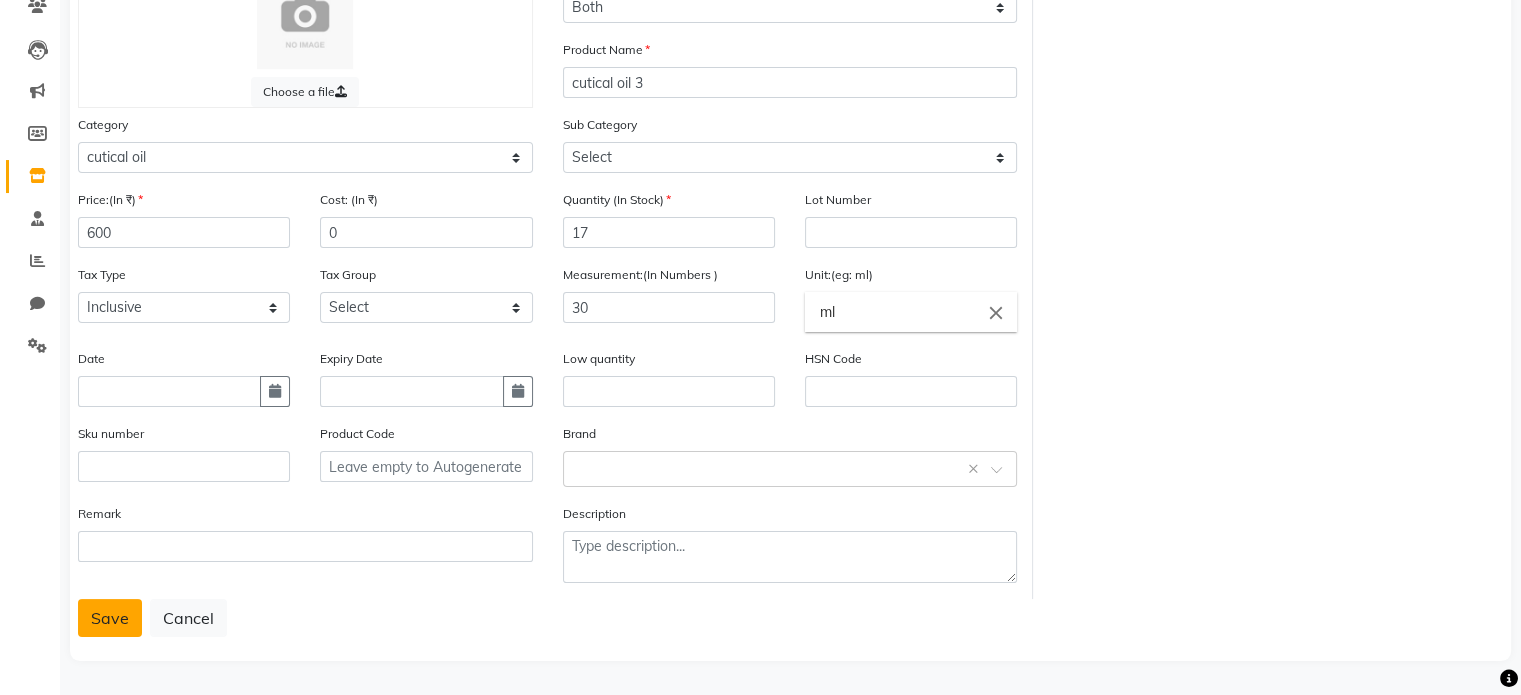 click on "Save" 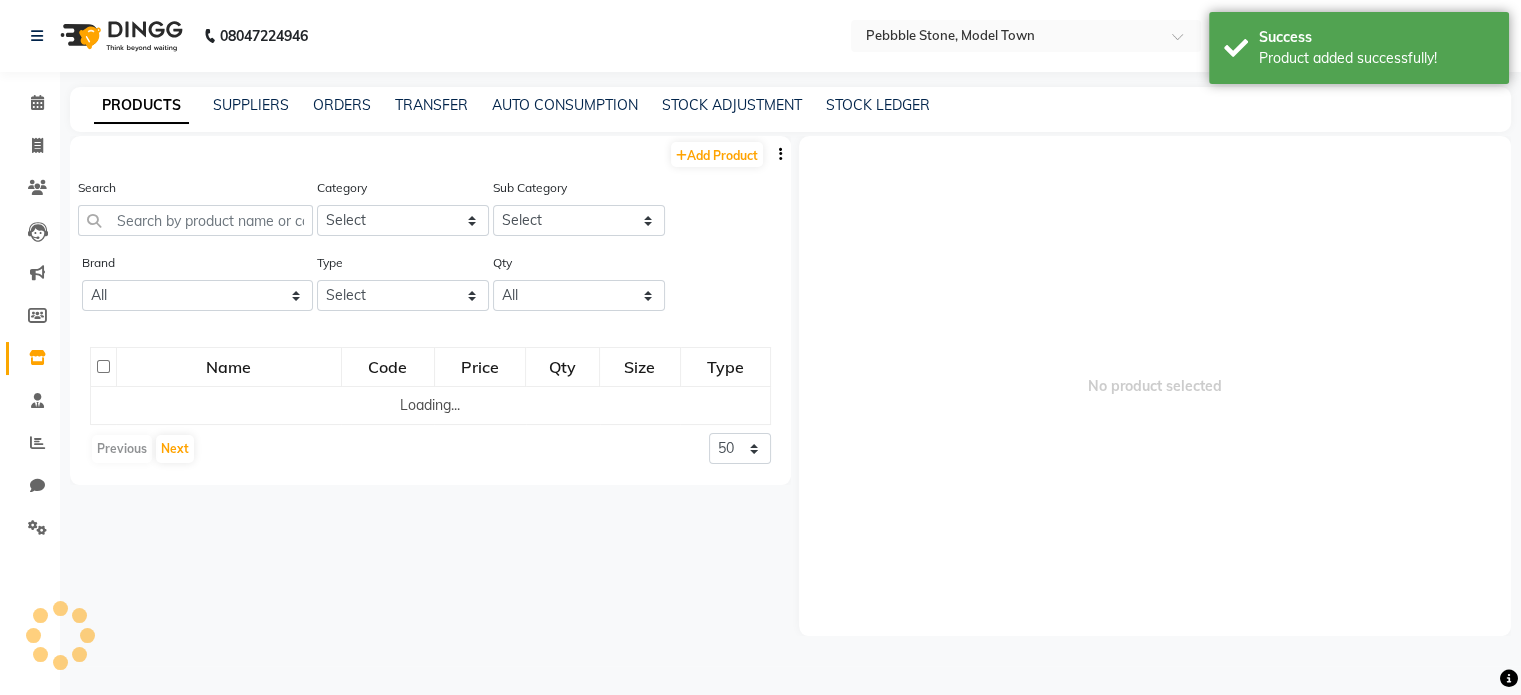 scroll, scrollTop: 0, scrollLeft: 0, axis: both 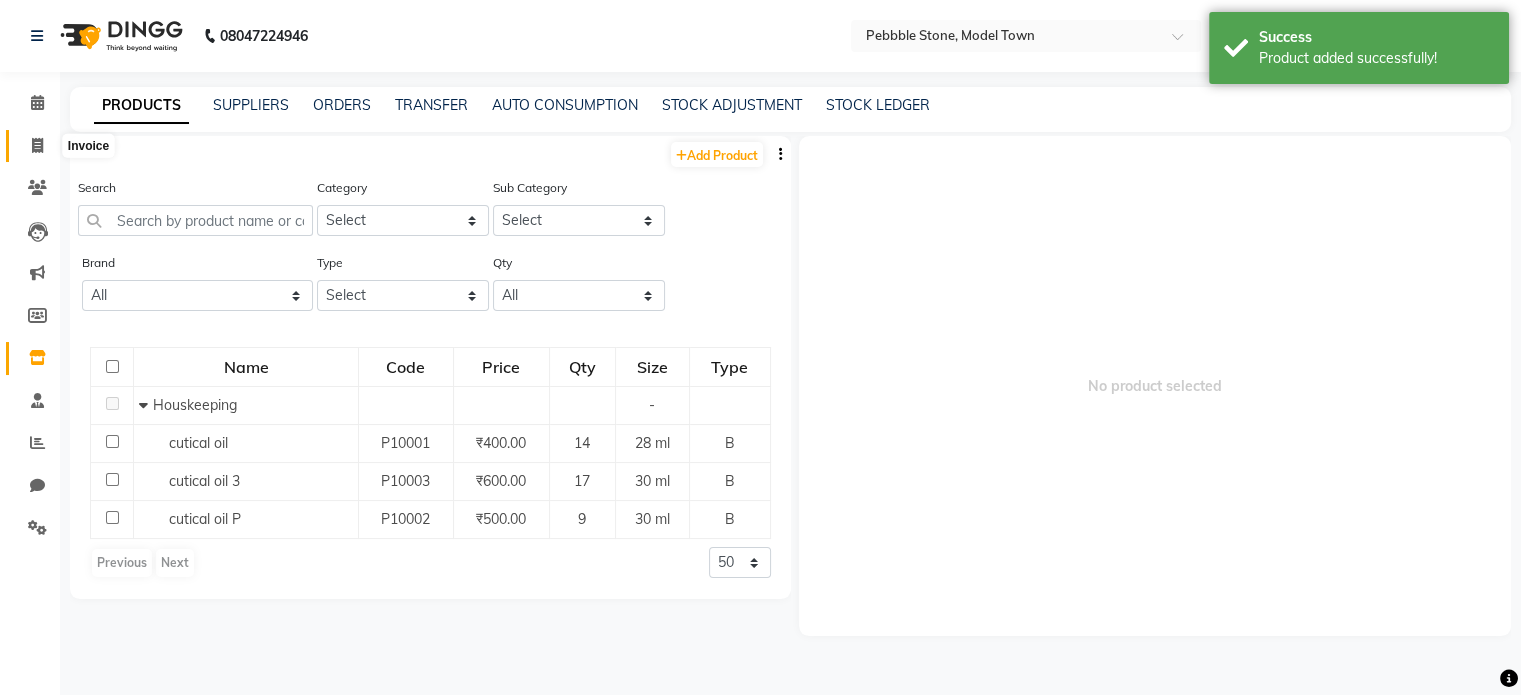 click 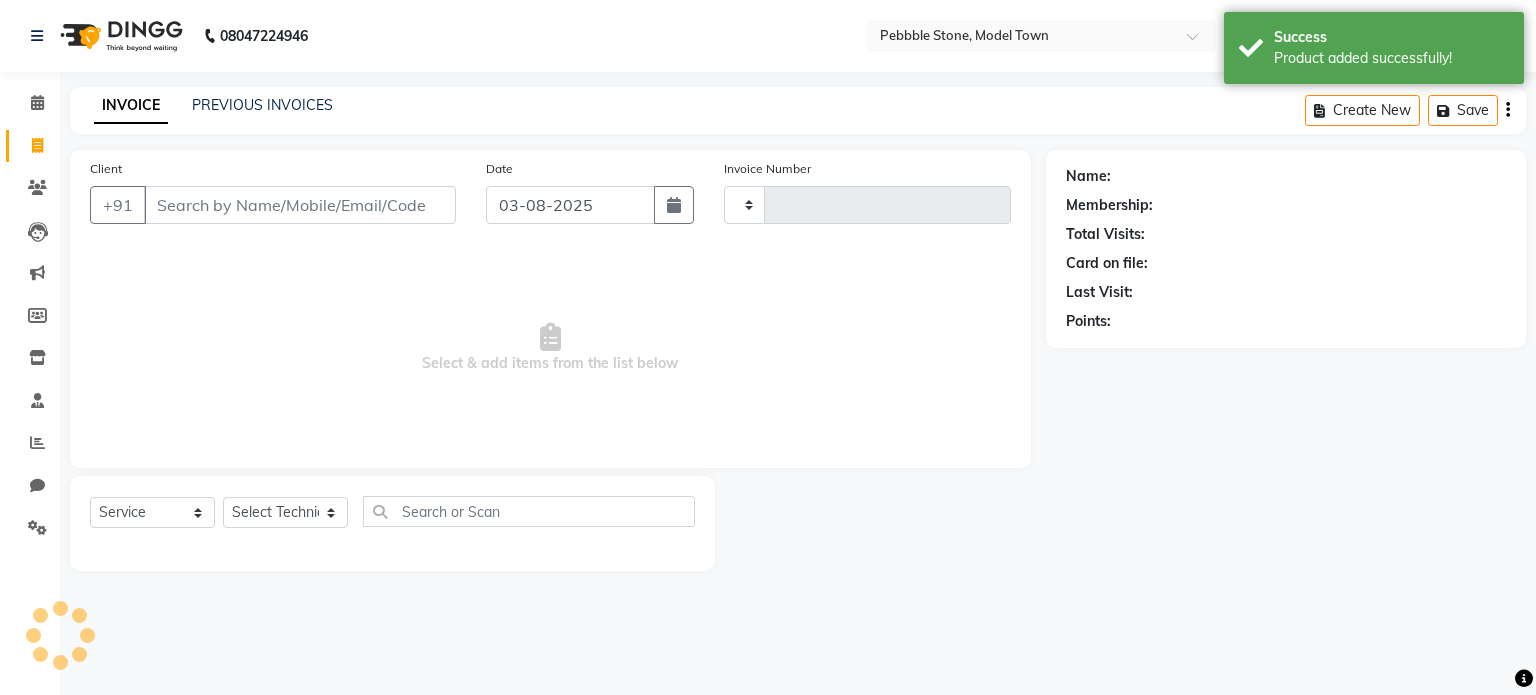 type on "0029" 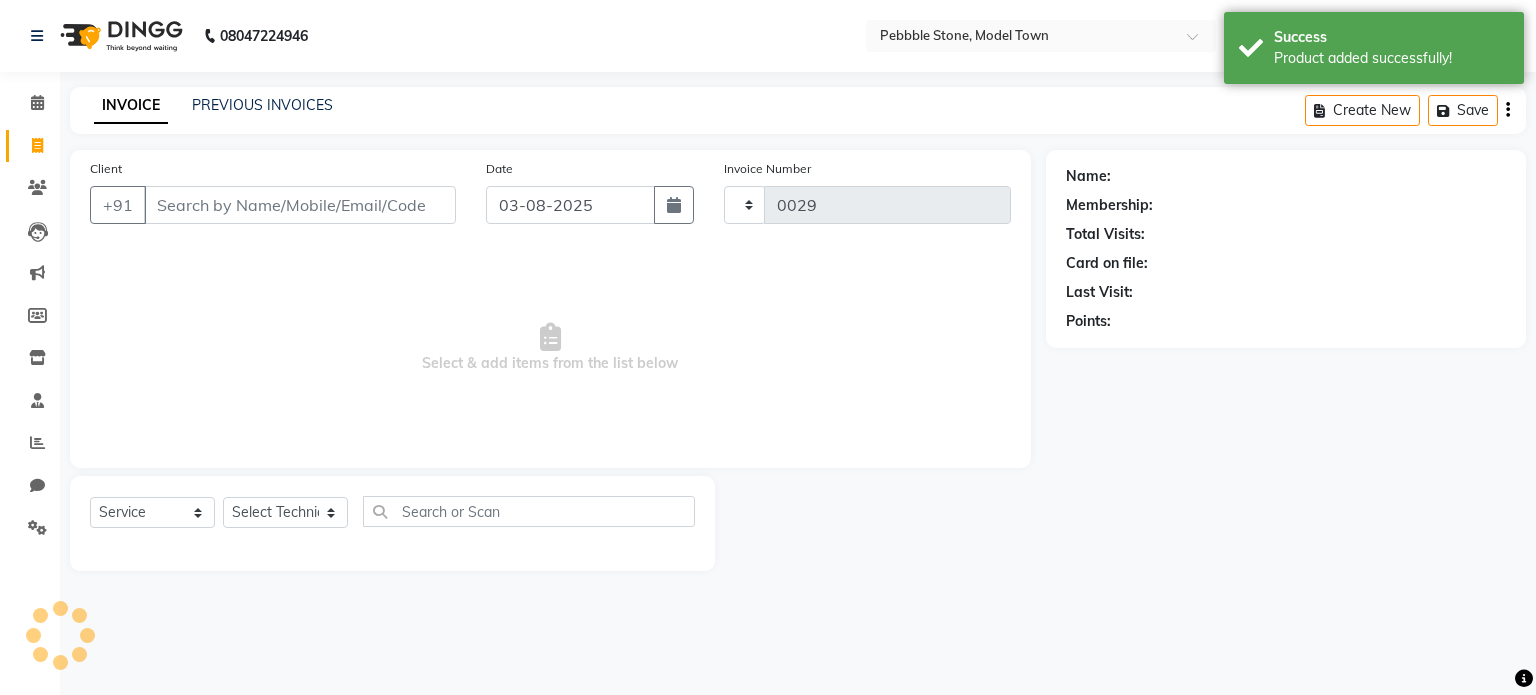 select on "8684" 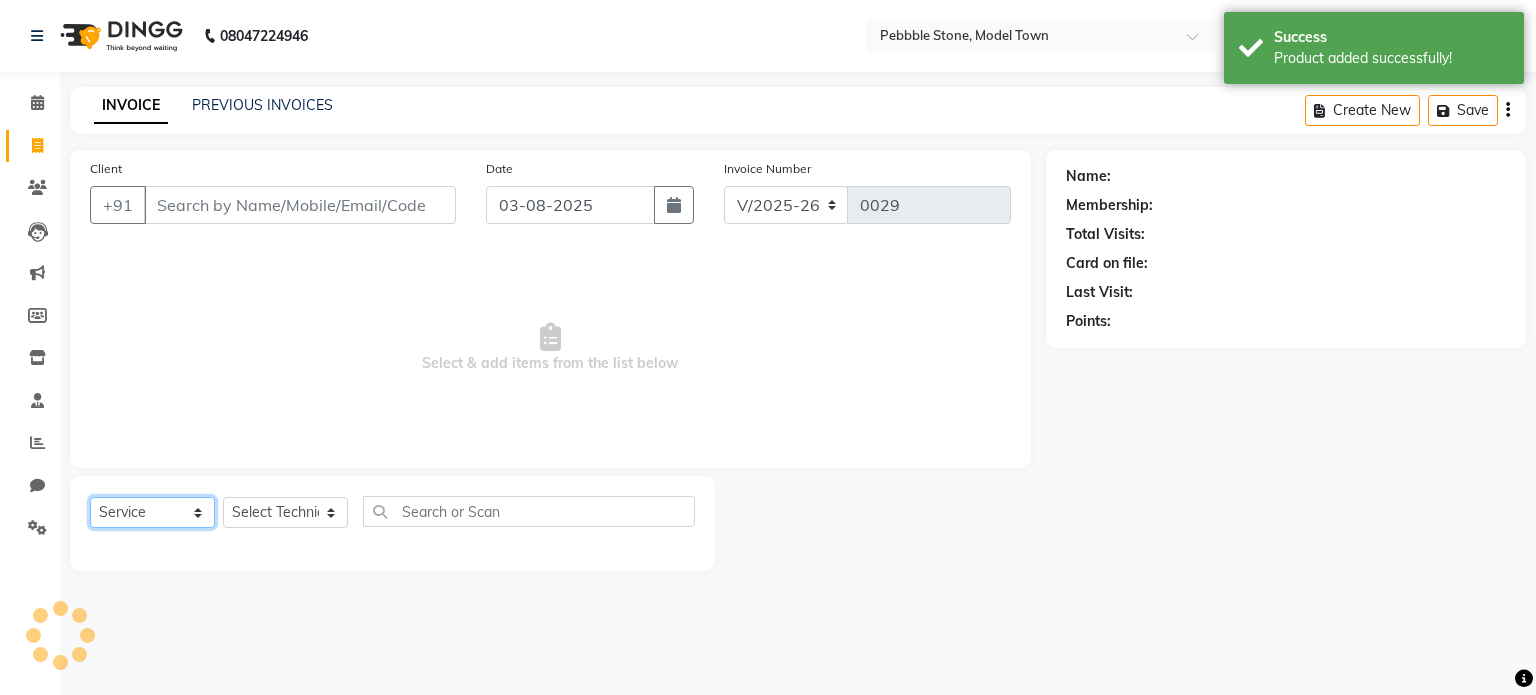 click on "Select  Service  Product  Membership  Package Voucher Prepaid Gift Card" 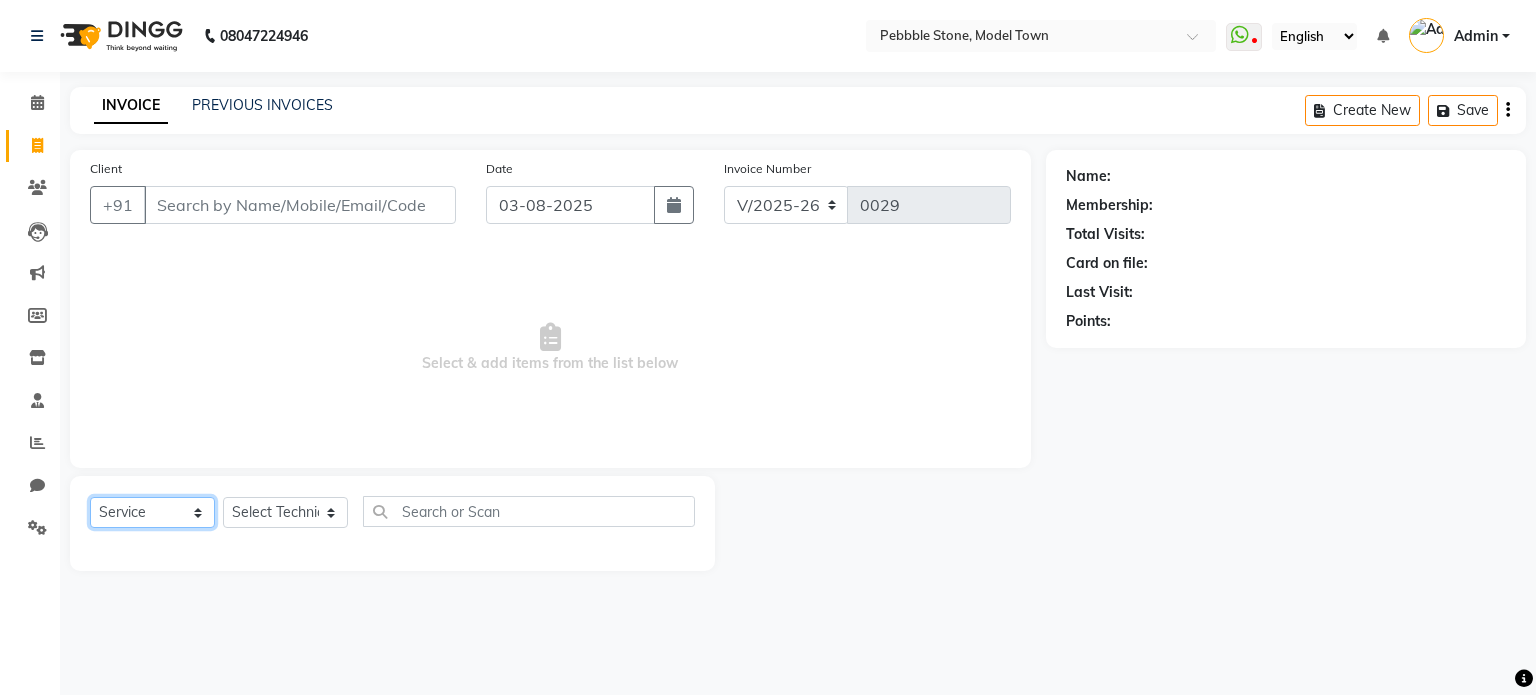 select on "product" 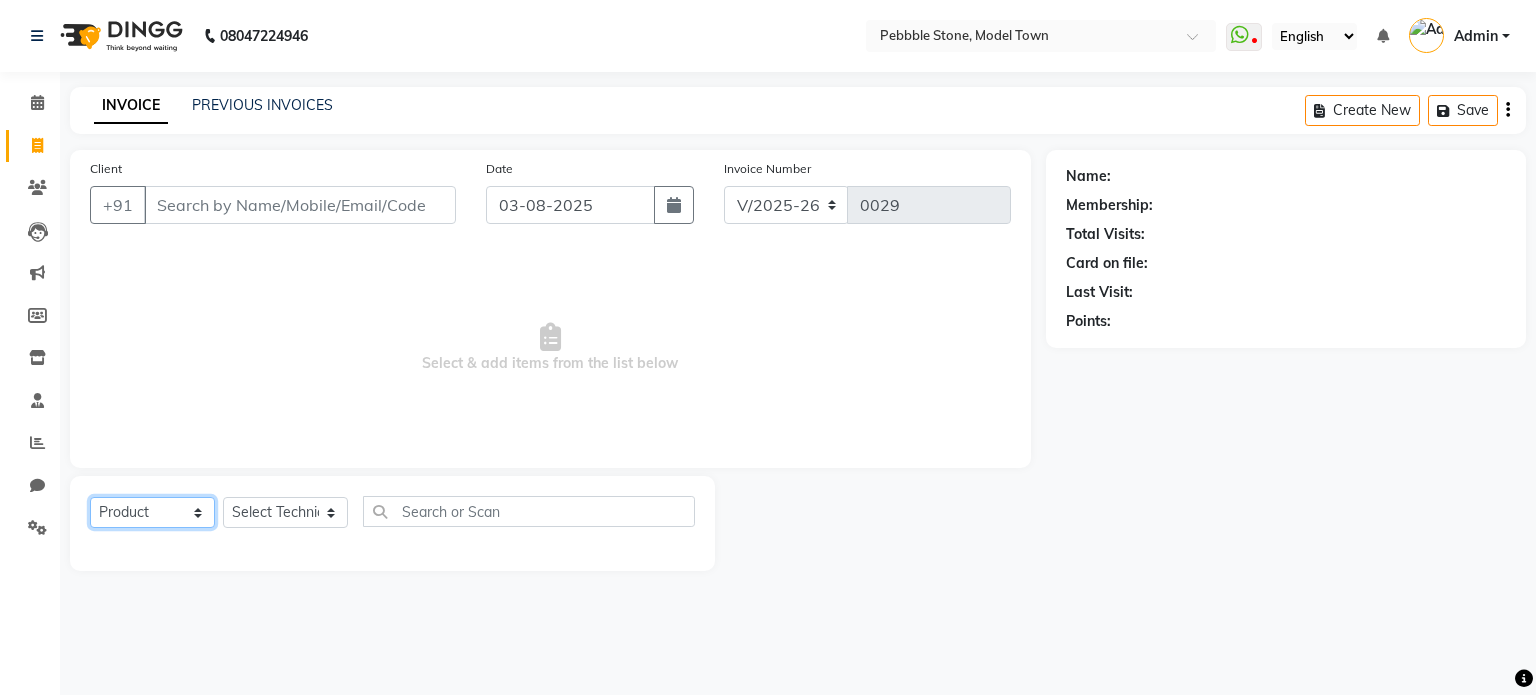 click on "Select  Service  Product  Membership  Package Voucher Prepaid Gift Card" 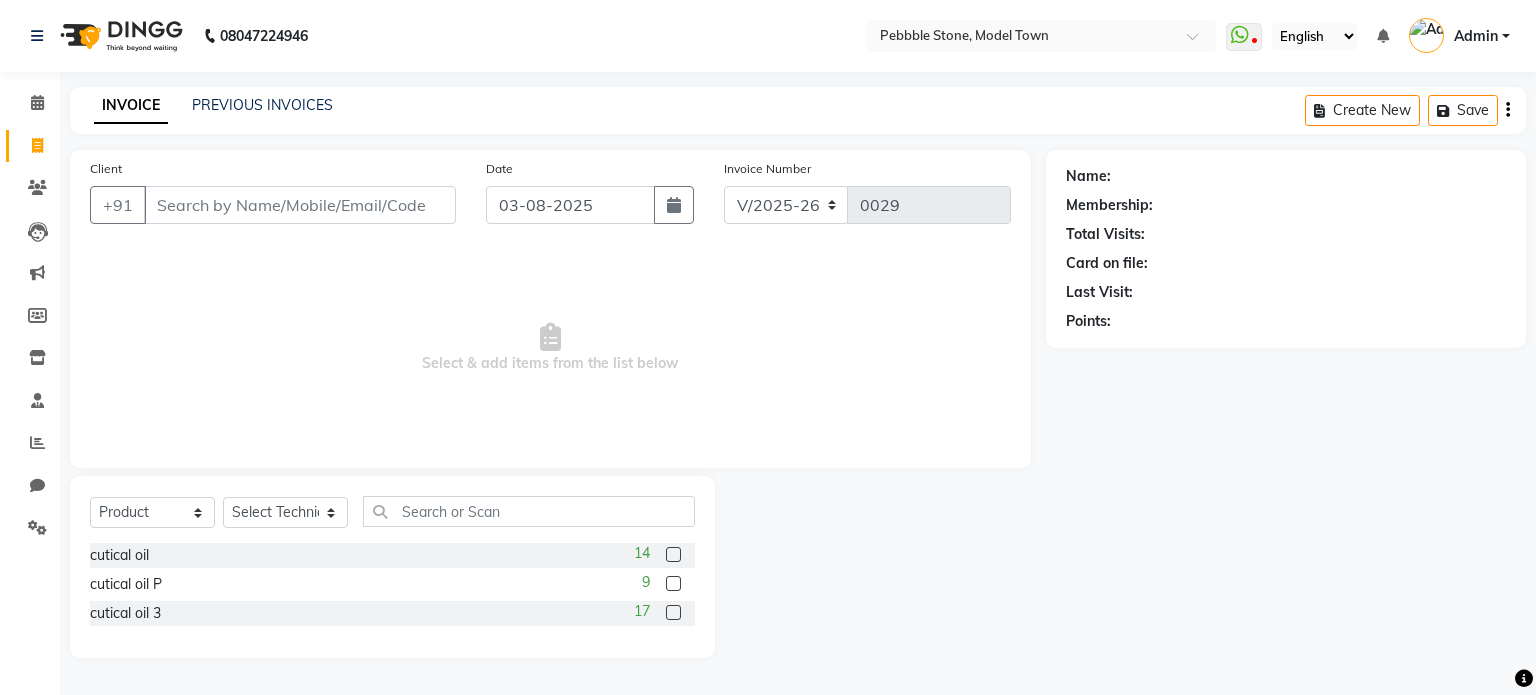 click on "Name: Membership: Total Visits: Card on file: Last Visit:  Points:" 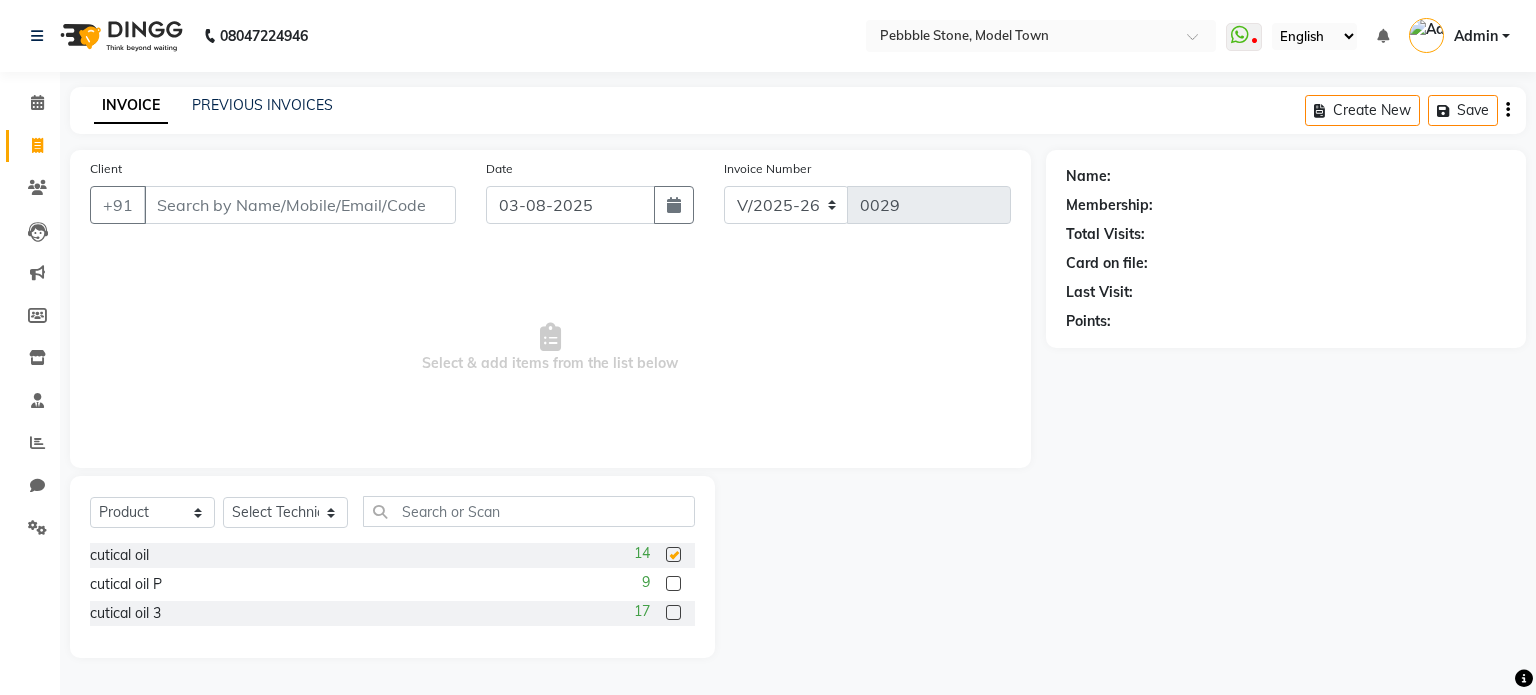 checkbox on "false" 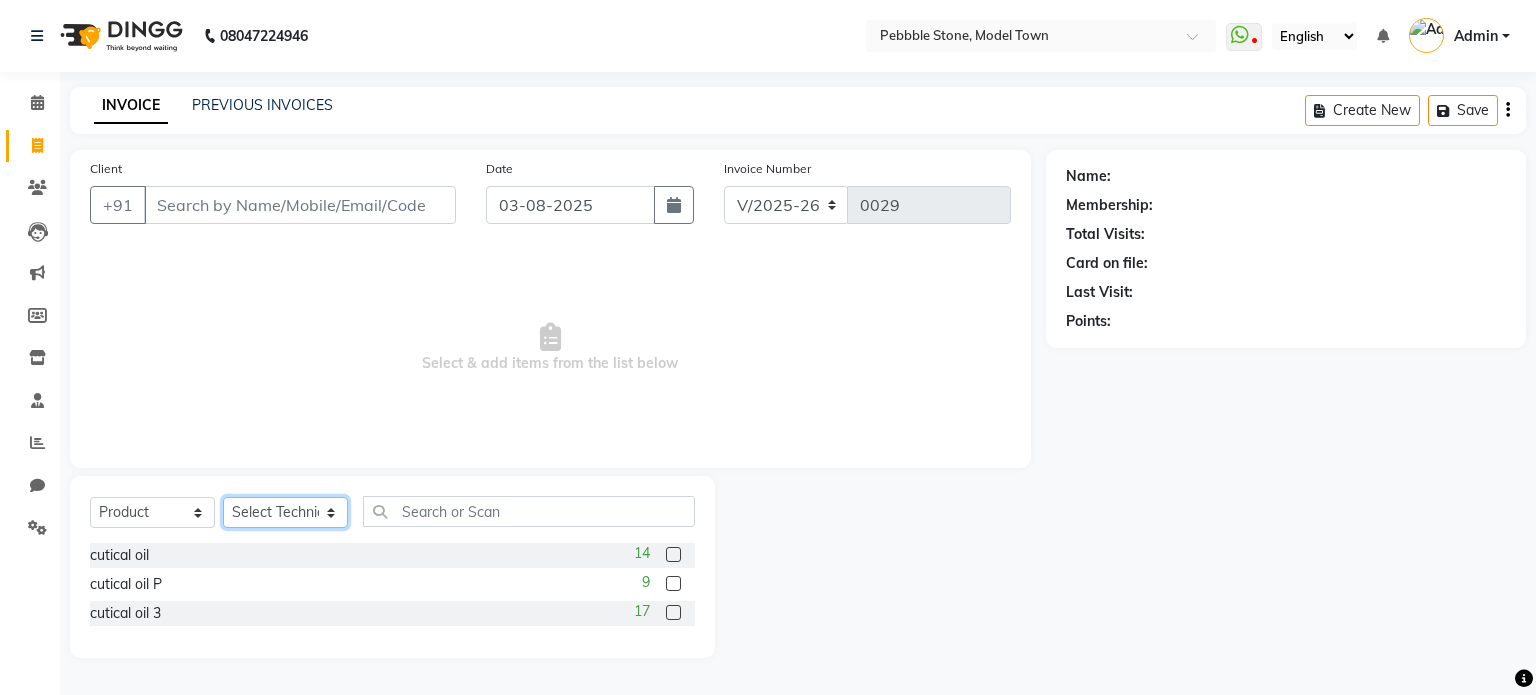 click on "Select Technician Ajay  Awdesh Kumar Fairy khan Goldy Saini Manager Manjeet Omkar Varun" 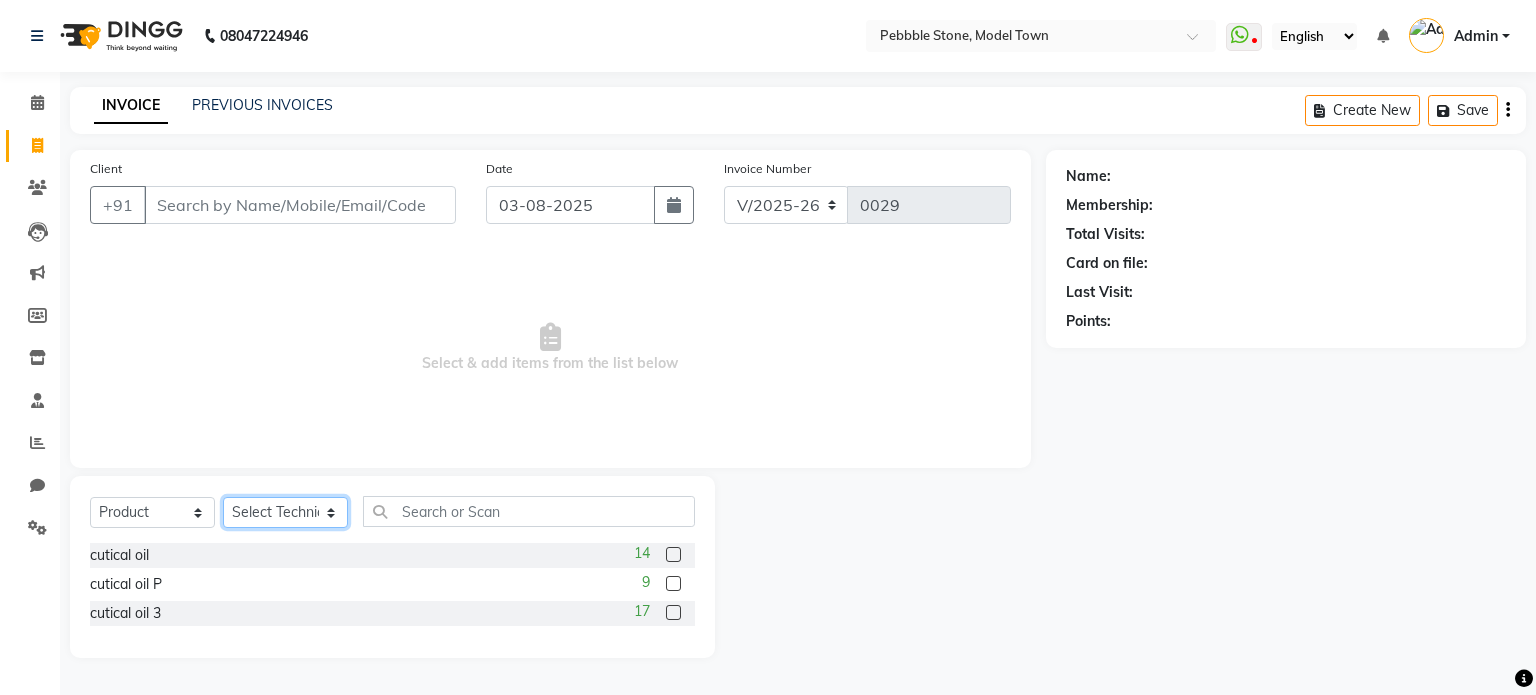 select on "87627" 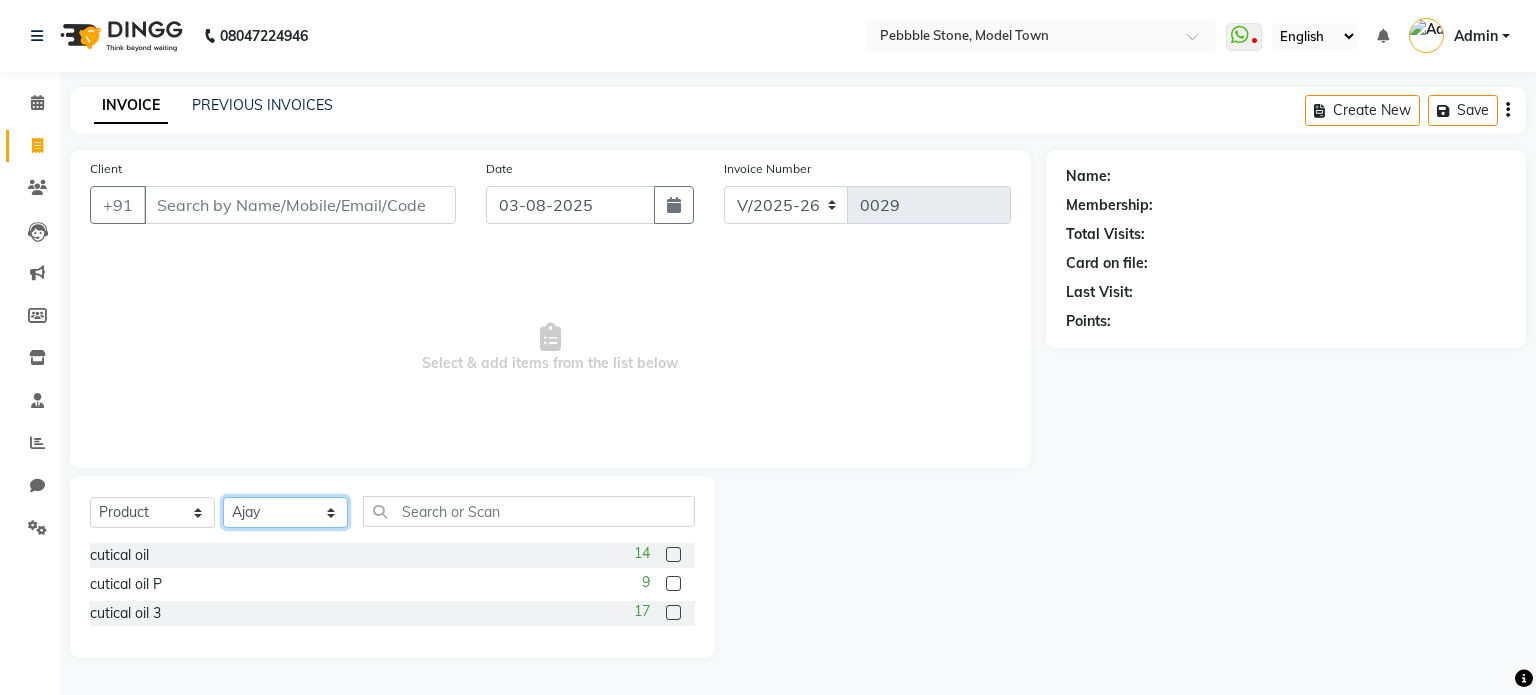 click on "Select Technician Ajay  Awdesh Kumar Fairy khan Goldy Saini Manager Manjeet Omkar Varun" 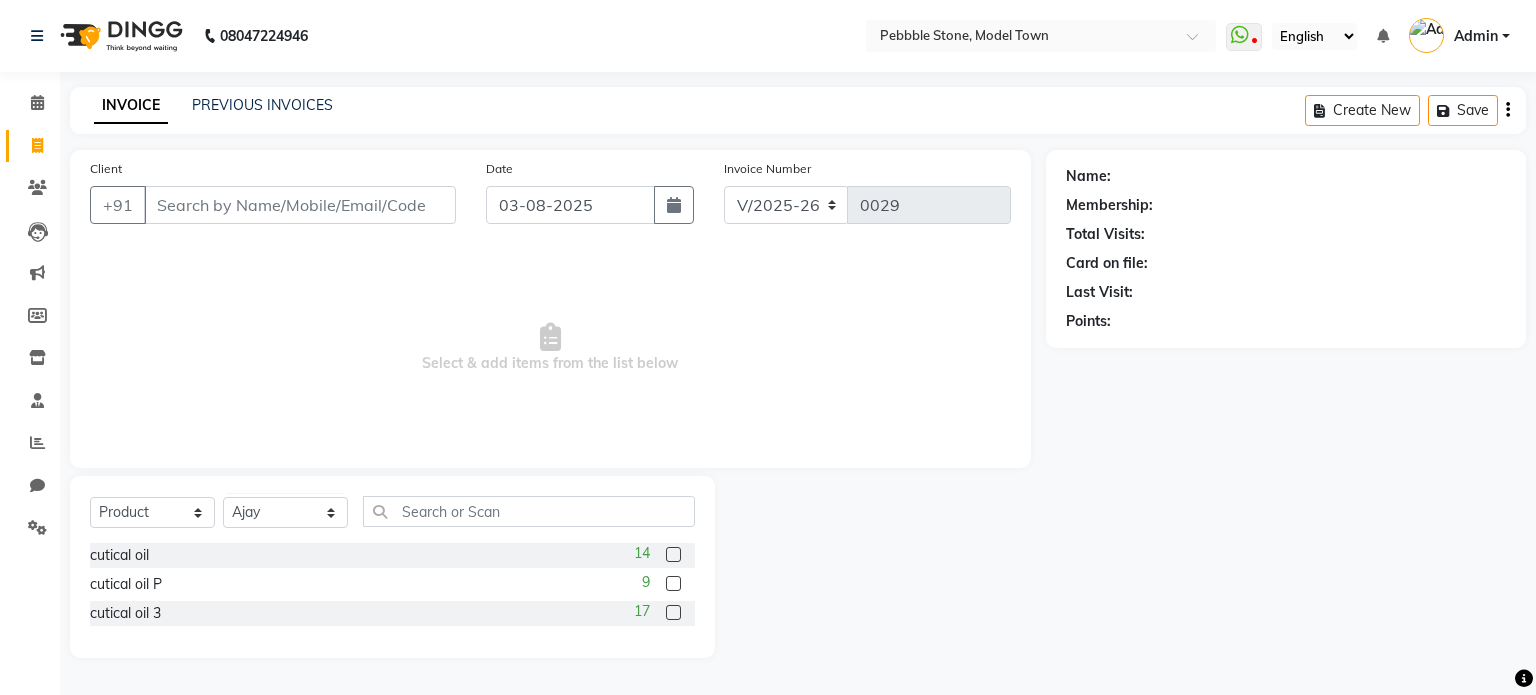 click 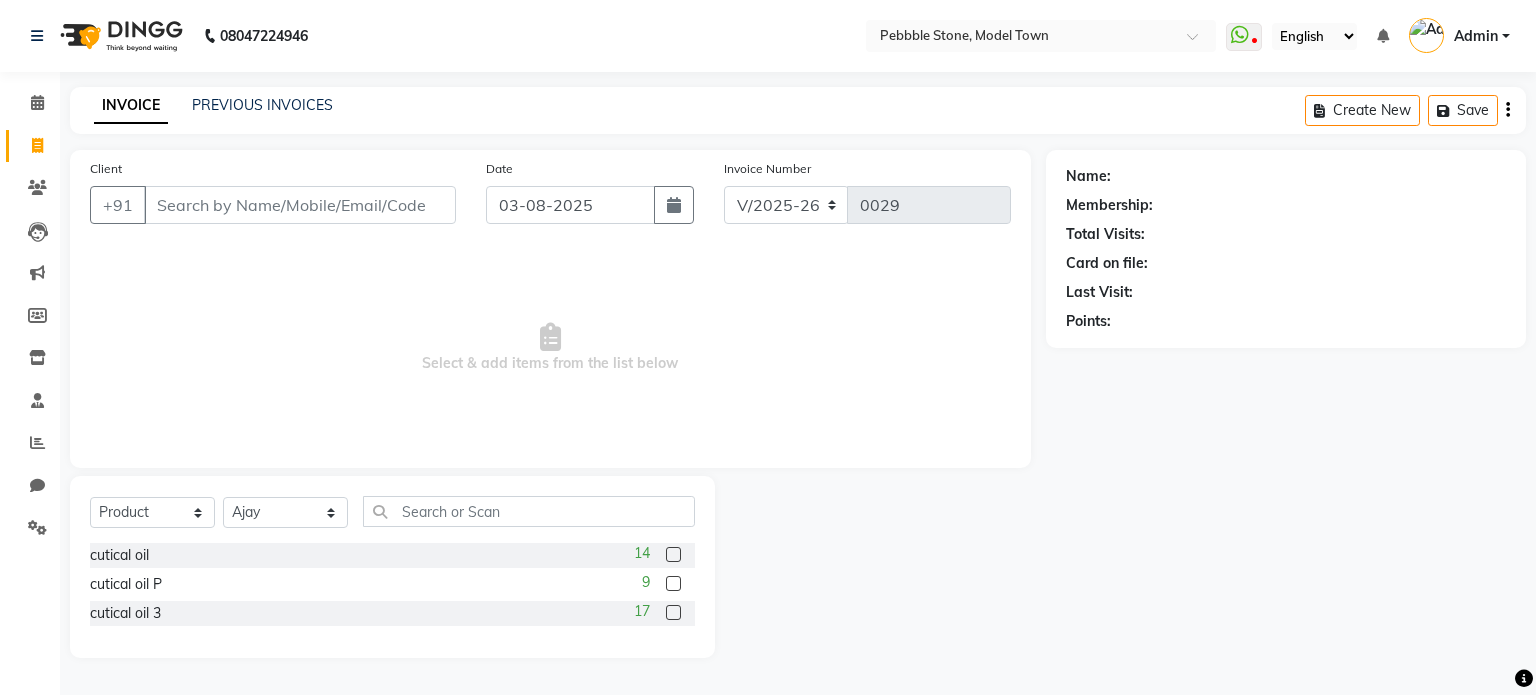 click at bounding box center [672, 555] 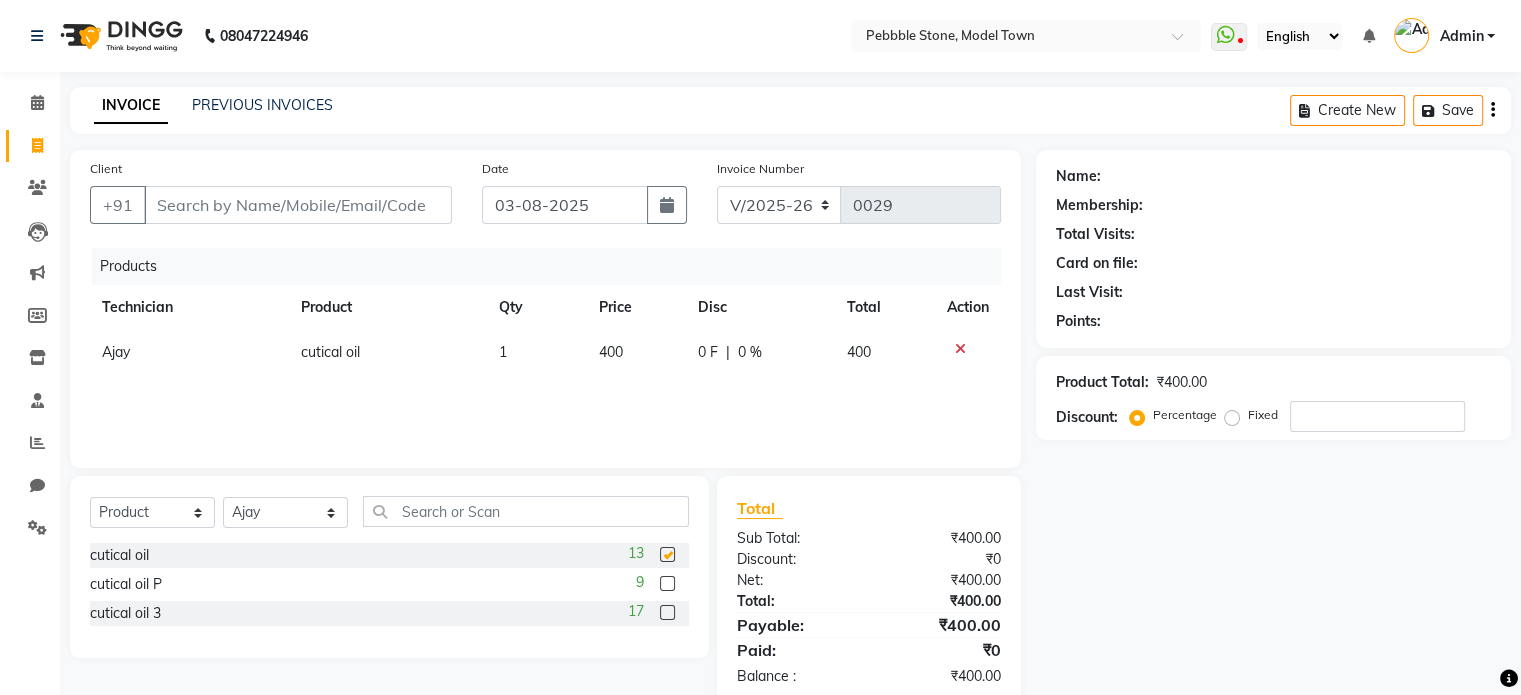 checkbox on "false" 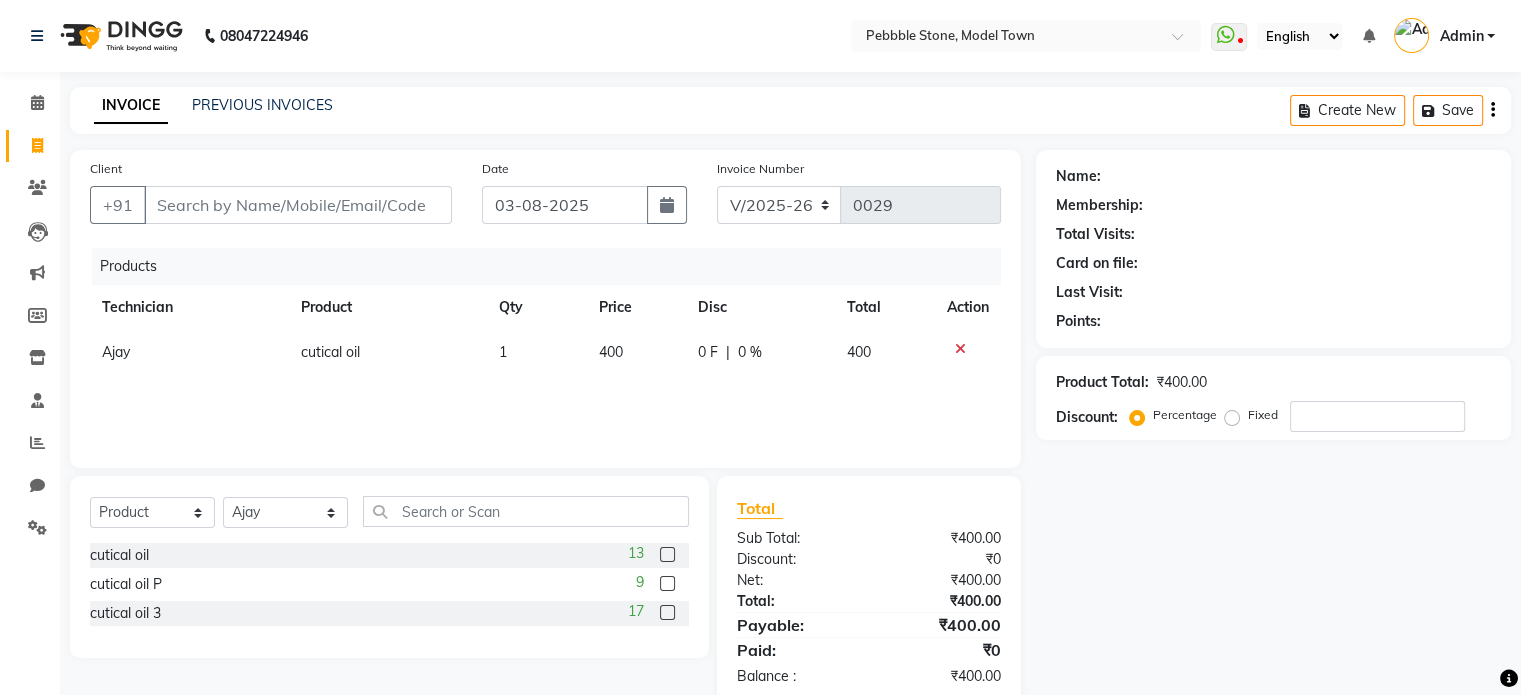 click 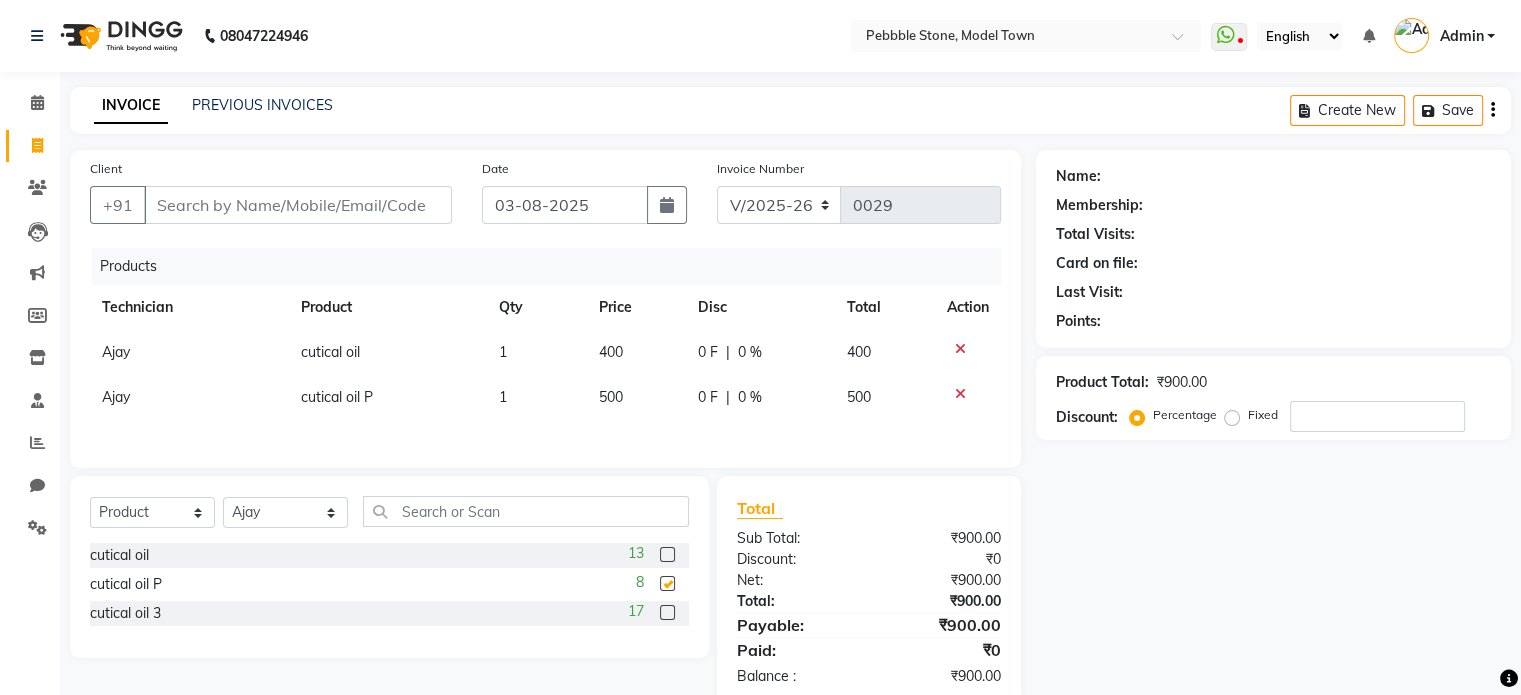 checkbox on "false" 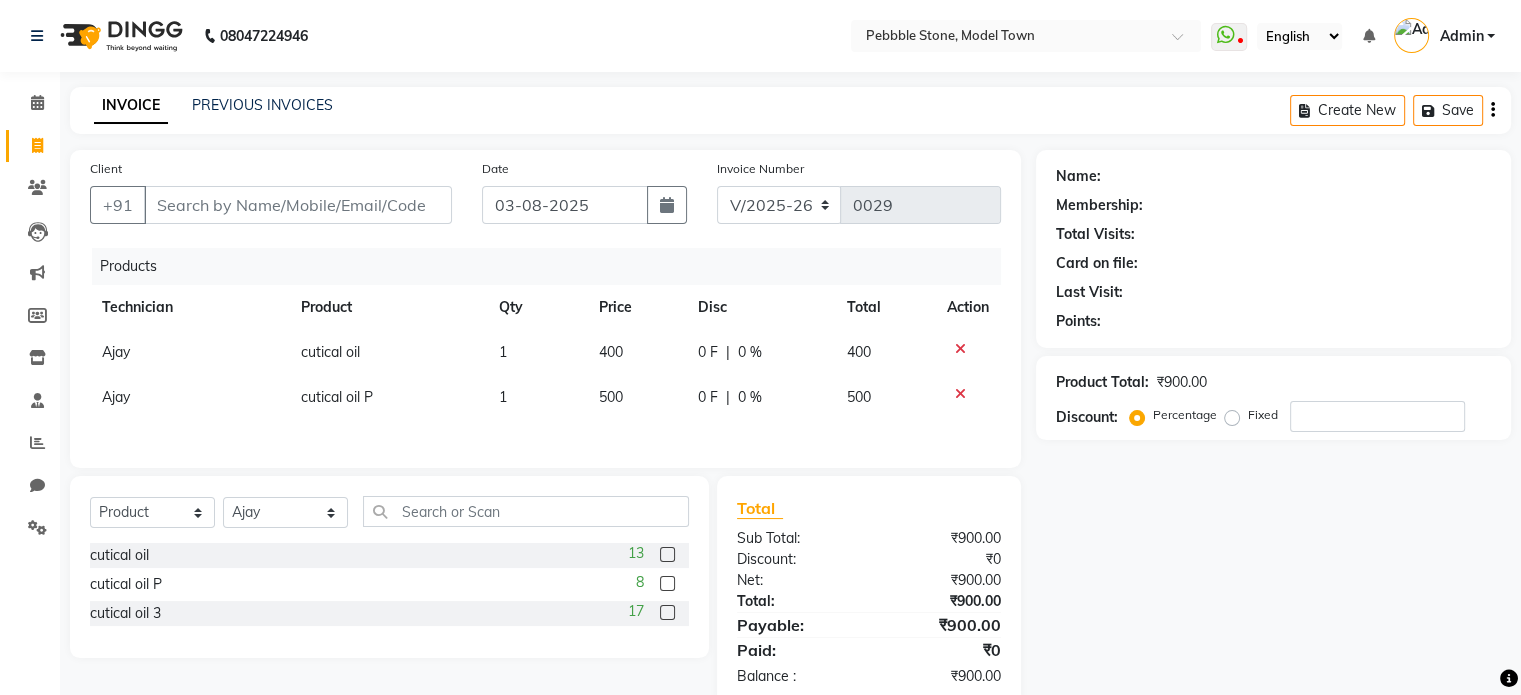click 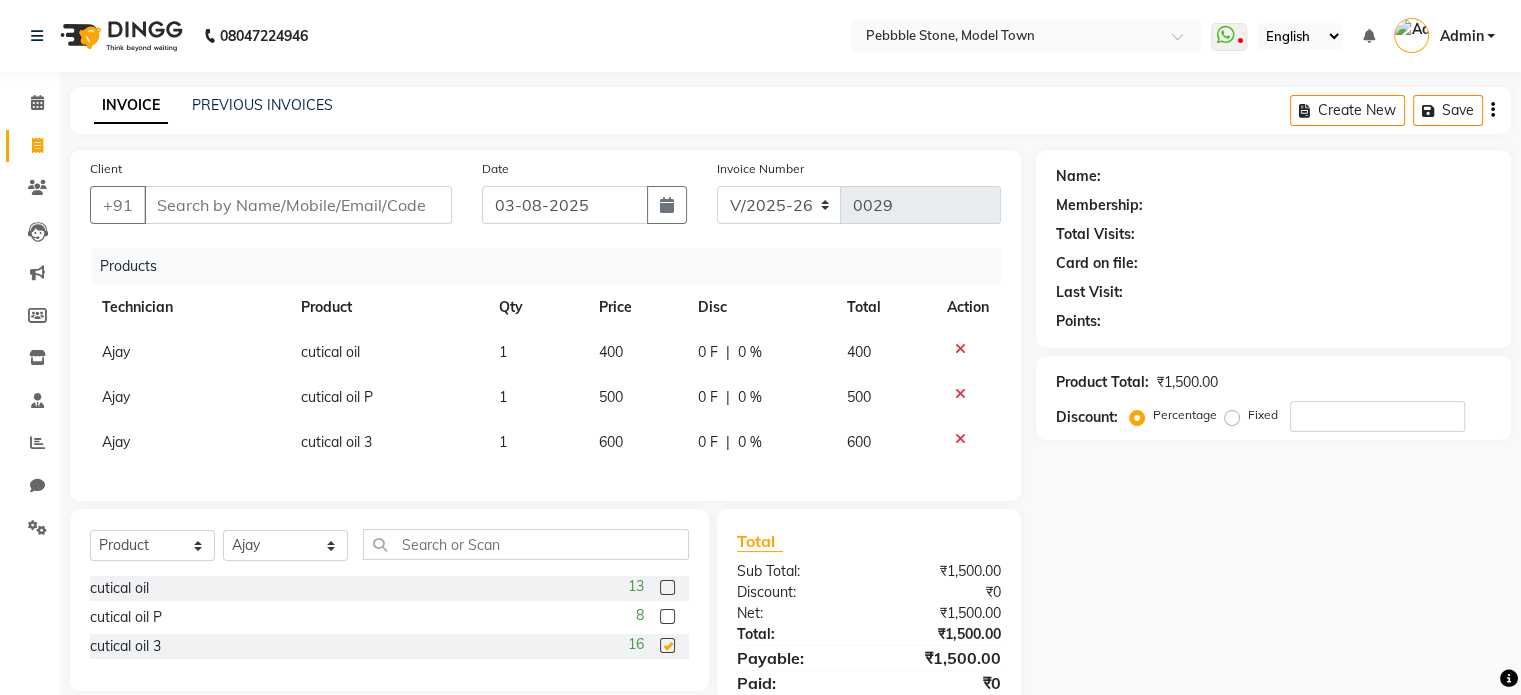 checkbox on "false" 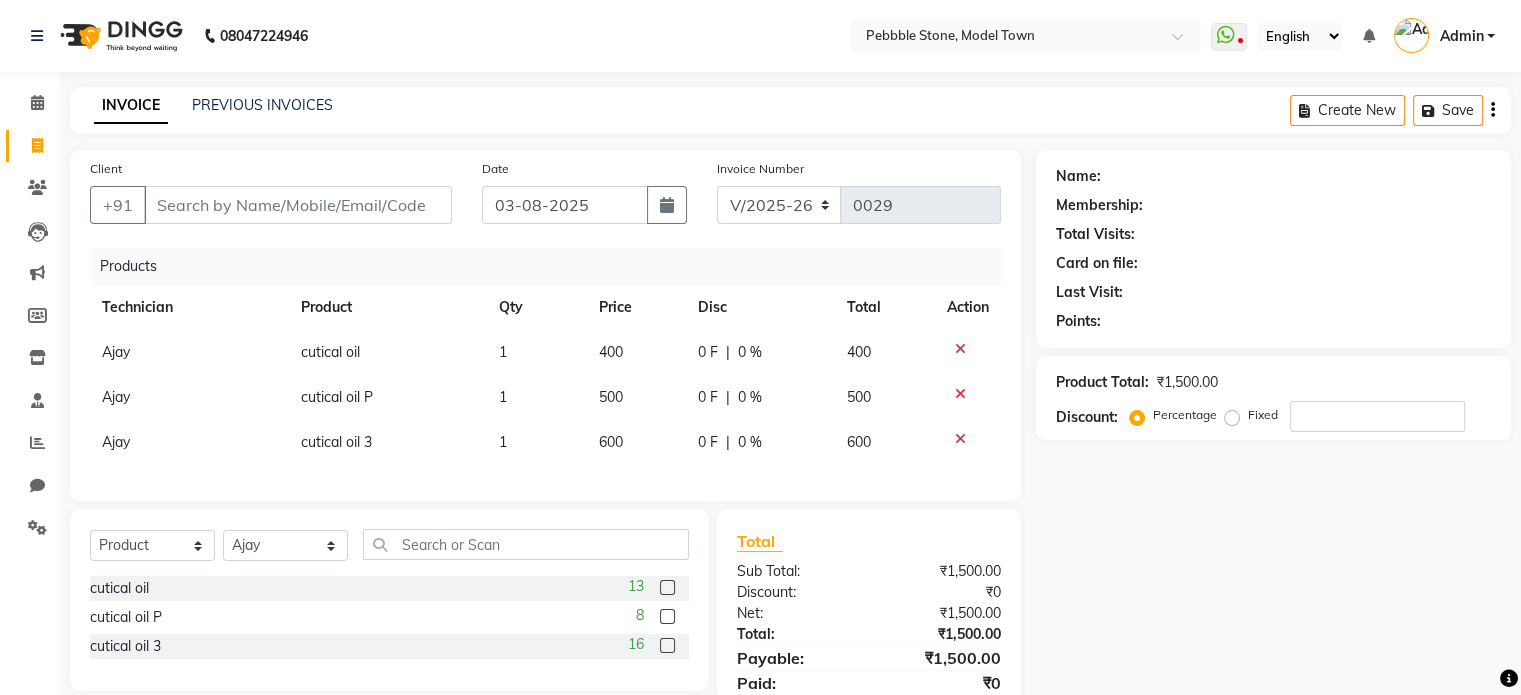 click on "400" 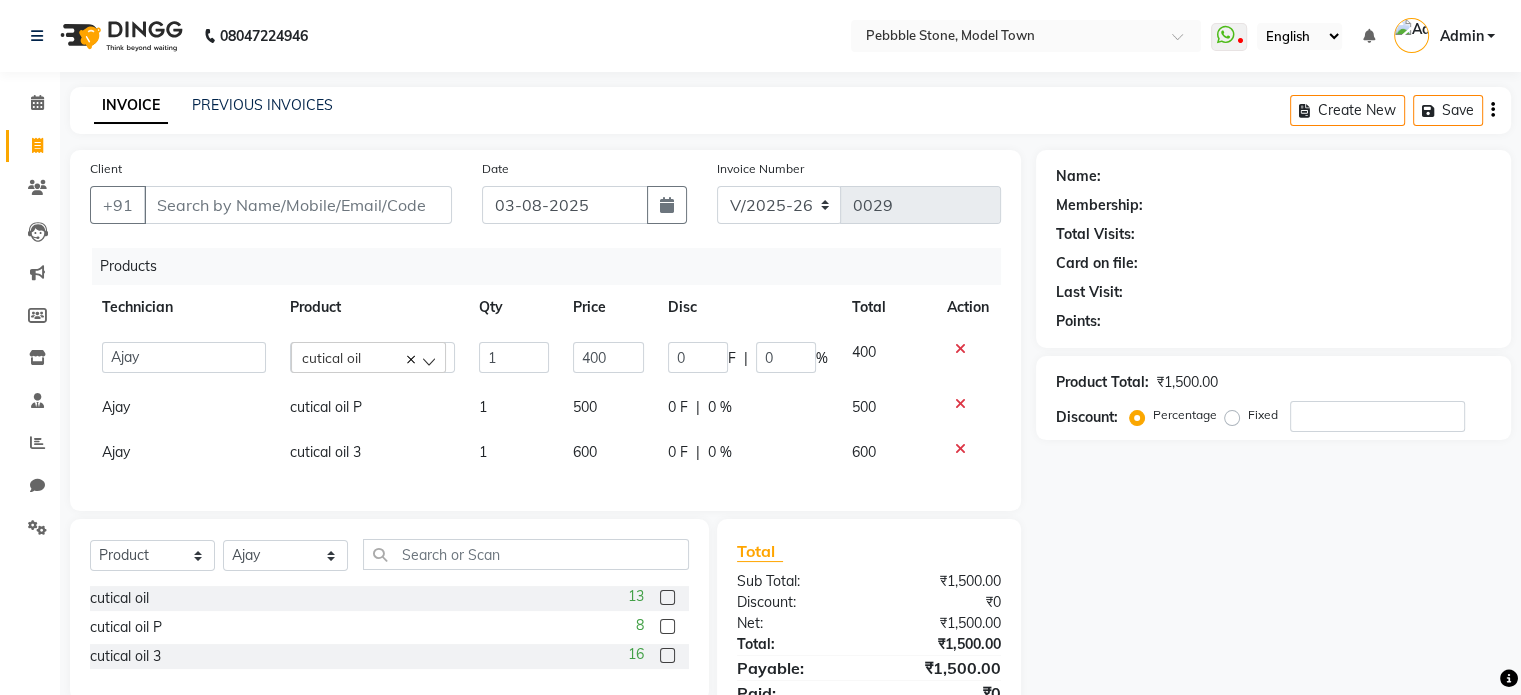 click 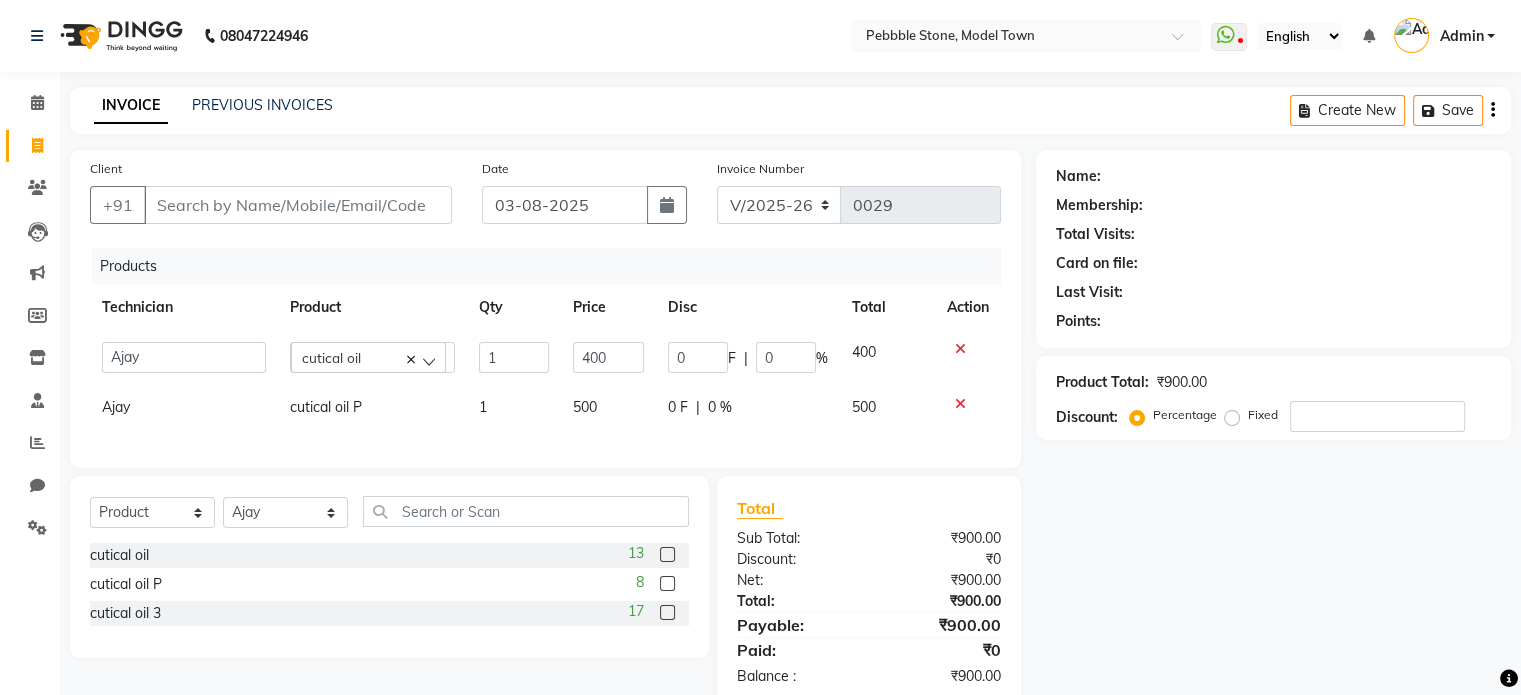 click 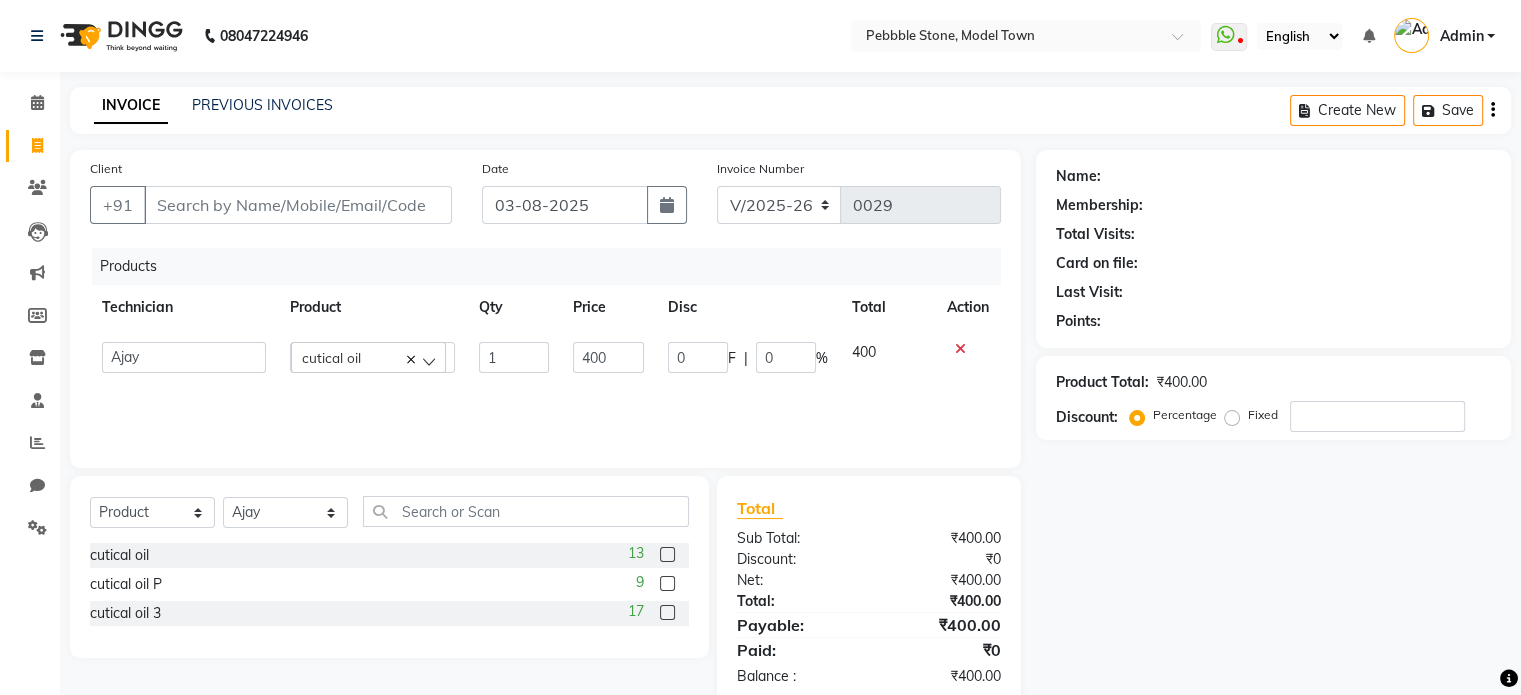 click 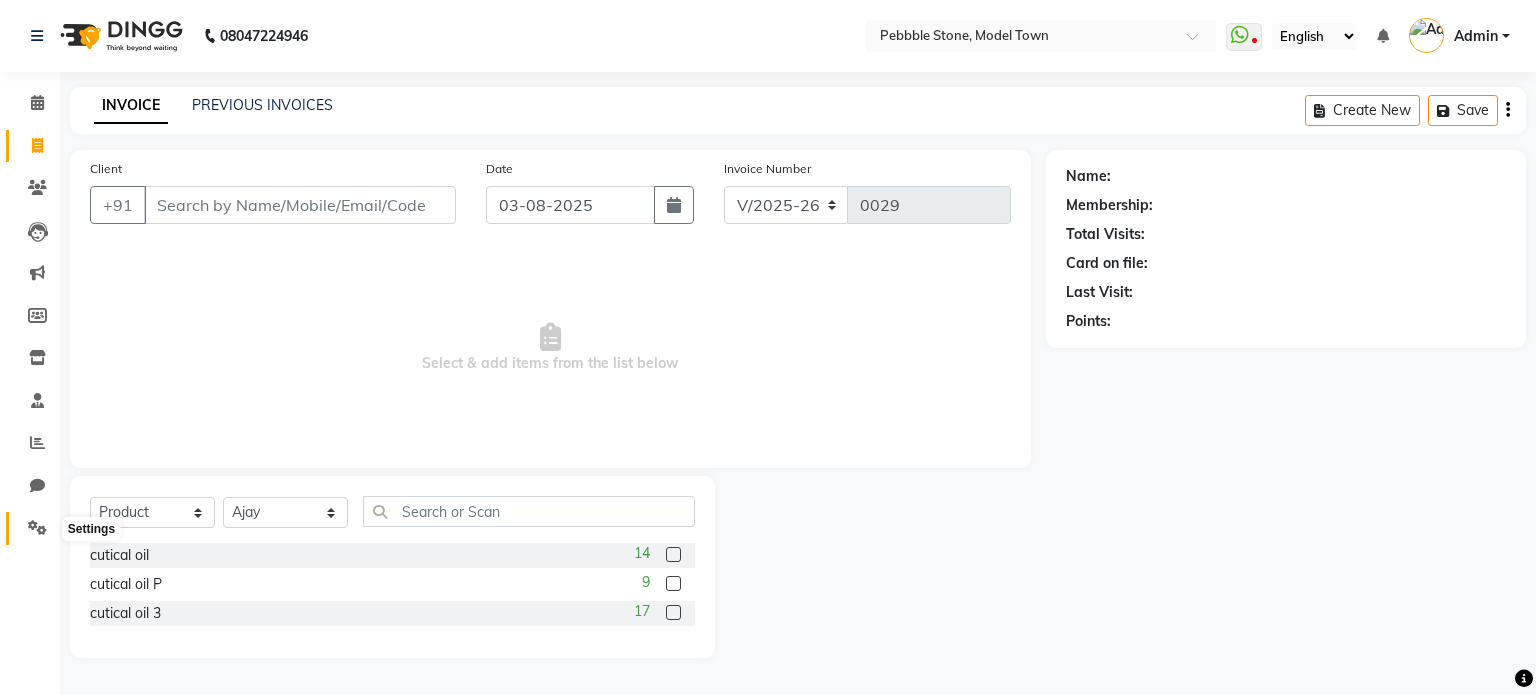 click 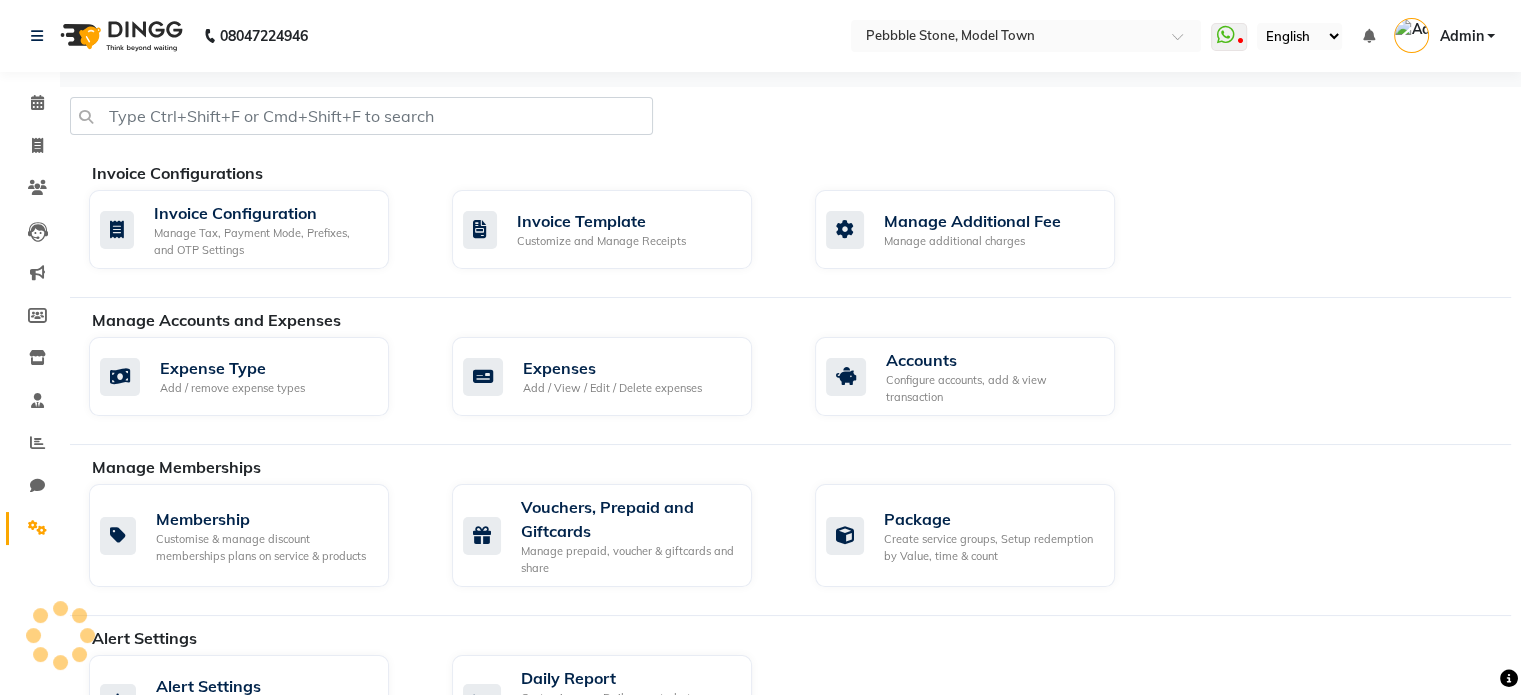 scroll, scrollTop: 608, scrollLeft: 0, axis: vertical 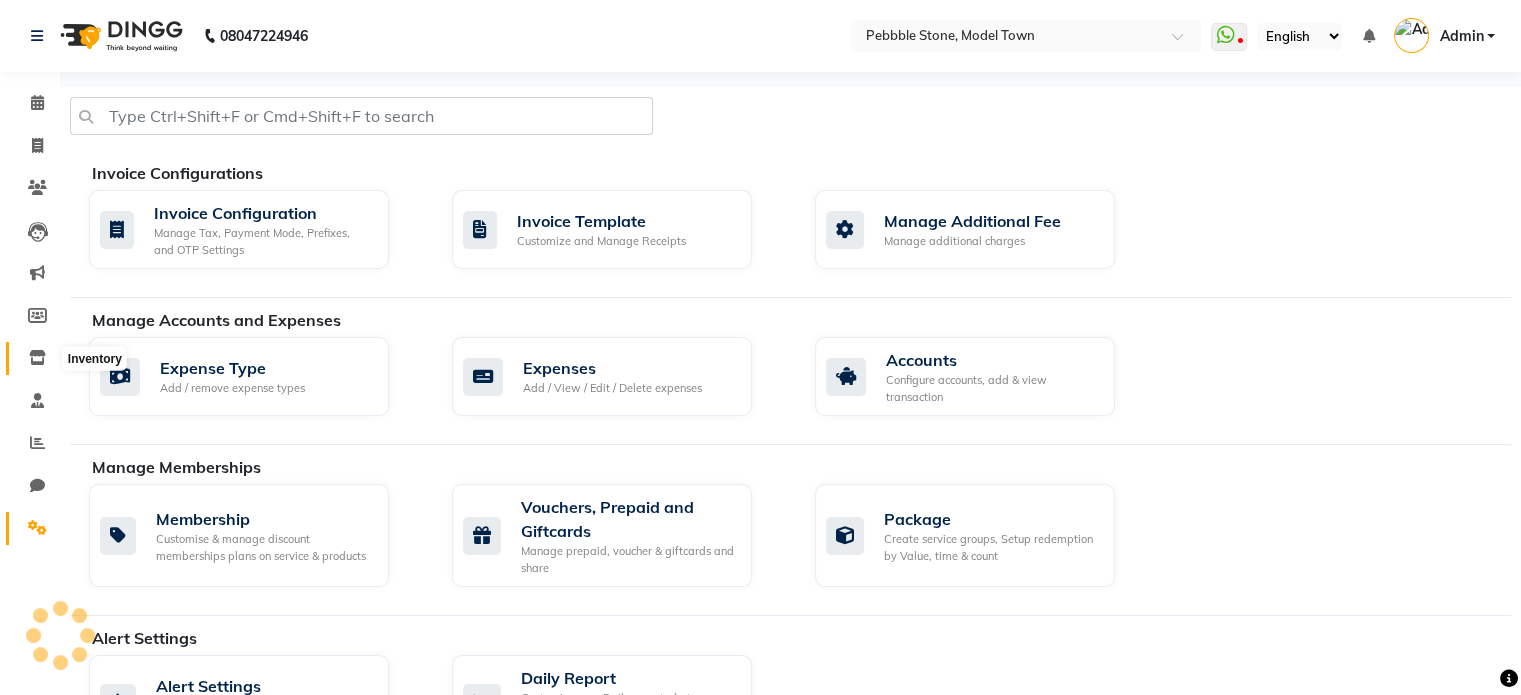 click 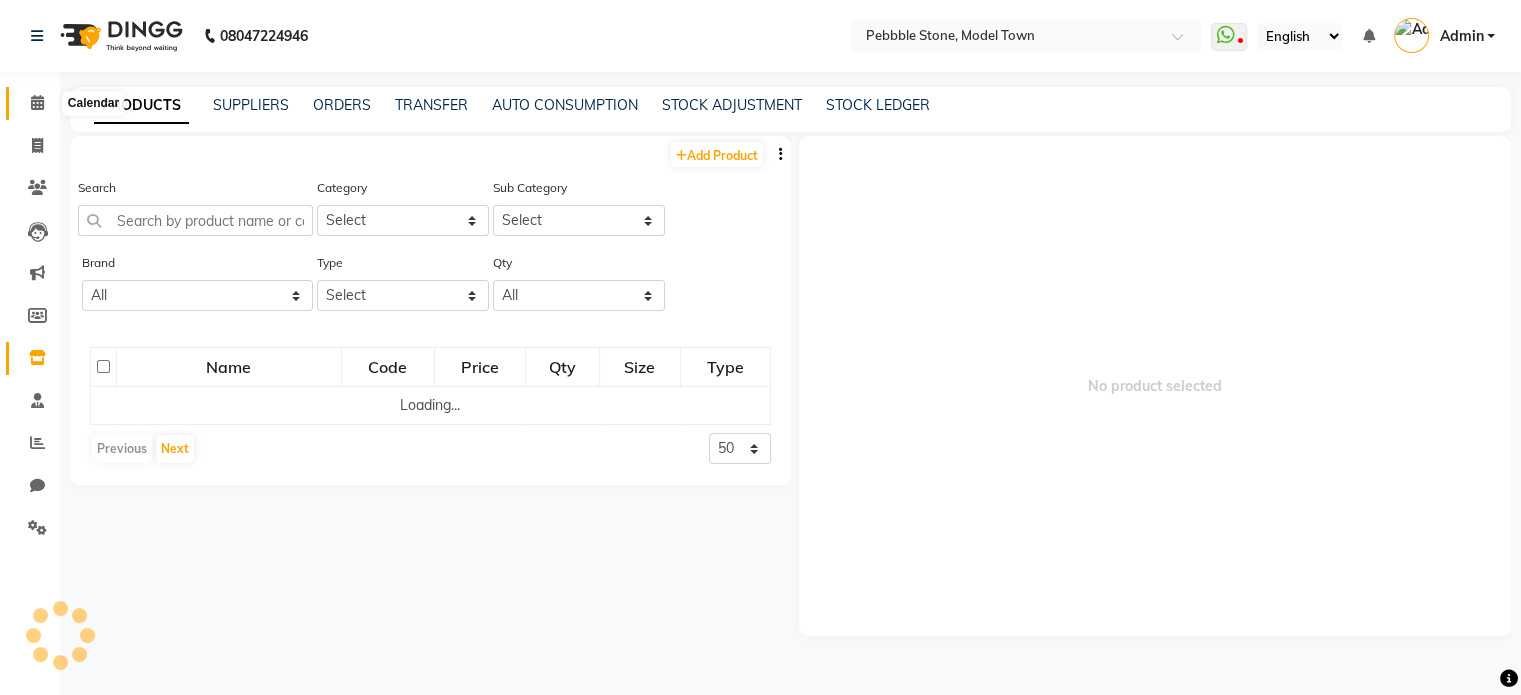 click 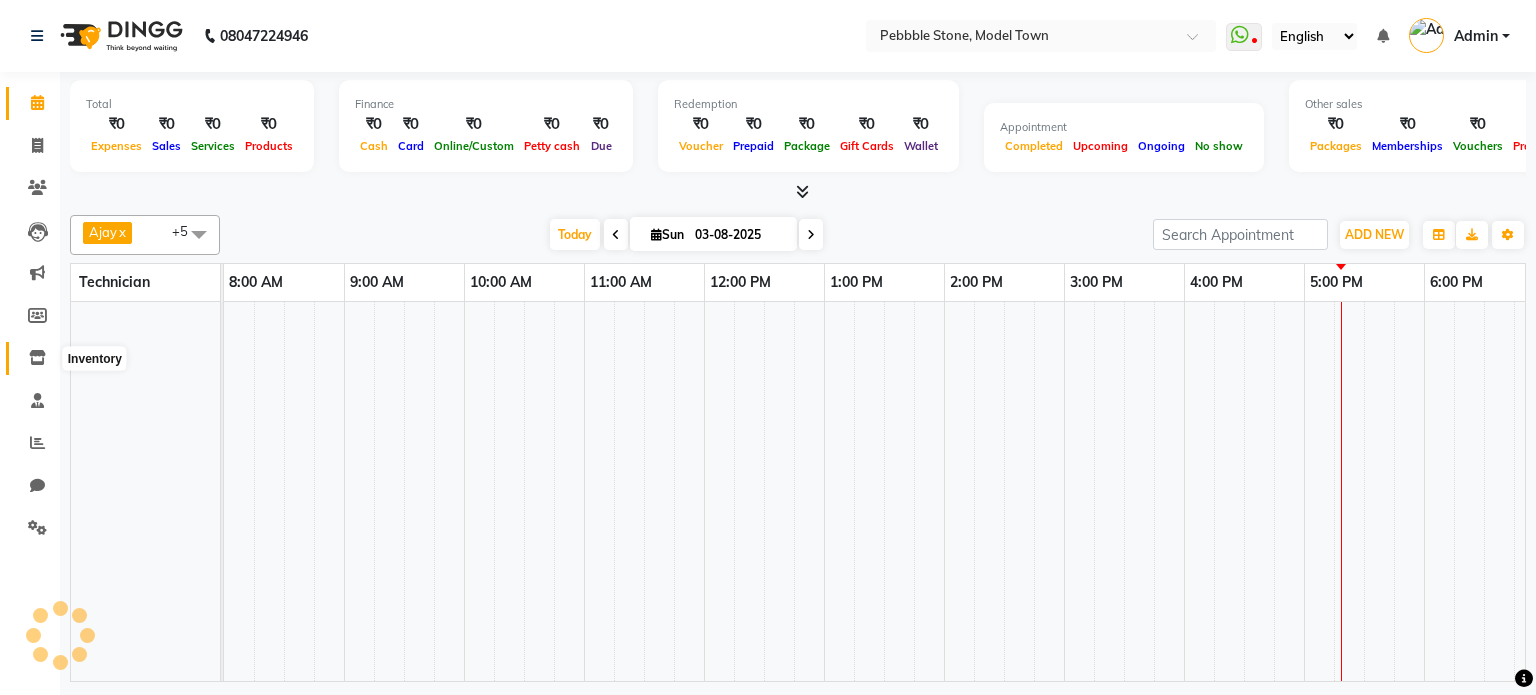 click 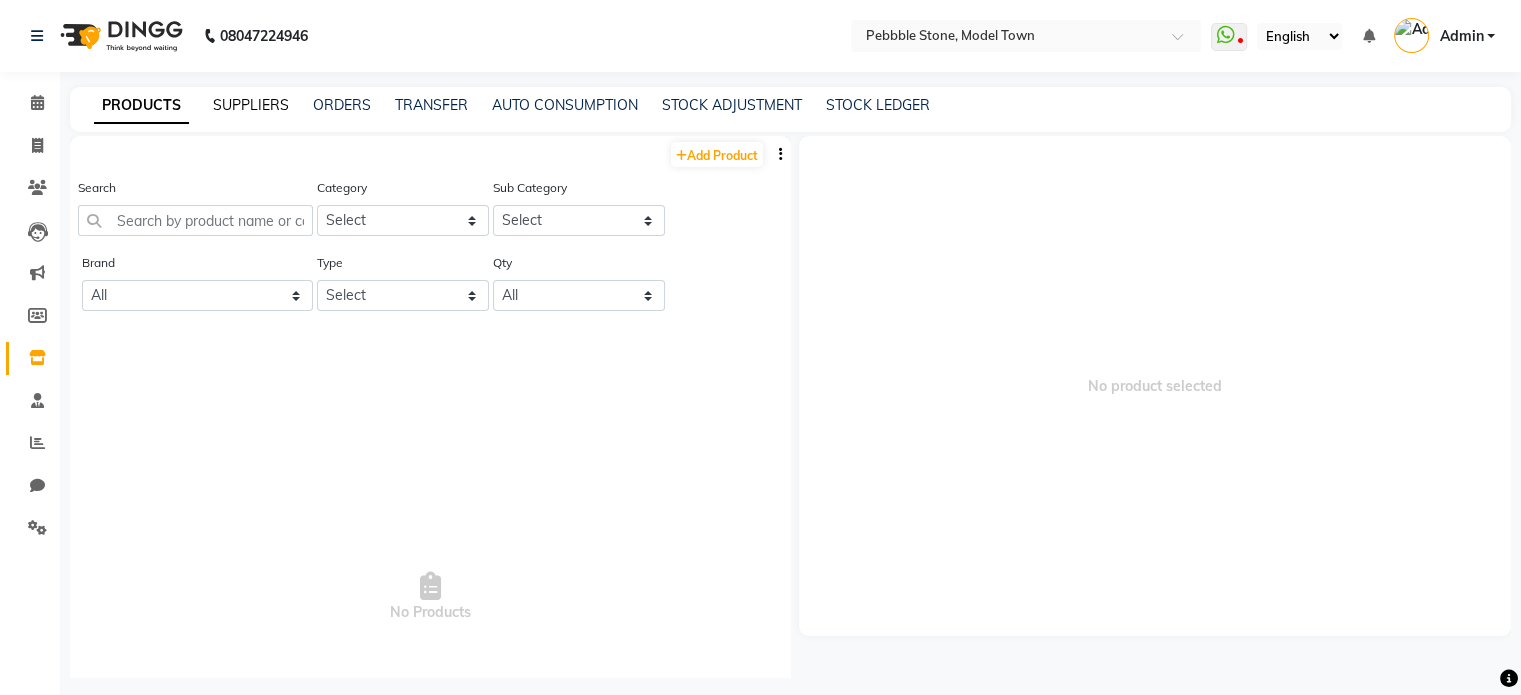 click on "SUPPLIERS" 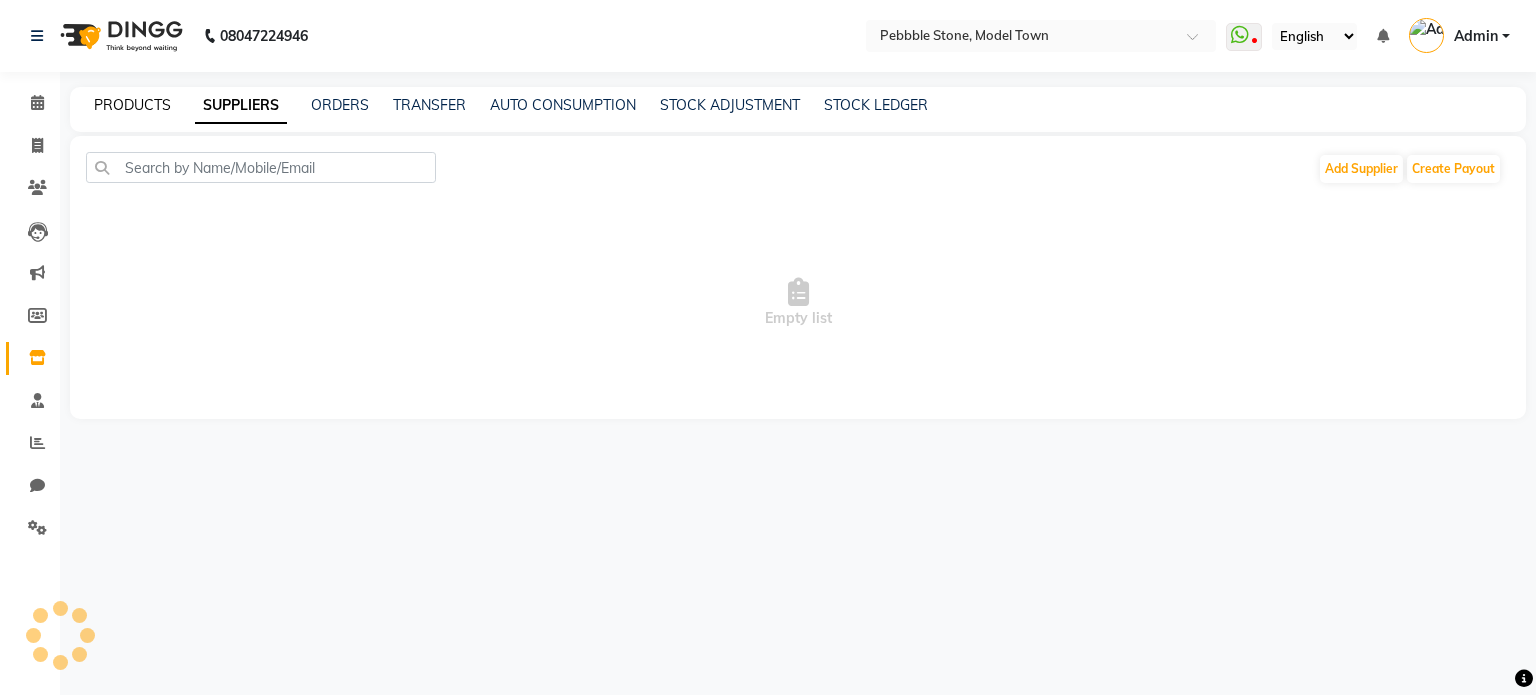 click on "PRODUCTS" 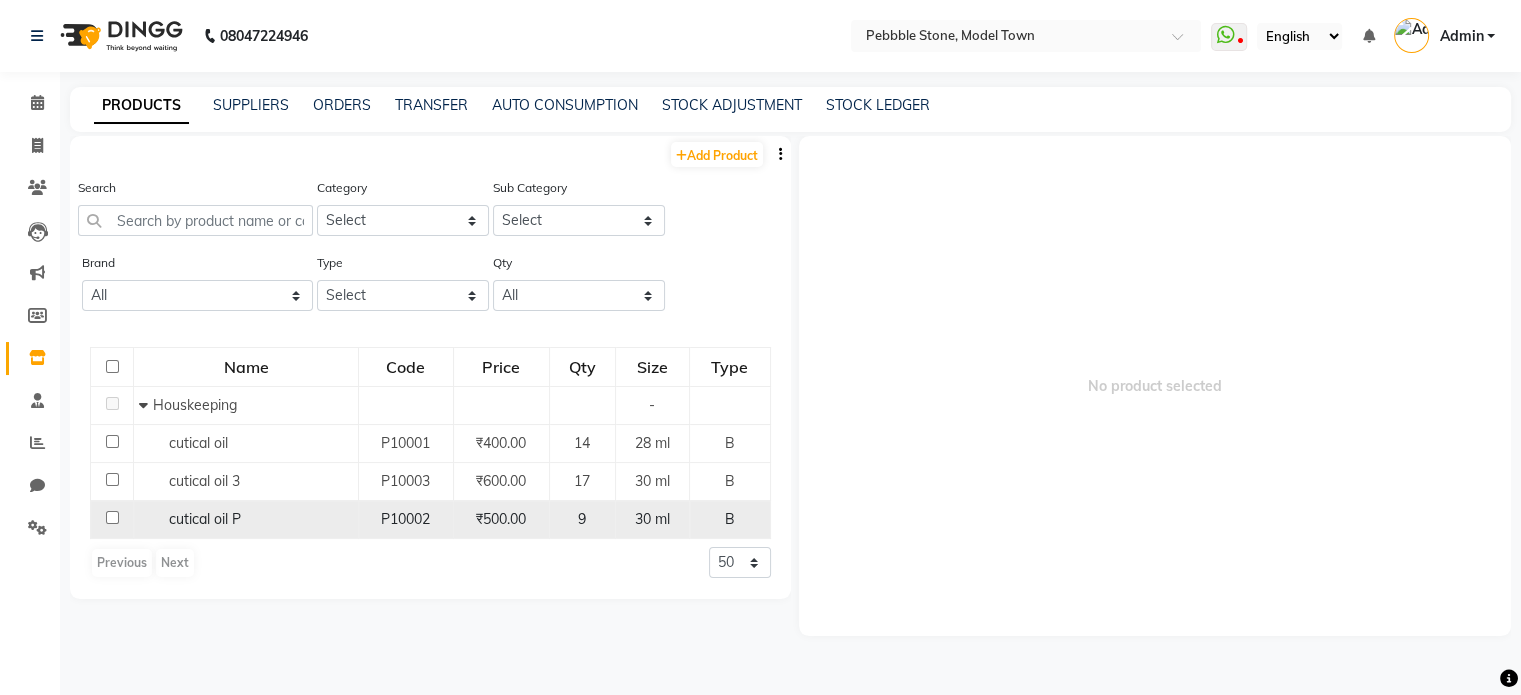click 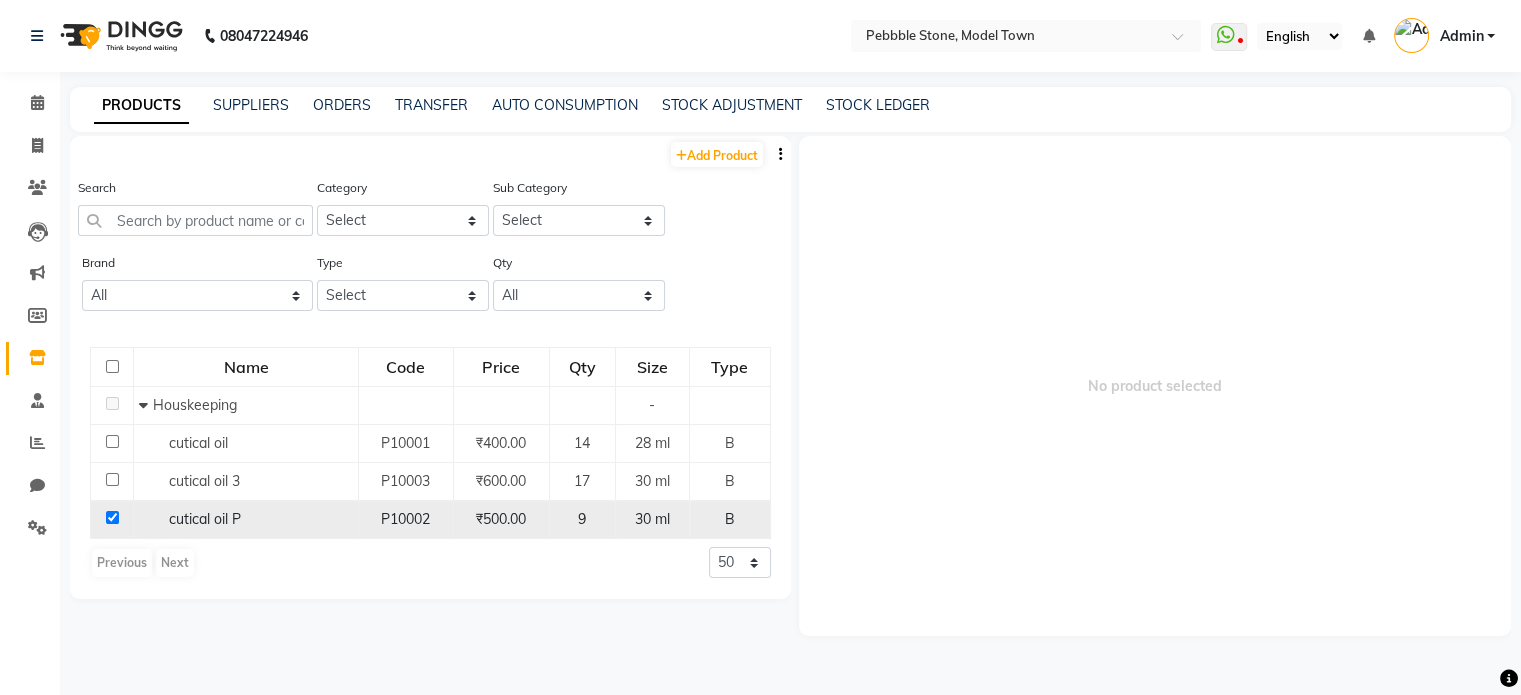 checkbox on "true" 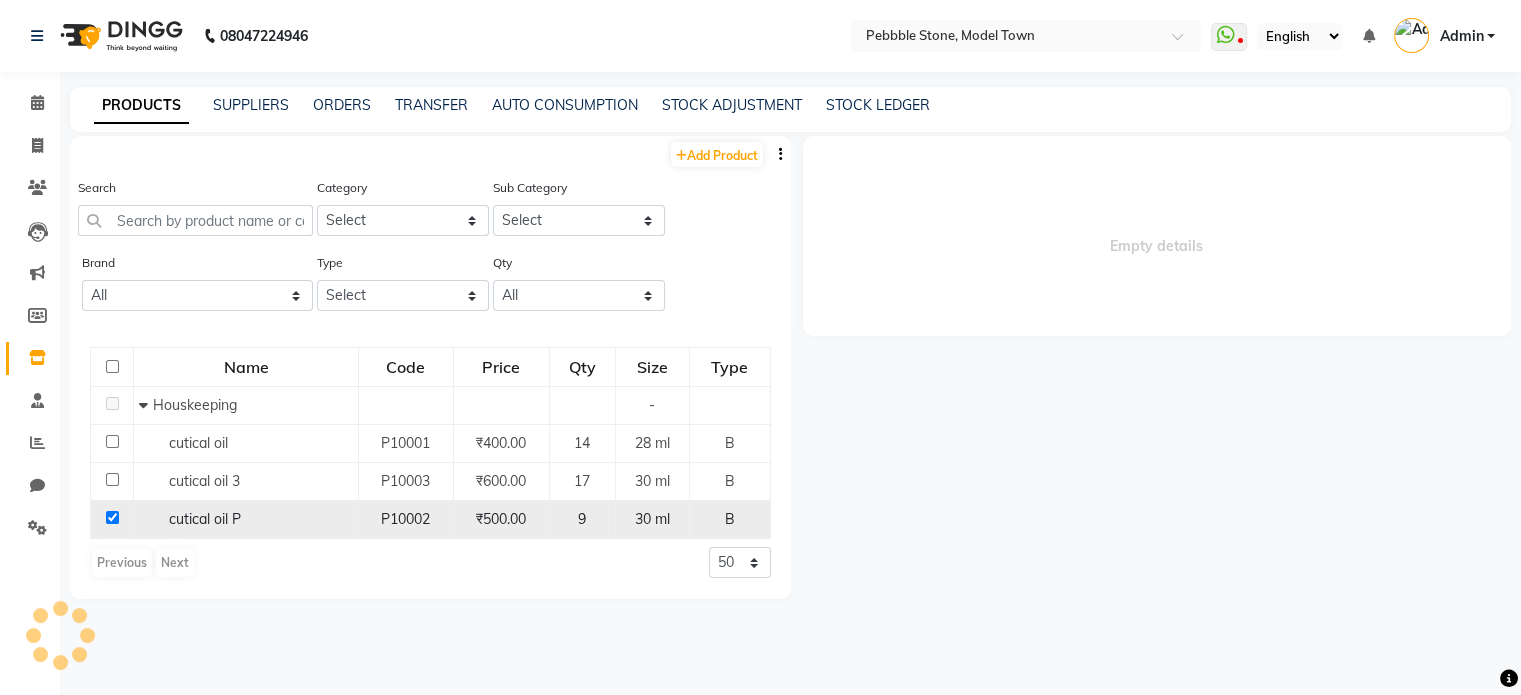 select 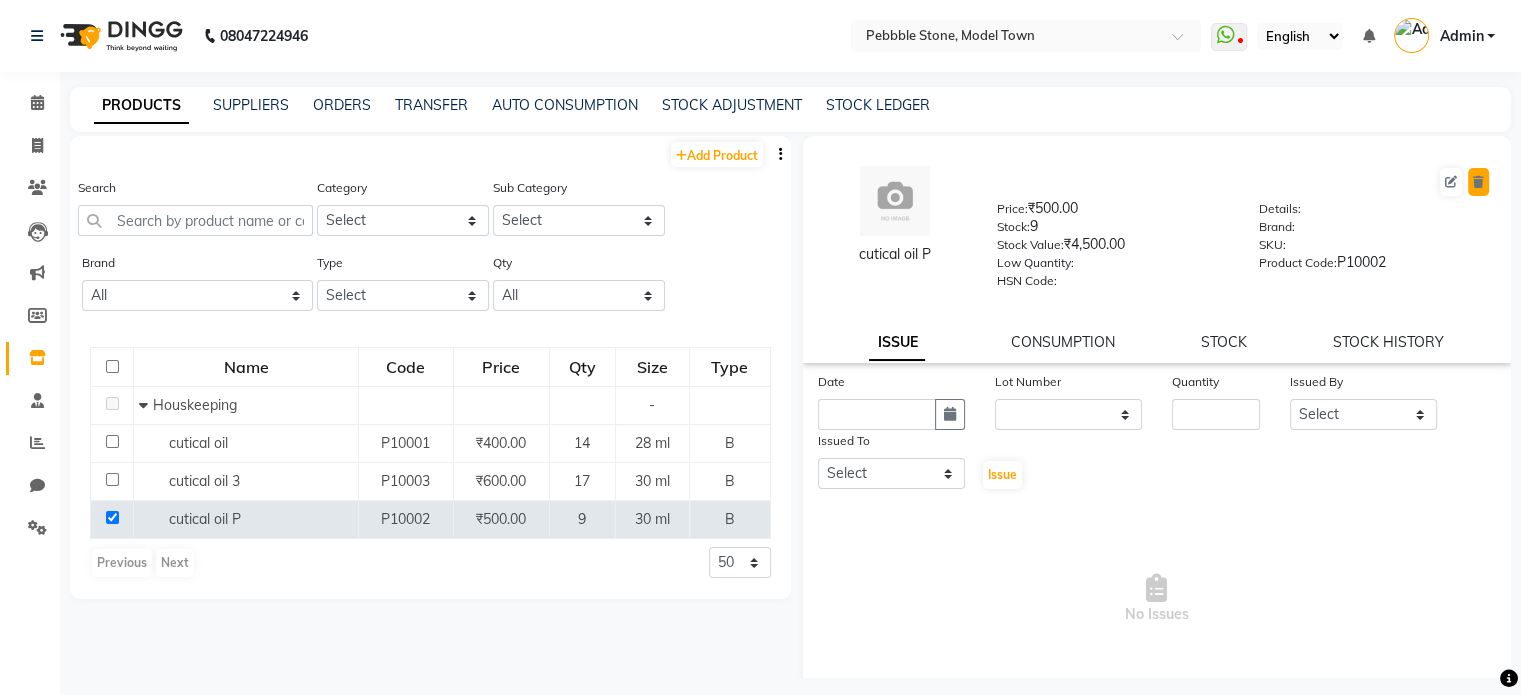 click 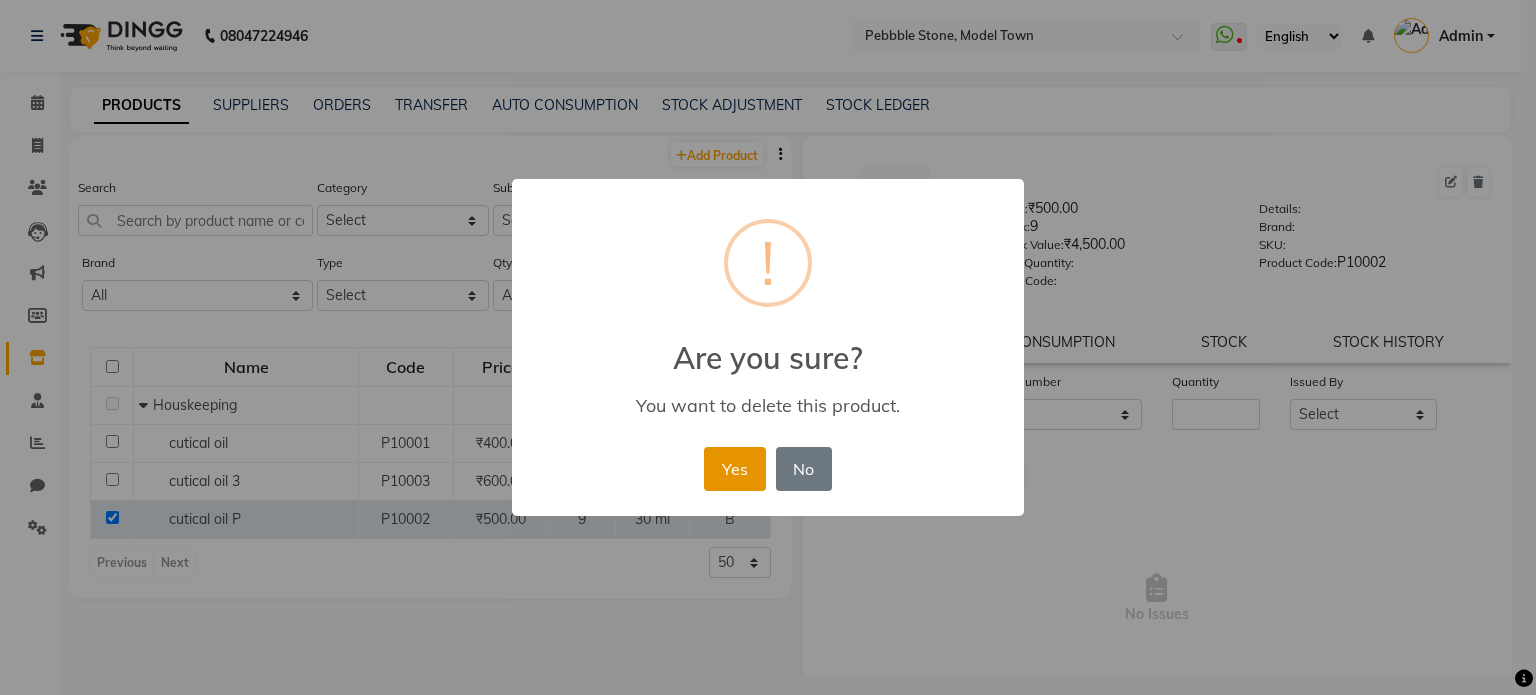click on "Yes" at bounding box center [734, 469] 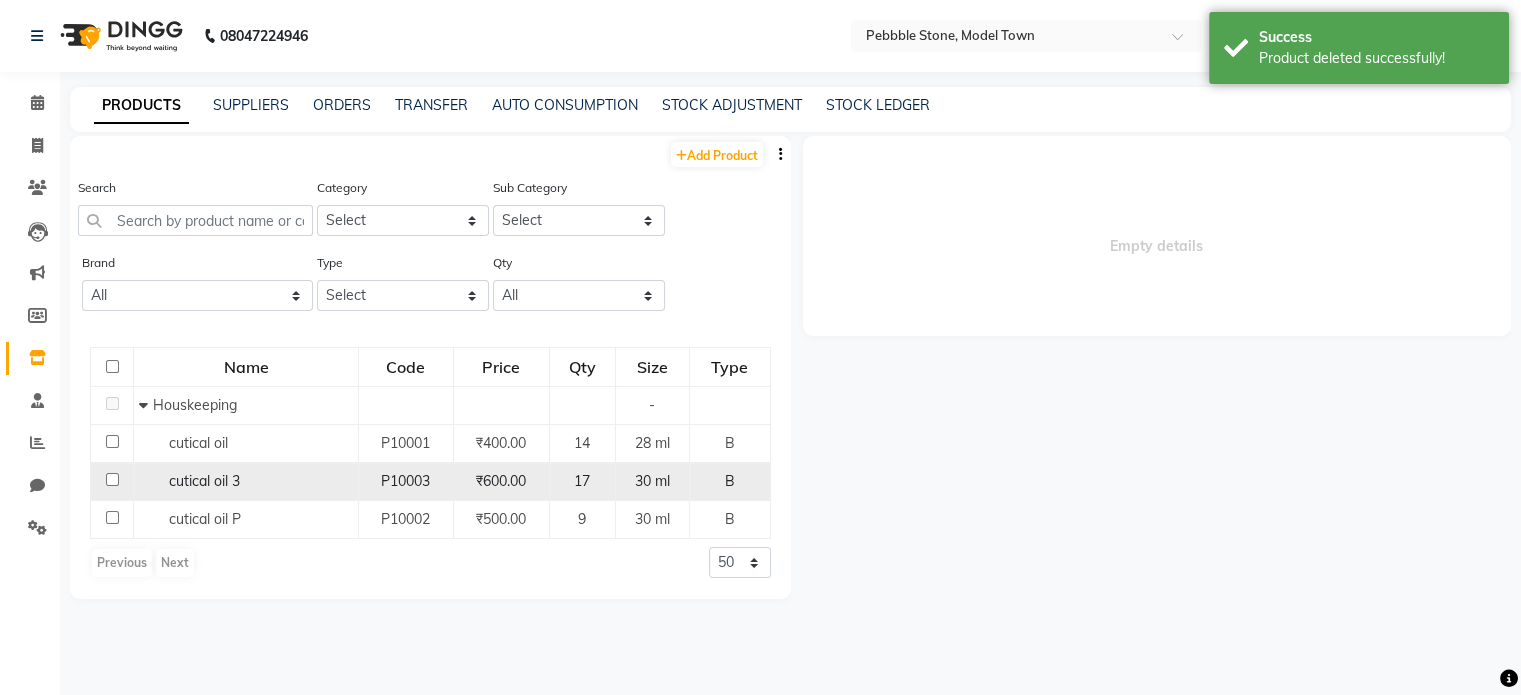 click 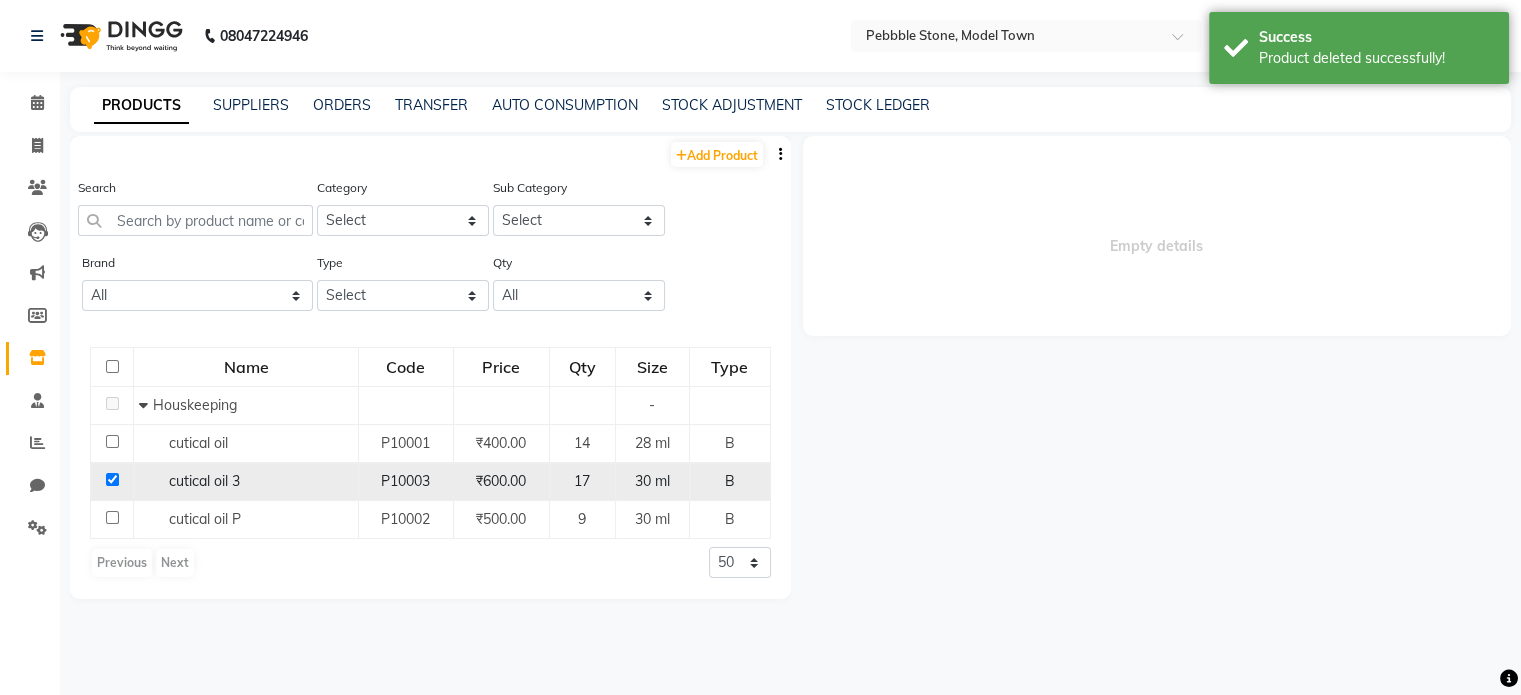 checkbox on "true" 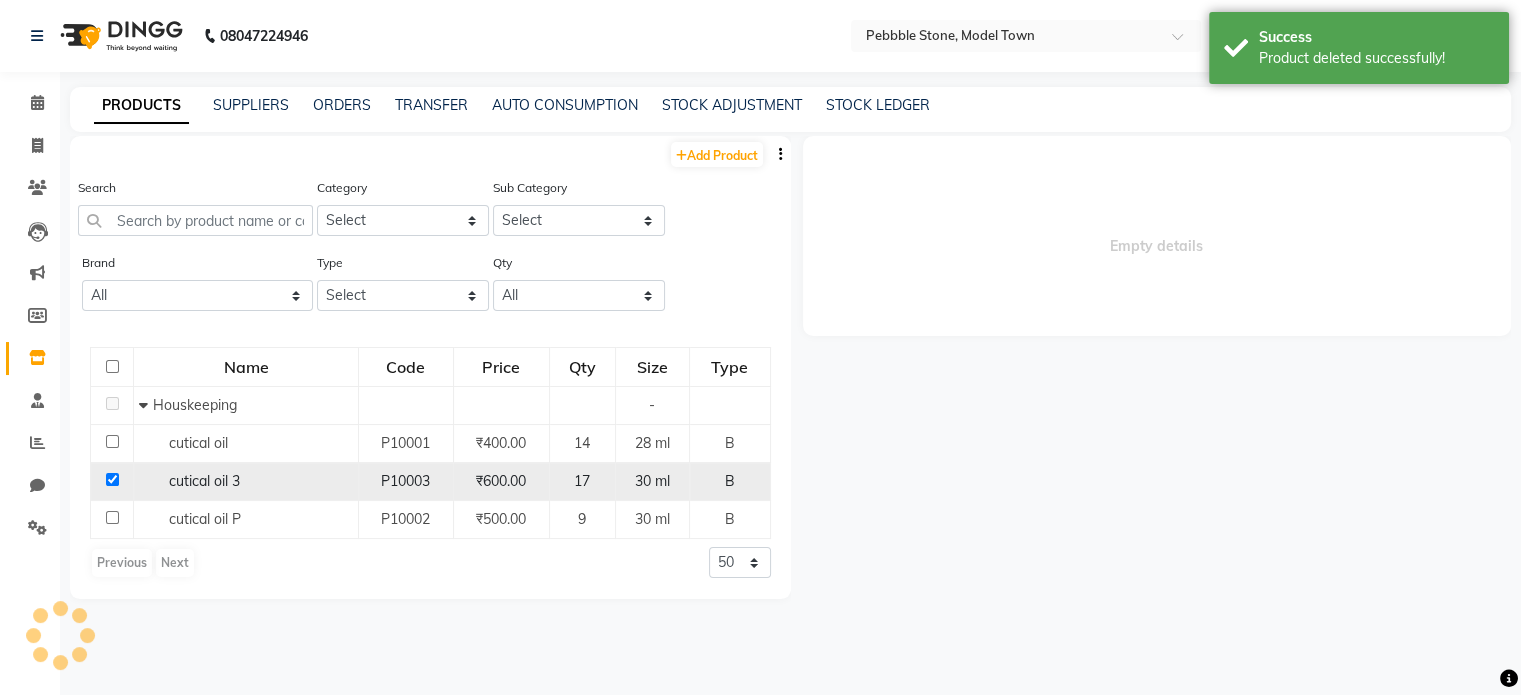select 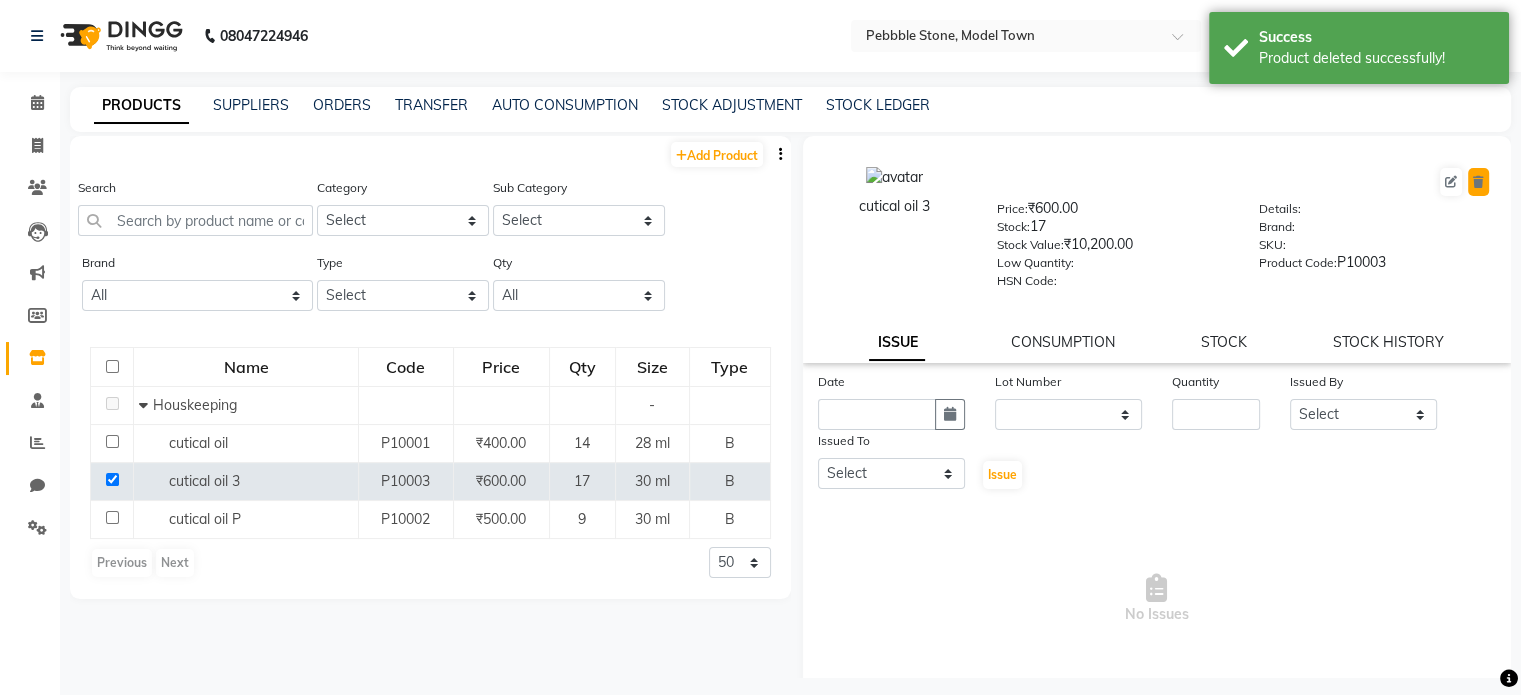 click 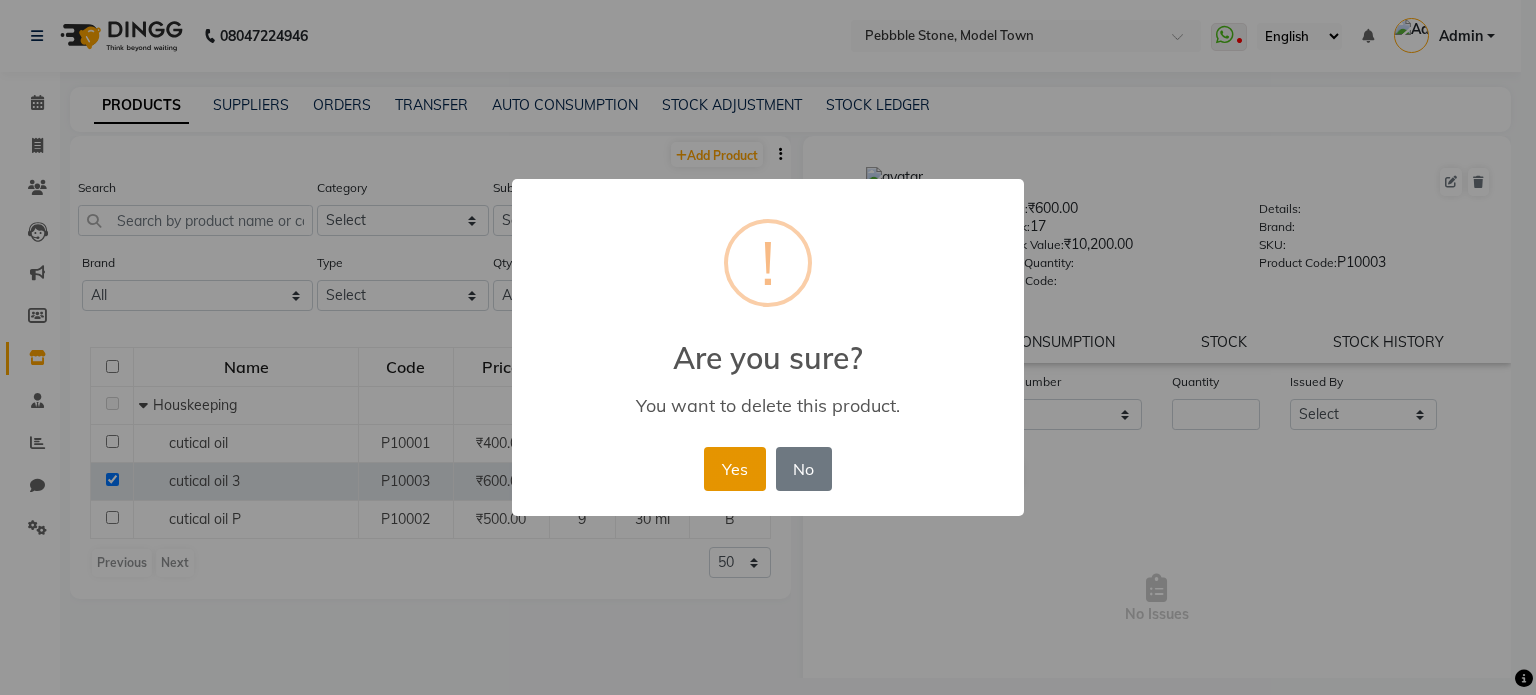 click on "Yes" at bounding box center [734, 469] 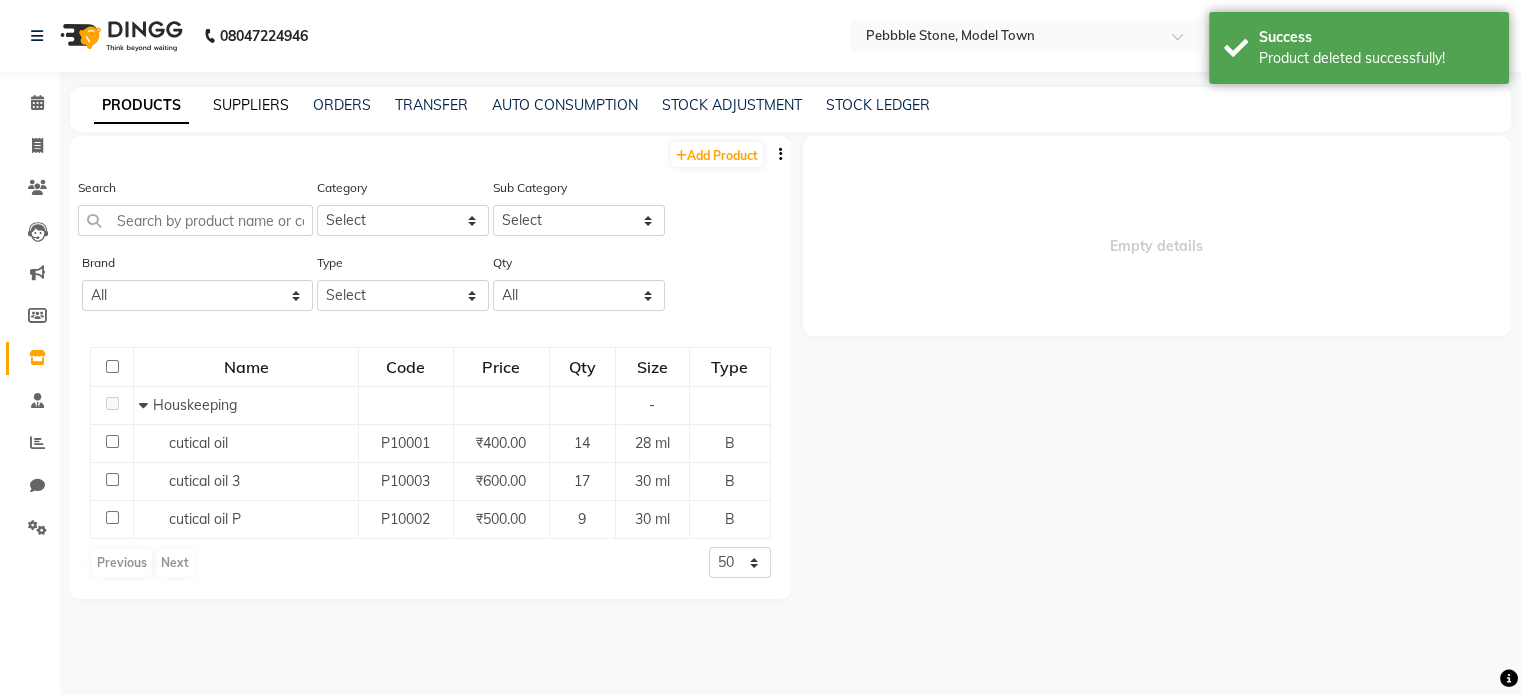 click on "SUPPLIERS" 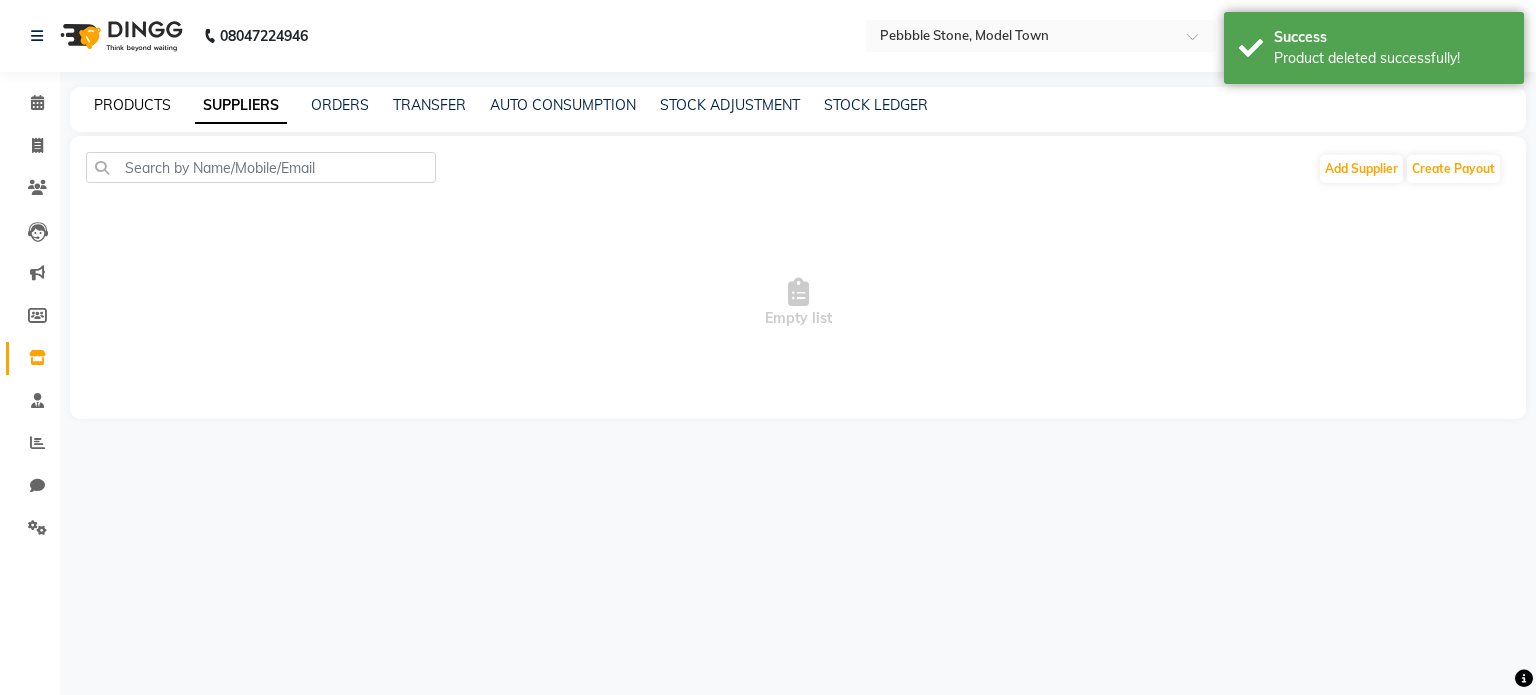 click on "PRODUCTS" 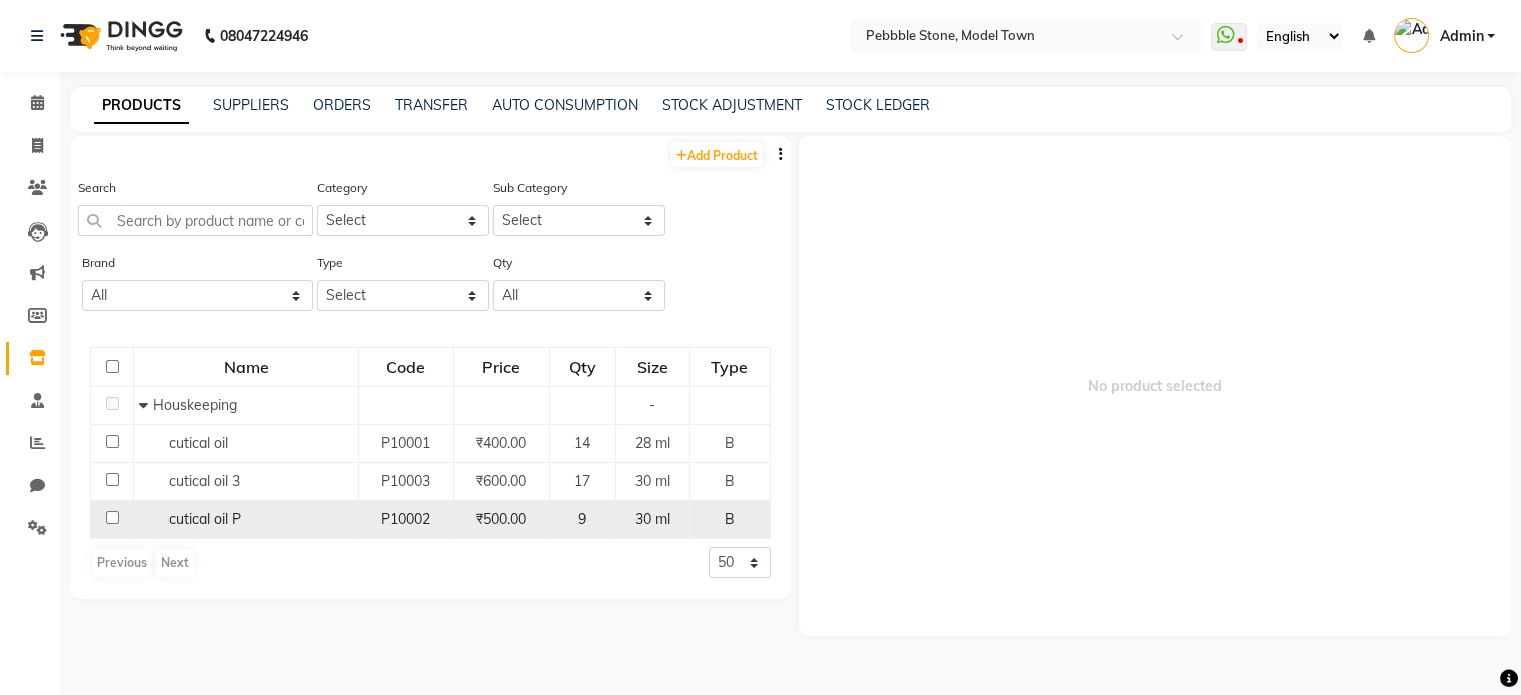 click 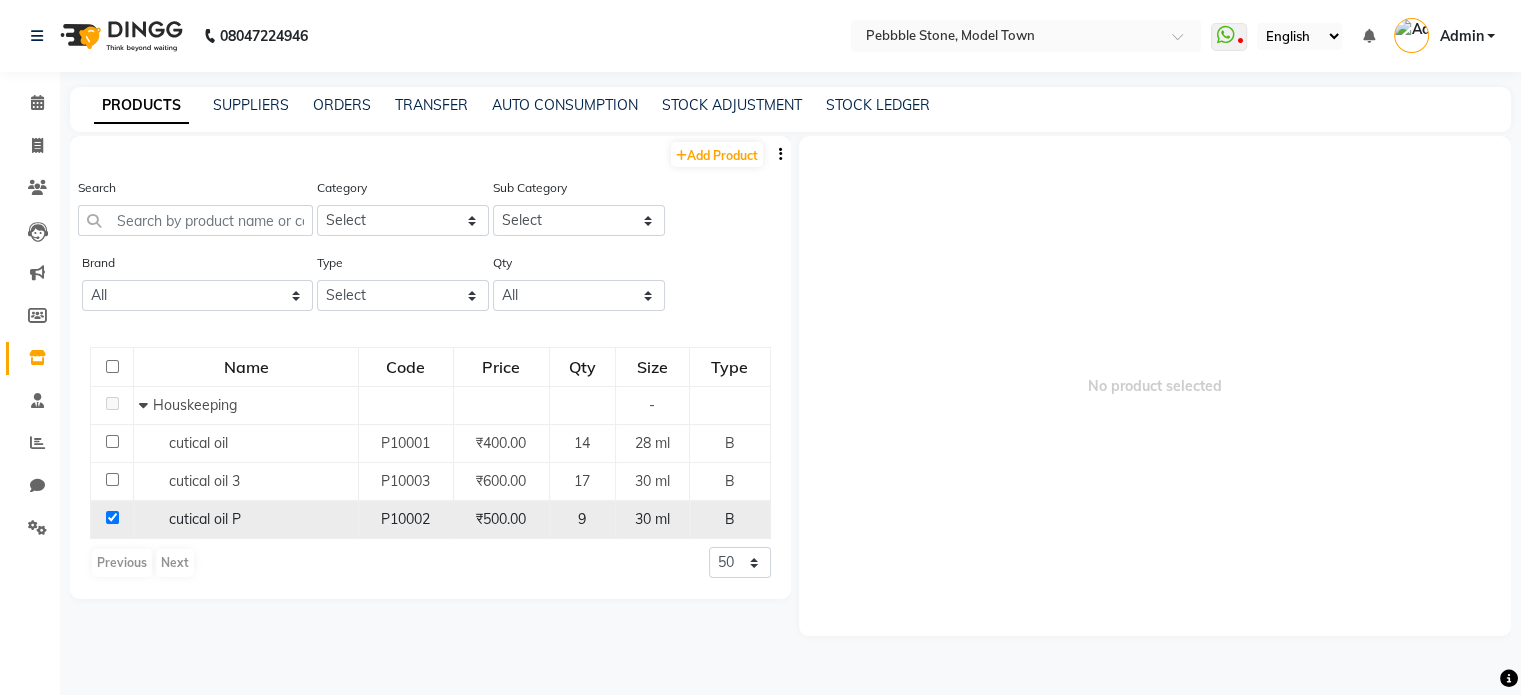checkbox on "true" 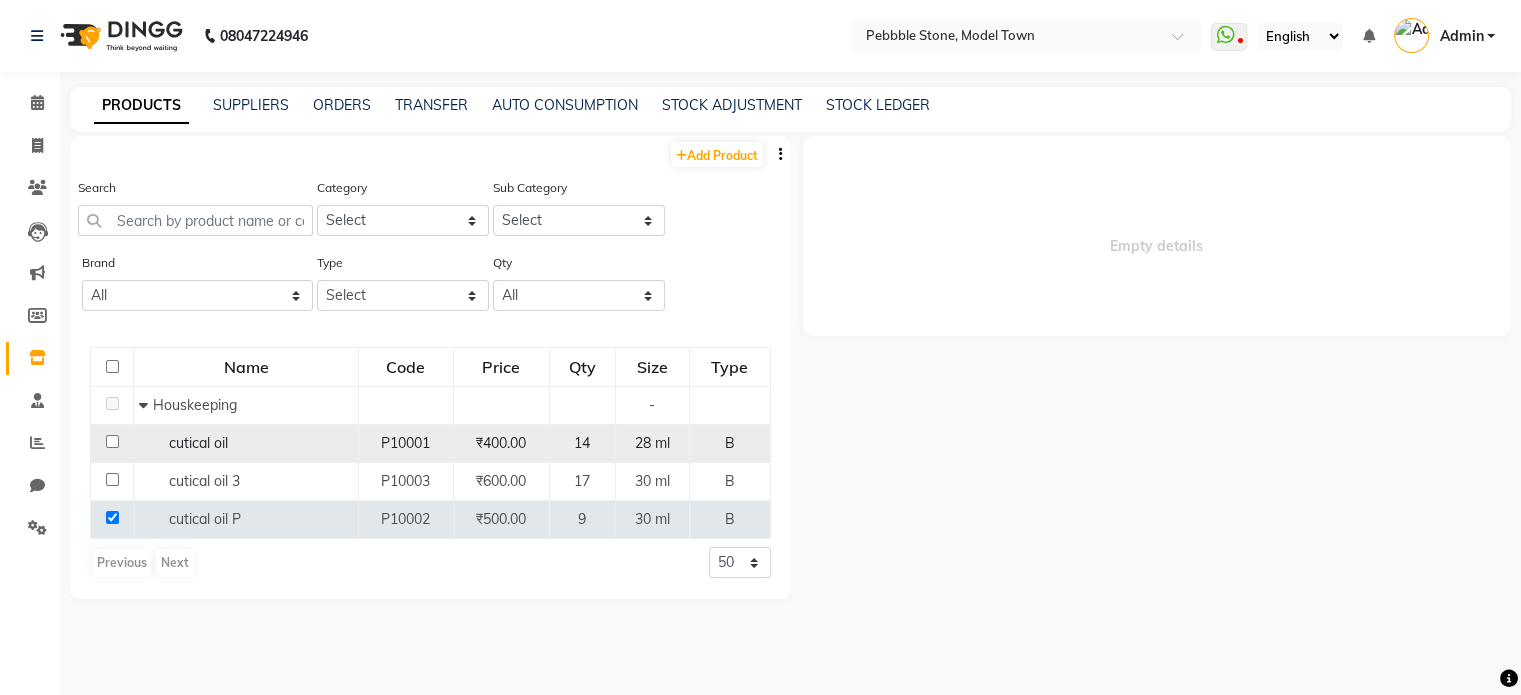 click 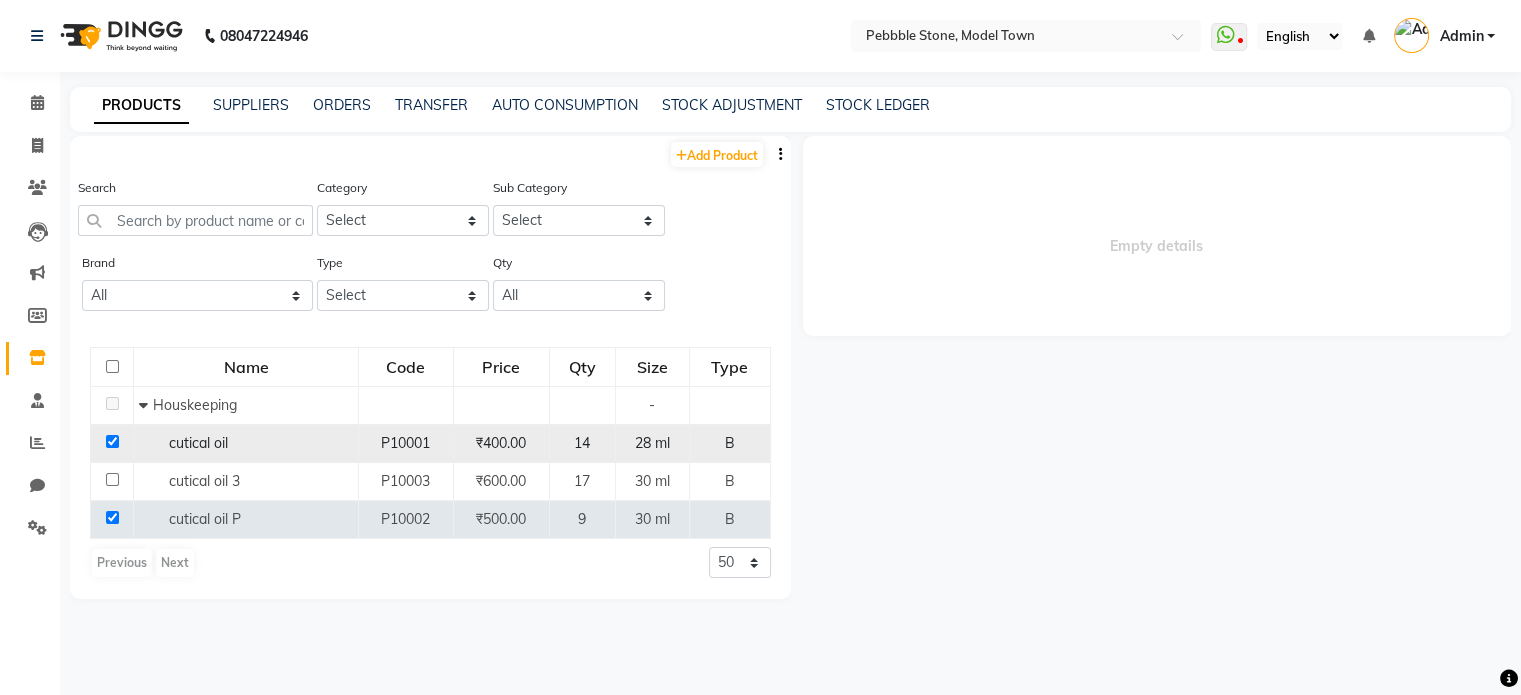 checkbox on "true" 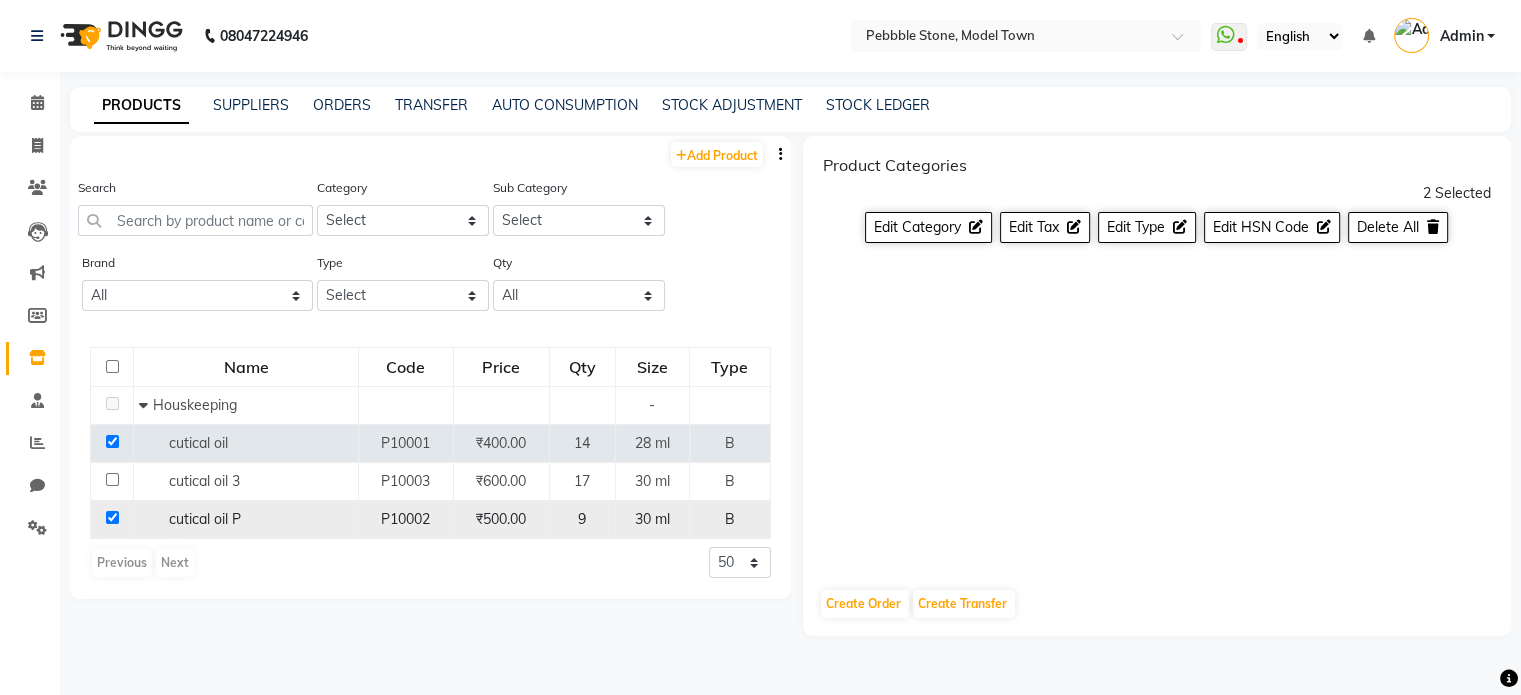 click 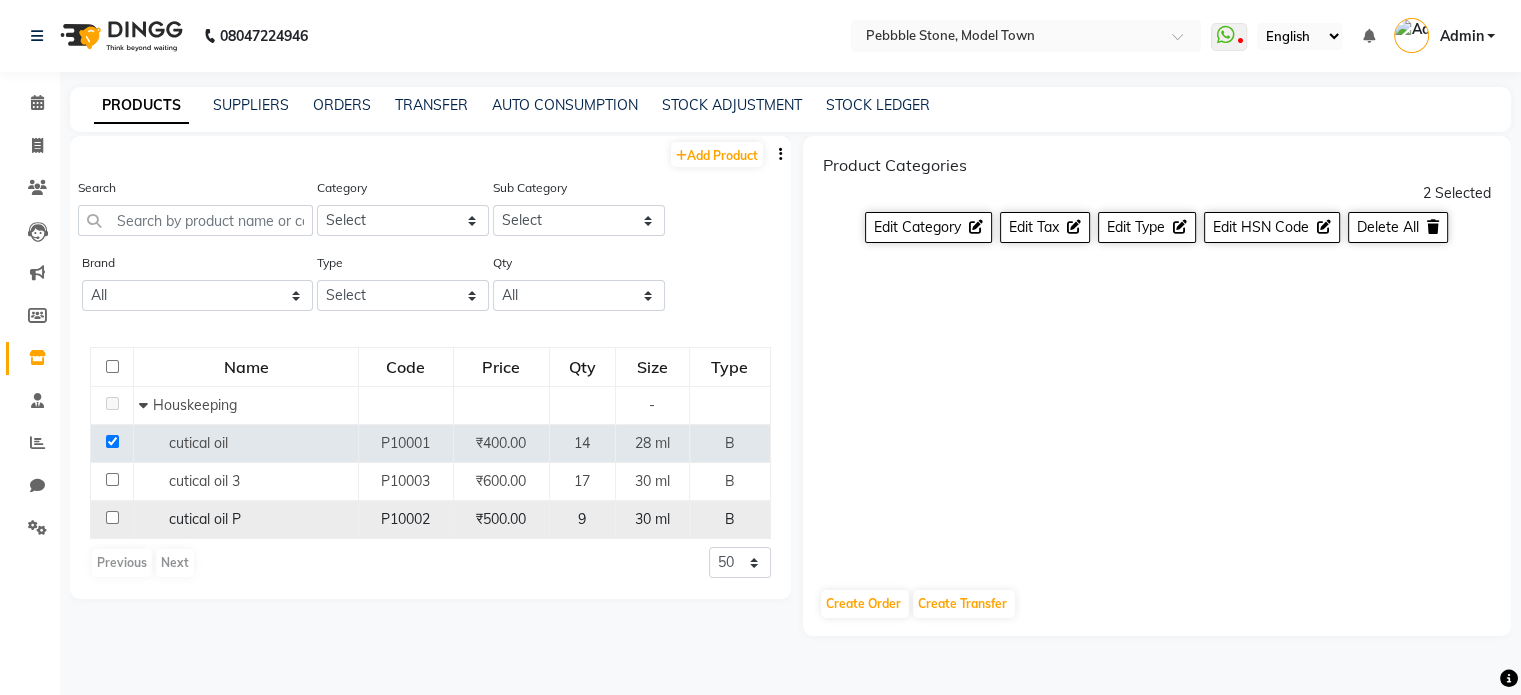 checkbox on "false" 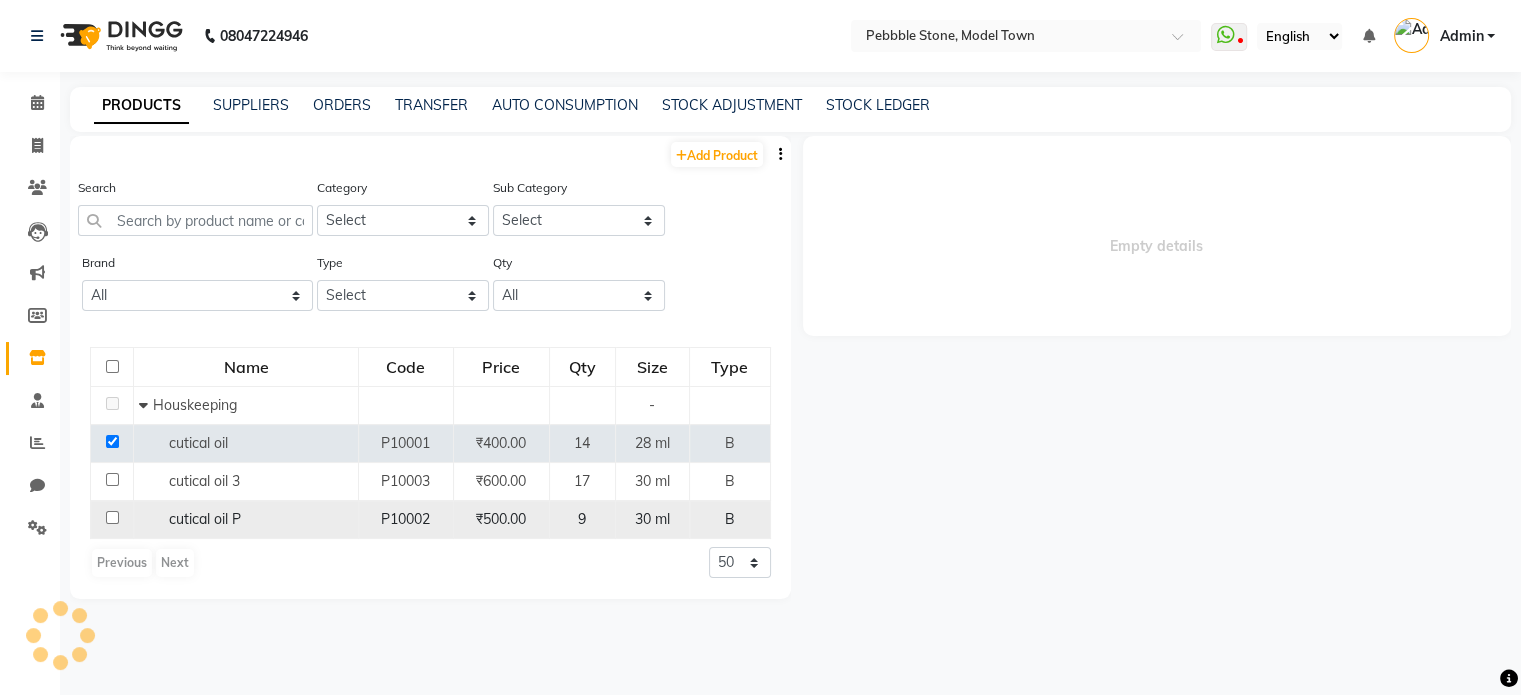 select 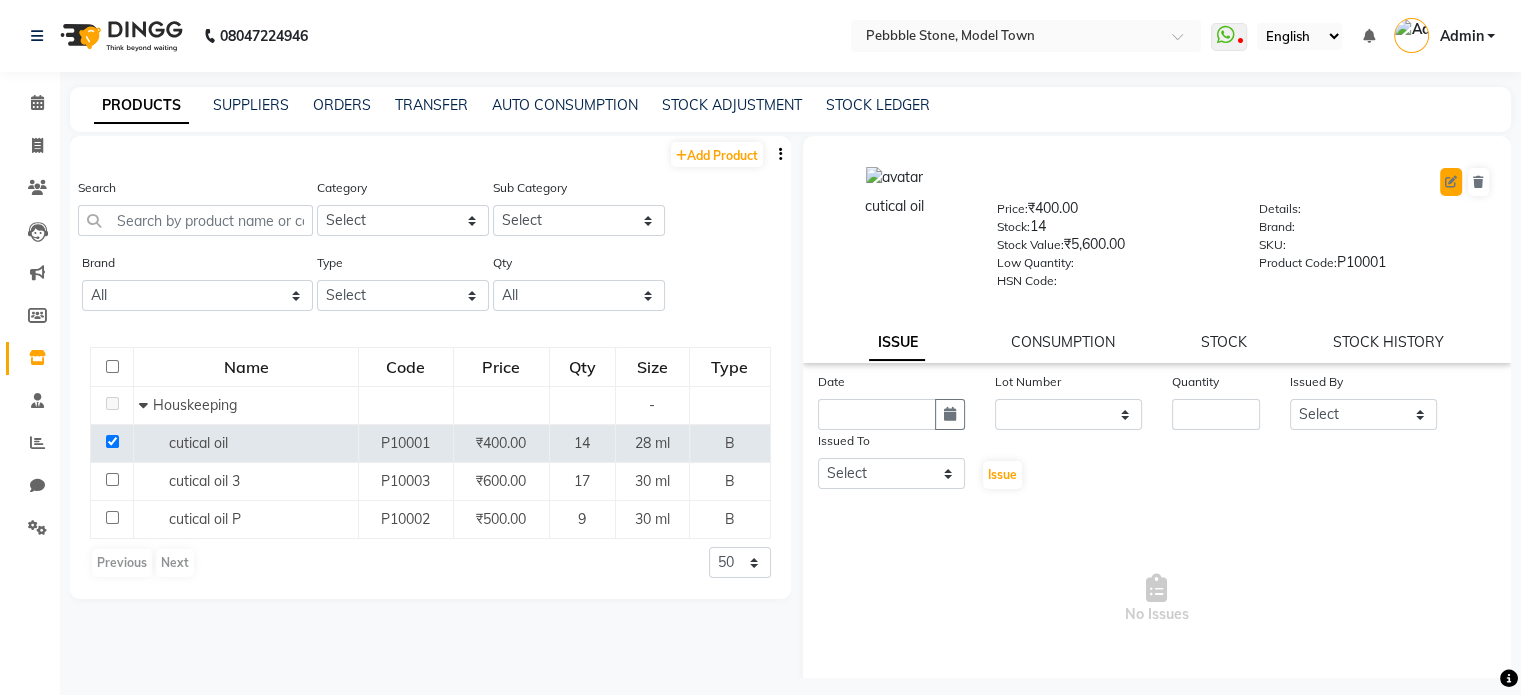 click 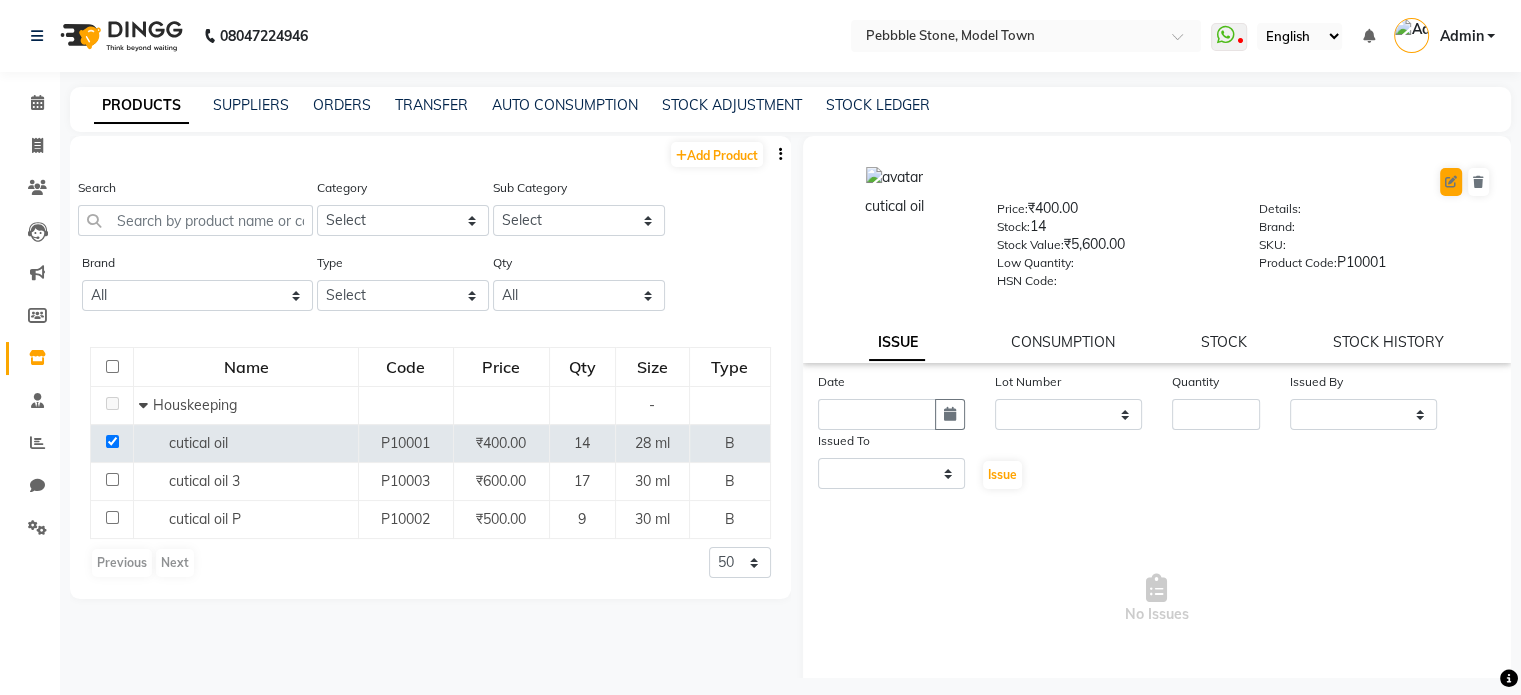 select on "true" 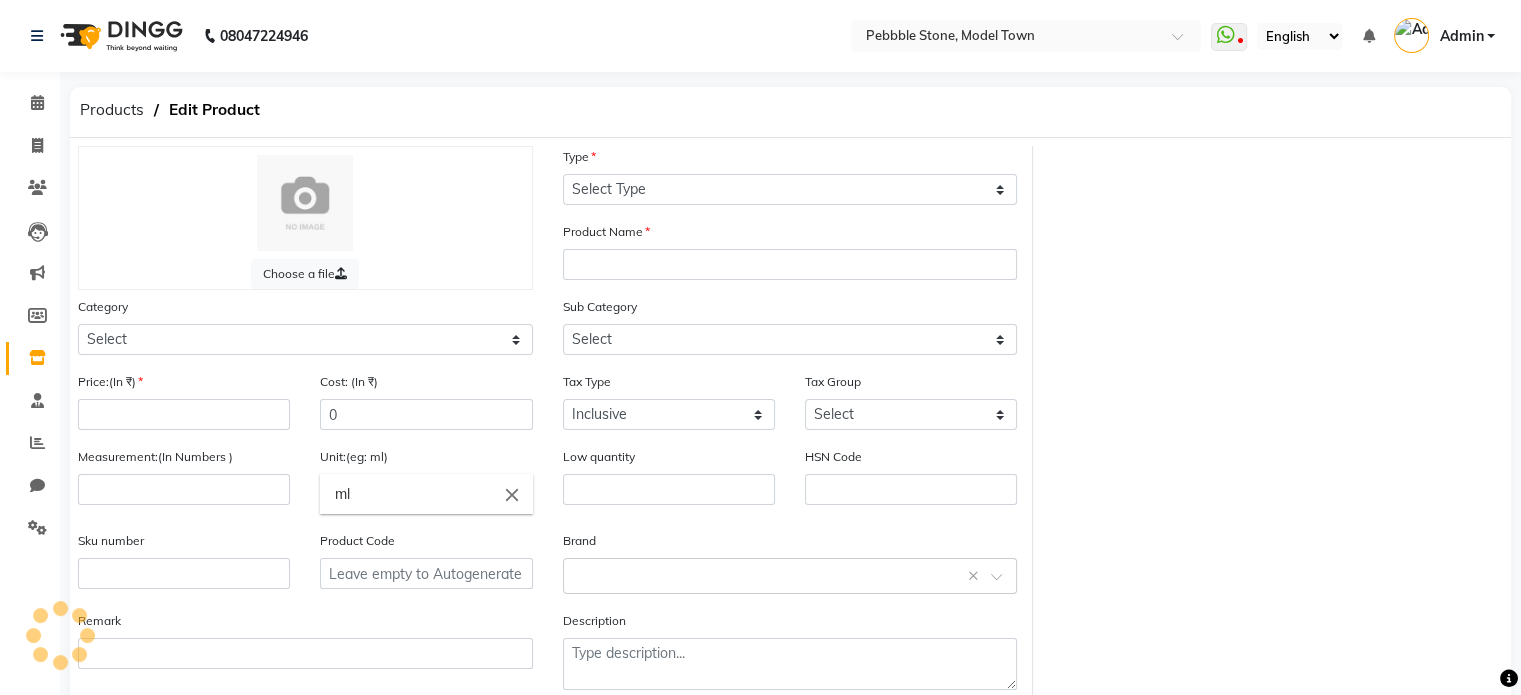 select on "B" 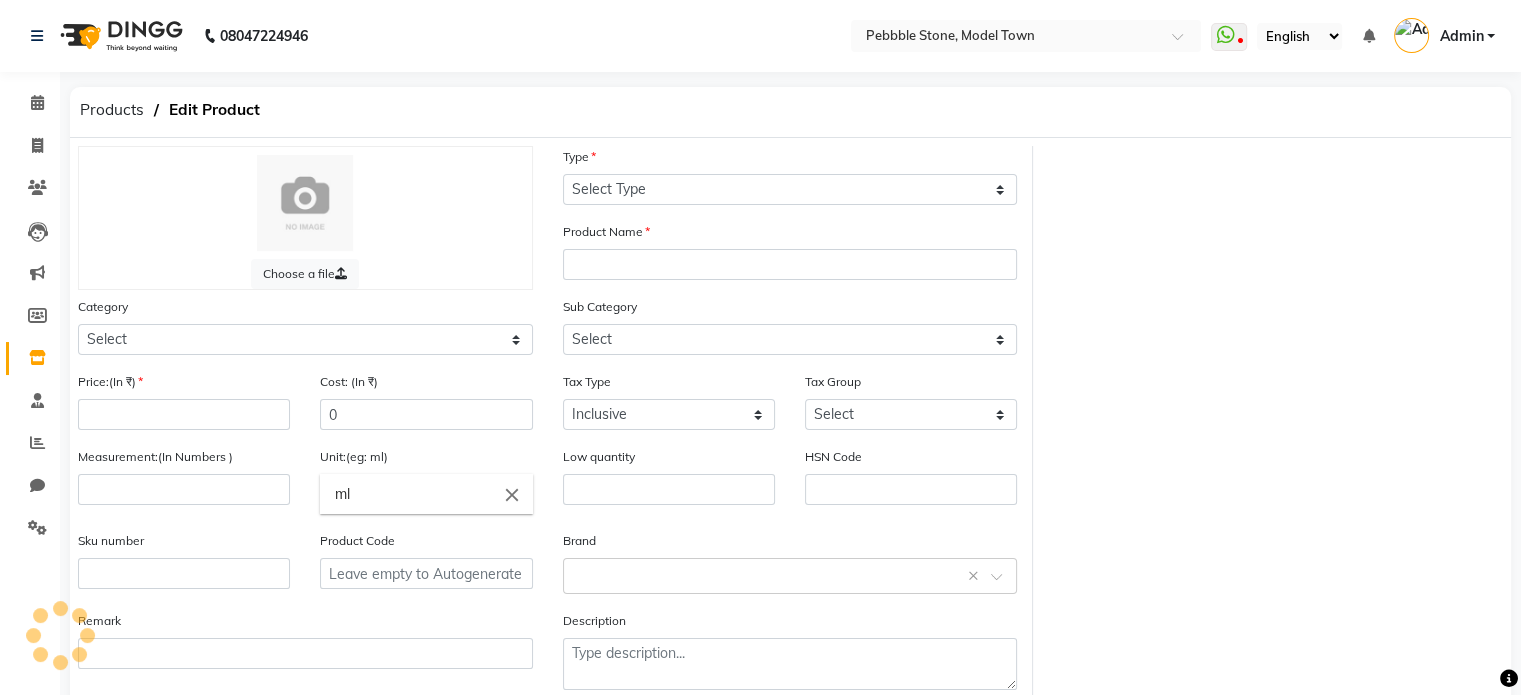 type on "cutical oil" 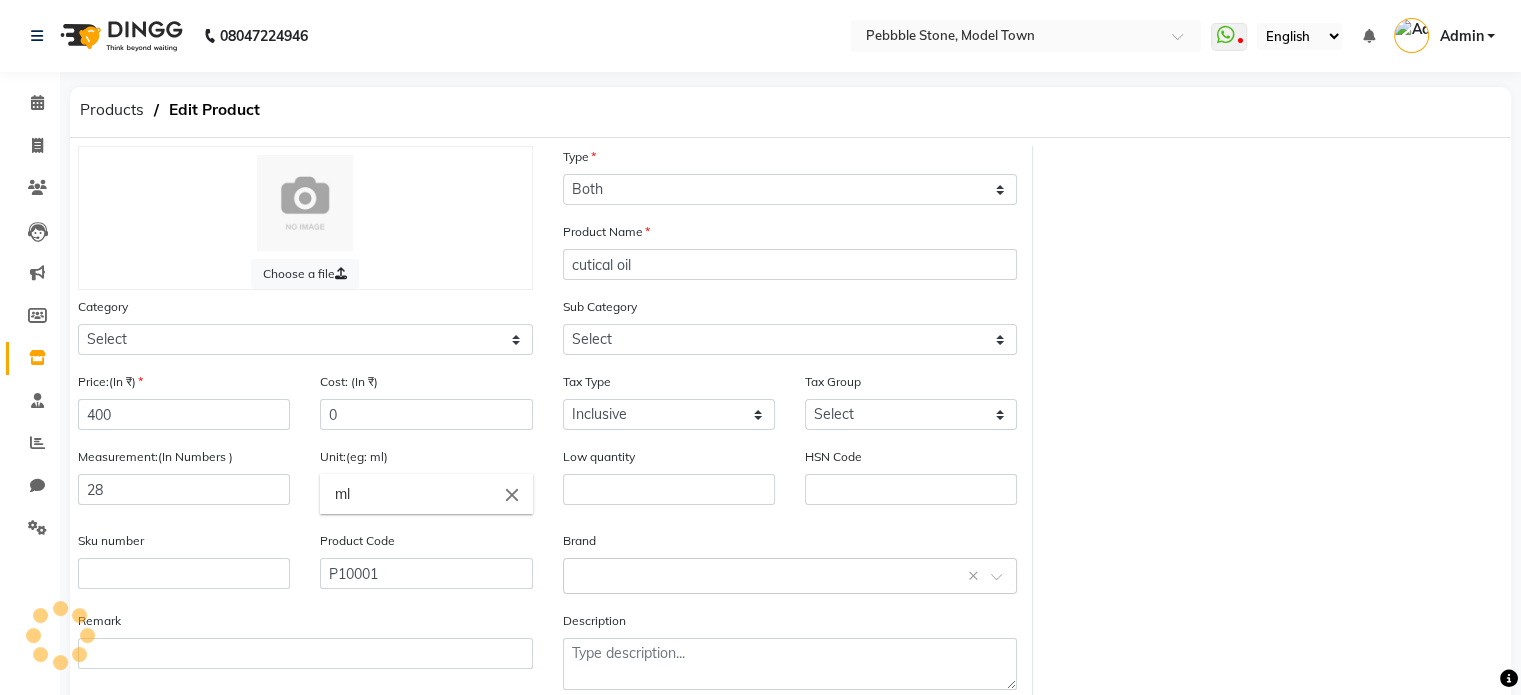 select on "1748113000" 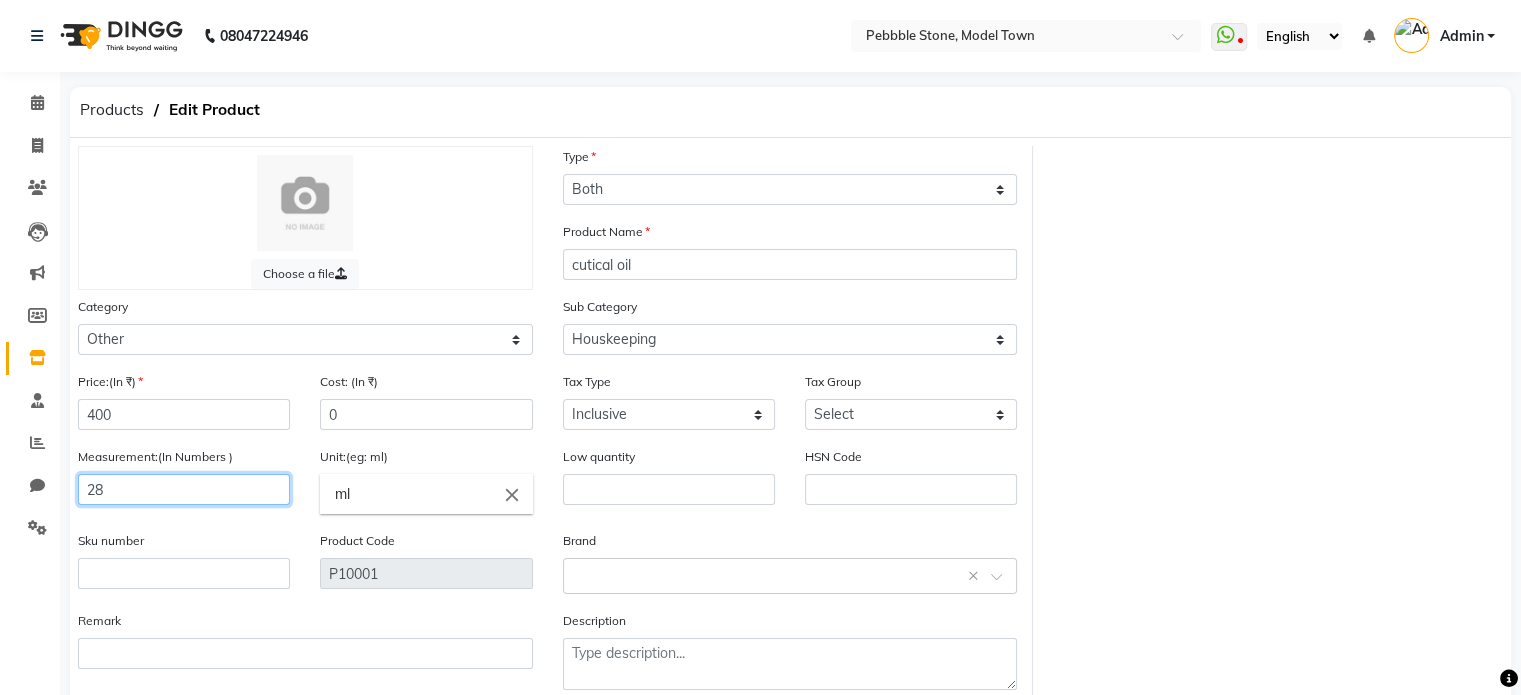 click on "28" 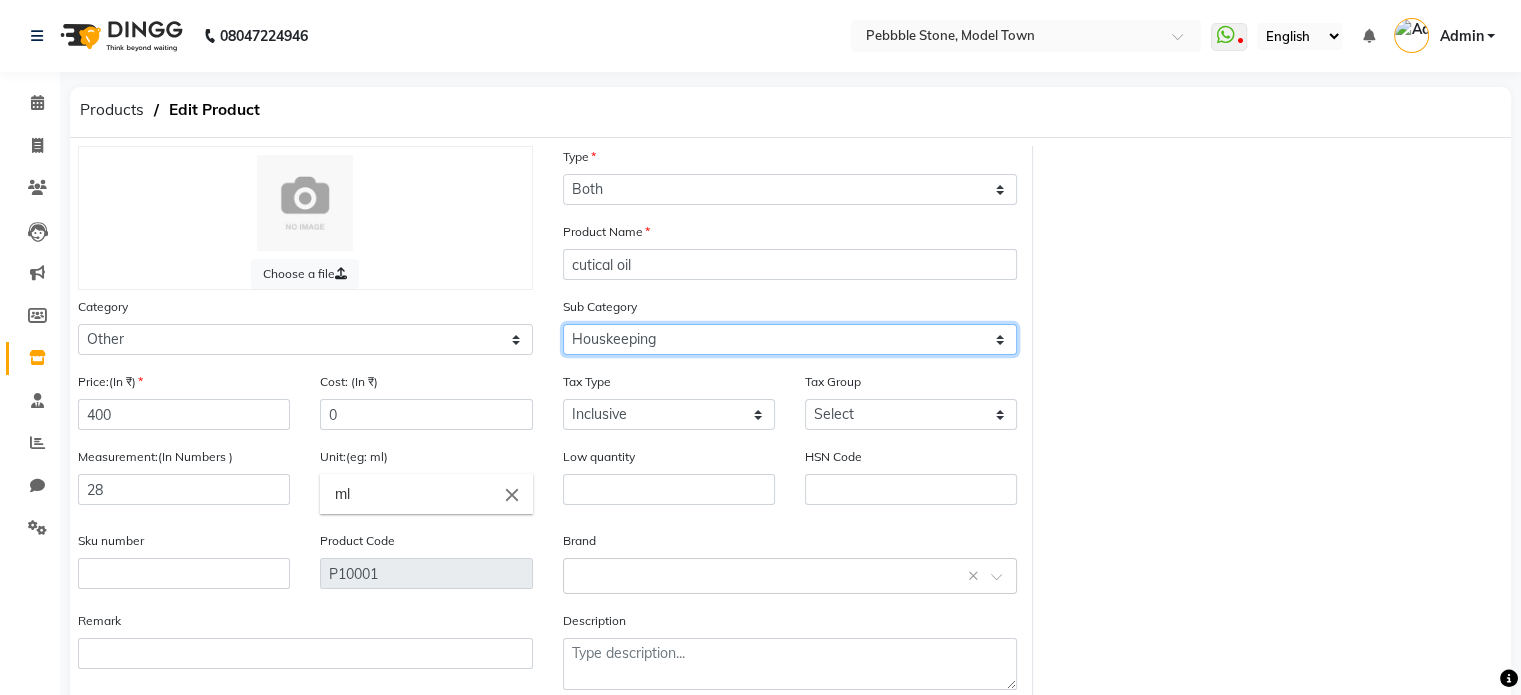 click on "Select Houskeeping Other" 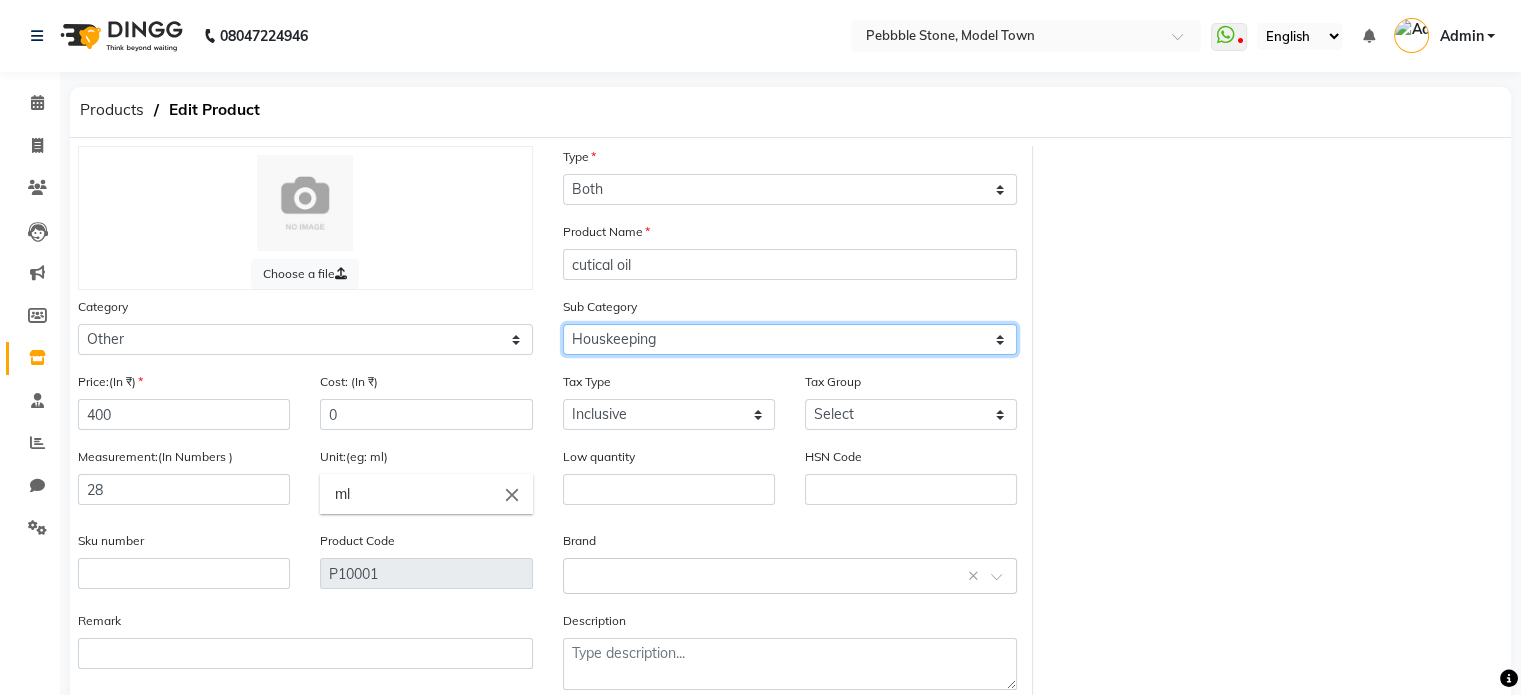 select on "1748113099" 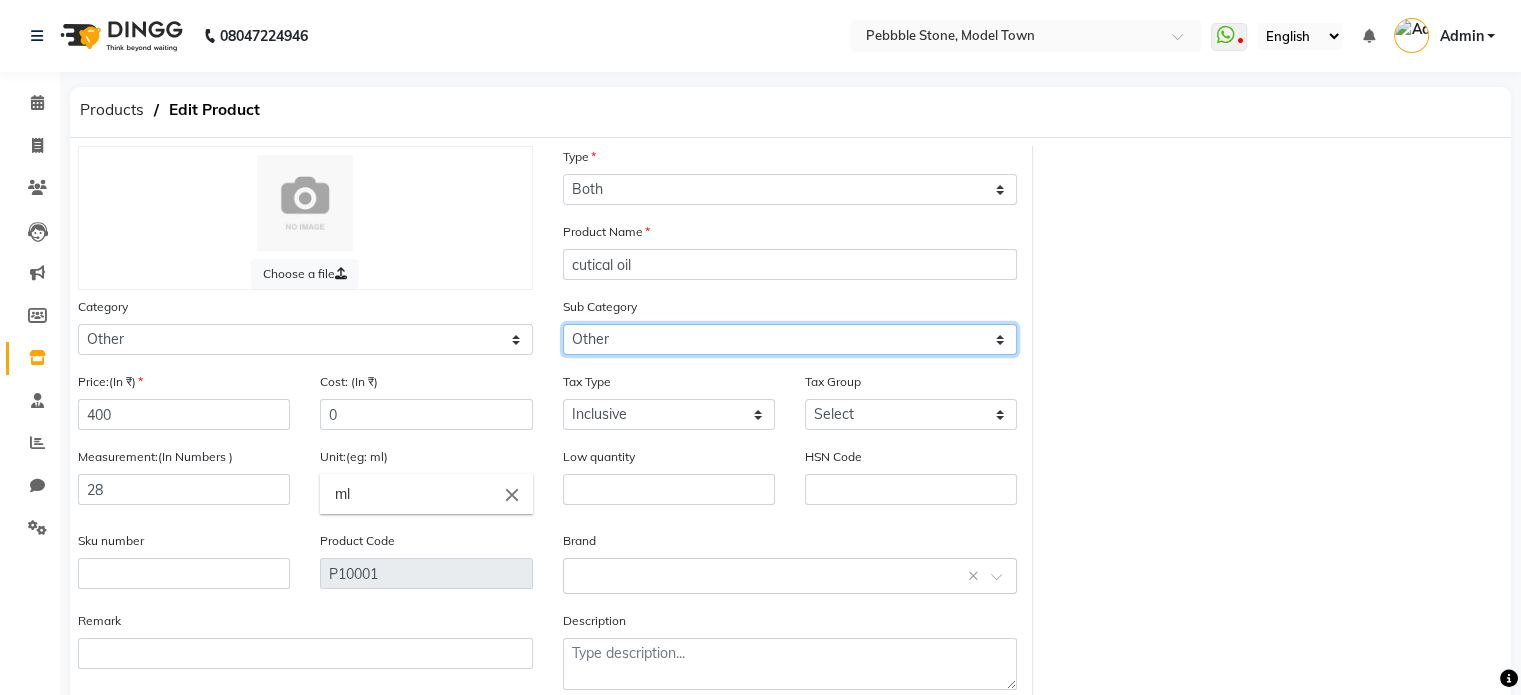 click on "Select Houskeeping Other" 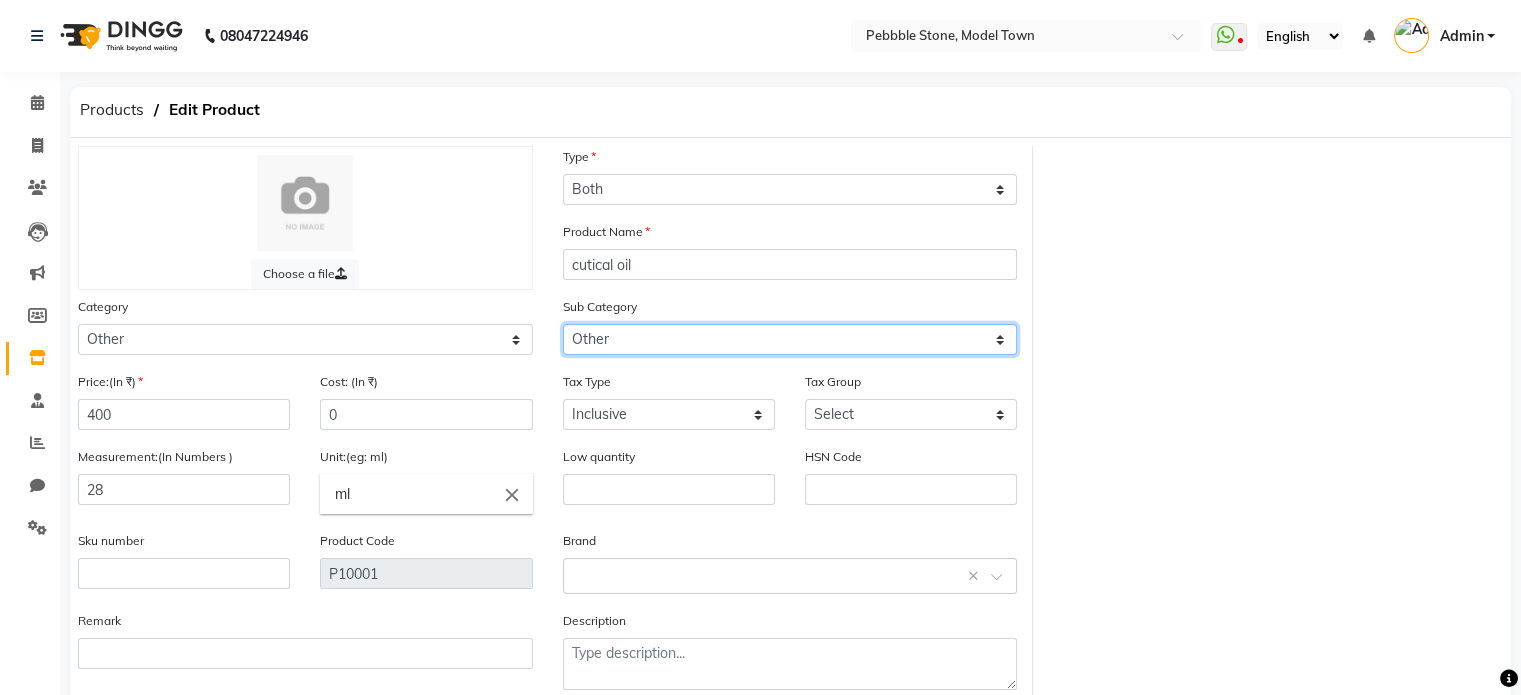 click on "Select Houskeeping Other" 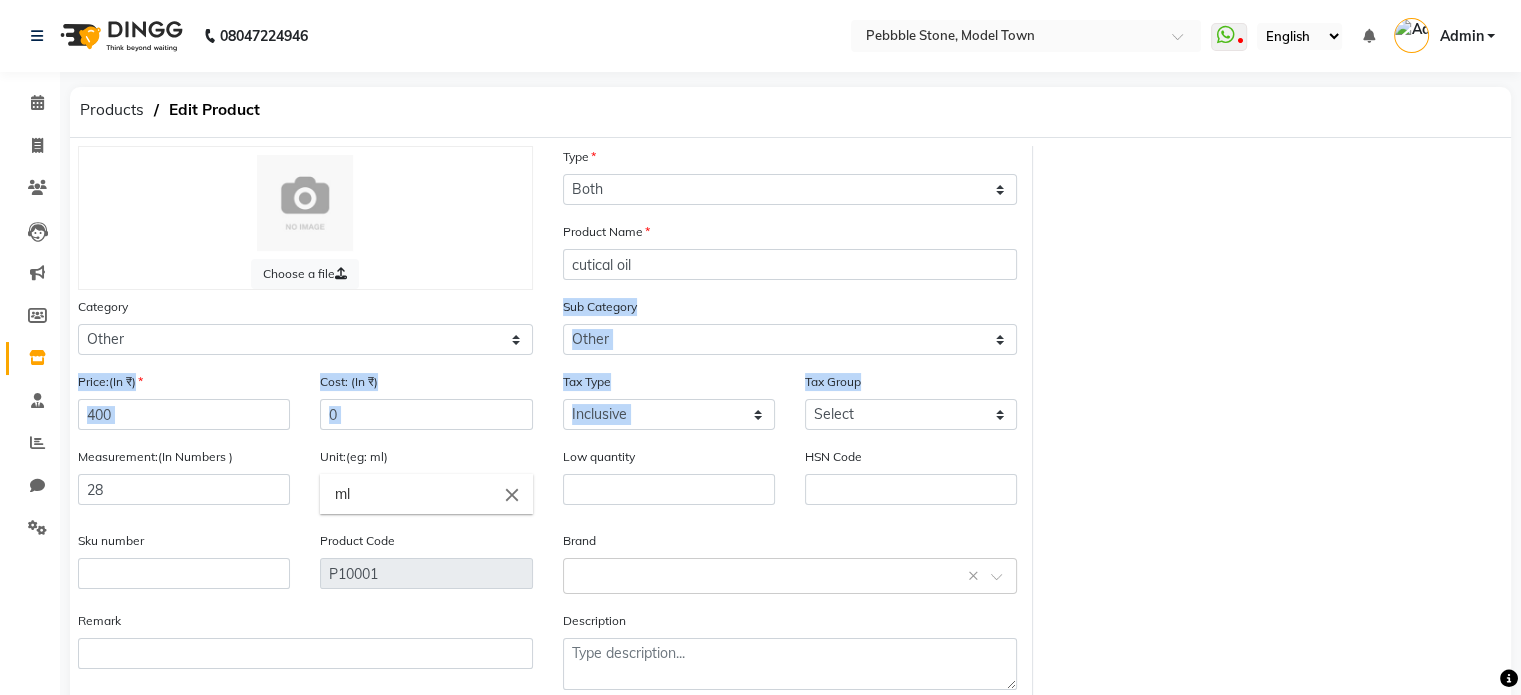 drag, startPoint x: 1520, startPoint y: 303, endPoint x: 1524, endPoint y: 391, distance: 88.09086 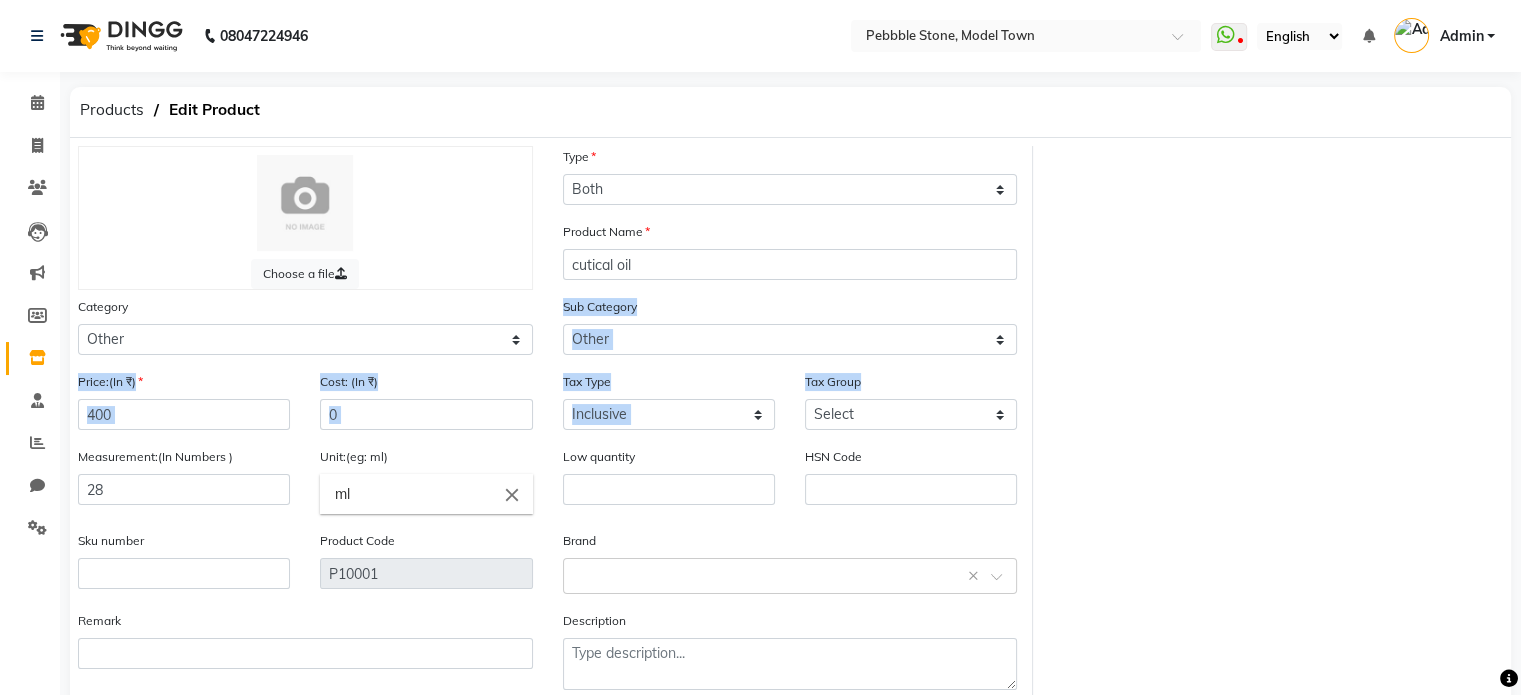 click on "Choose a file Type Select Type Both Retail Consumable Product Name cutical oil Category Select Hair Skin Makeup Personal Care Appliances cutical oil Other Sub Category Select Houskeeping Other Price:(In ₹) 400 Cost: (In ₹) 0 Tax Type Select Inclusive Exclusive Tax Group Select GST Measurement:(In Numbers ) 28 Unit:(eg: ml) ml close Low quantity HSN Code Sku number Product Code P10001 Brand Select brand or add custom brand    × Remark Description" 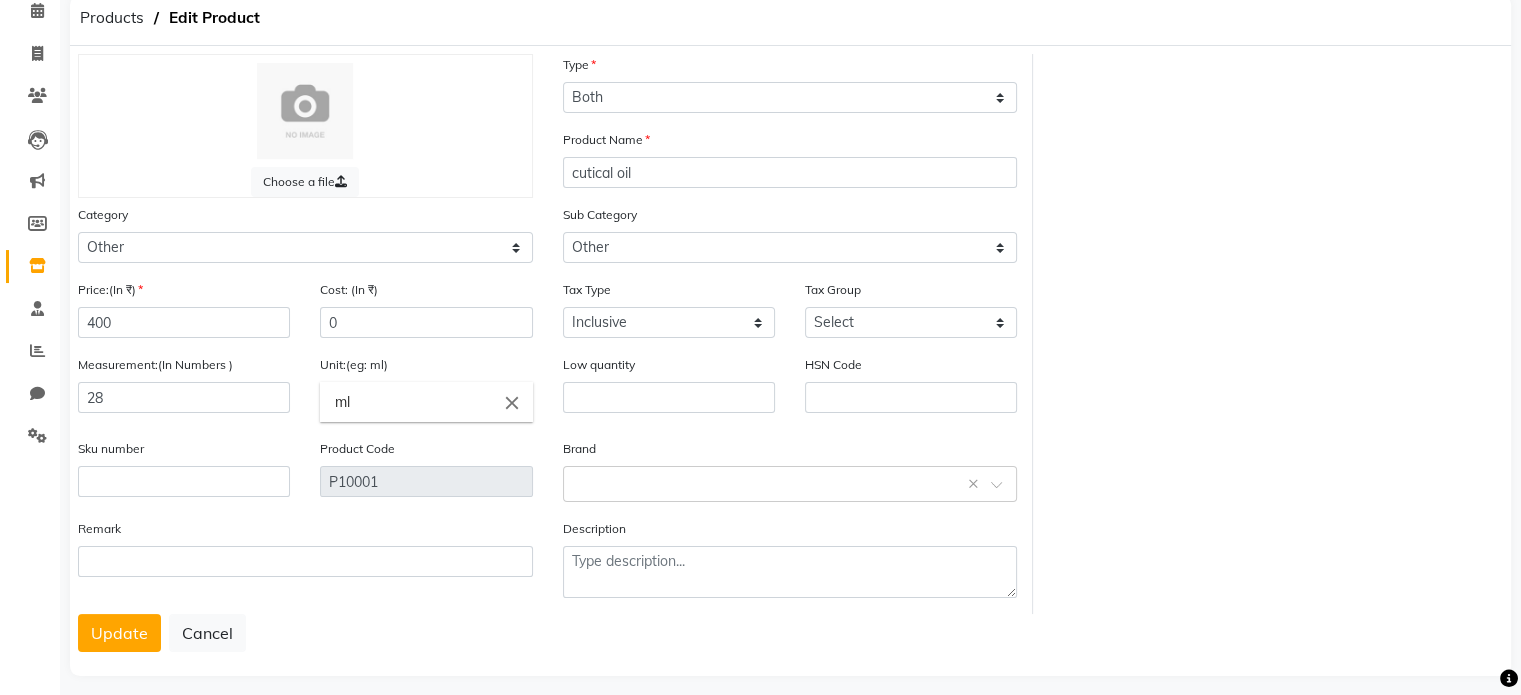 scroll, scrollTop: 114, scrollLeft: 0, axis: vertical 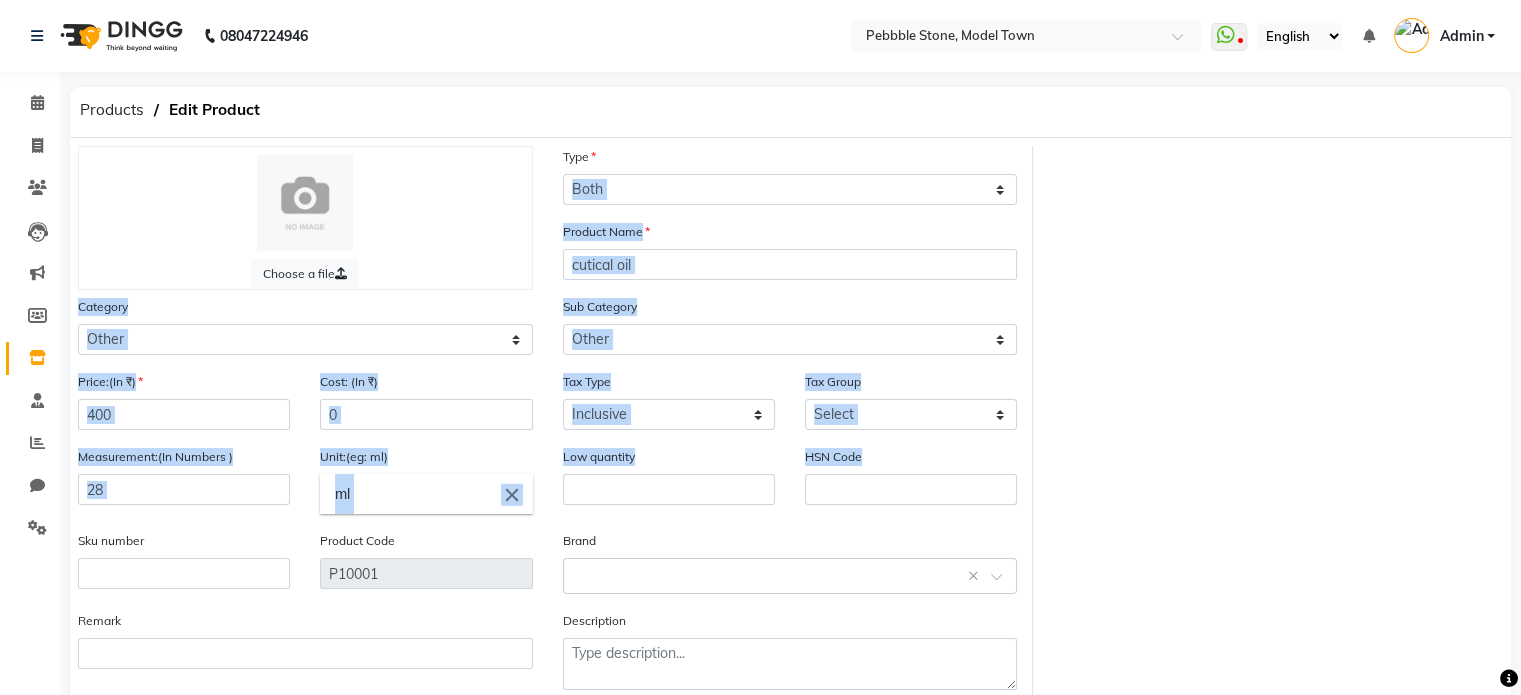 drag, startPoint x: 1508, startPoint y: 219, endPoint x: 1499, endPoint y: 507, distance: 288.1406 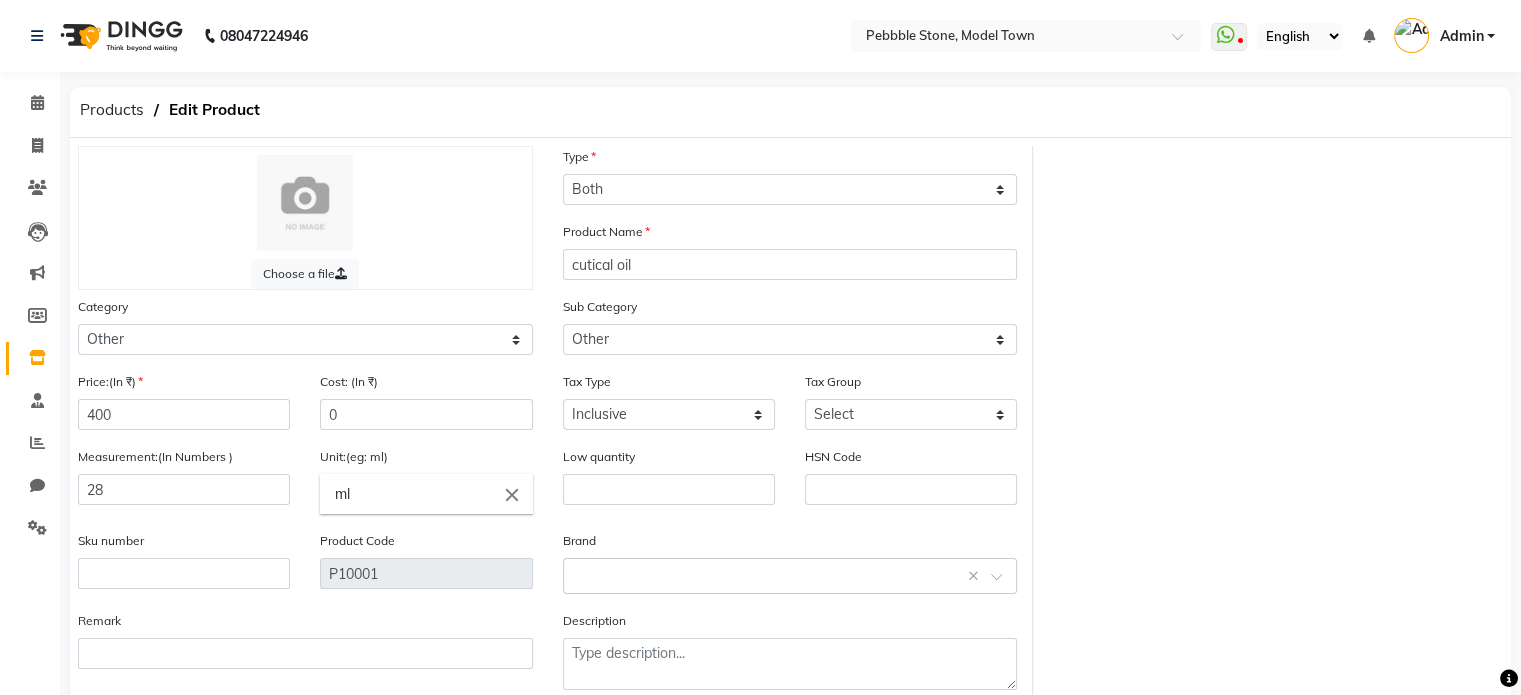 scroll, scrollTop: 114, scrollLeft: 0, axis: vertical 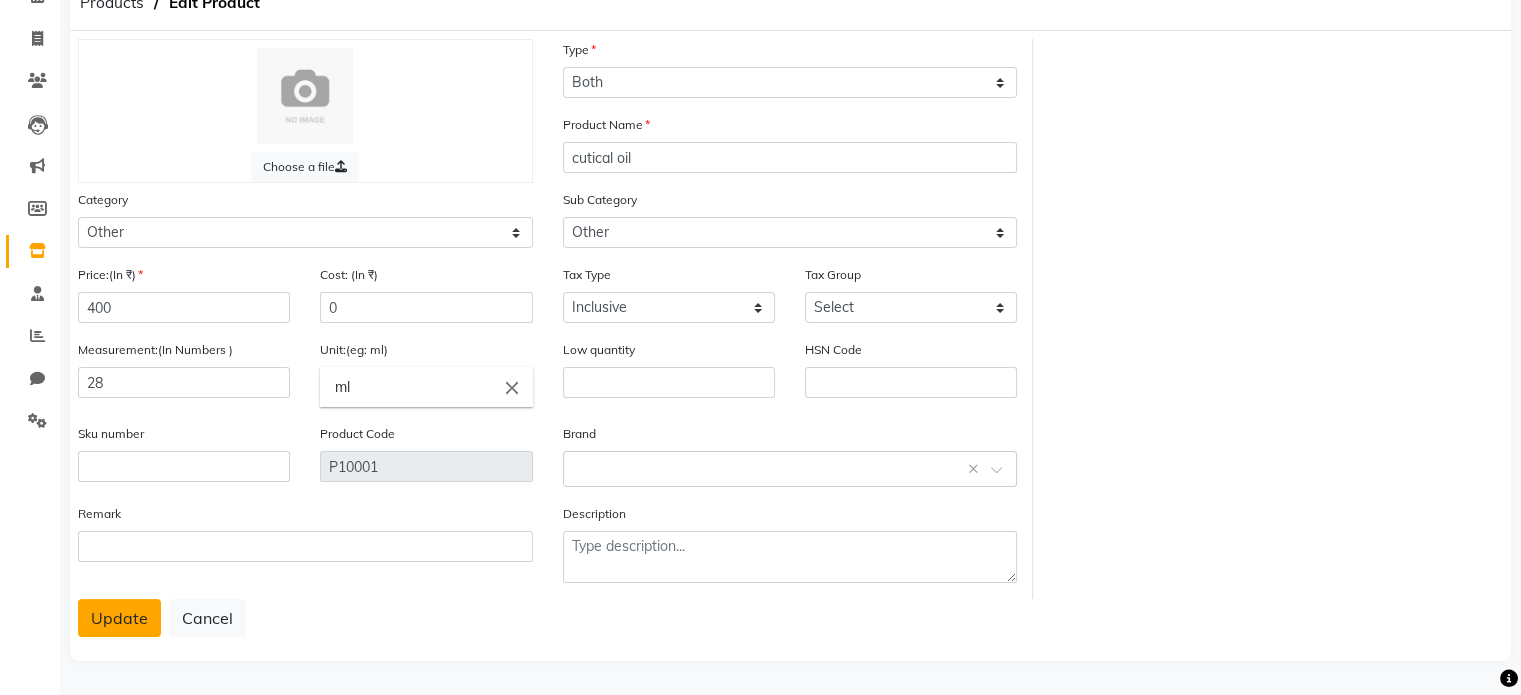 click on "Update" 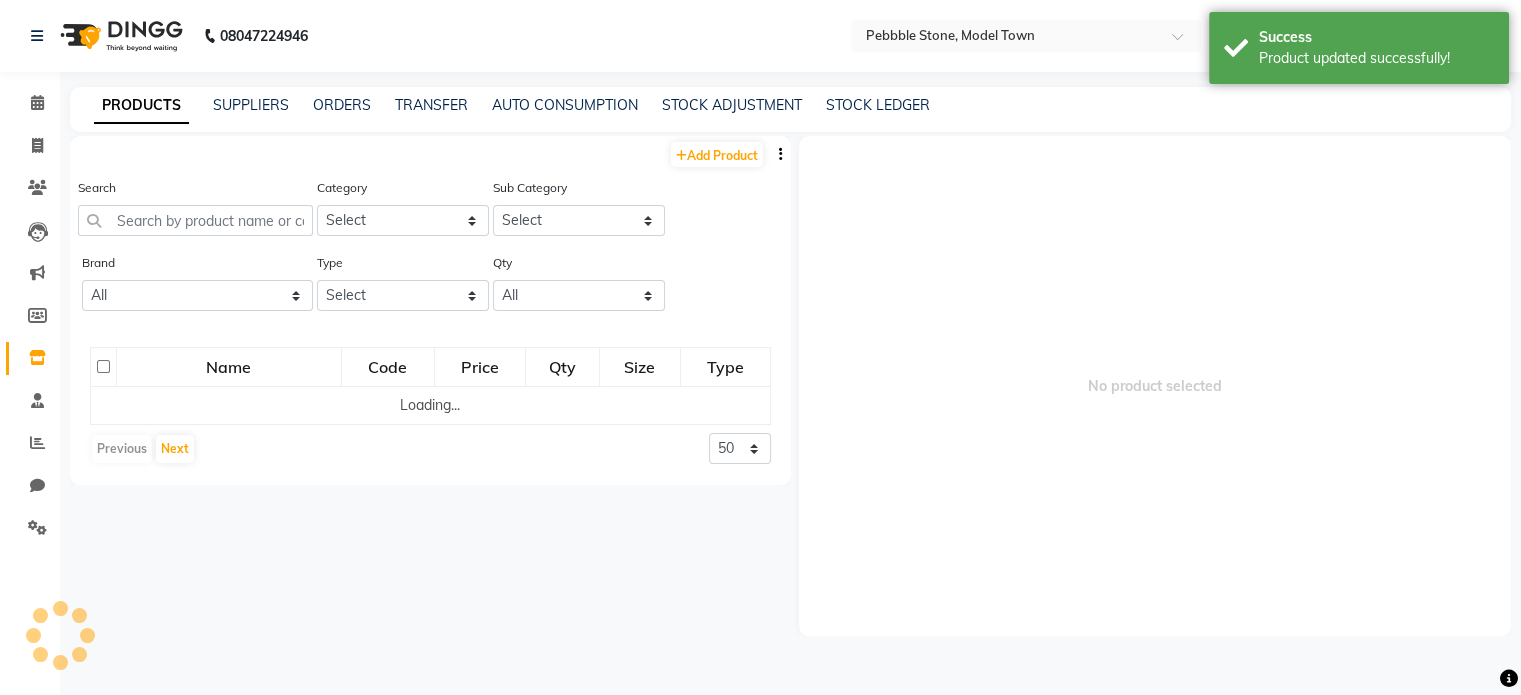 scroll, scrollTop: 0, scrollLeft: 0, axis: both 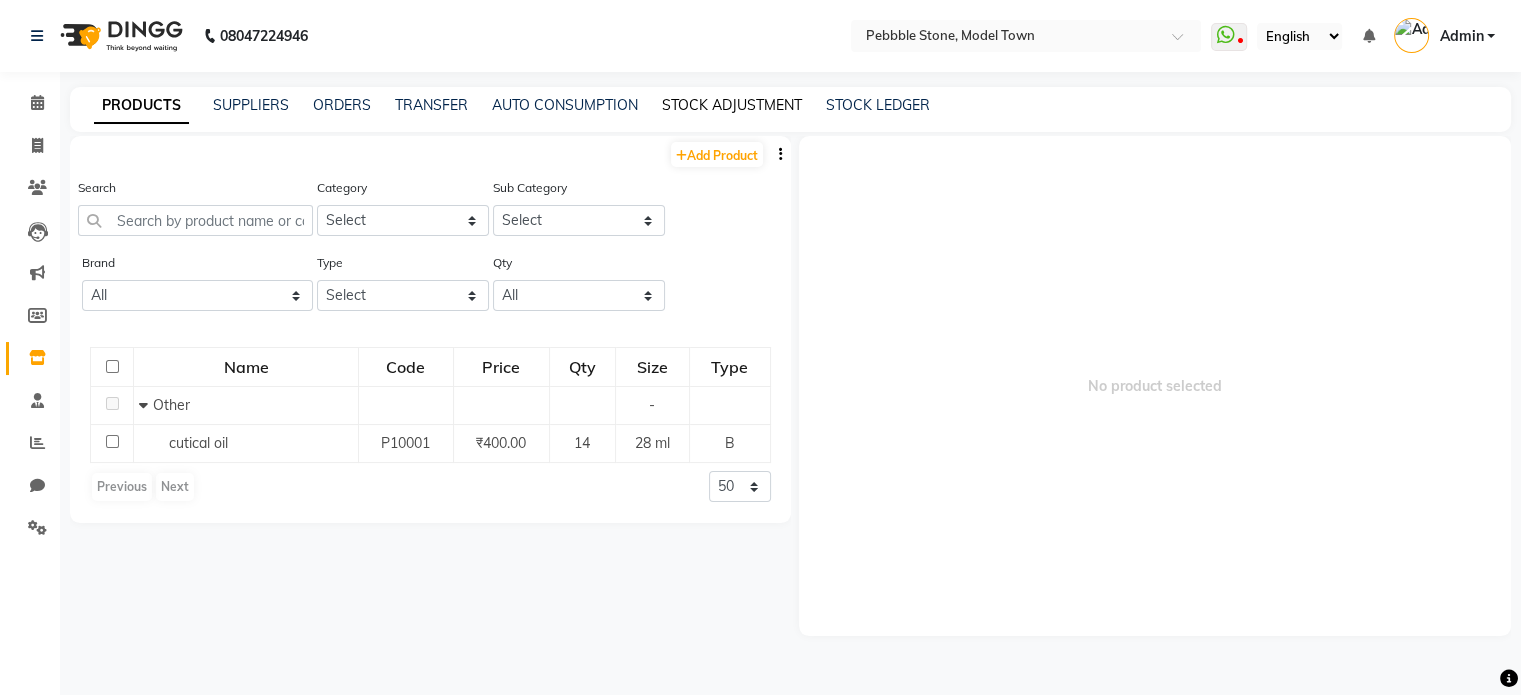 click on "STOCK ADJUSTMENT" 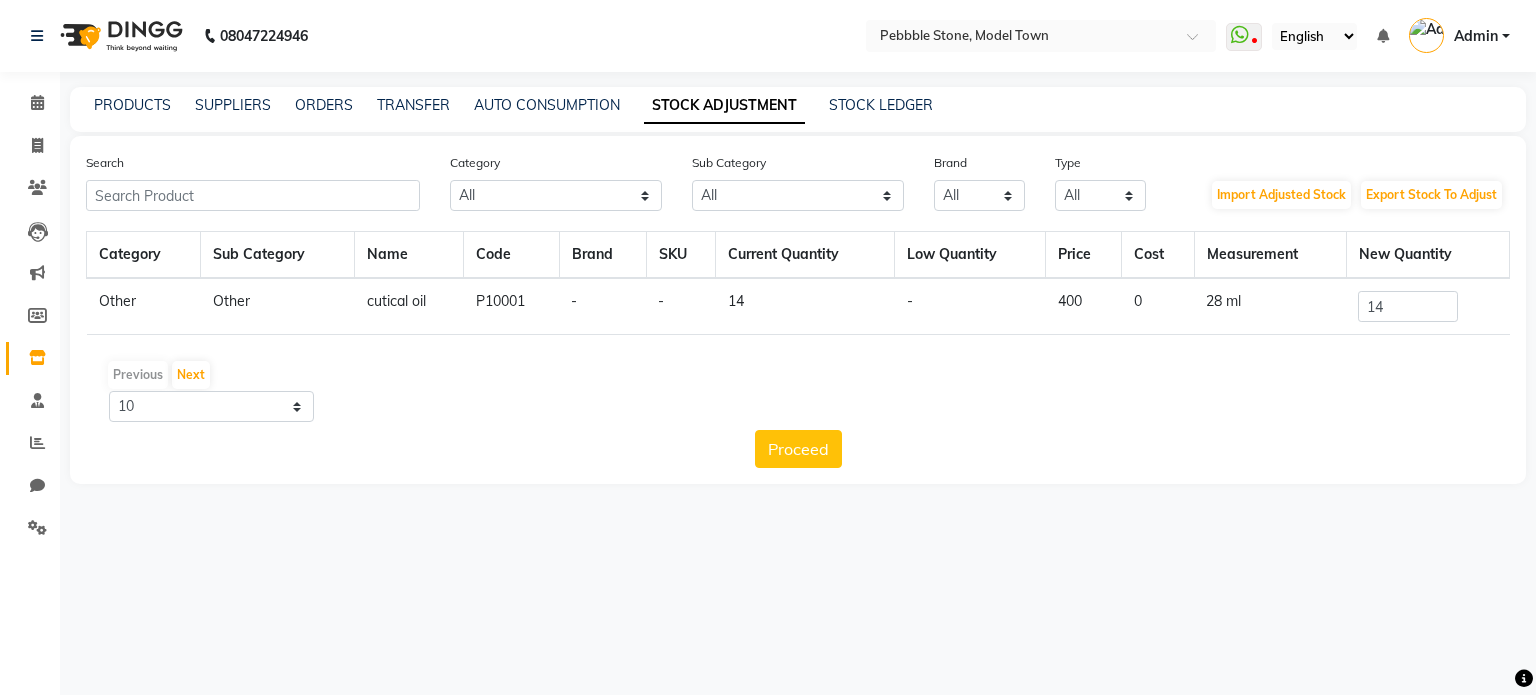 click on "400" 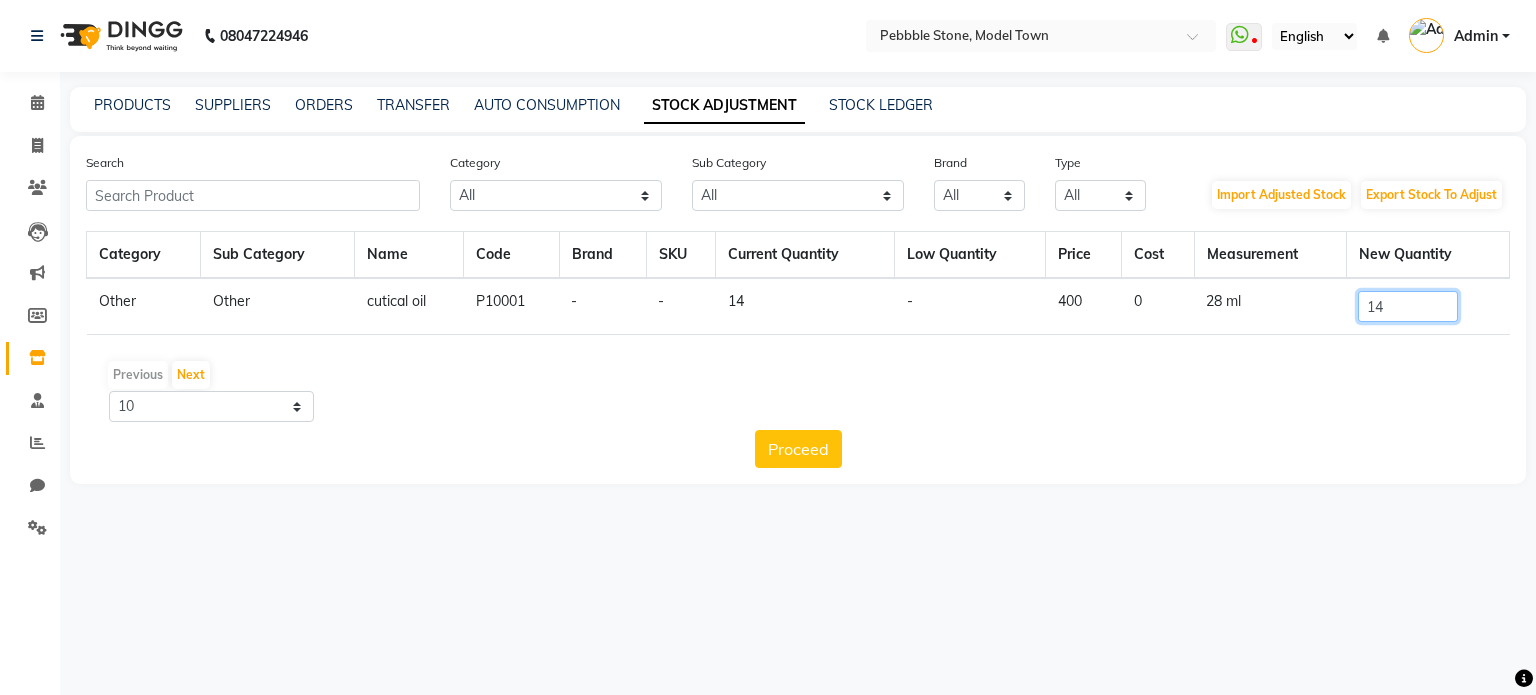 click on "14" 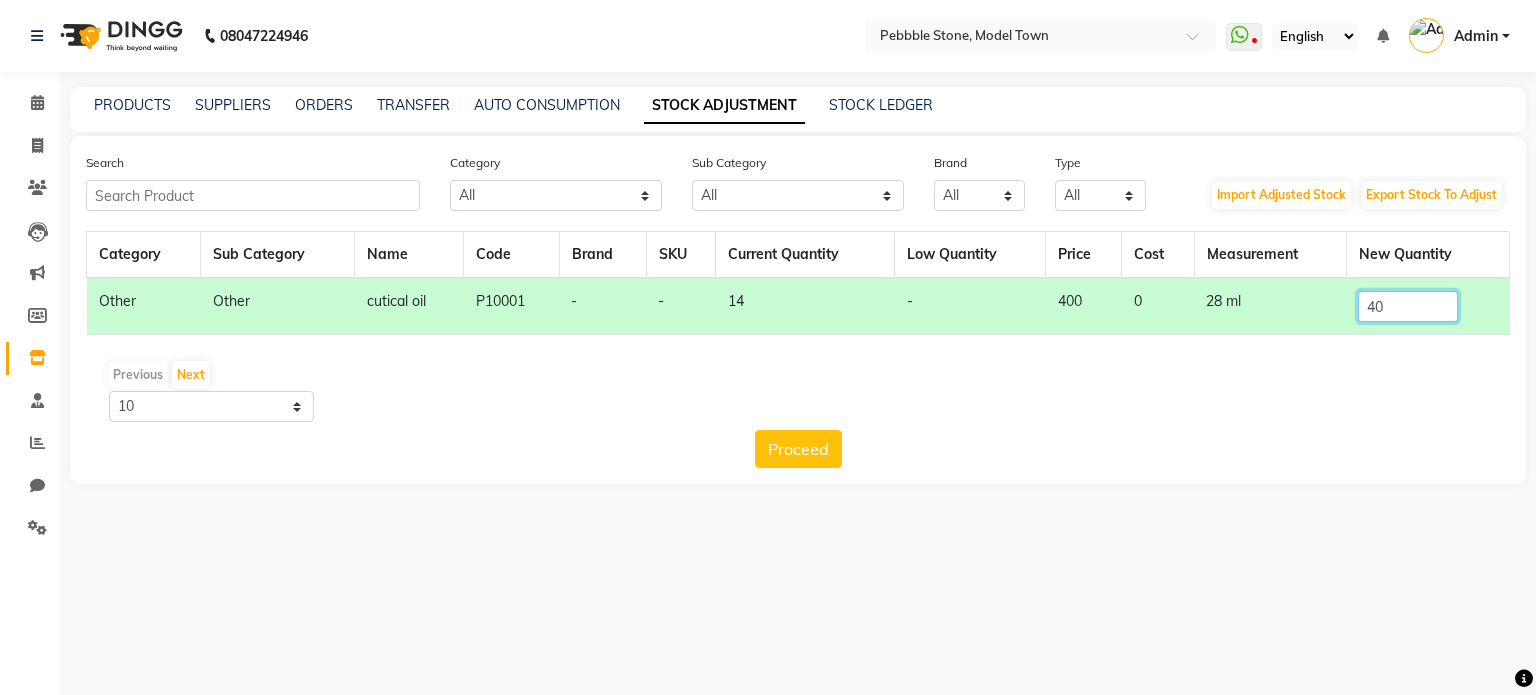 type on "4" 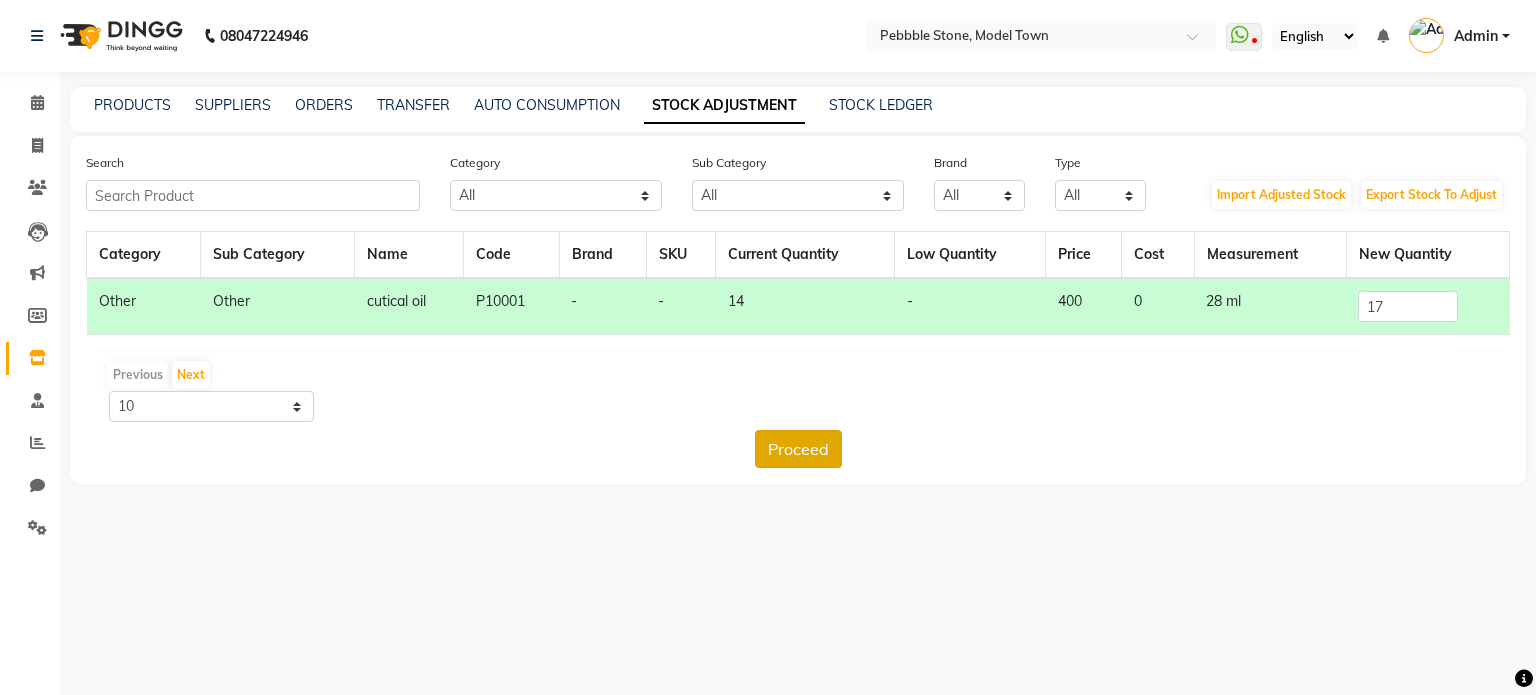 click on "Proceed" 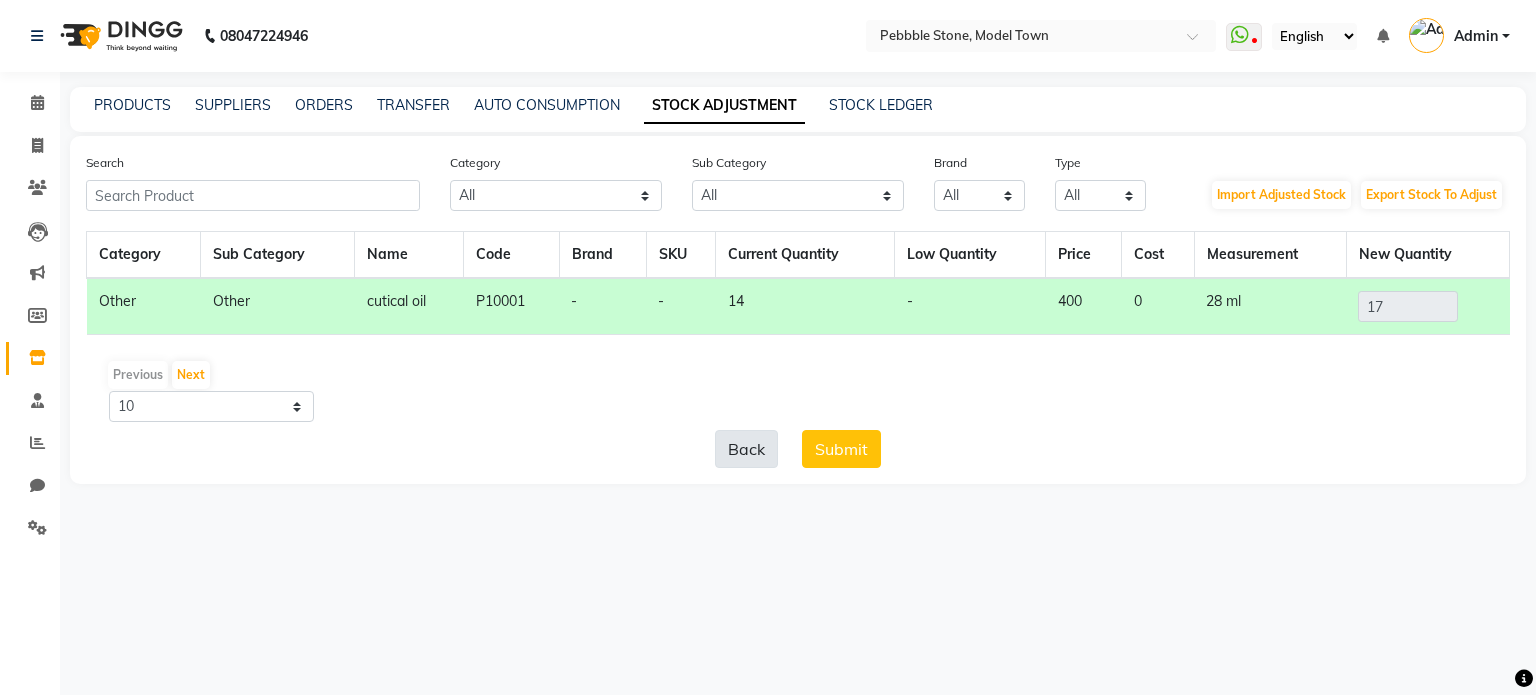 click on "Back" 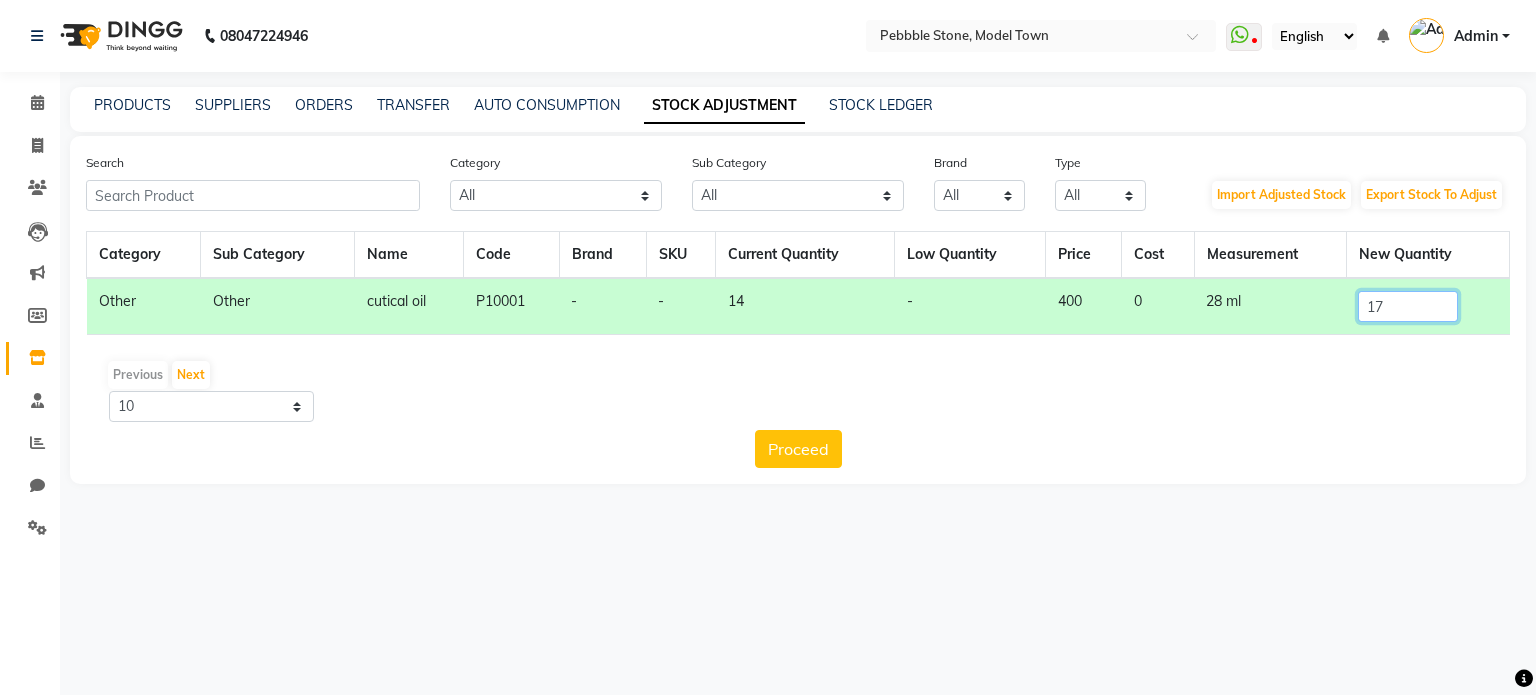 click on "17" 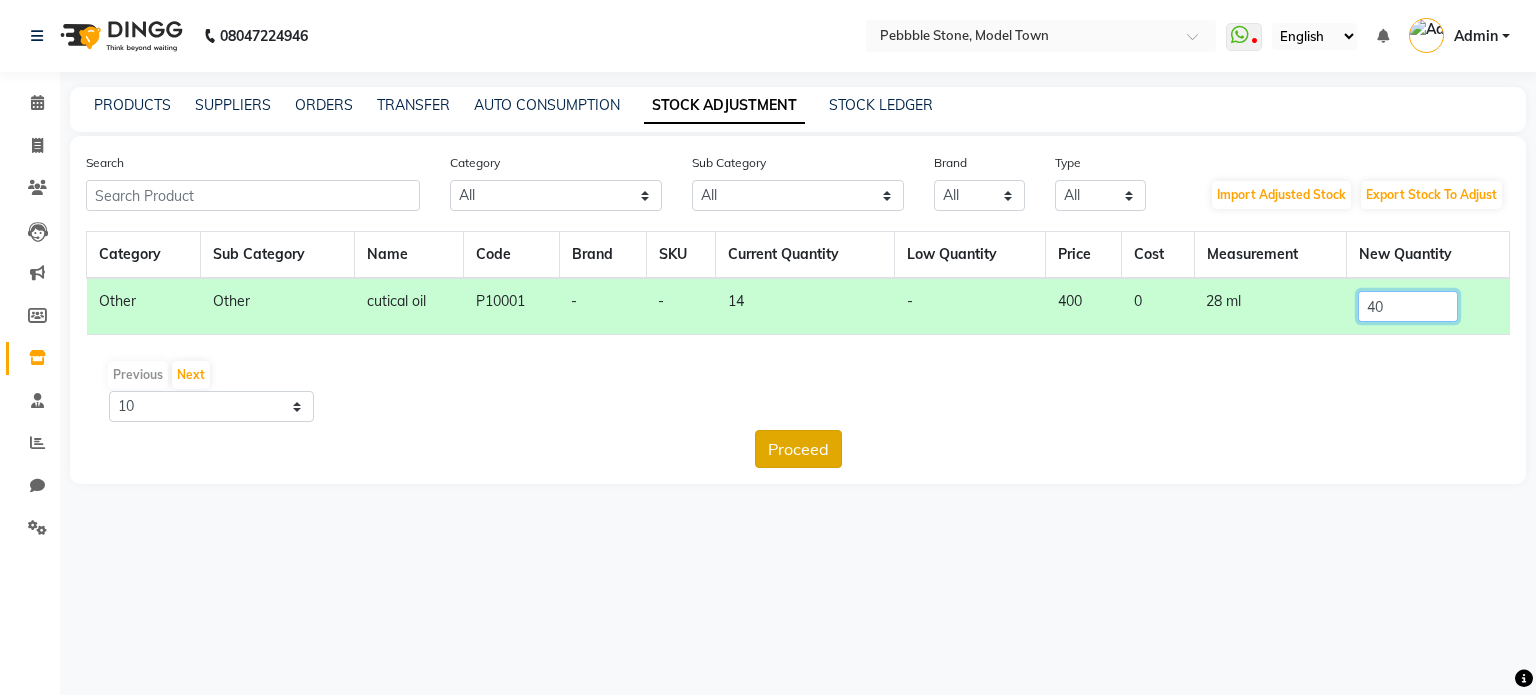 type on "40" 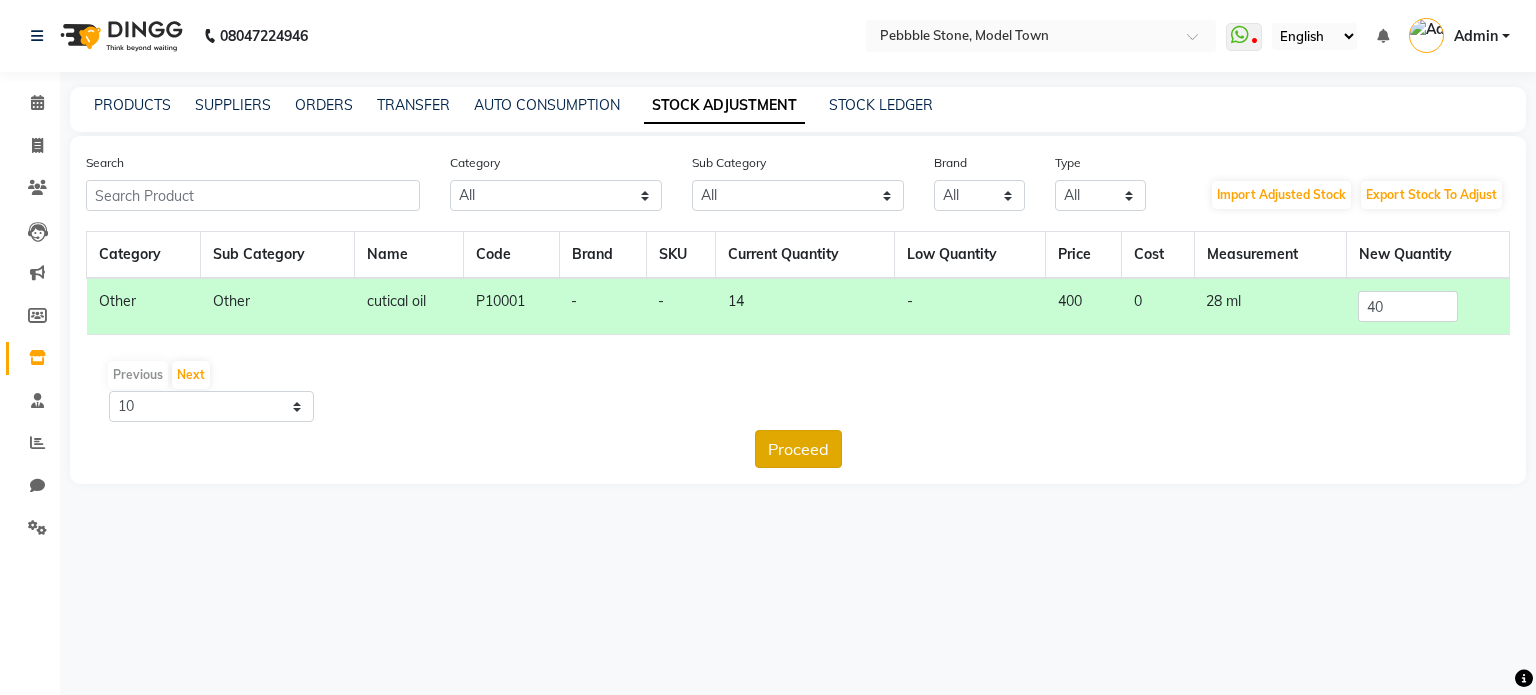 click on "Proceed" 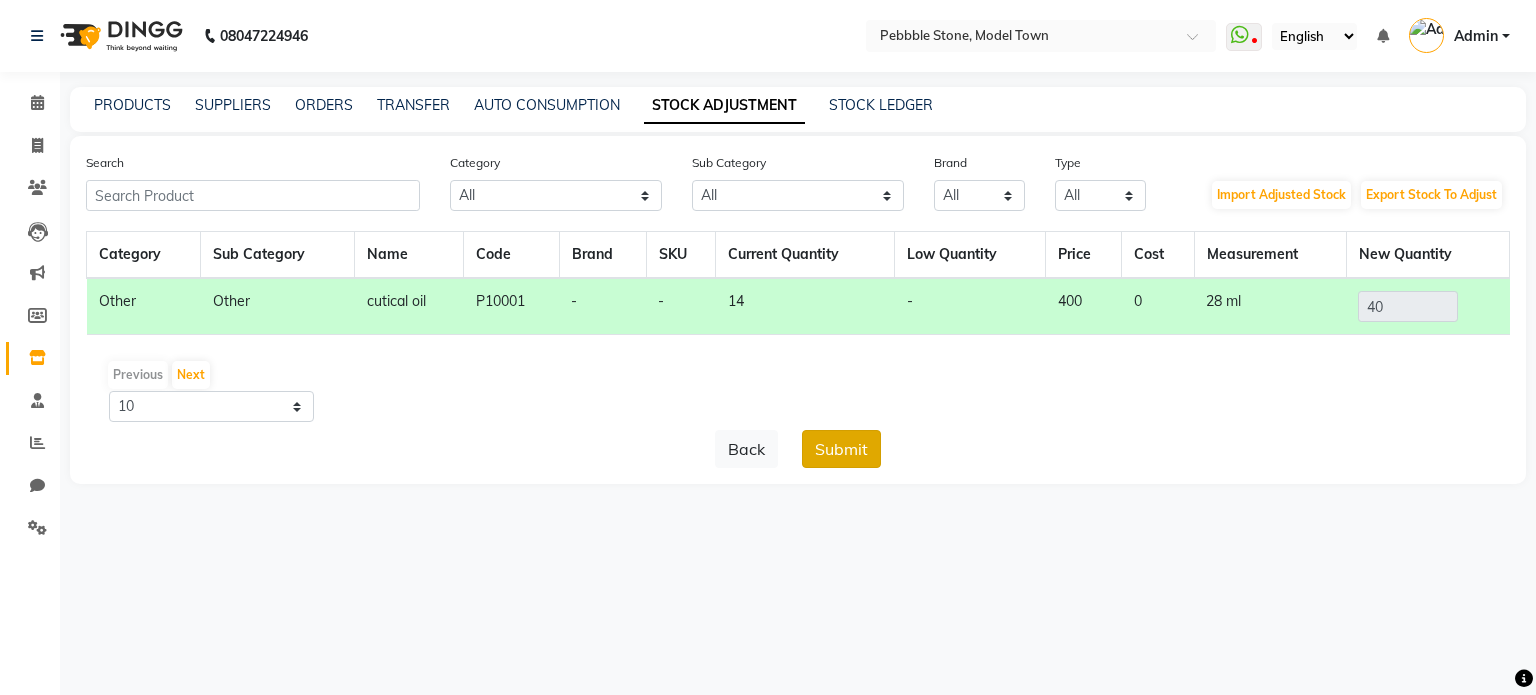 click on "Submit" 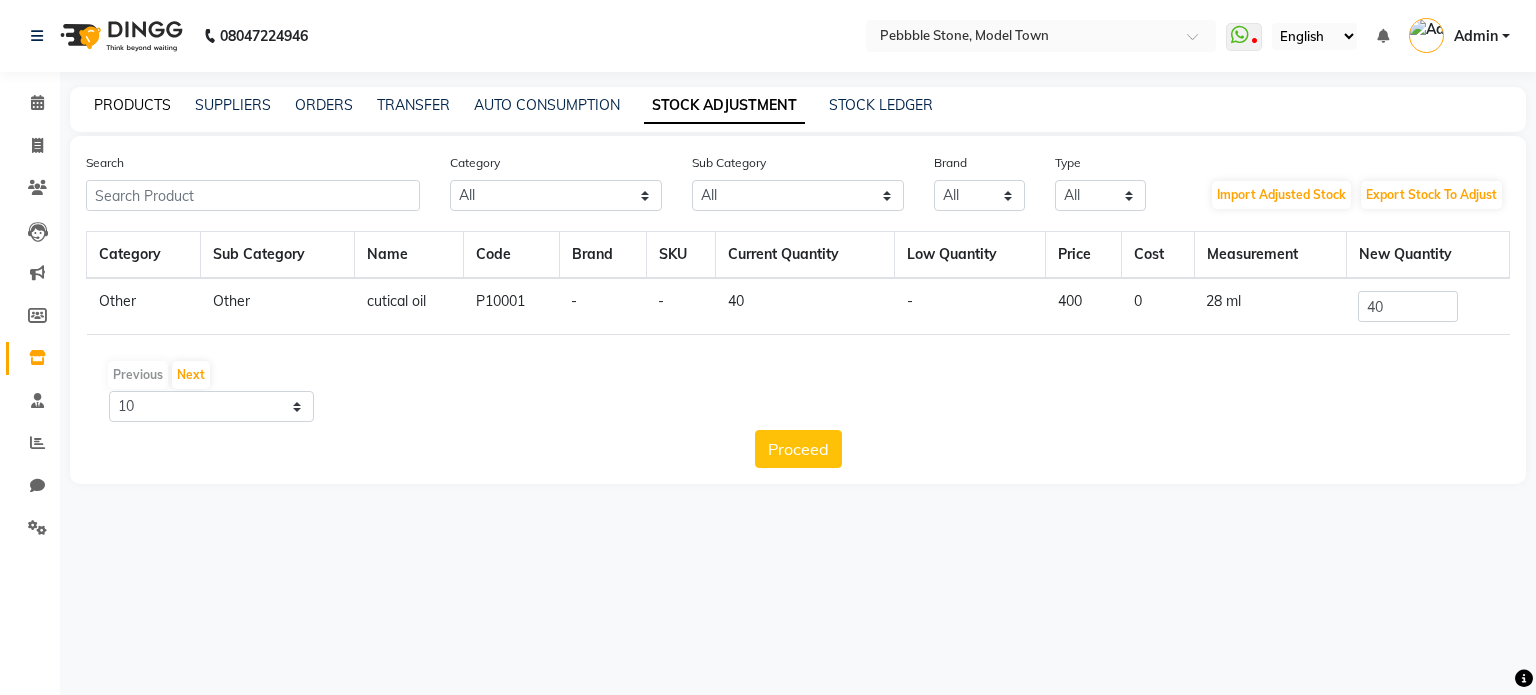 click on "PRODUCTS" 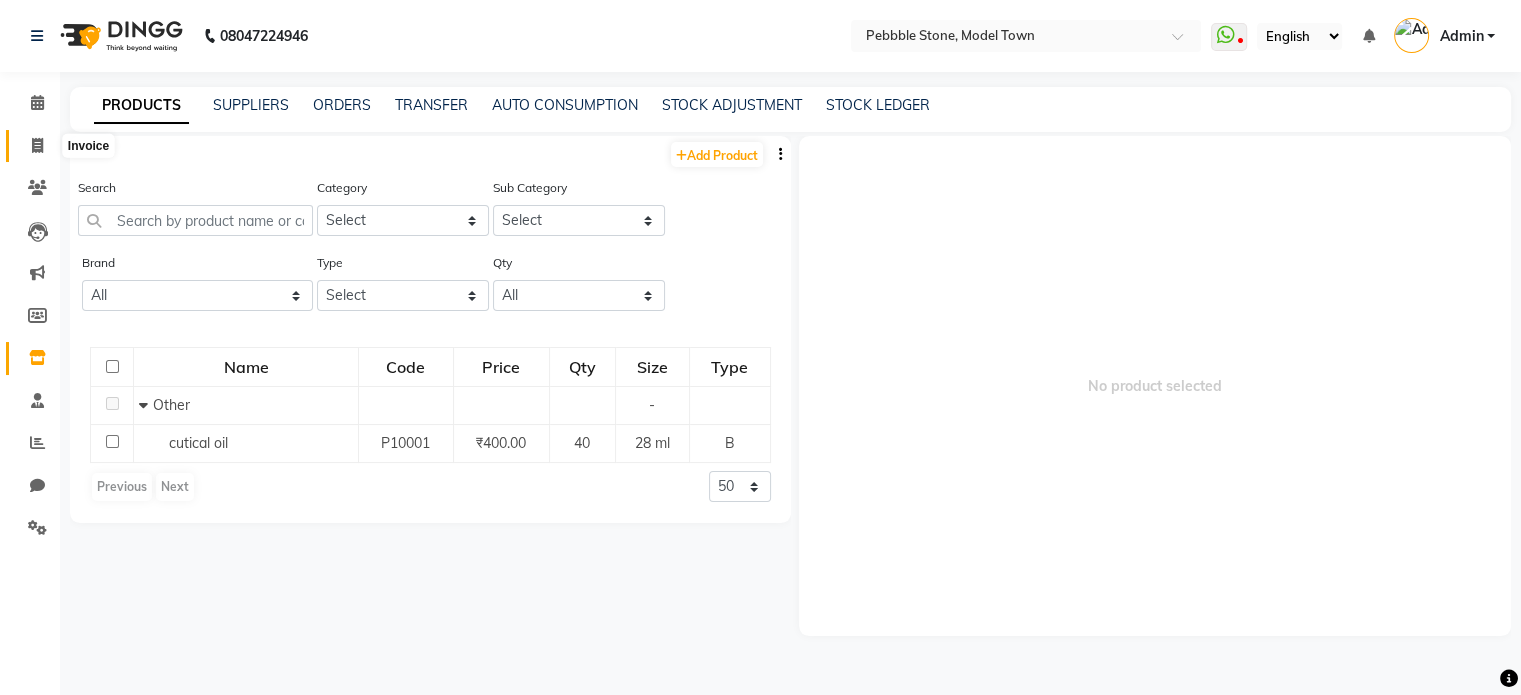 click 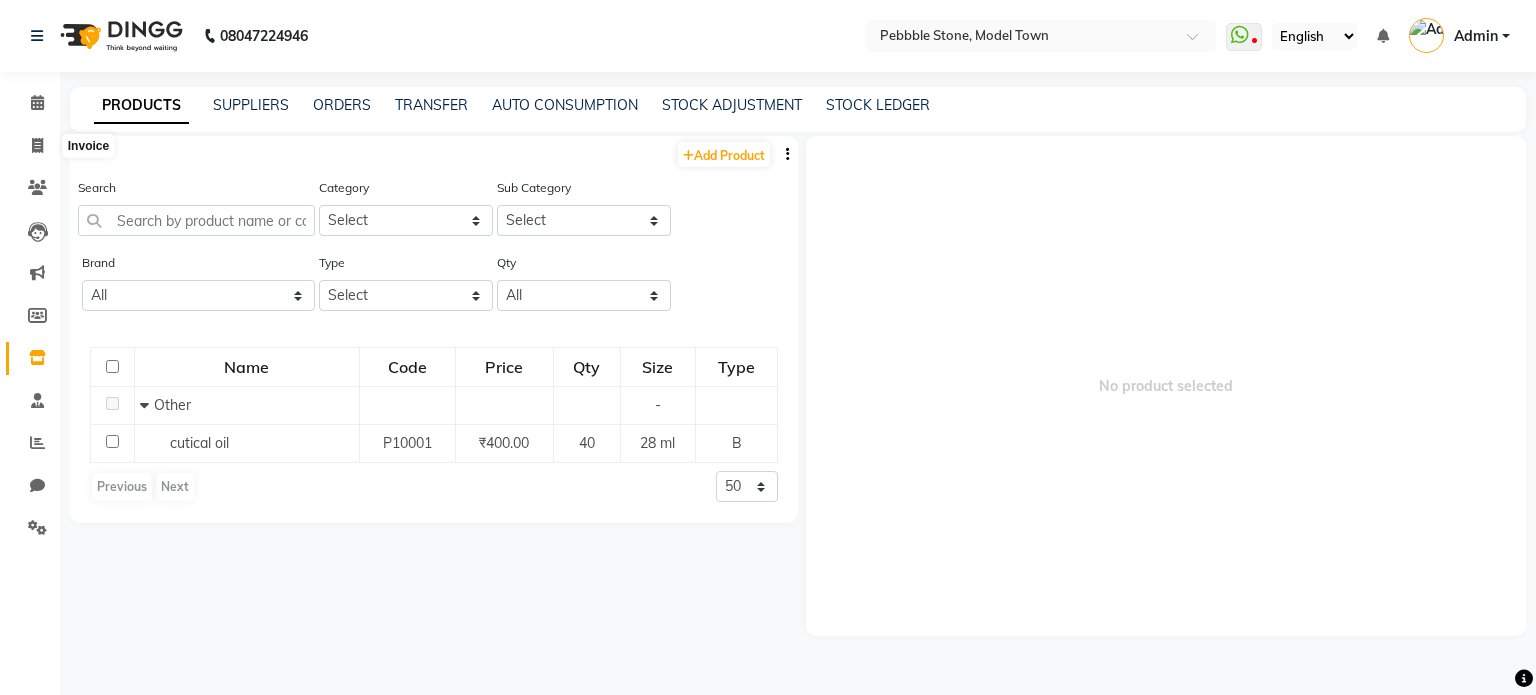 select on "service" 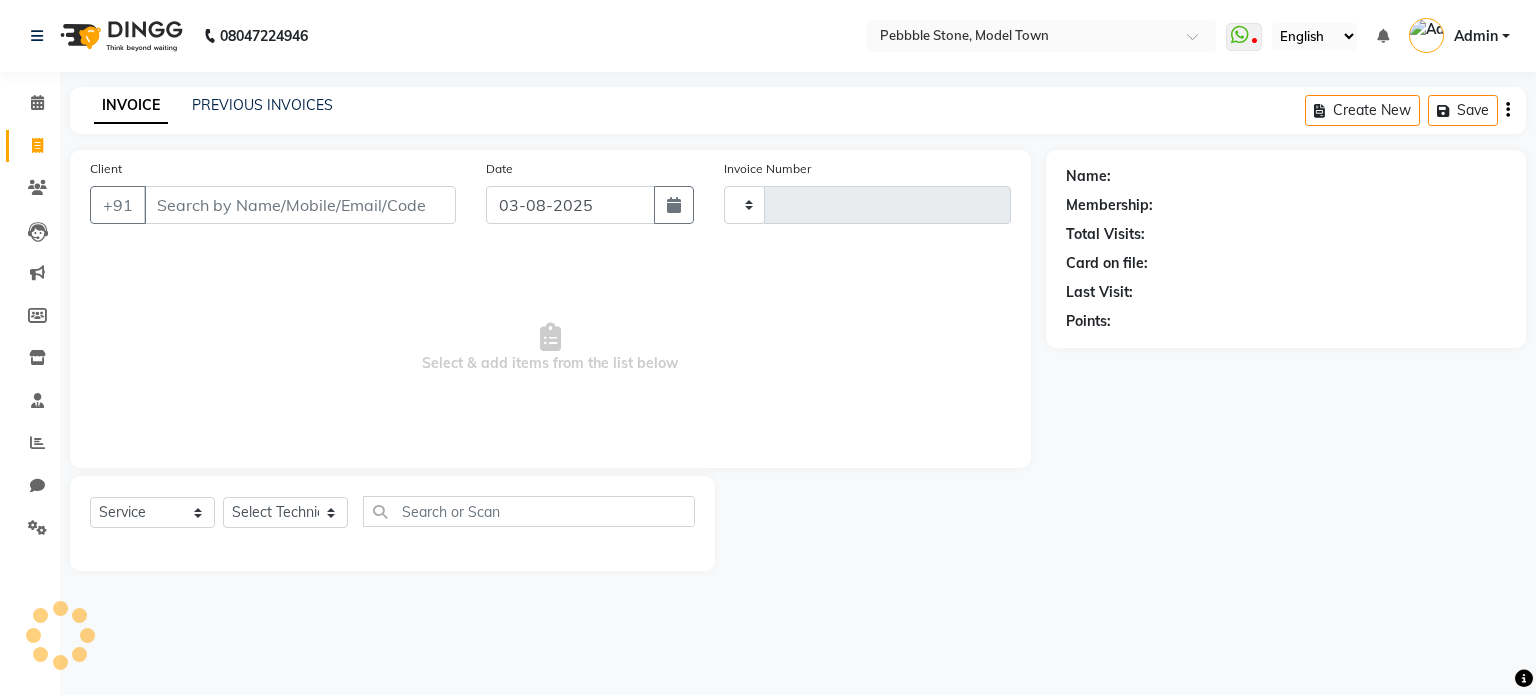 type on "0029" 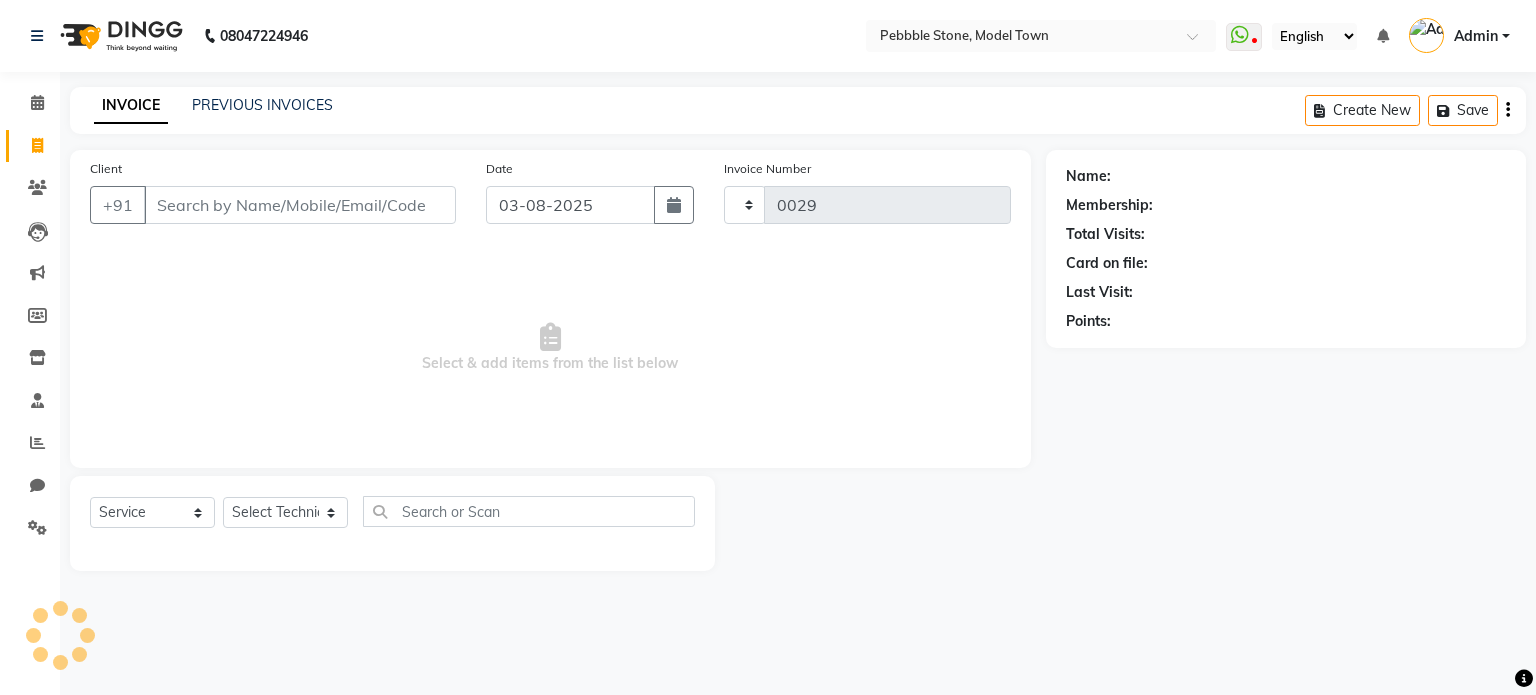 select on "8684" 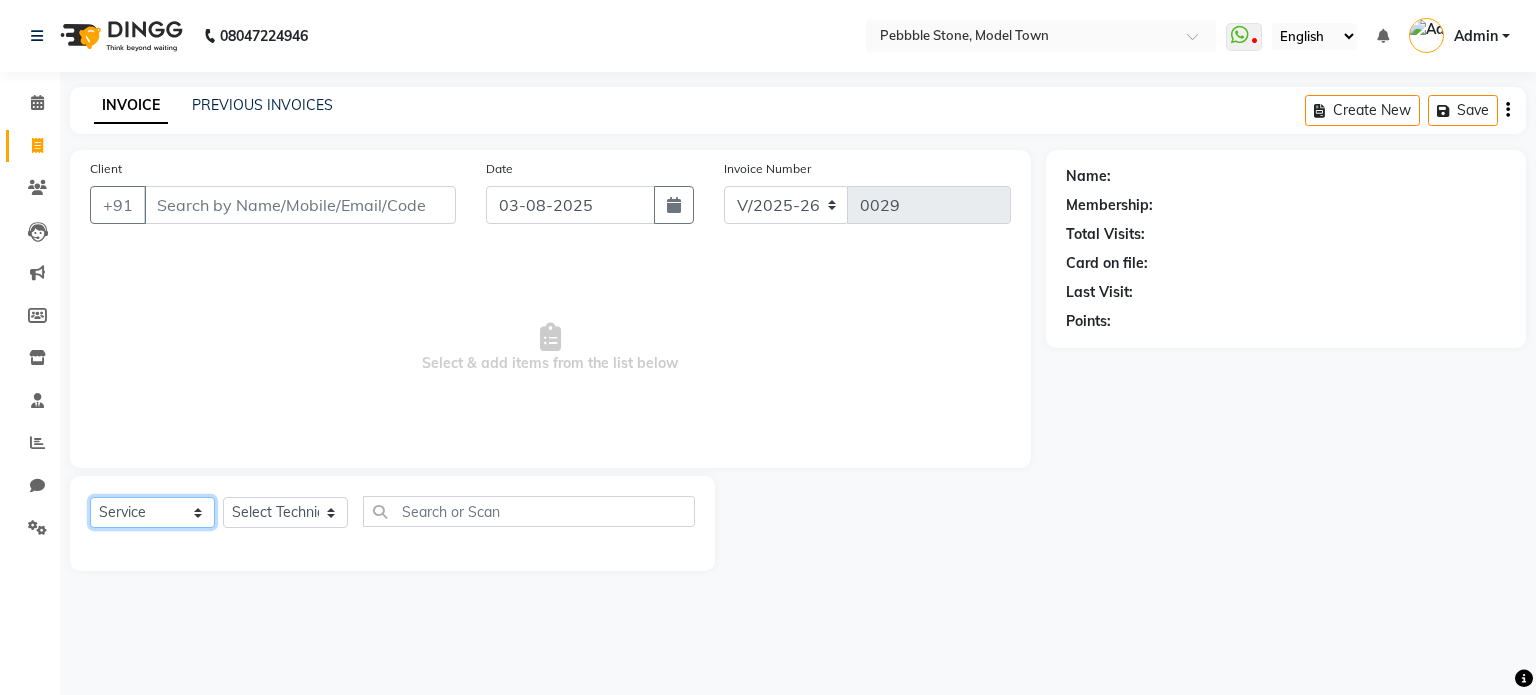 click on "Select  Service  Product  Membership  Package Voucher Prepaid Gift Card" 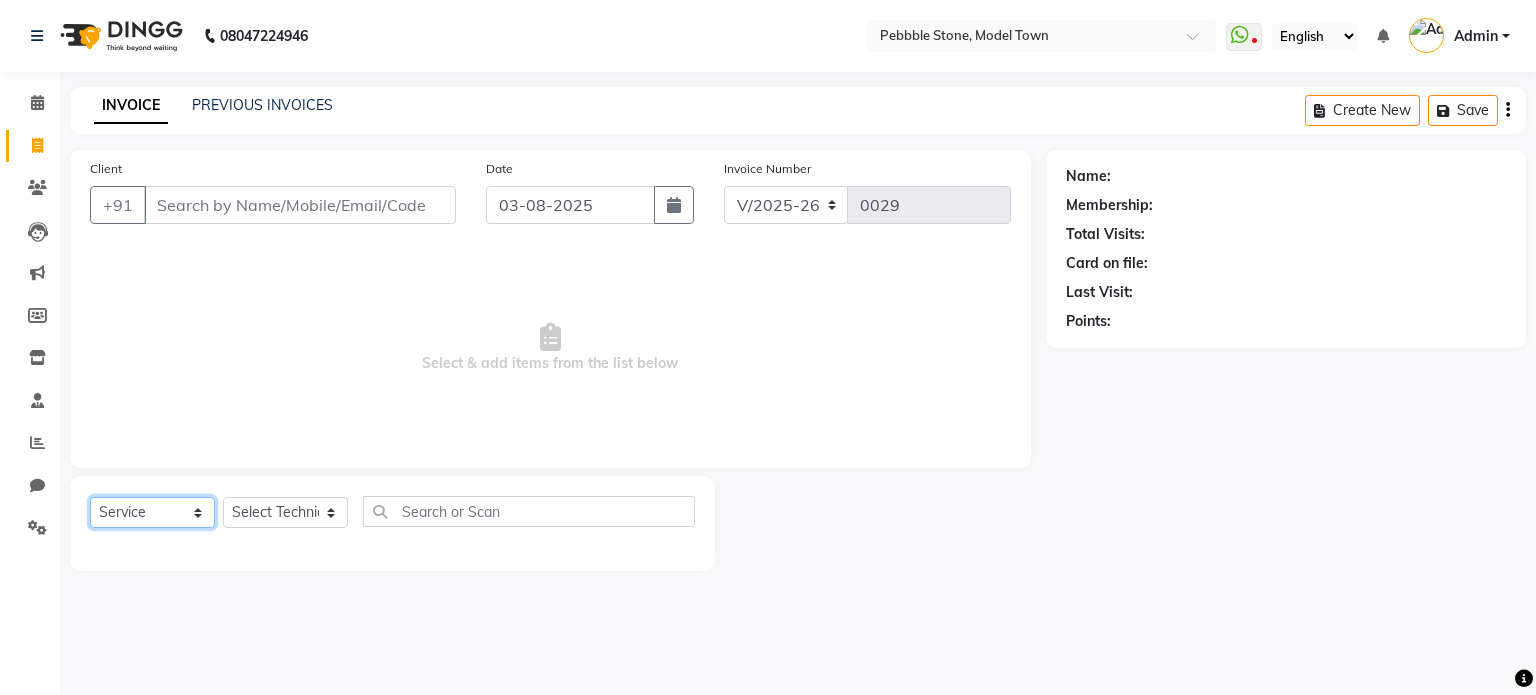 select on "product" 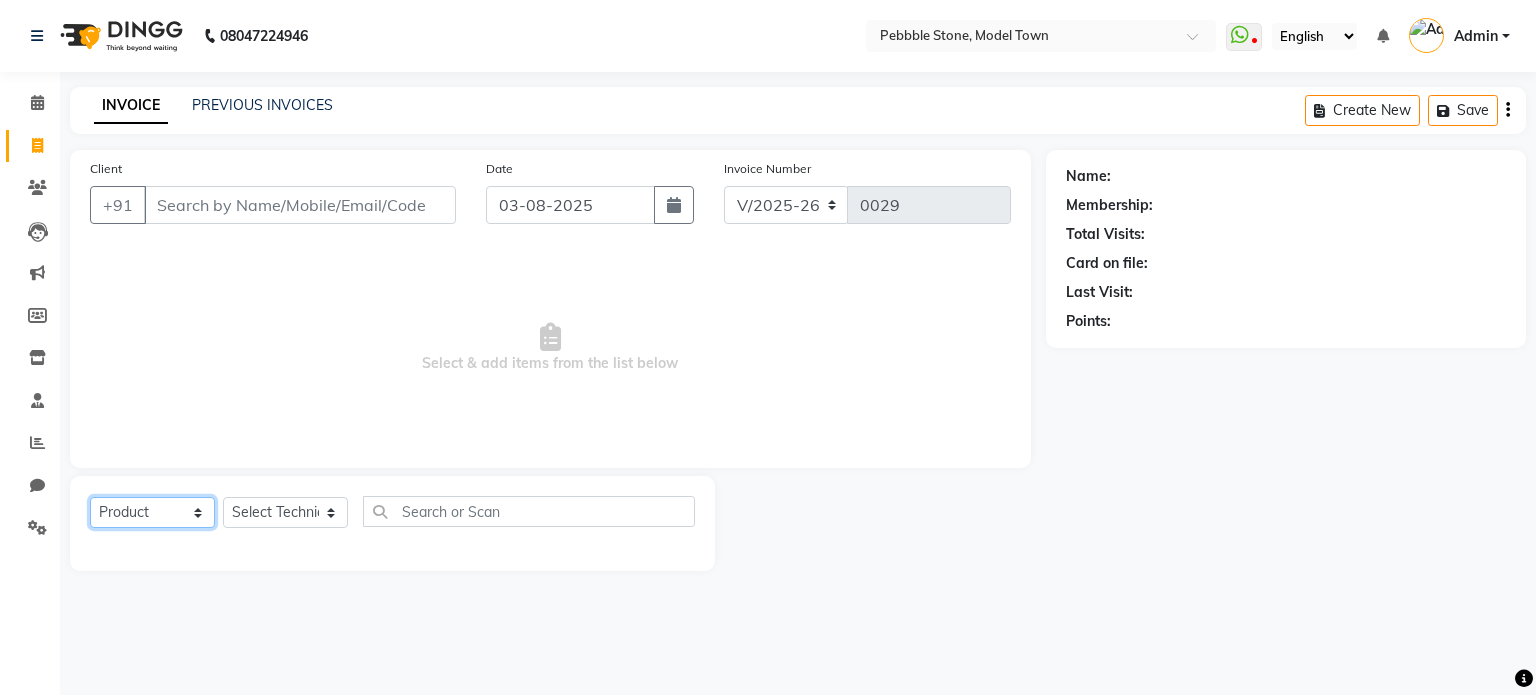 click on "Select  Service  Product  Membership  Package Voucher Prepaid Gift Card" 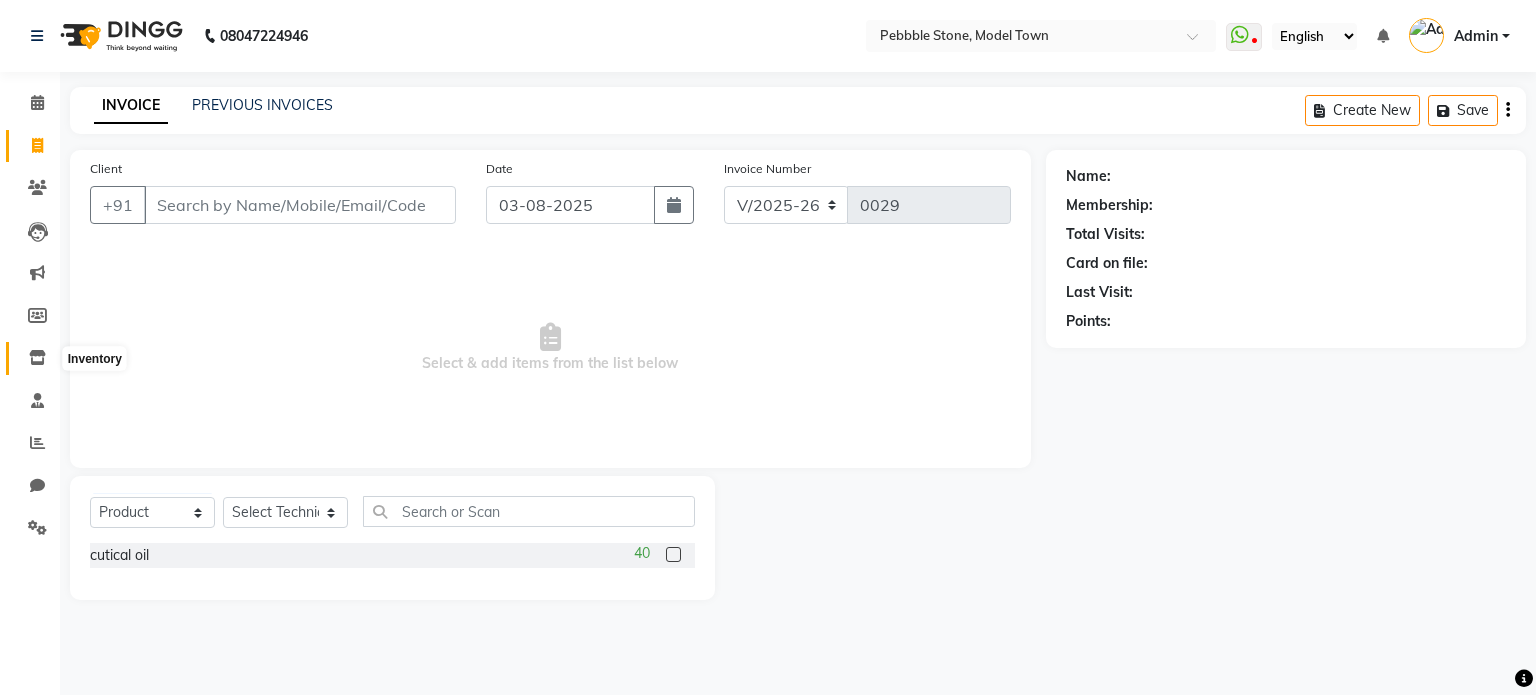 click 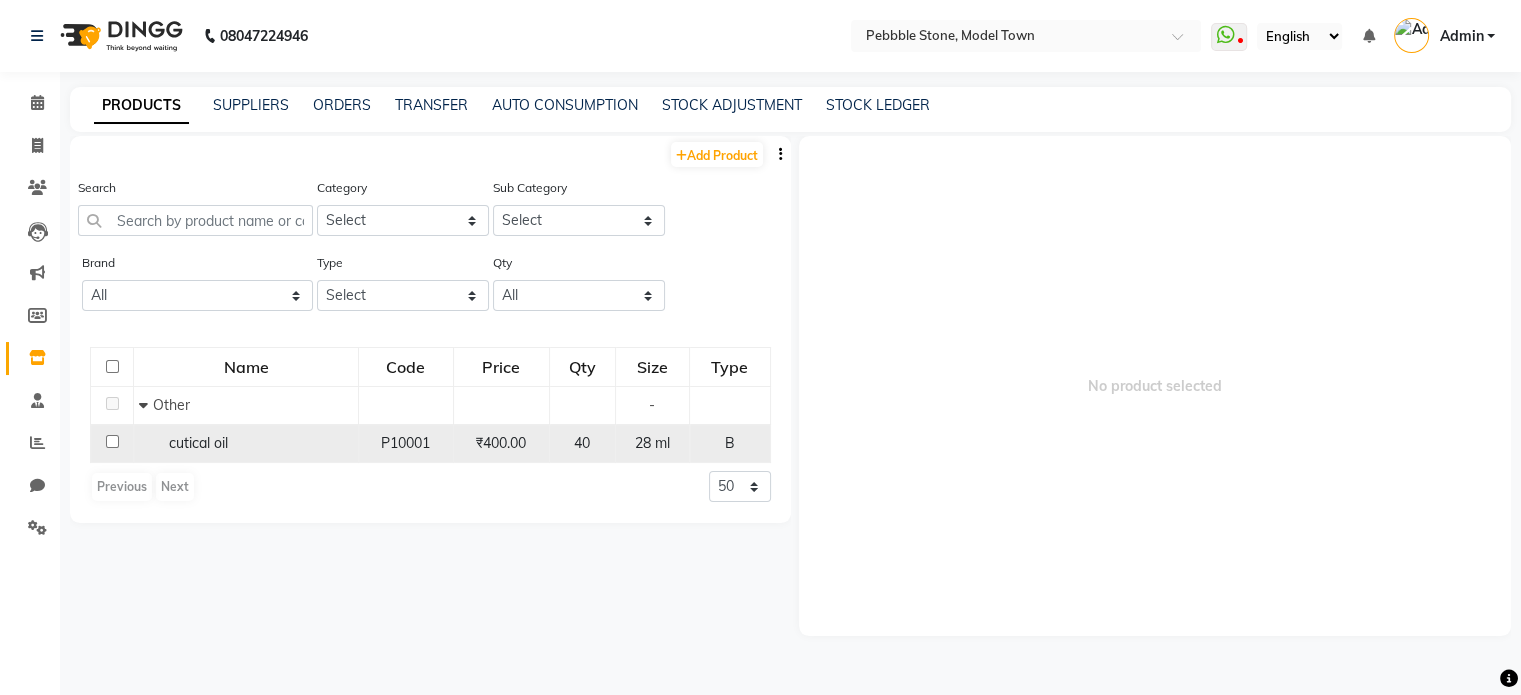 click 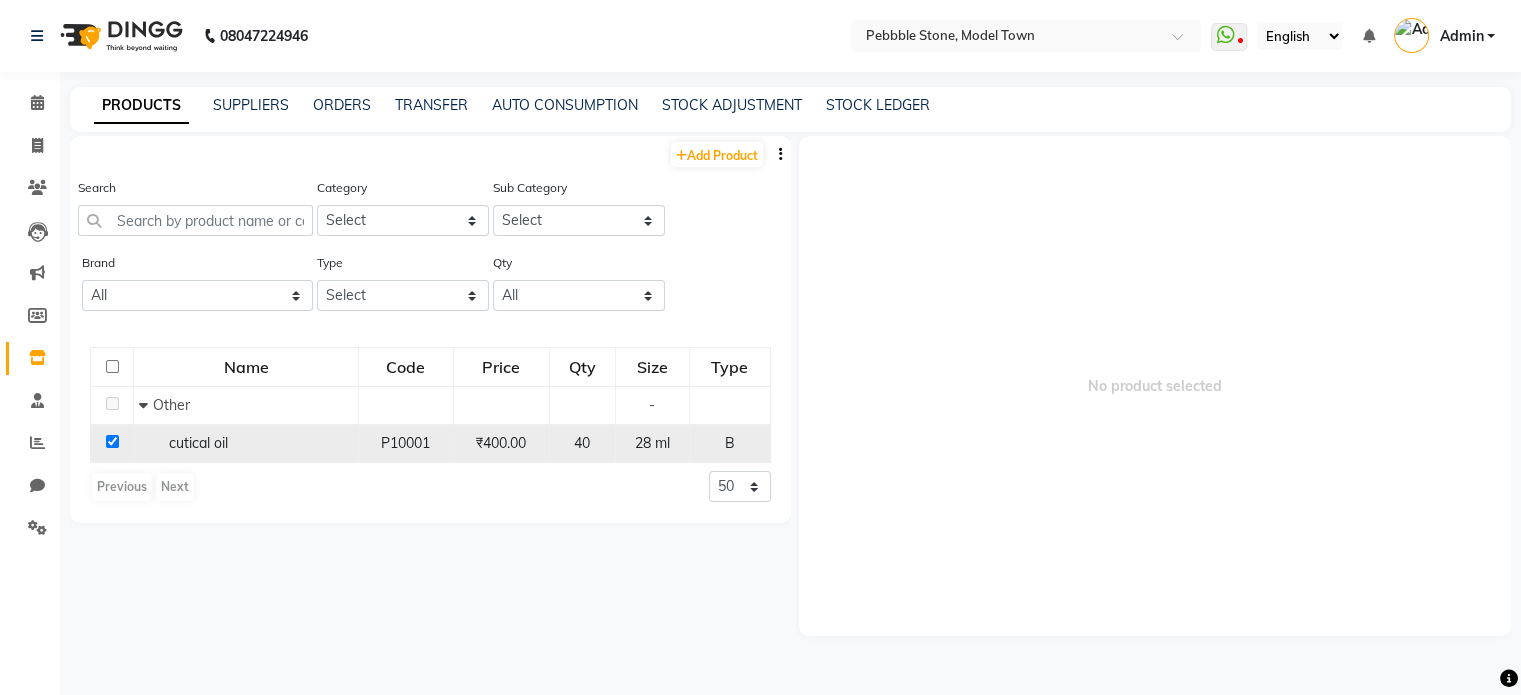 checkbox on "true" 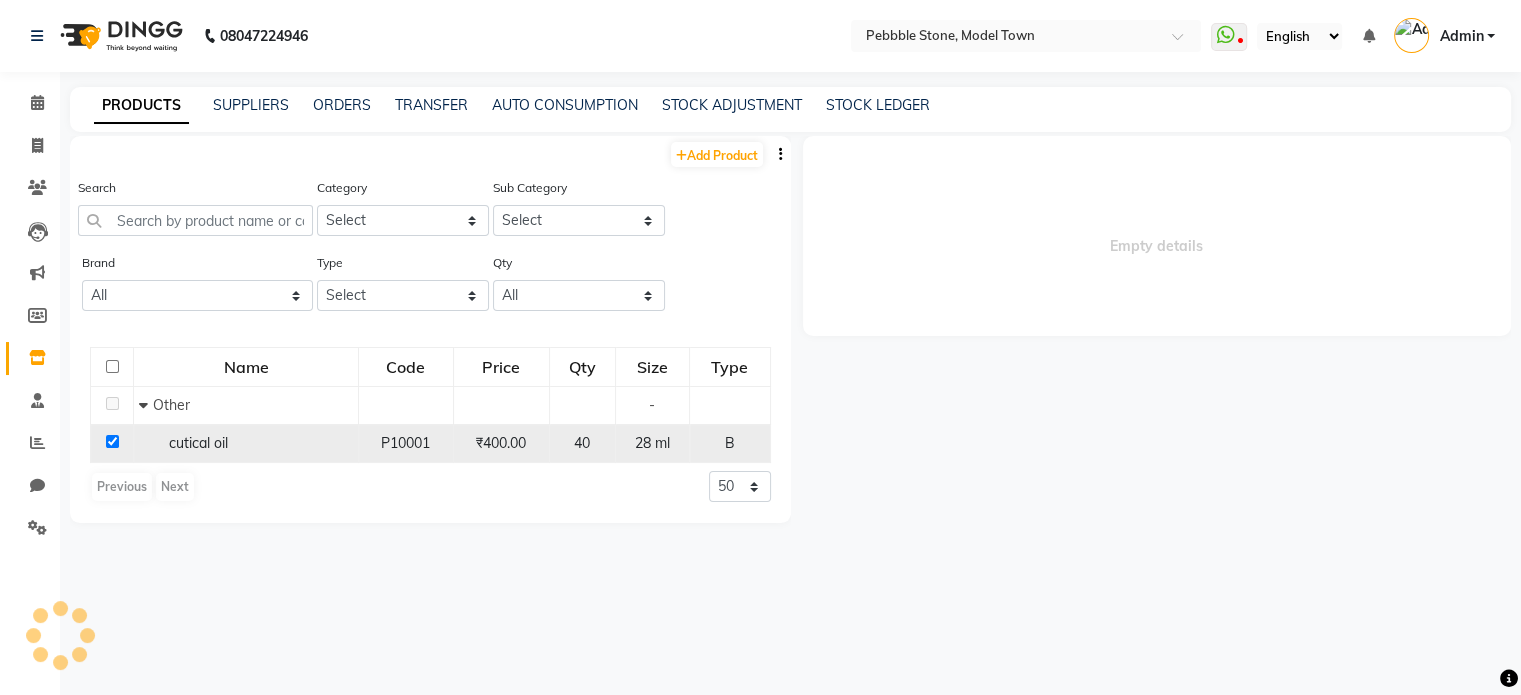 select 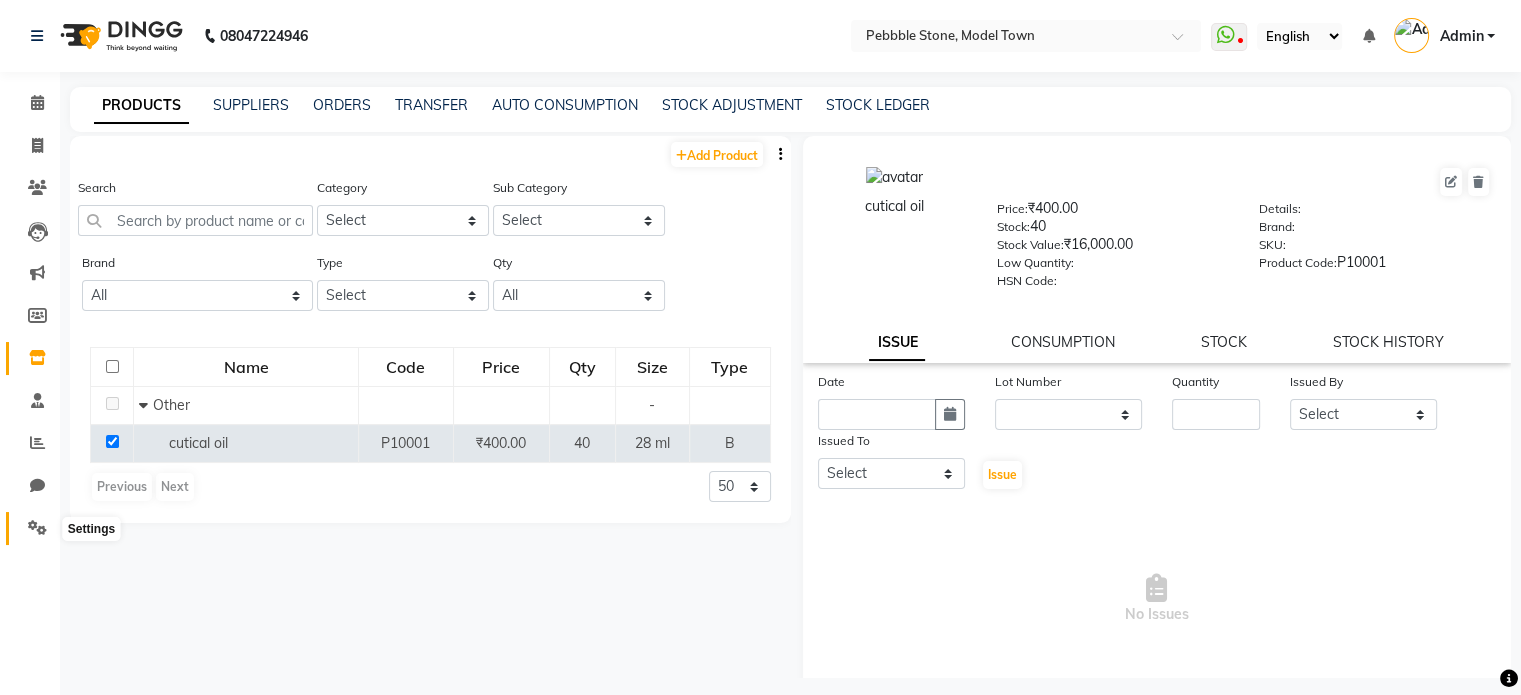 click 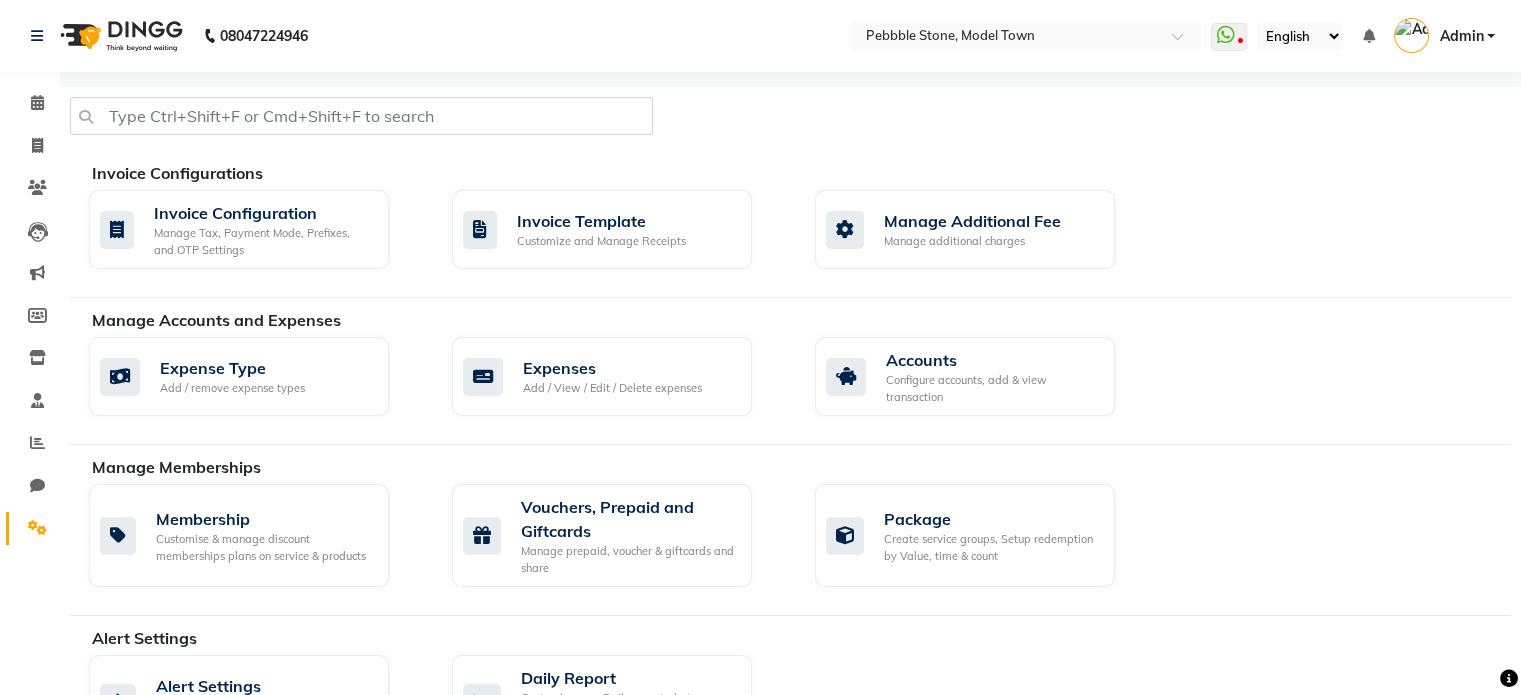 scroll, scrollTop: 608, scrollLeft: 0, axis: vertical 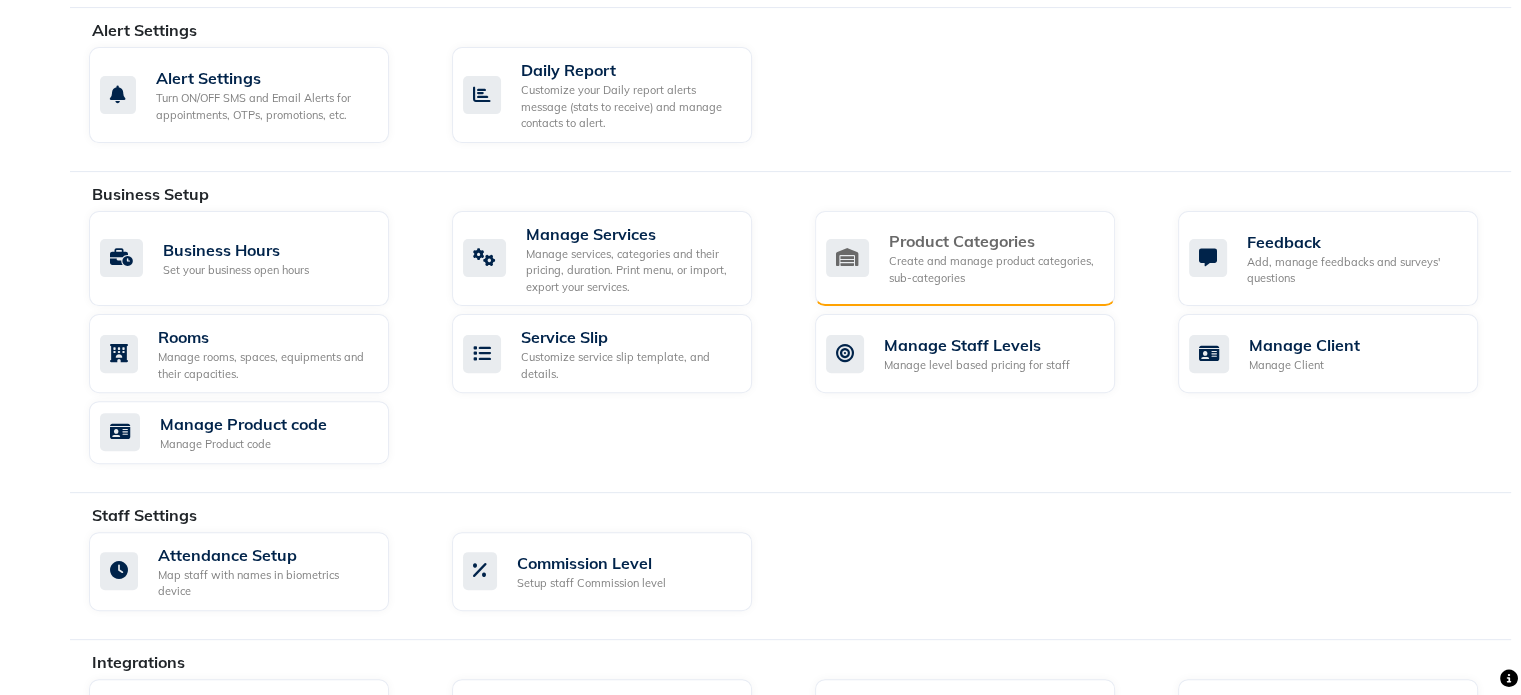 click on "Product Categories" 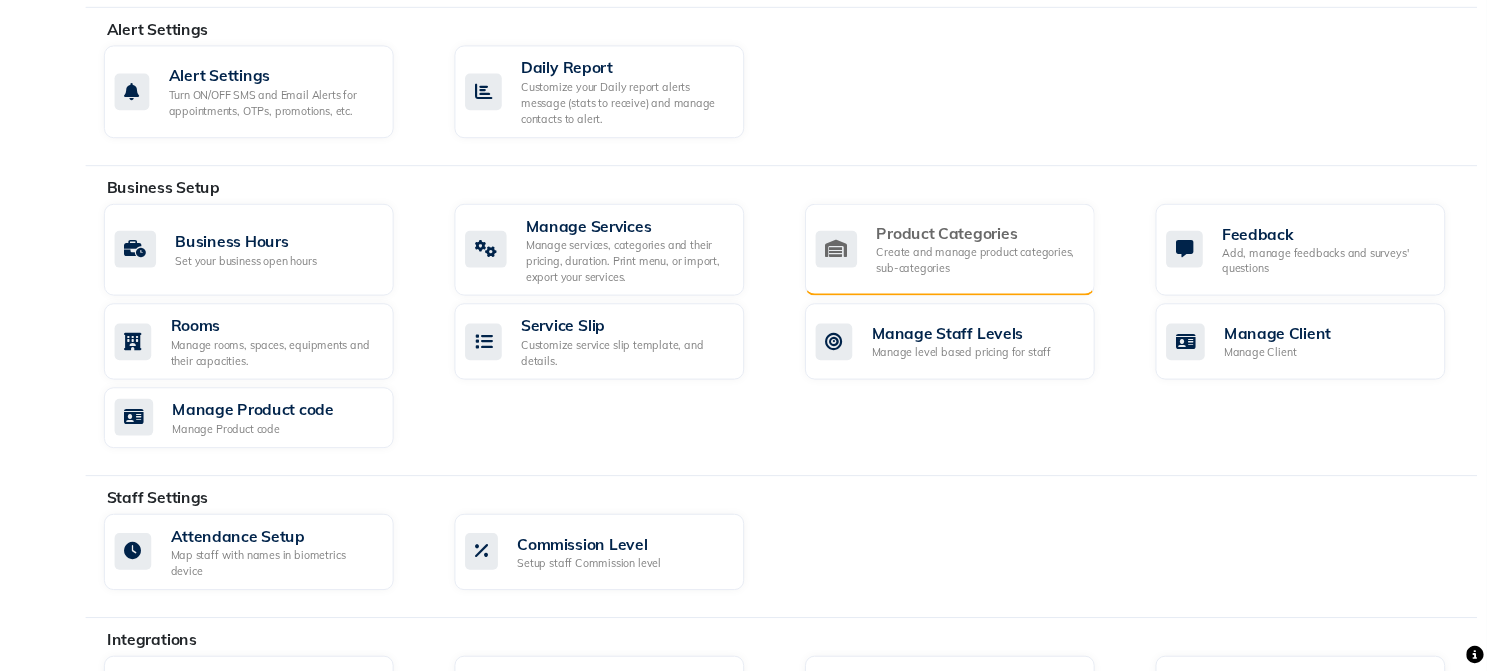 scroll, scrollTop: 0, scrollLeft: 0, axis: both 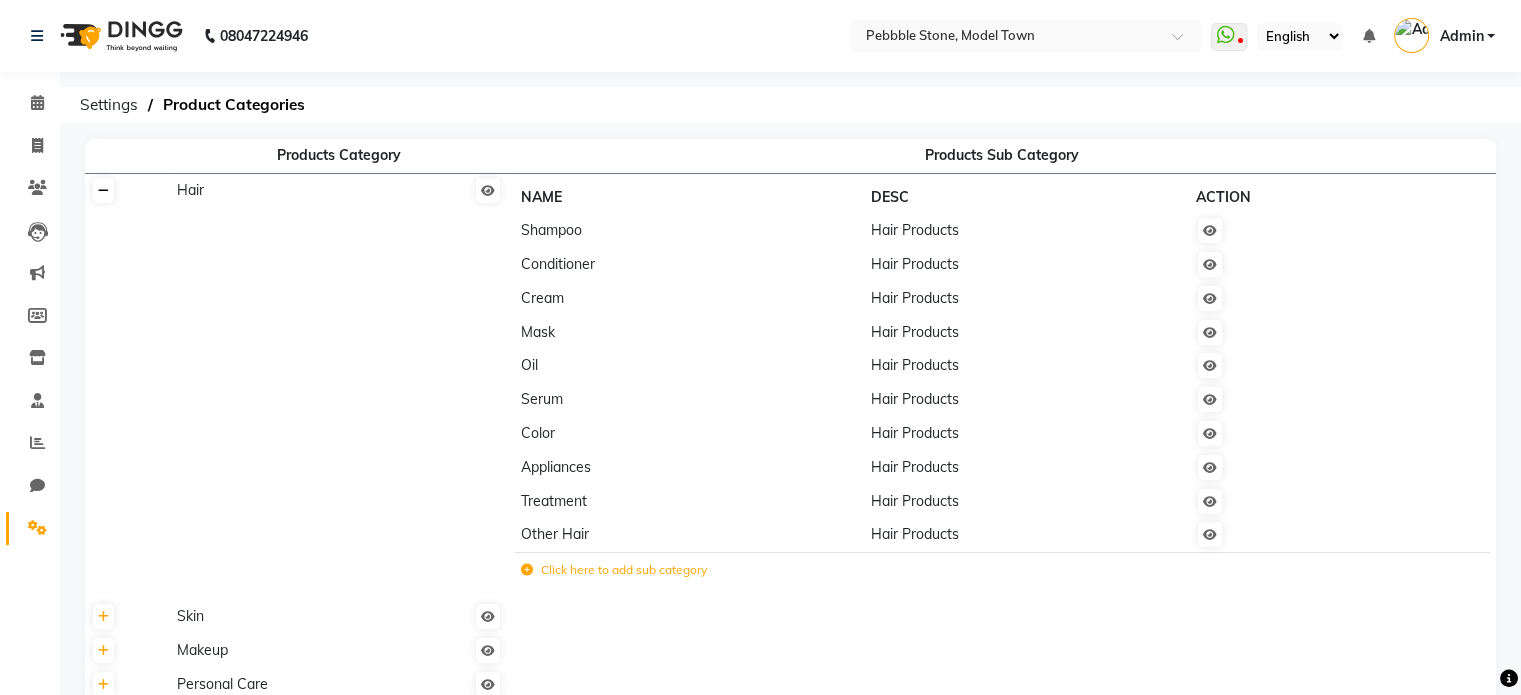 click 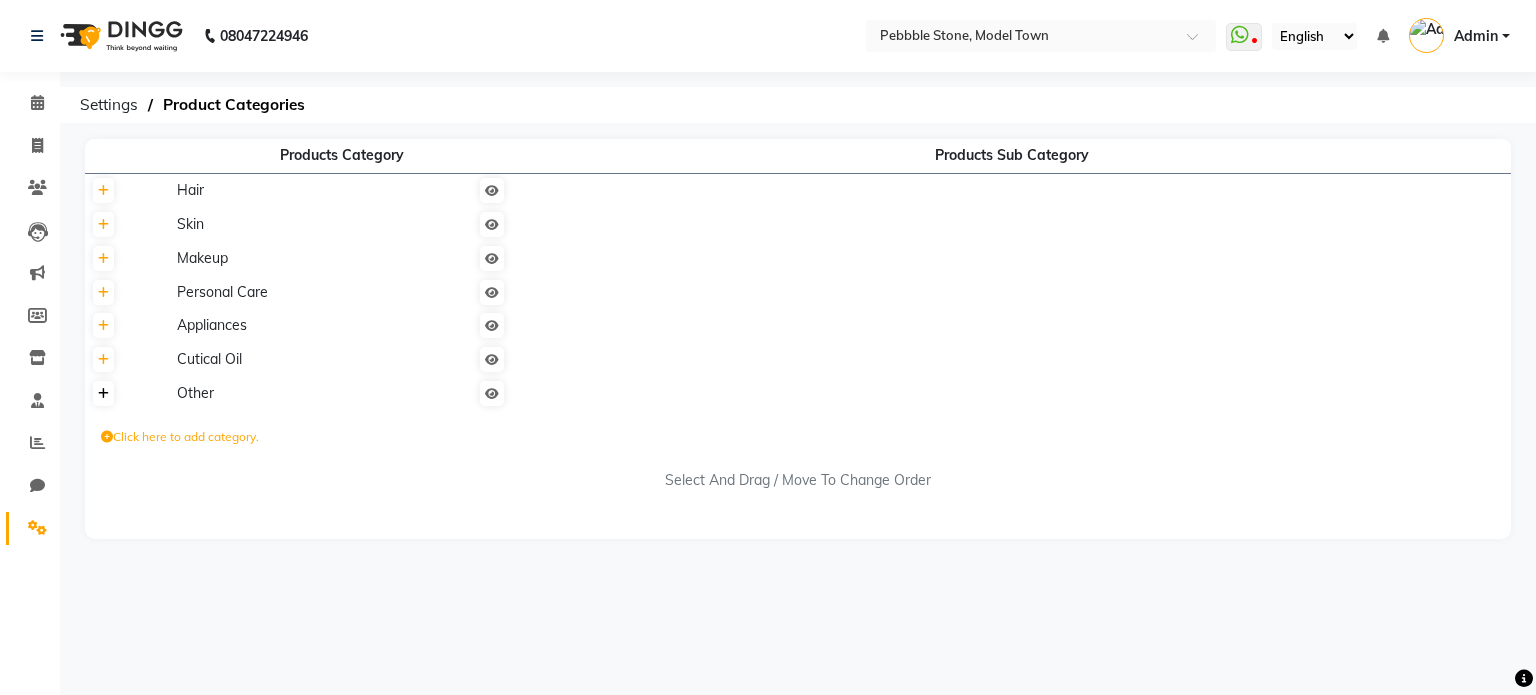 click 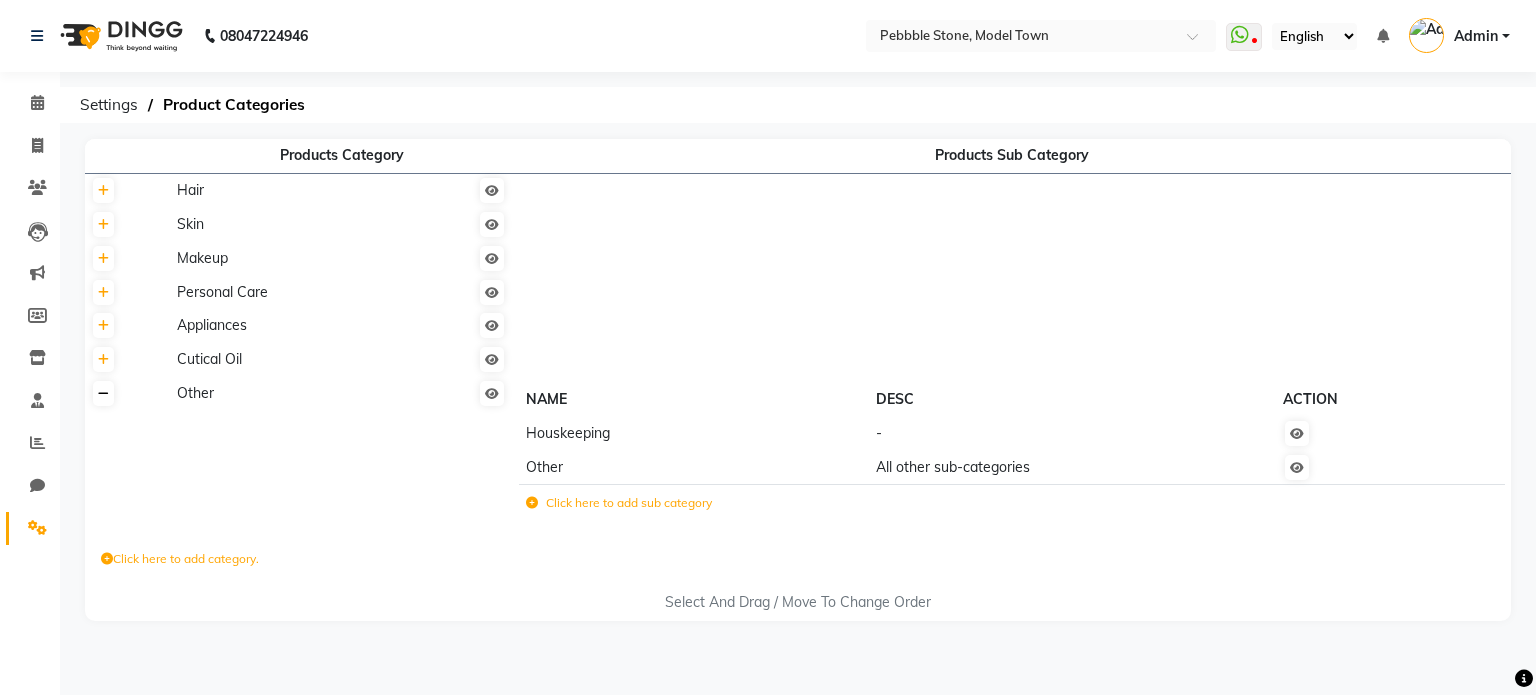 click 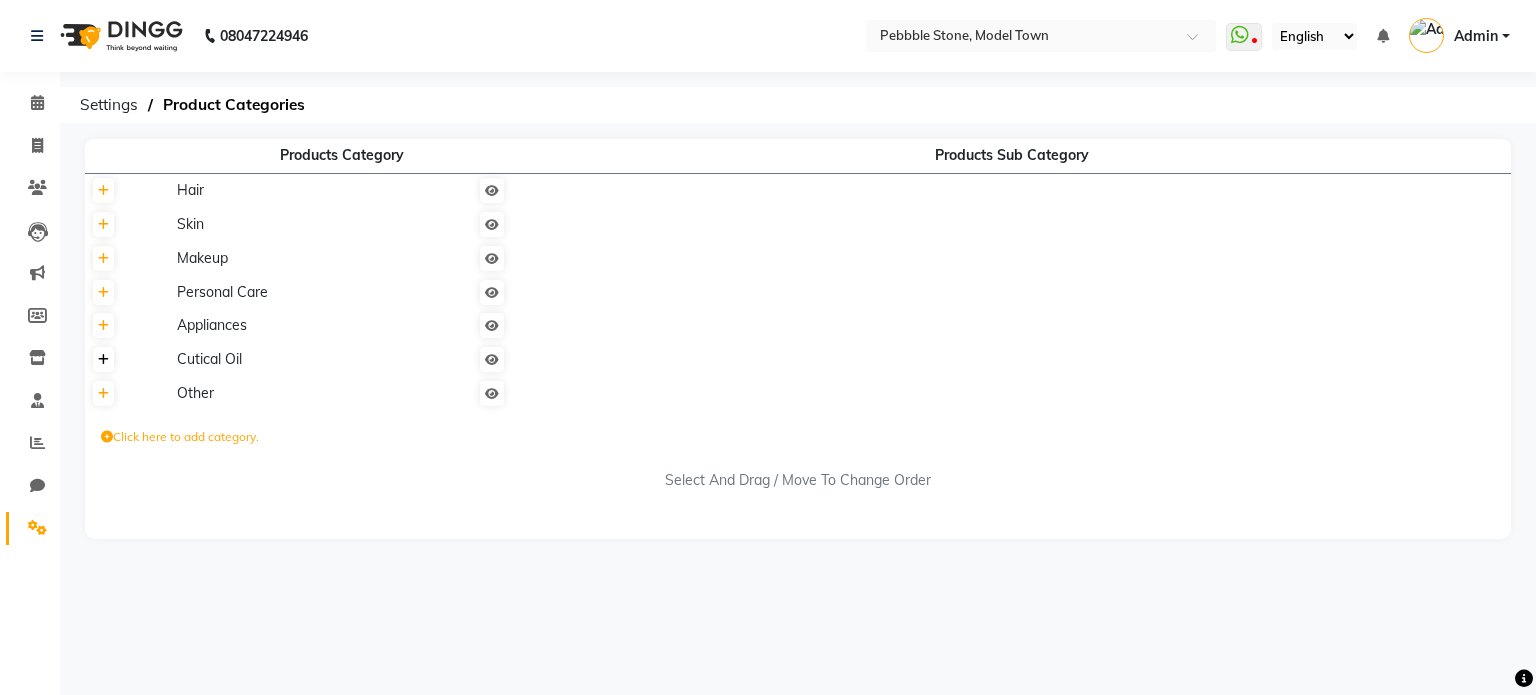 click 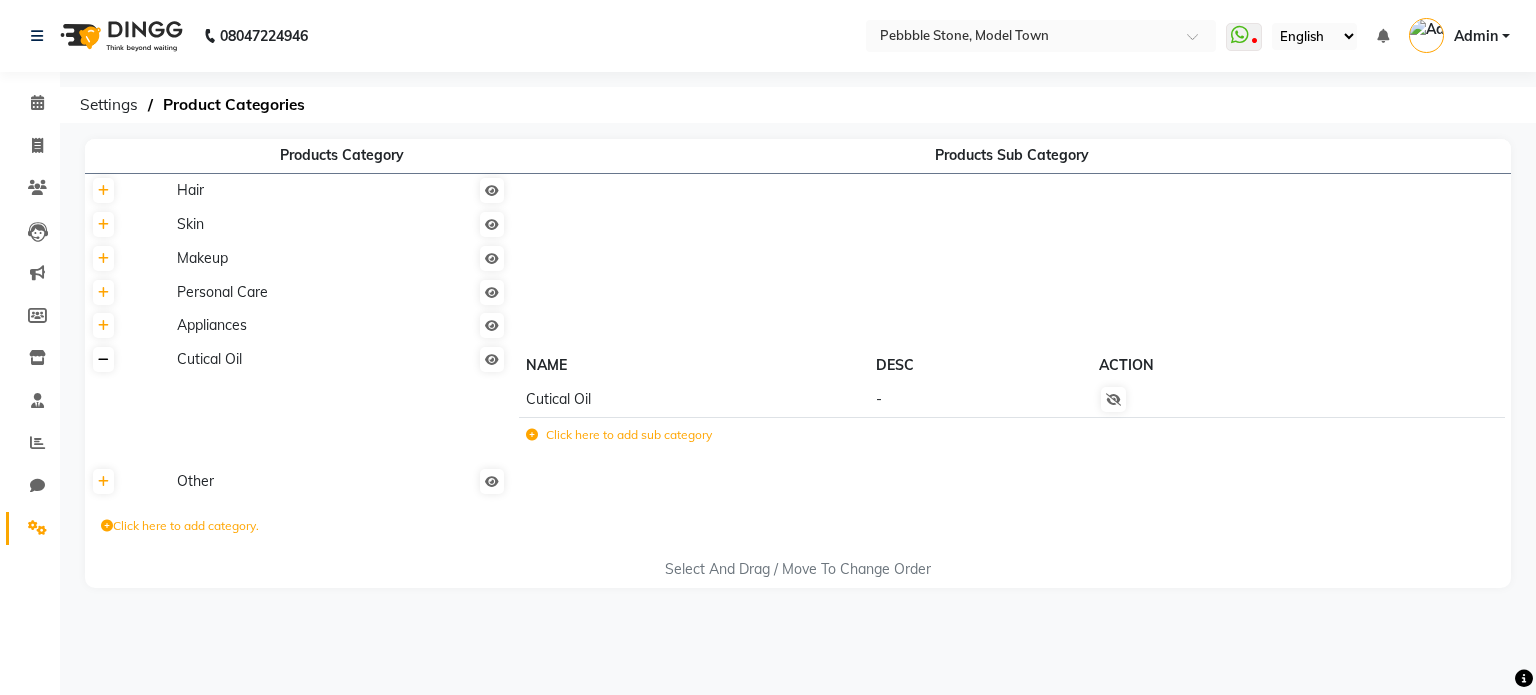 click 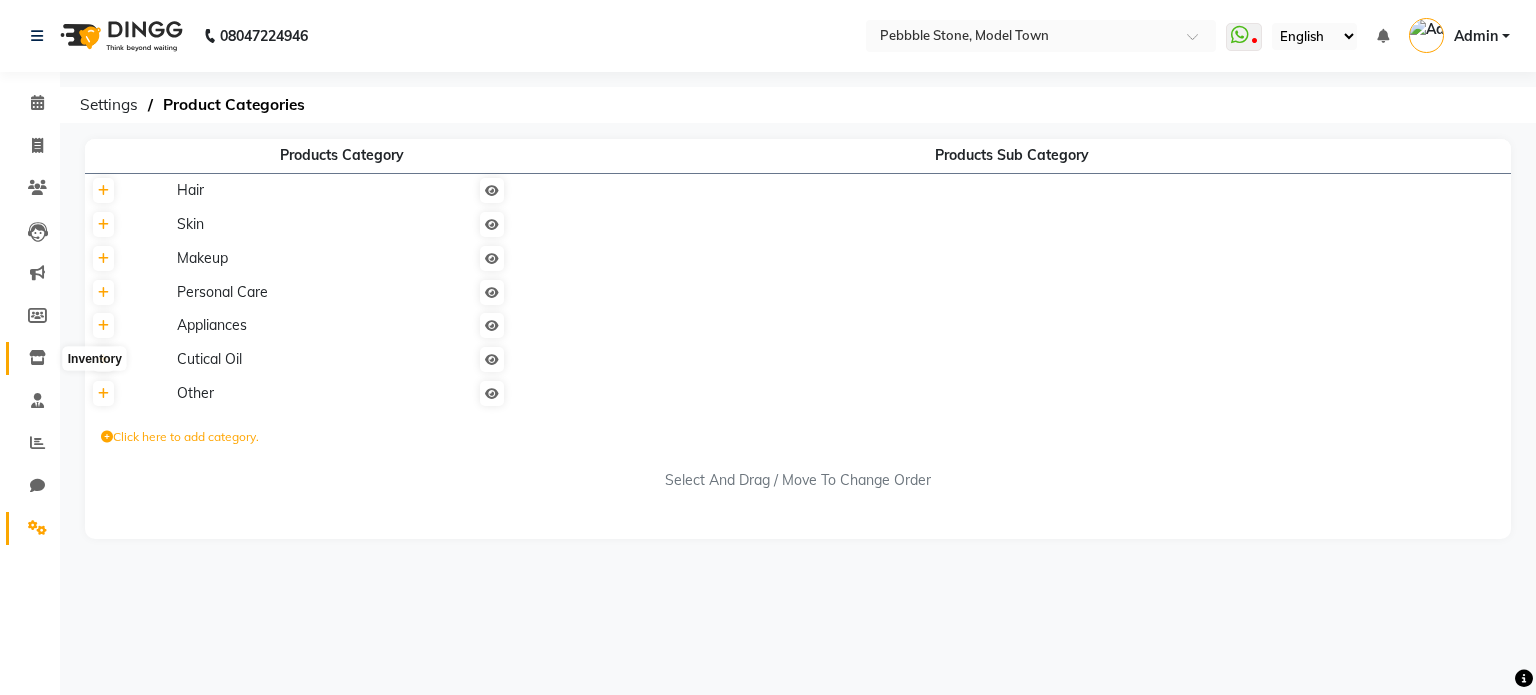 click 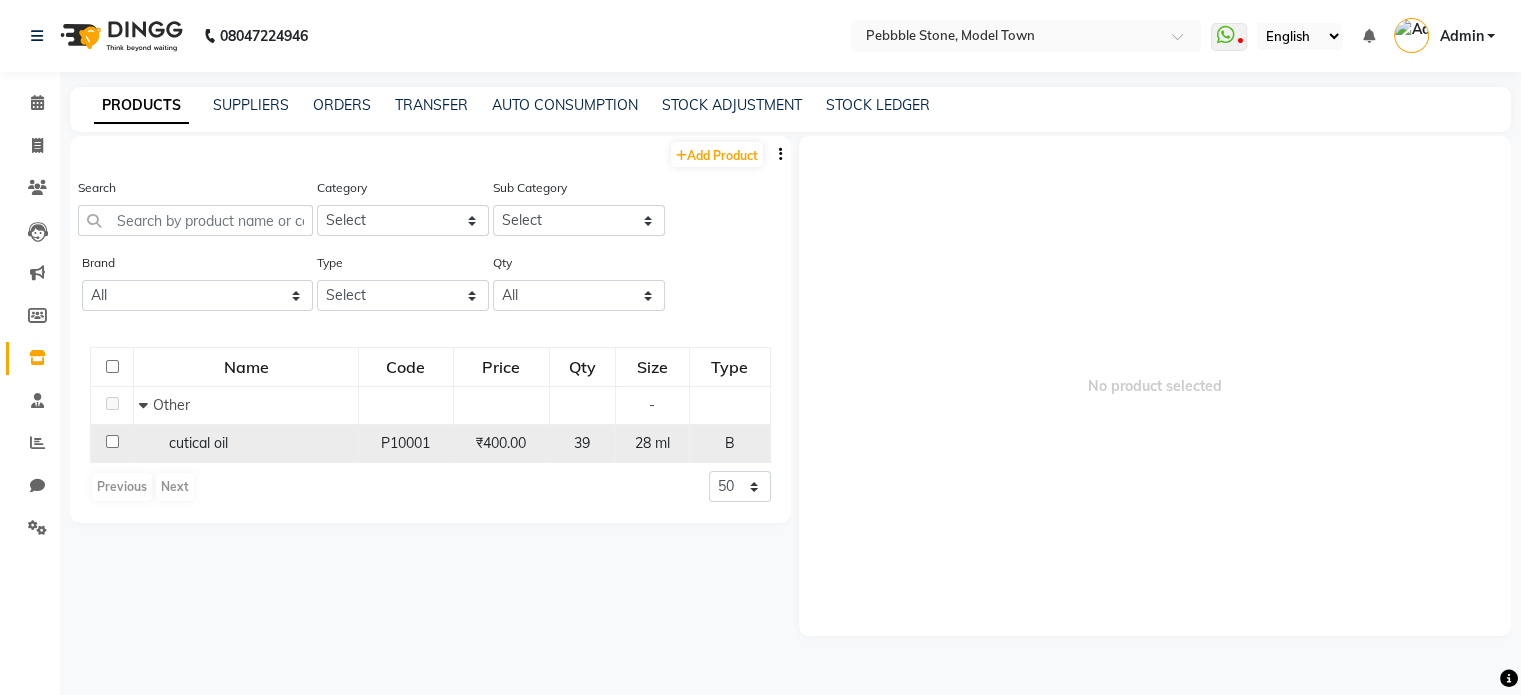 click on "cutical oil" 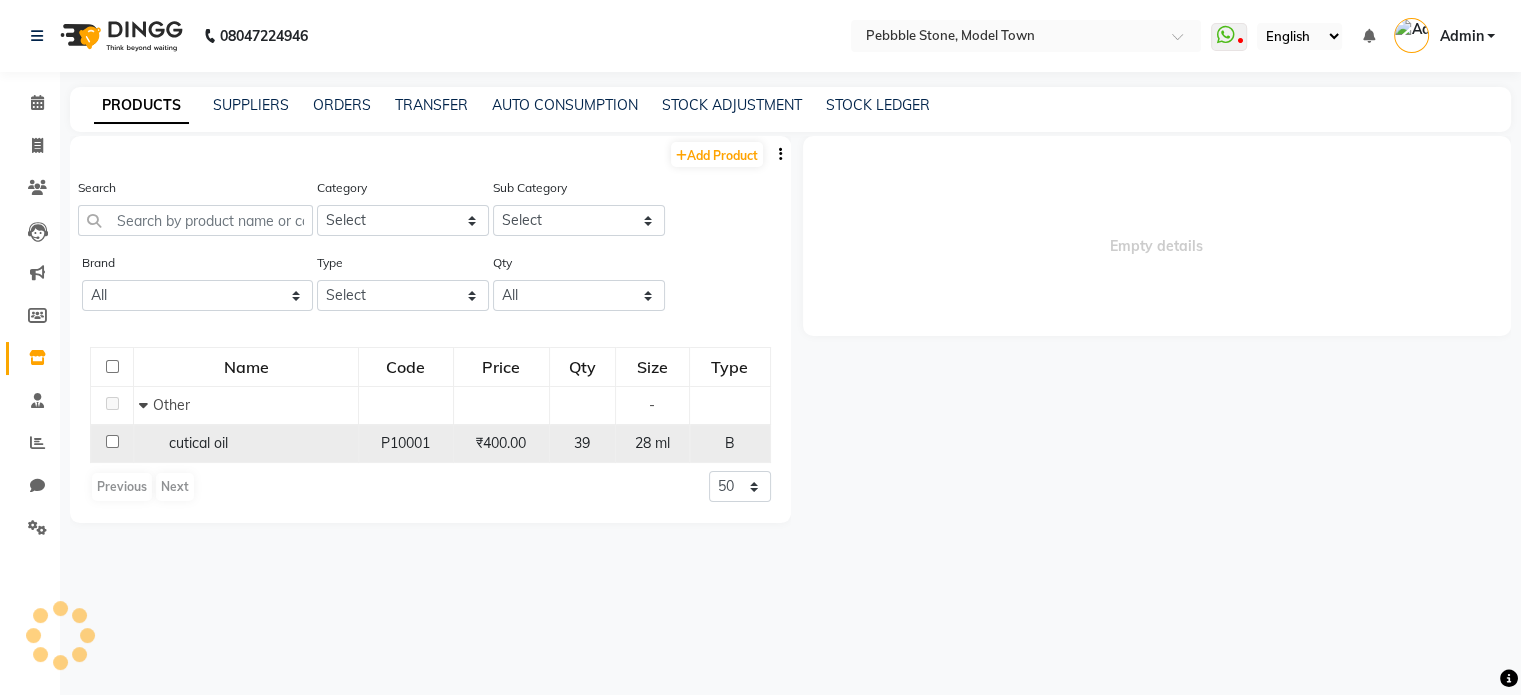 select 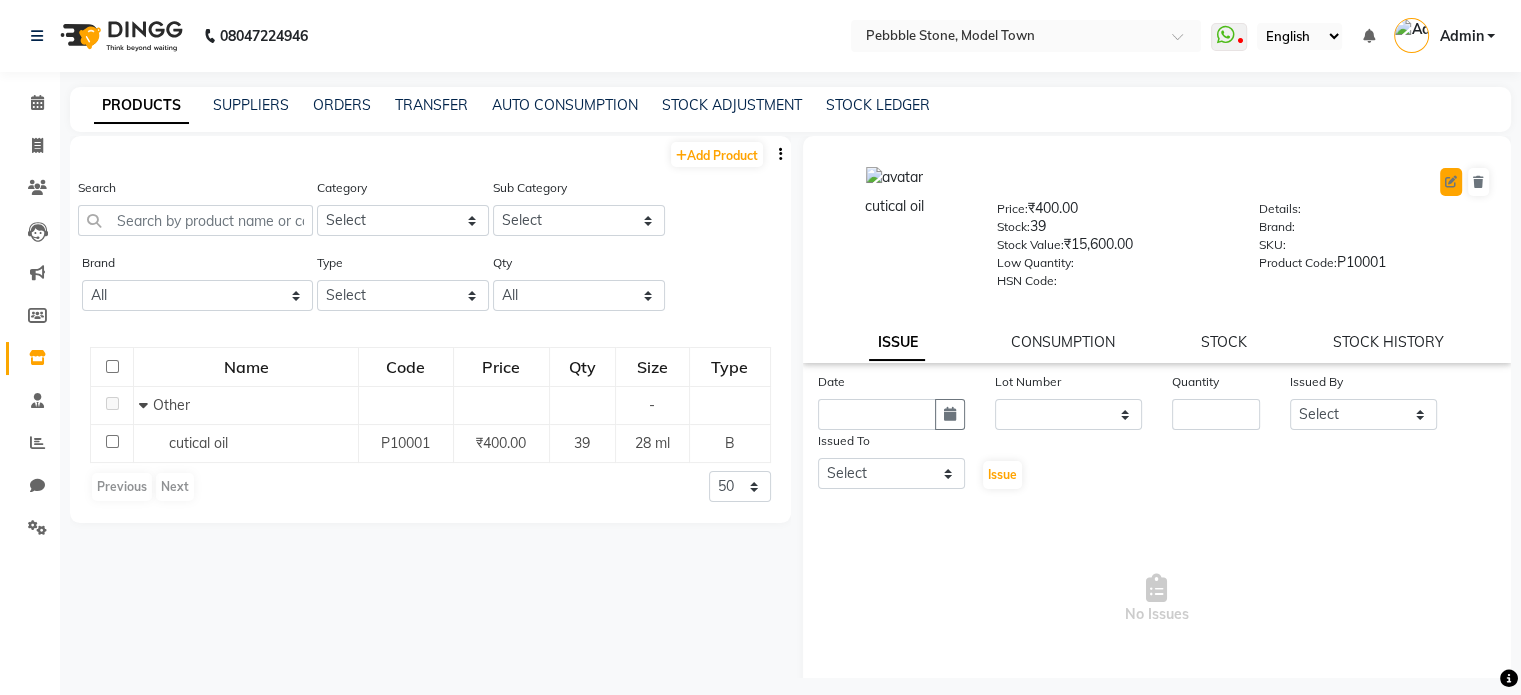 click 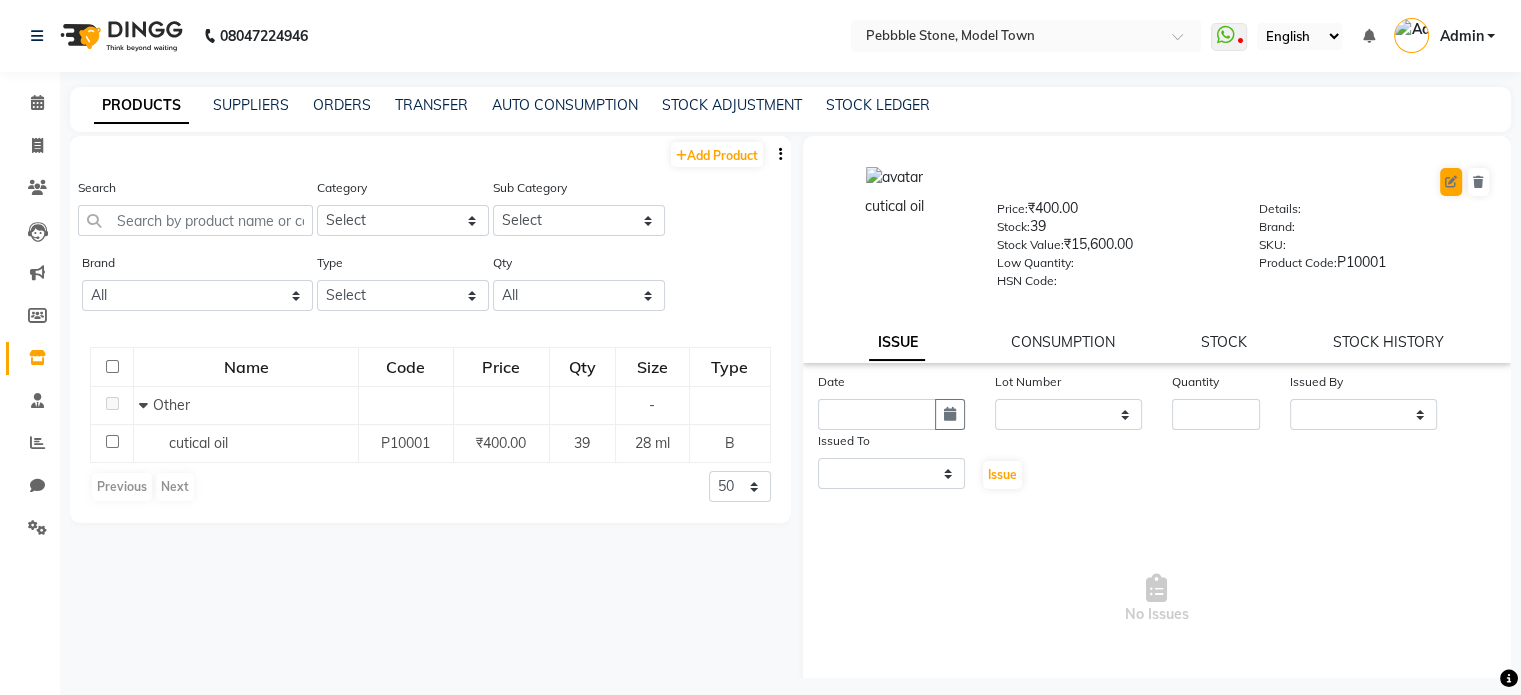 select on "true" 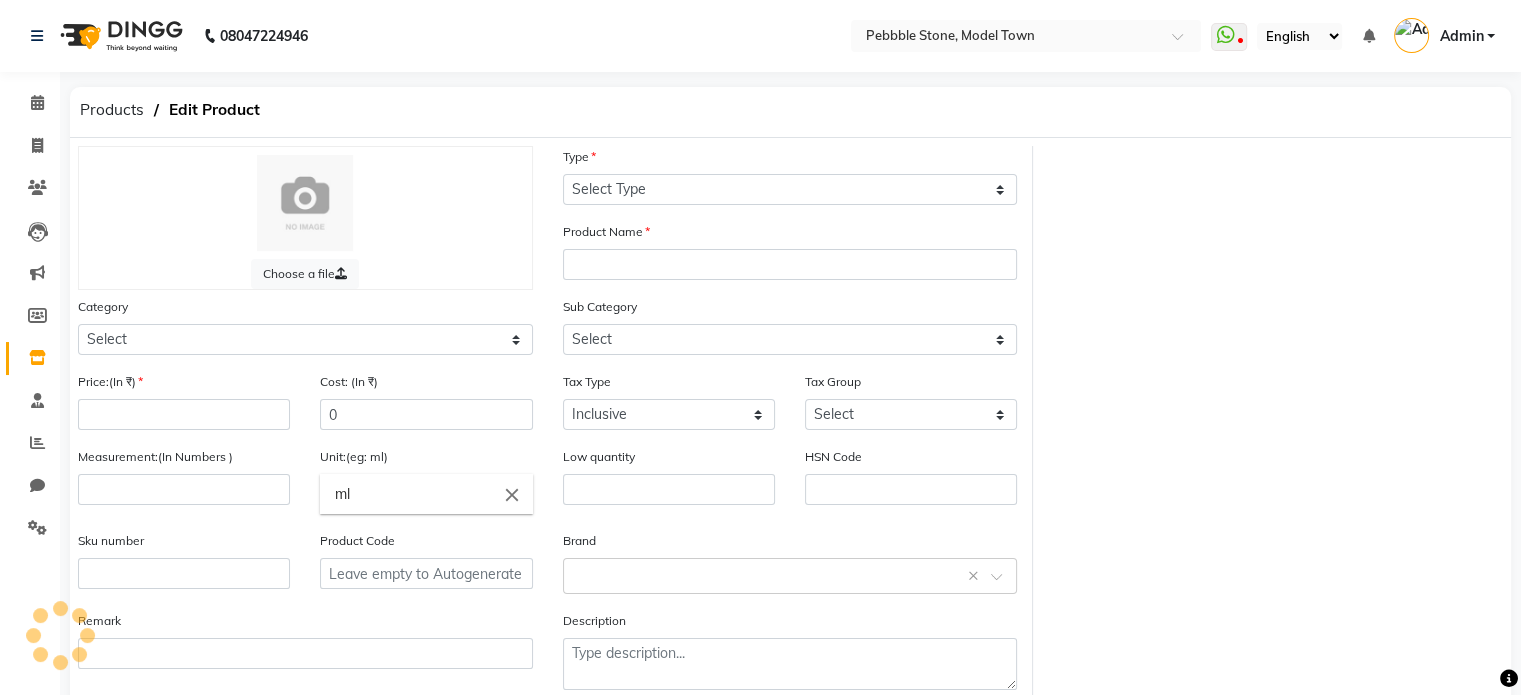 select on "B" 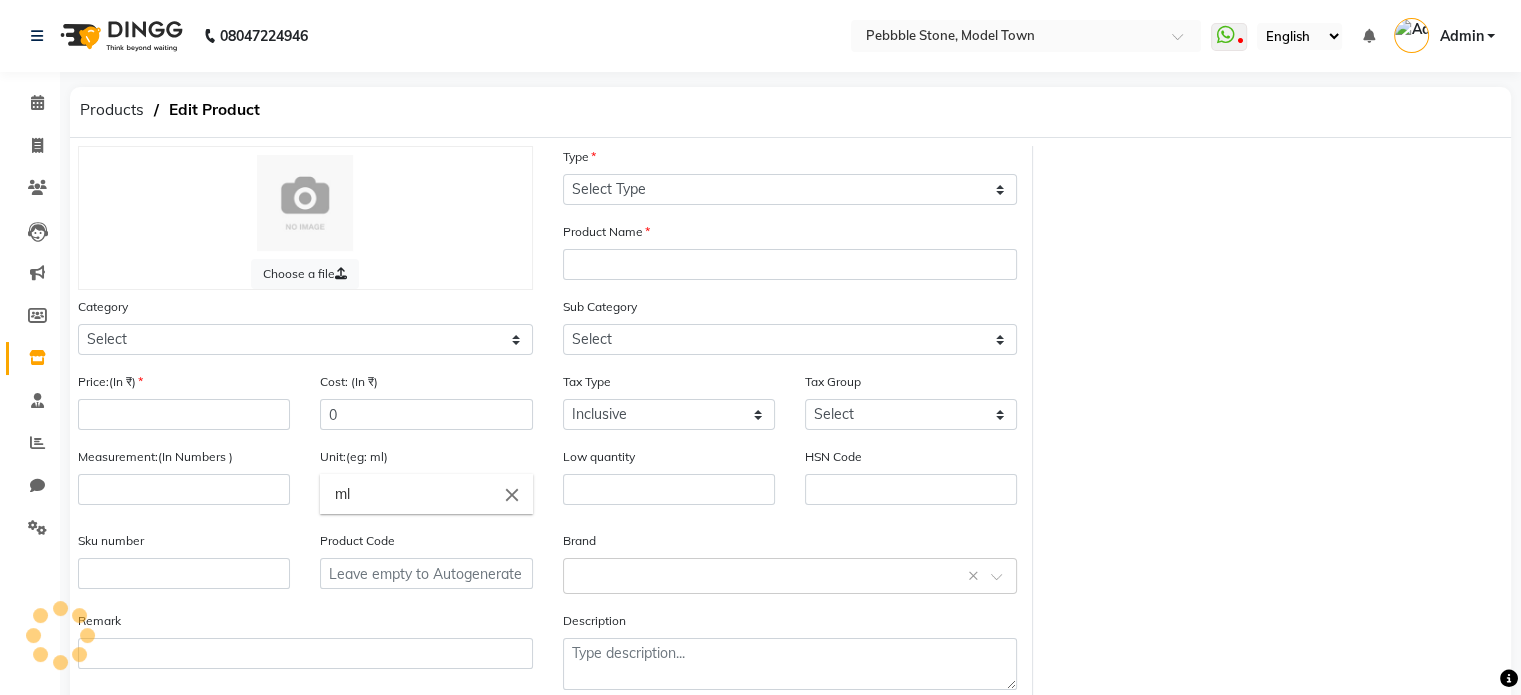 type on "cutical oil" 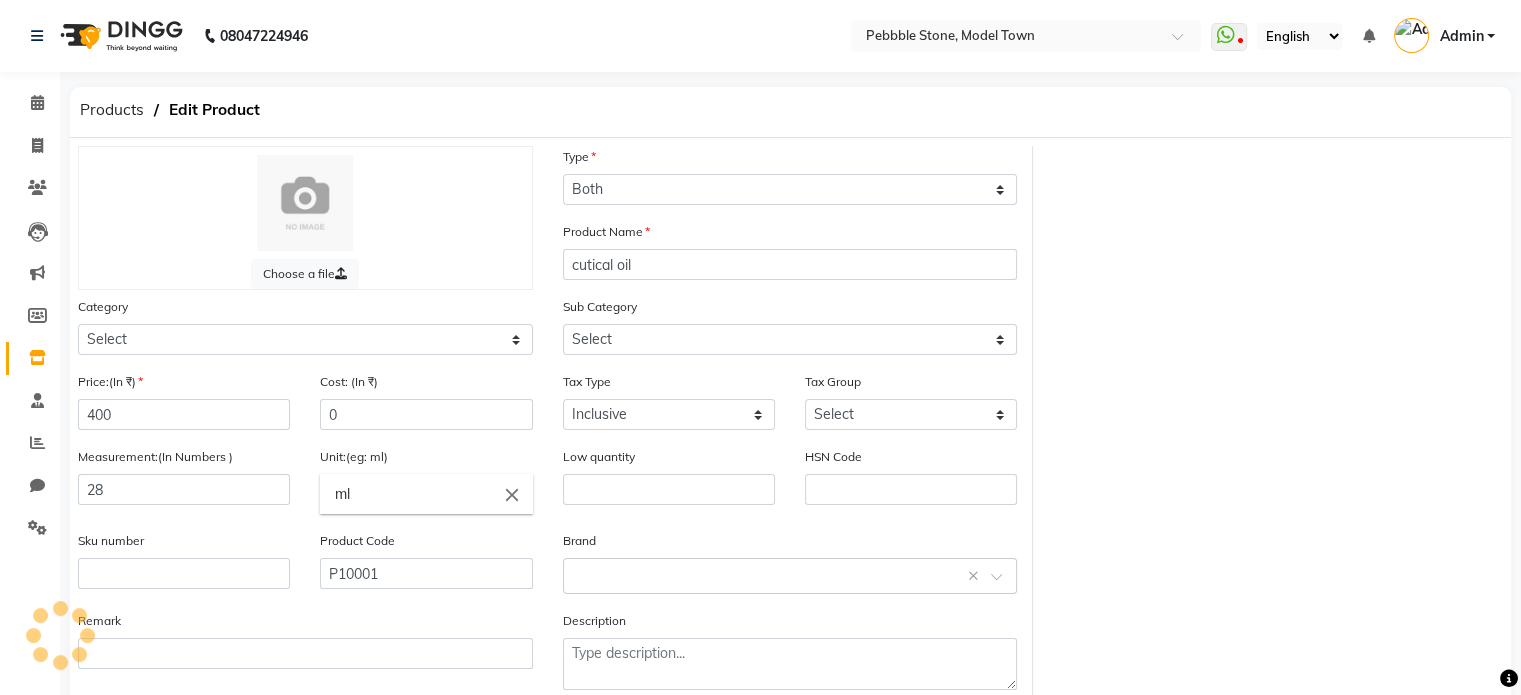 select on "1748113099" 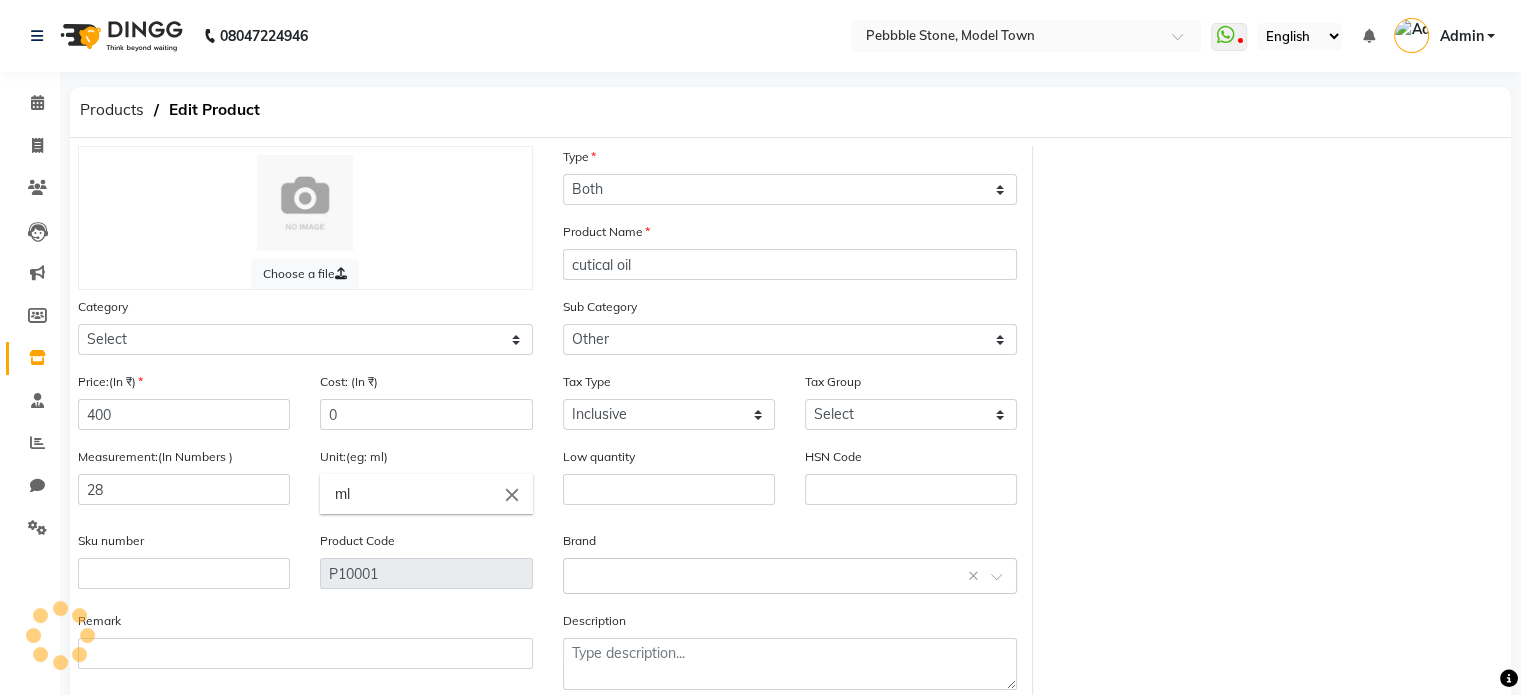 select on "1748113000" 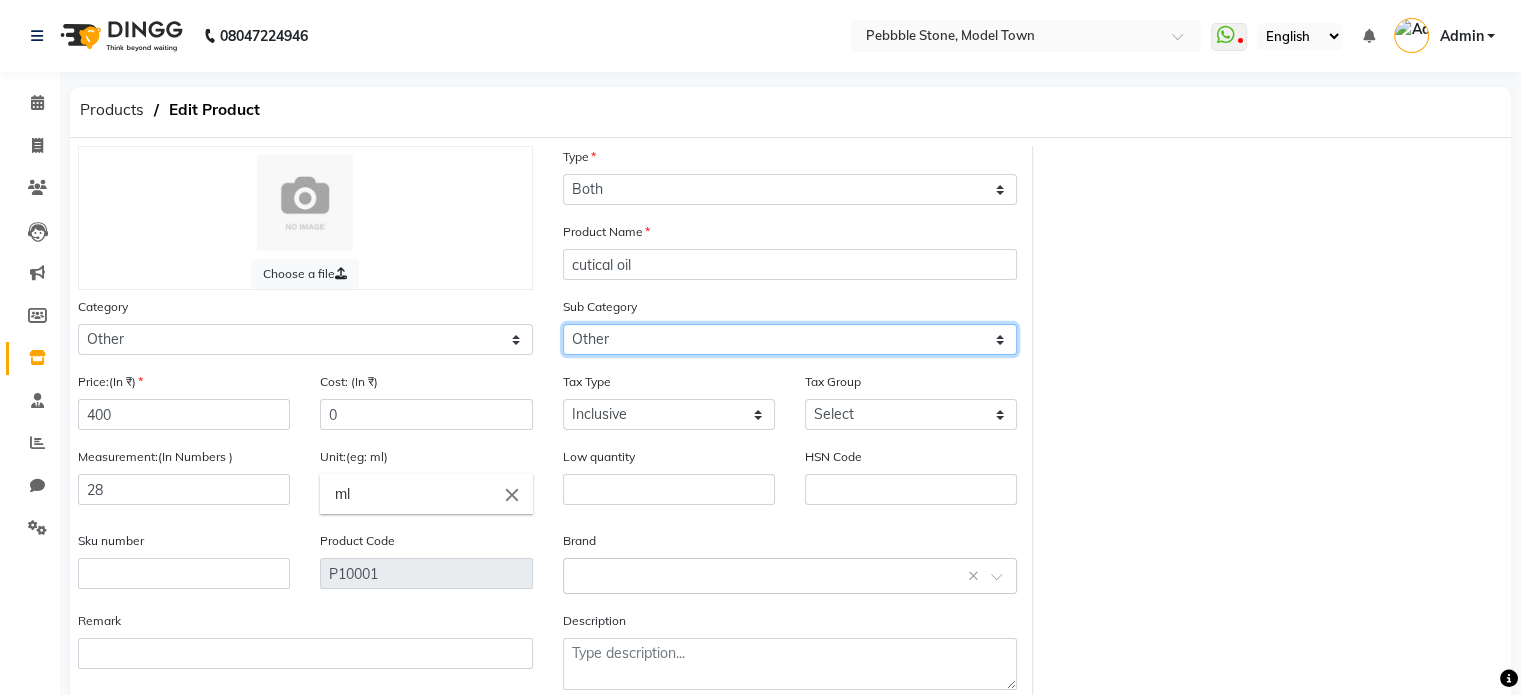 click on "Select Houskeeping Other" 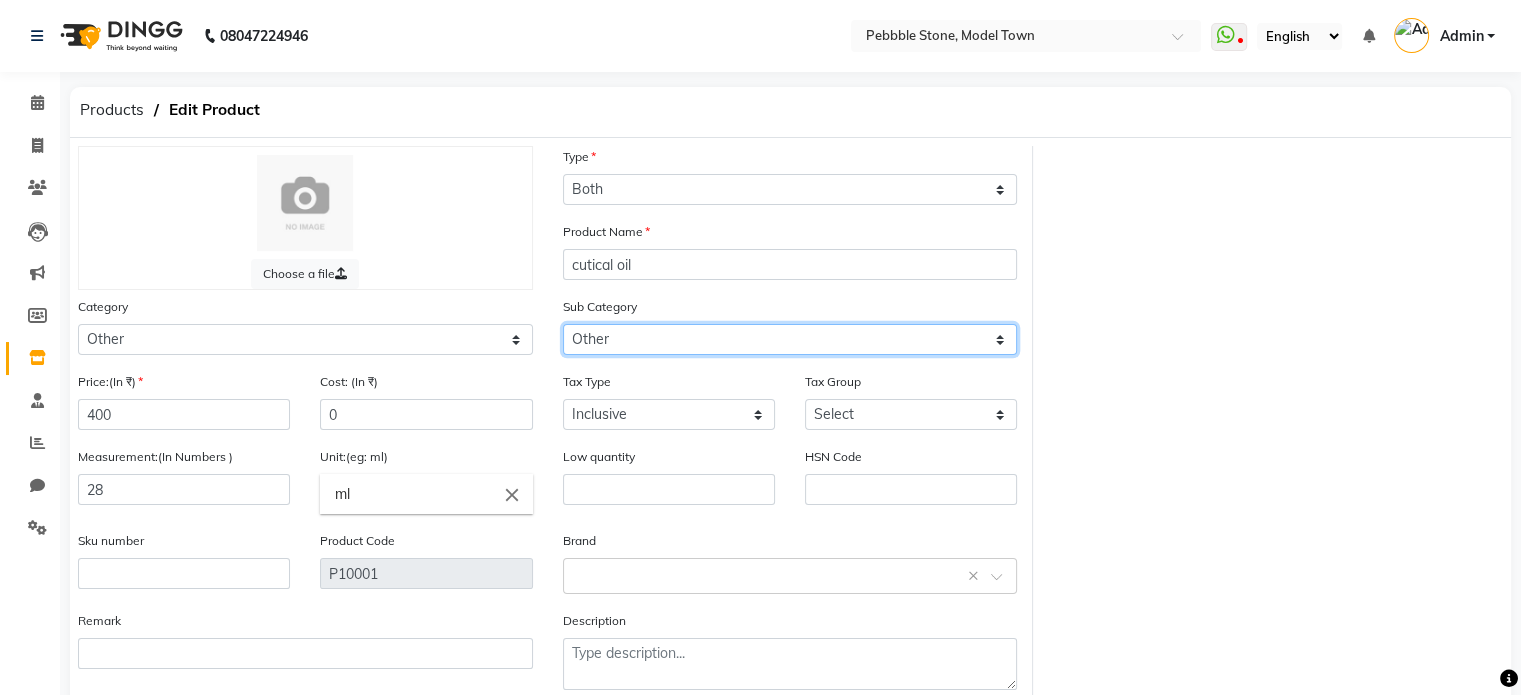click on "Select Houskeeping Other" 